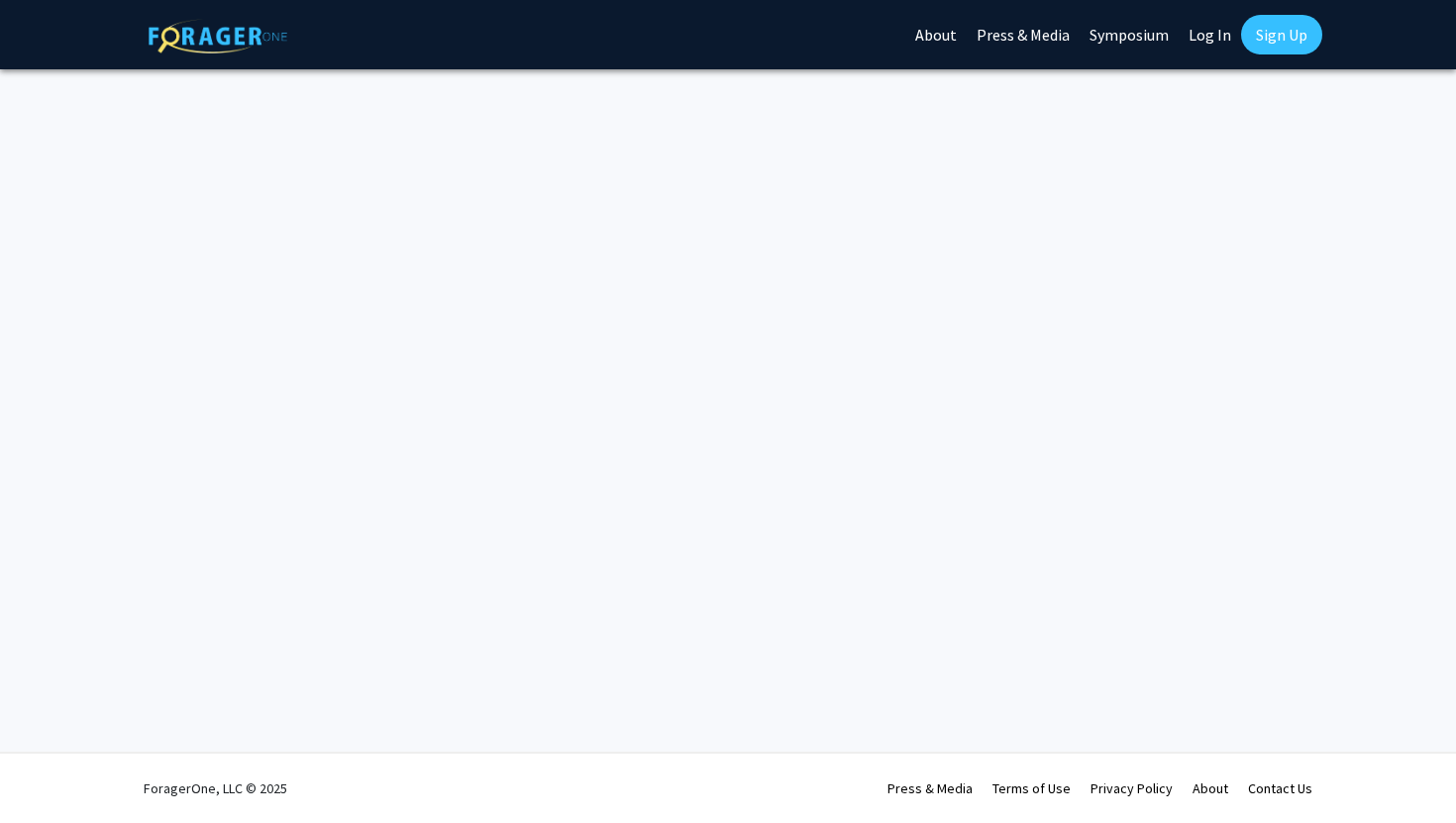 scroll, scrollTop: 0, scrollLeft: 0, axis: both 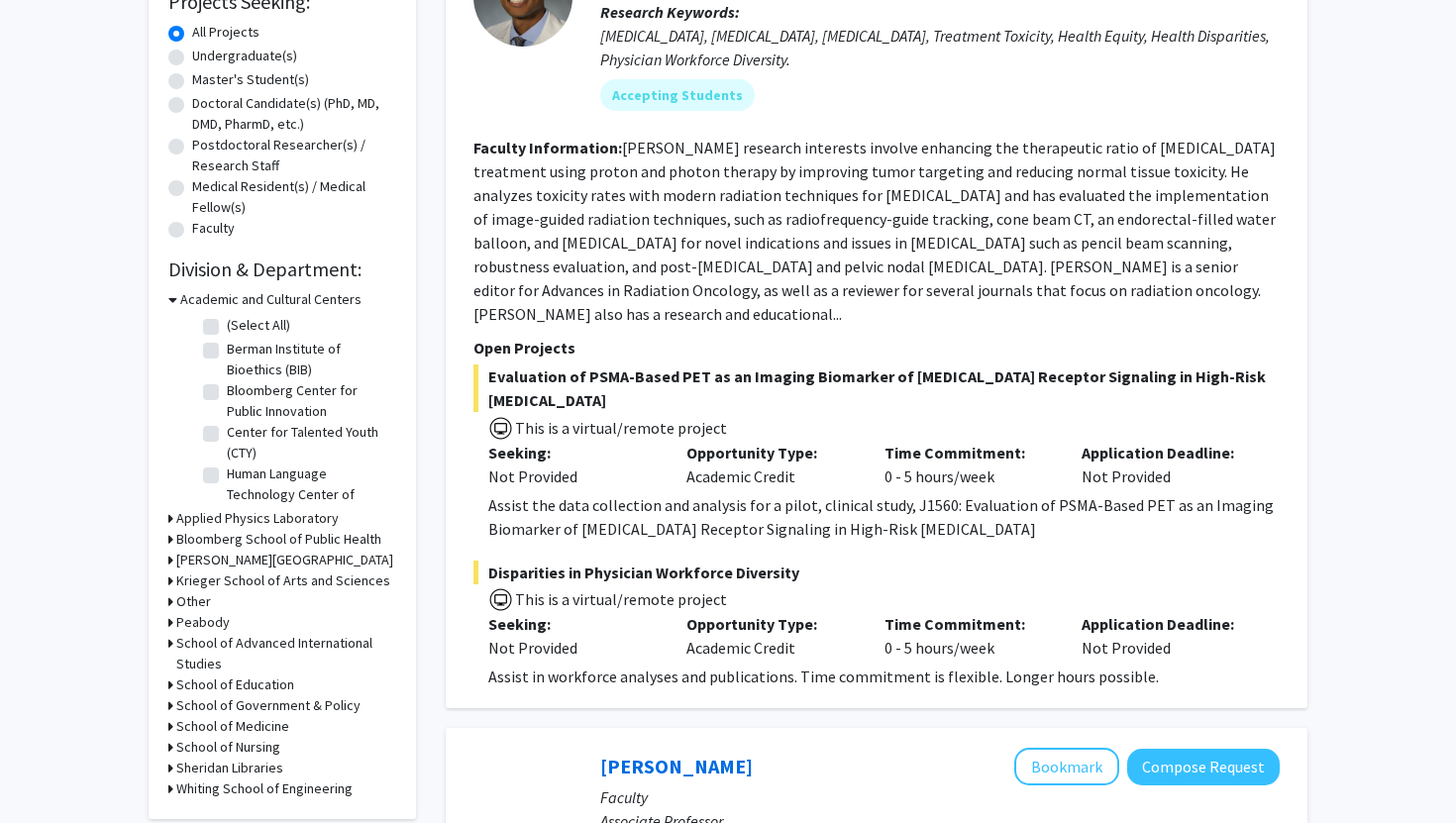 click on "Academic and Cultural Centers" at bounding box center (270, 299) 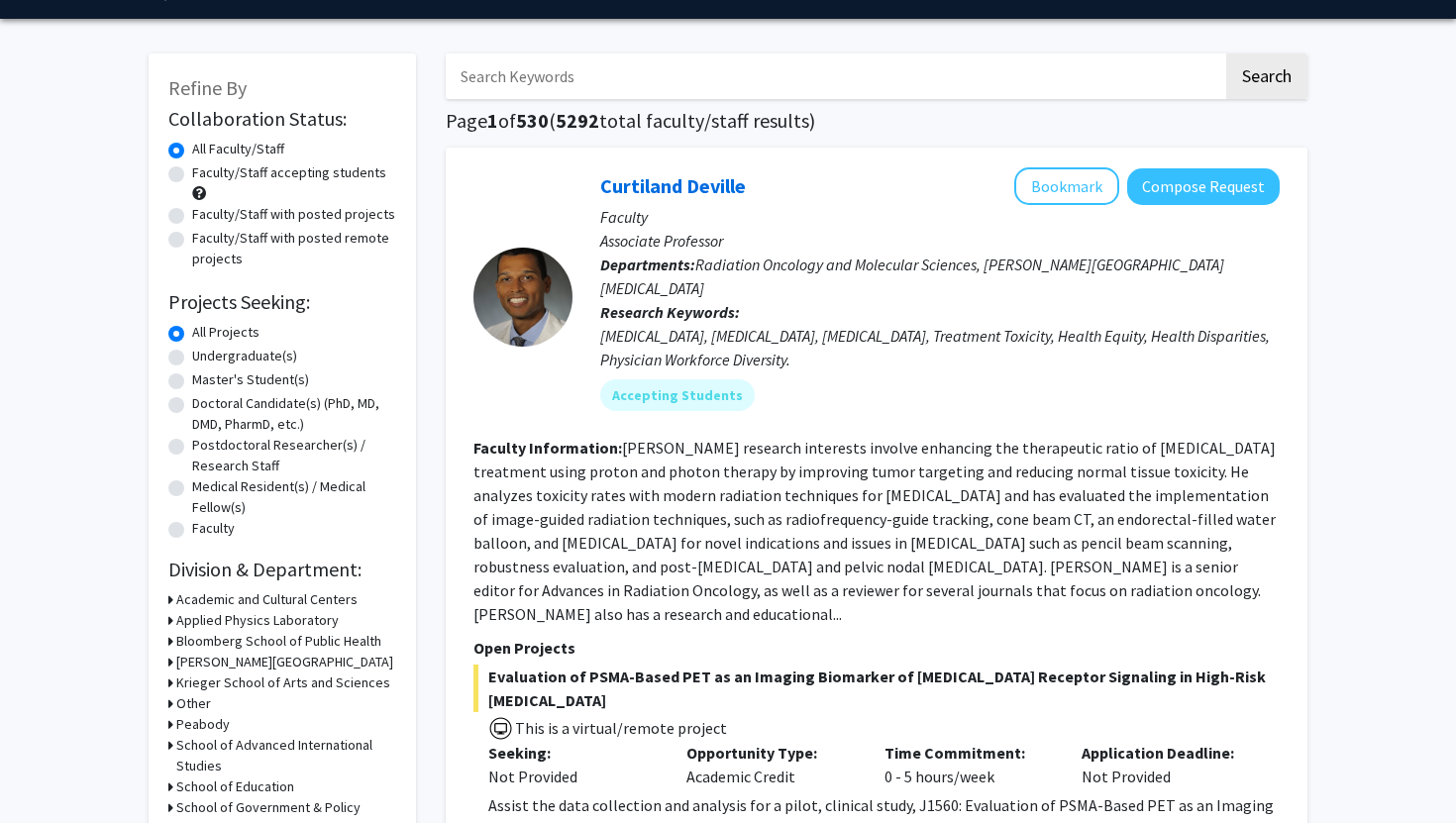 scroll, scrollTop: 0, scrollLeft: 0, axis: both 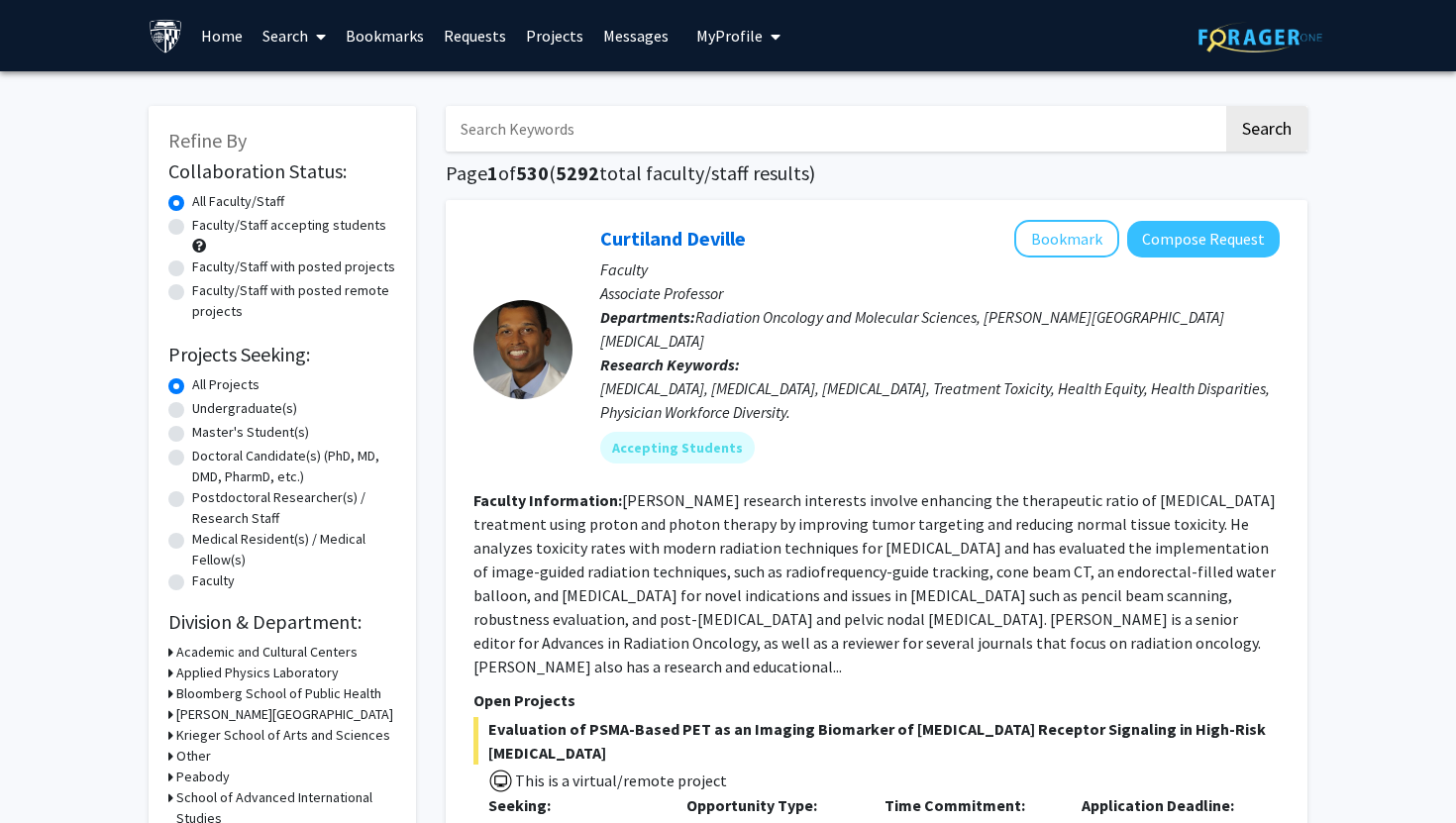 click on "Faculty/Staff accepting students" 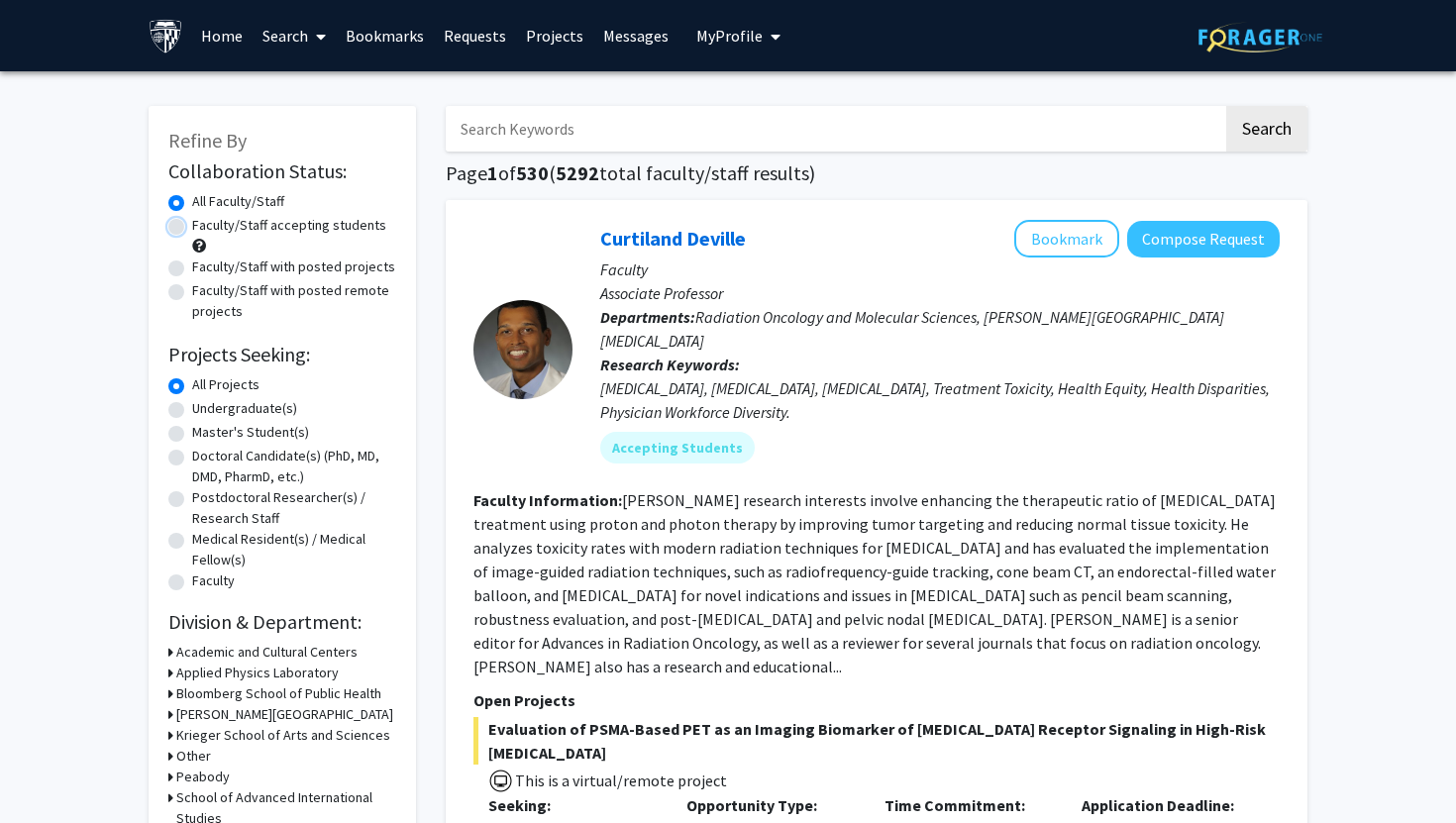click on "Faculty/Staff accepting students" at bounding box center (198, 221) 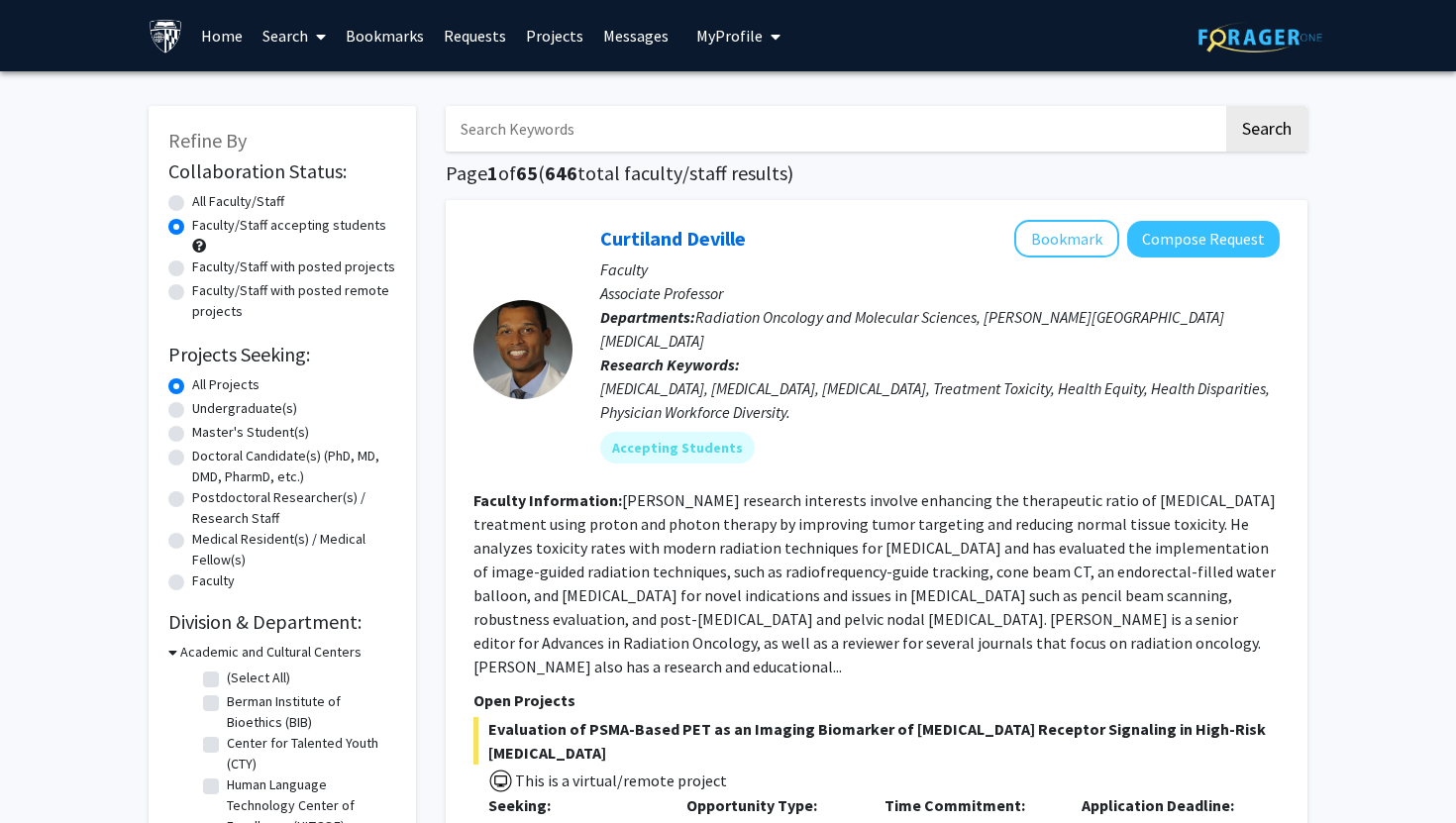click on "Faculty/Staff with posted projects" 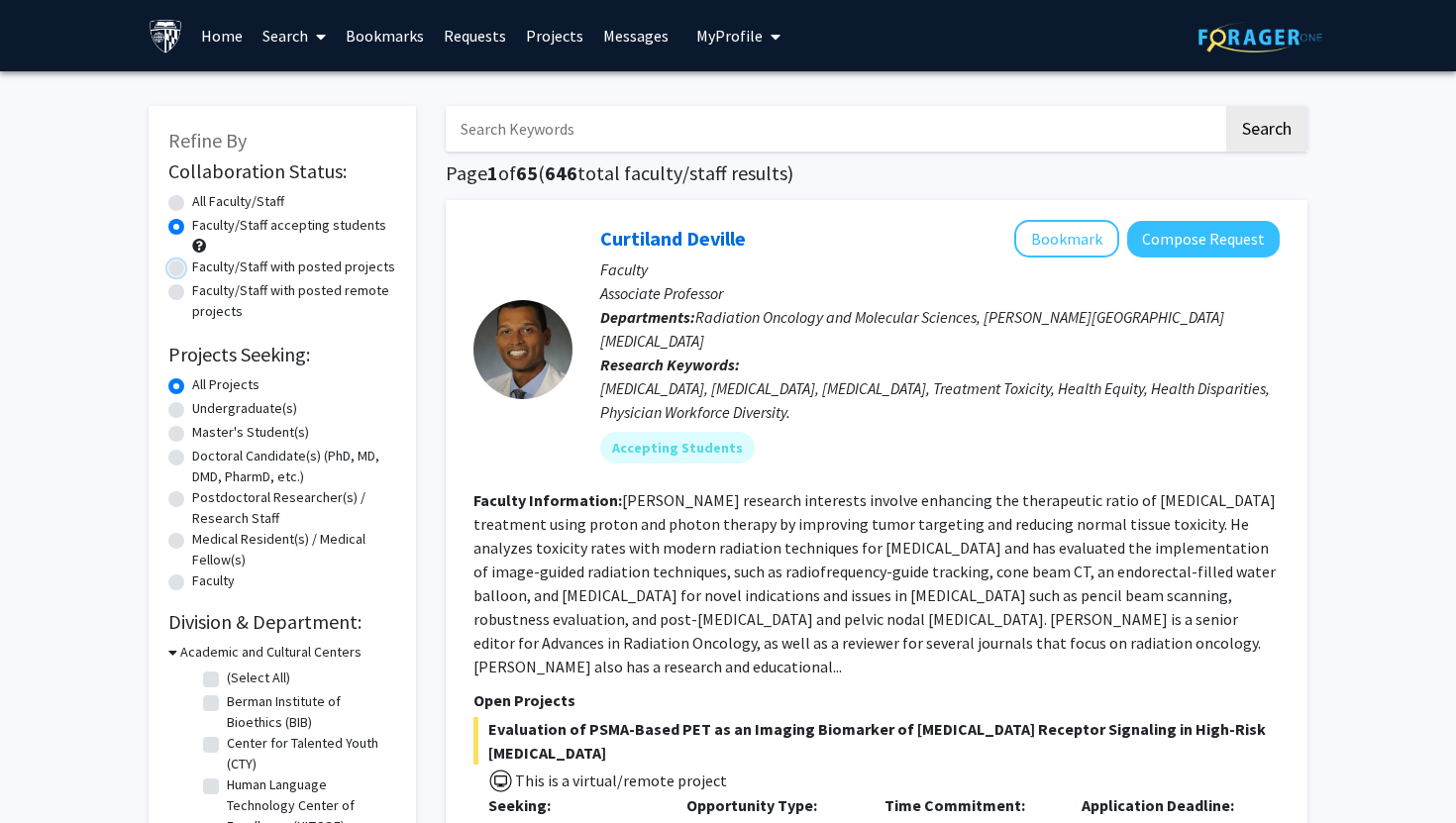 click on "Faculty/Staff with posted projects" at bounding box center (198, 262) 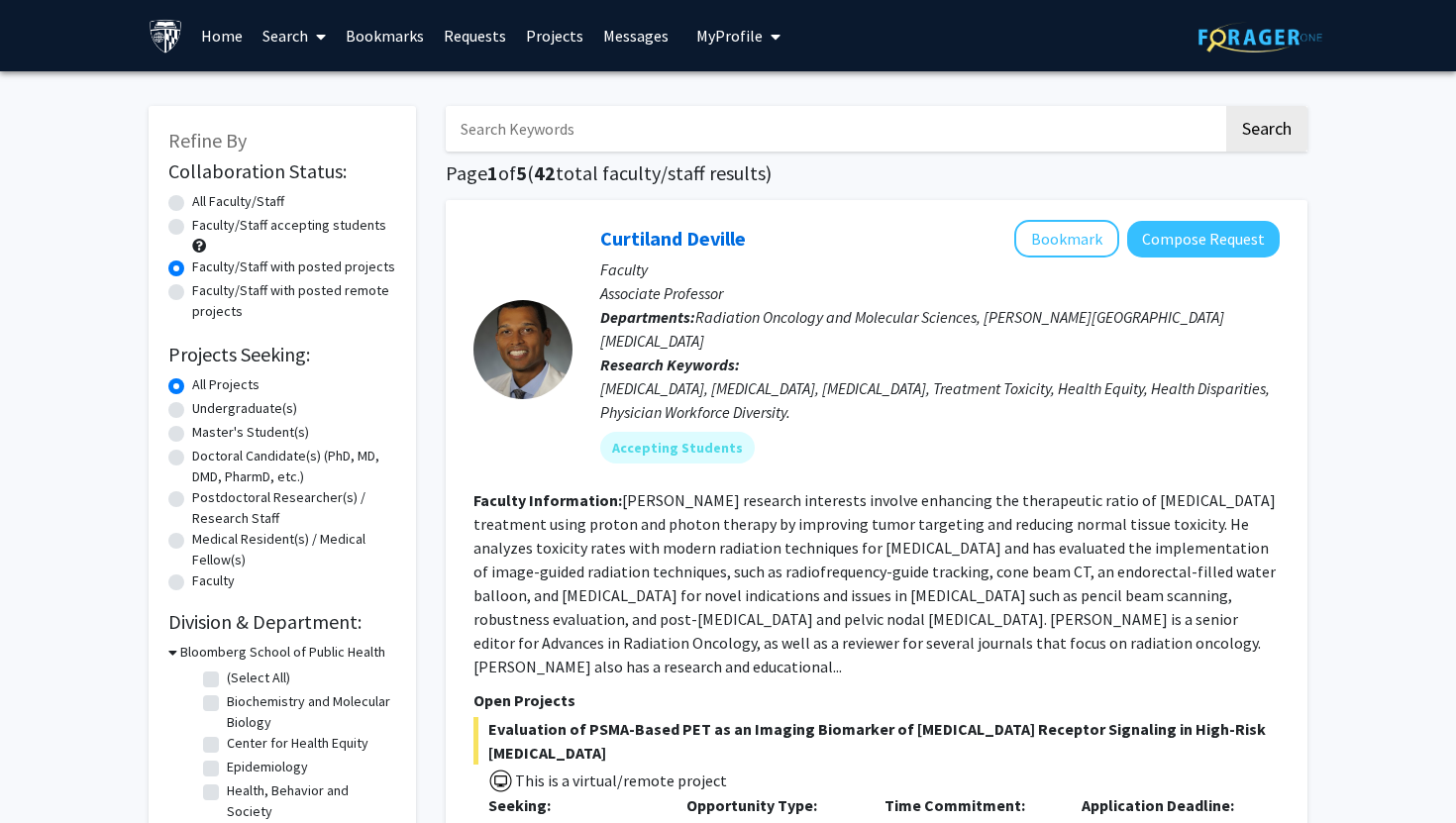 click on "Faculty/Staff accepting students" 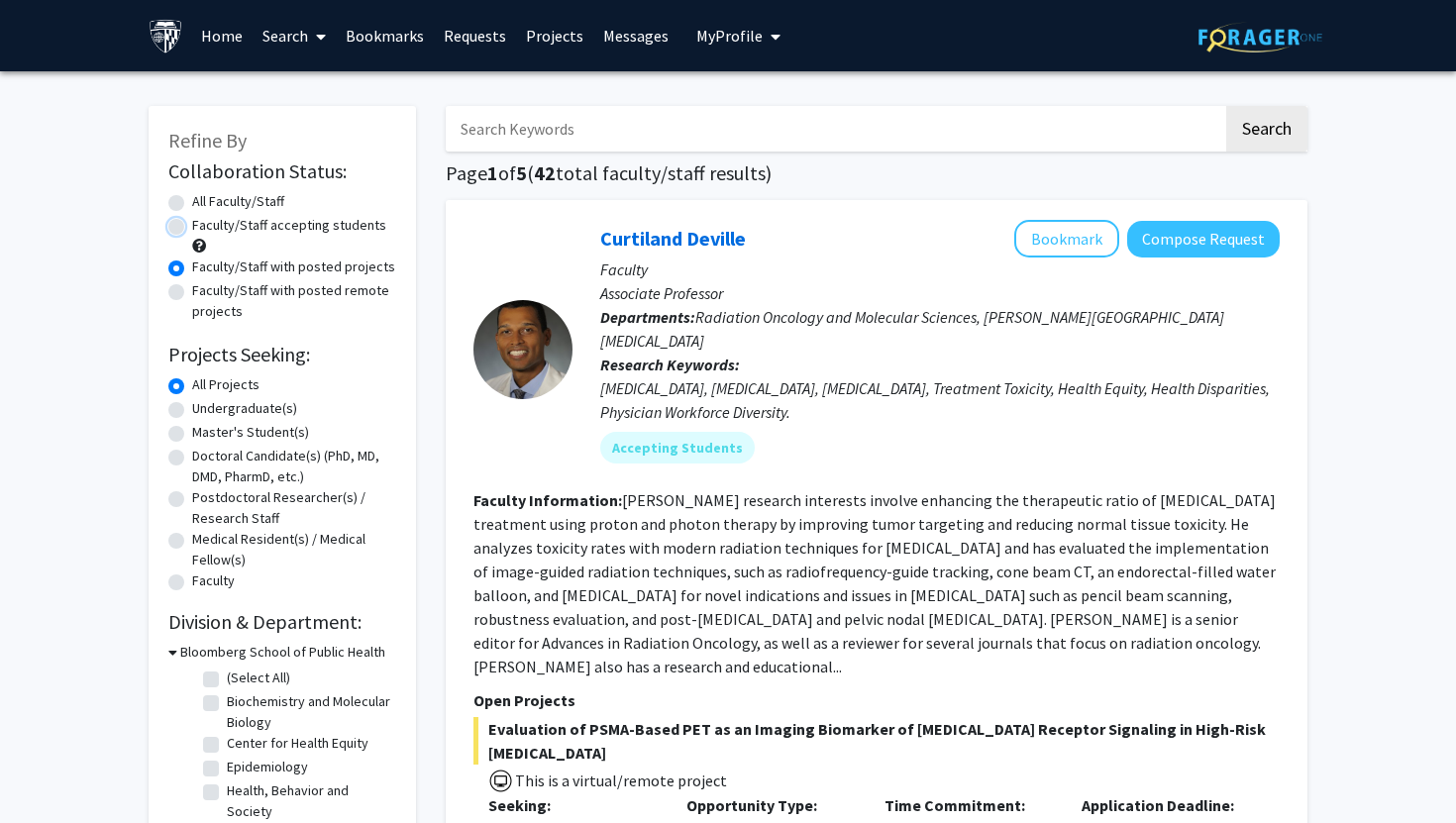 click on "Faculty/Staff accepting students" at bounding box center [198, 221] 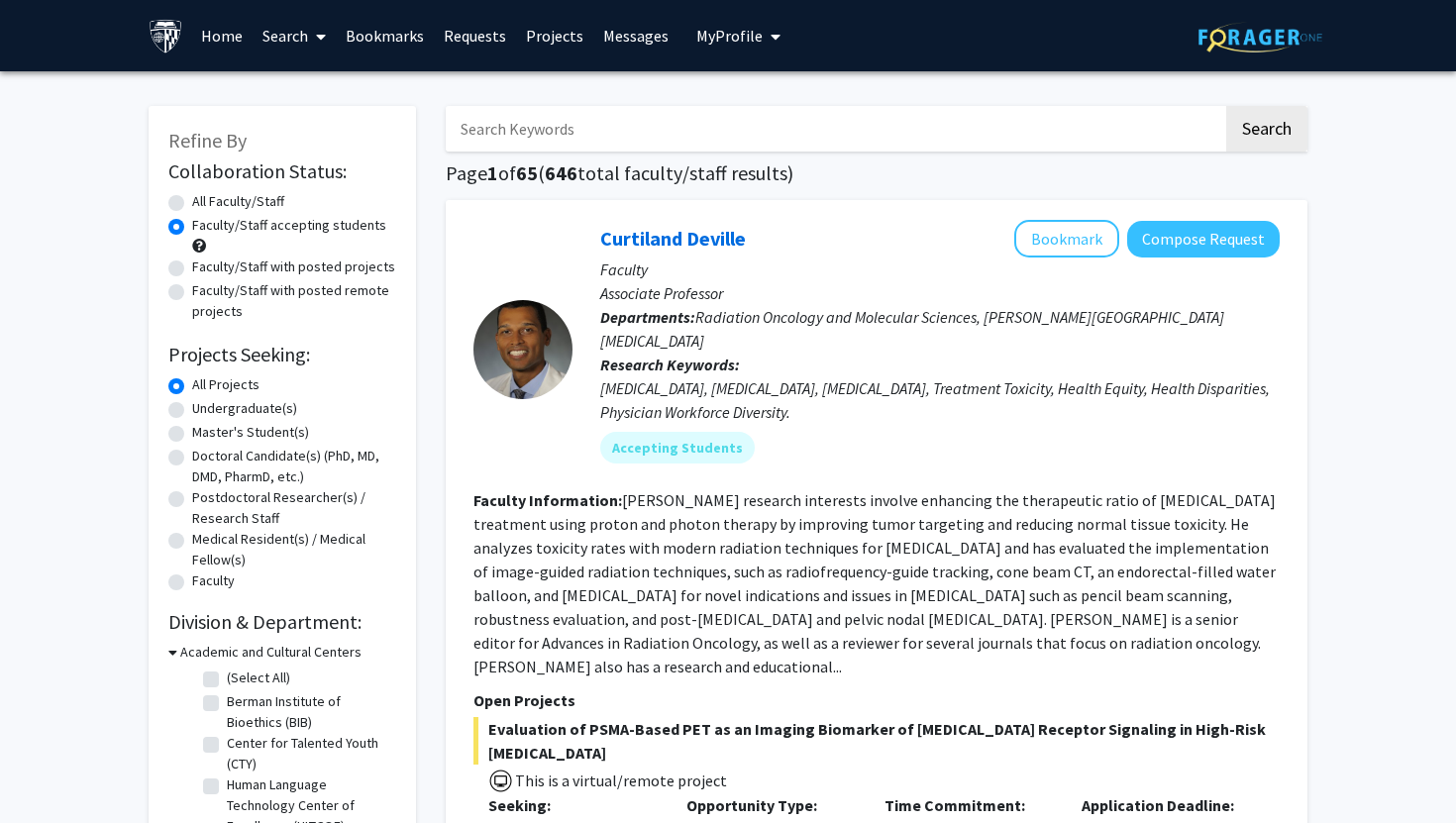 click on "Faculty/Staff with posted projects" 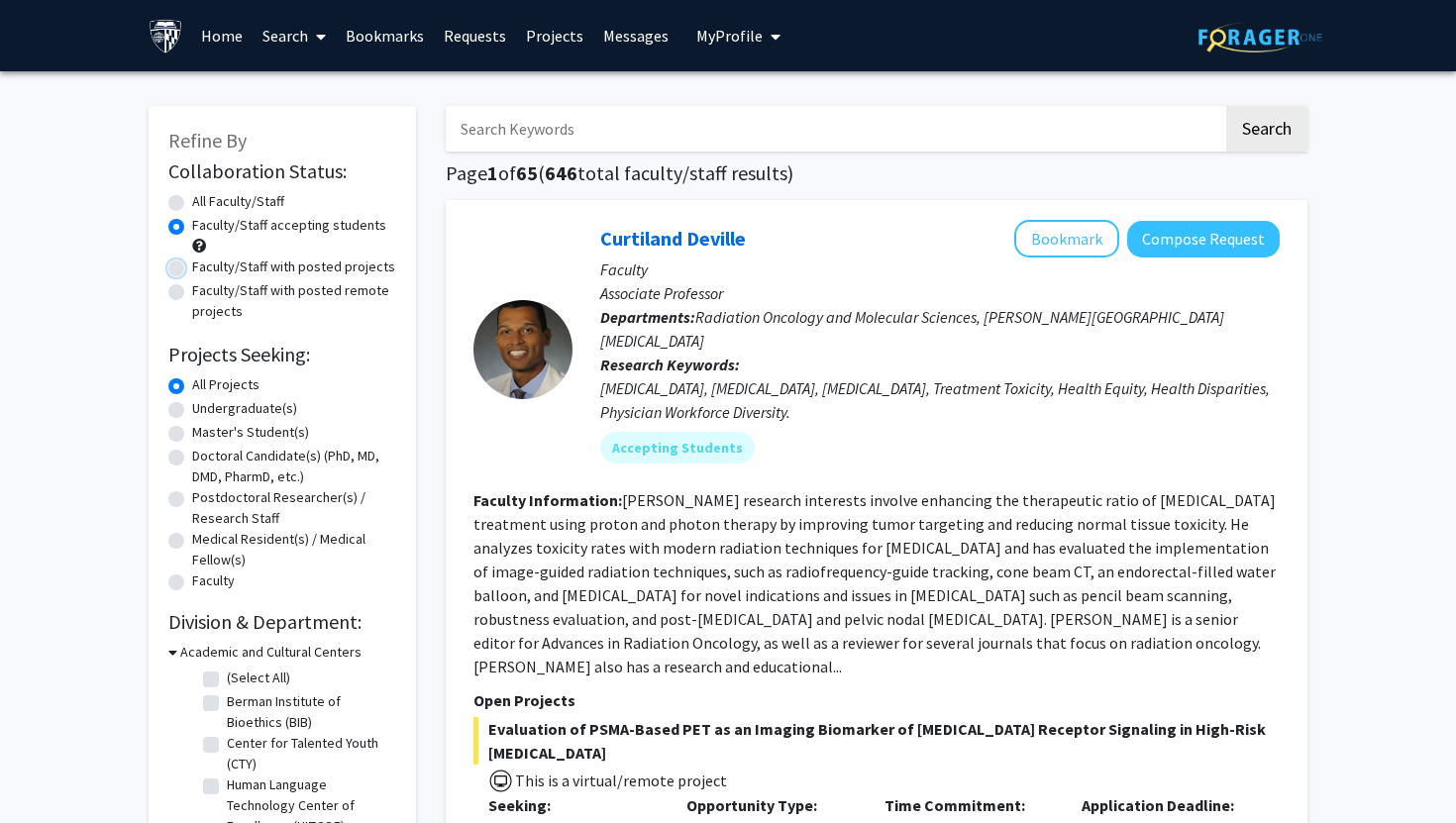 click on "Faculty/Staff with posted projects" at bounding box center (198, 262) 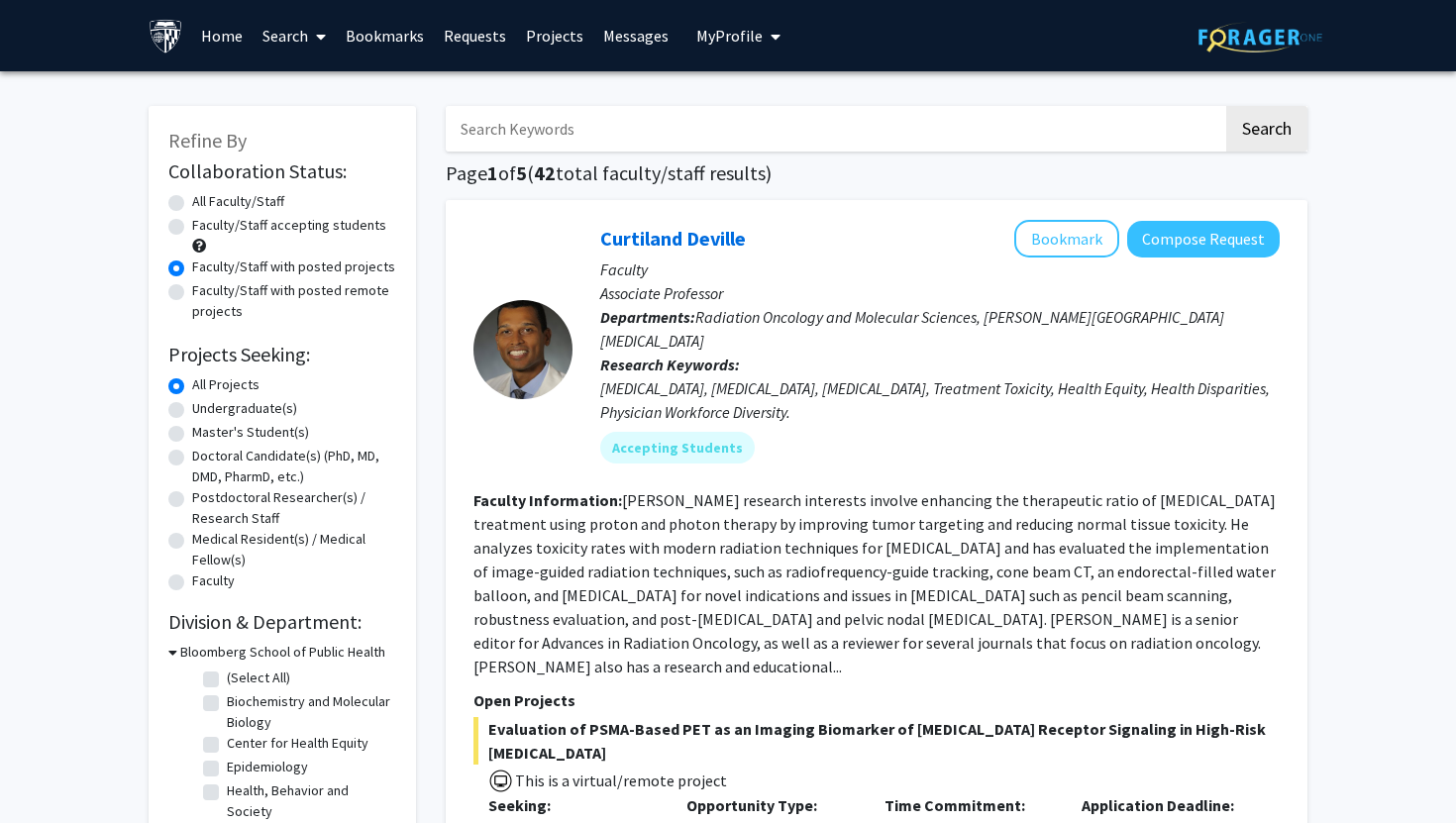click on "Faculty/Staff accepting students" 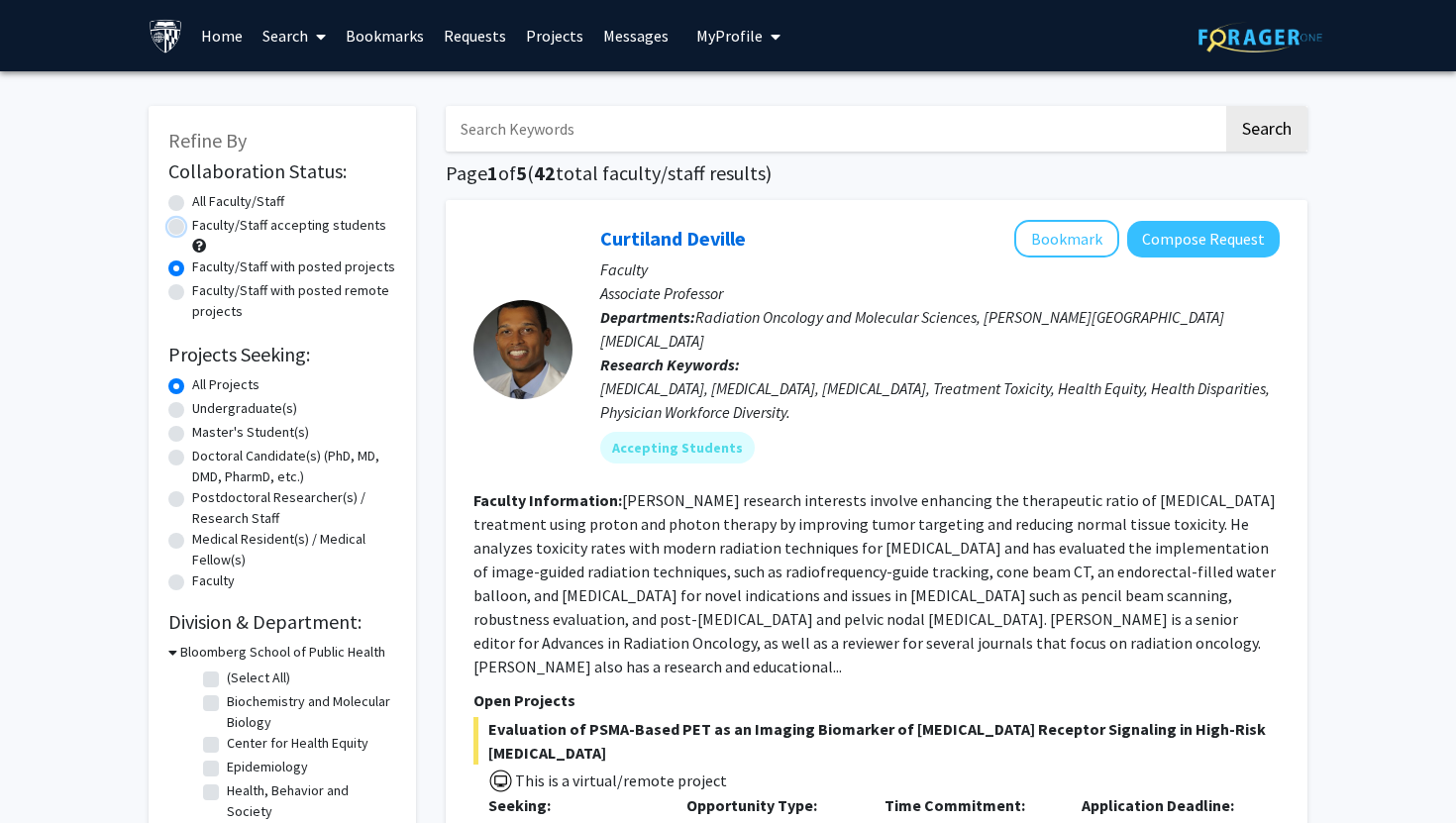 click on "Faculty/Staff accepting students" at bounding box center (198, 221) 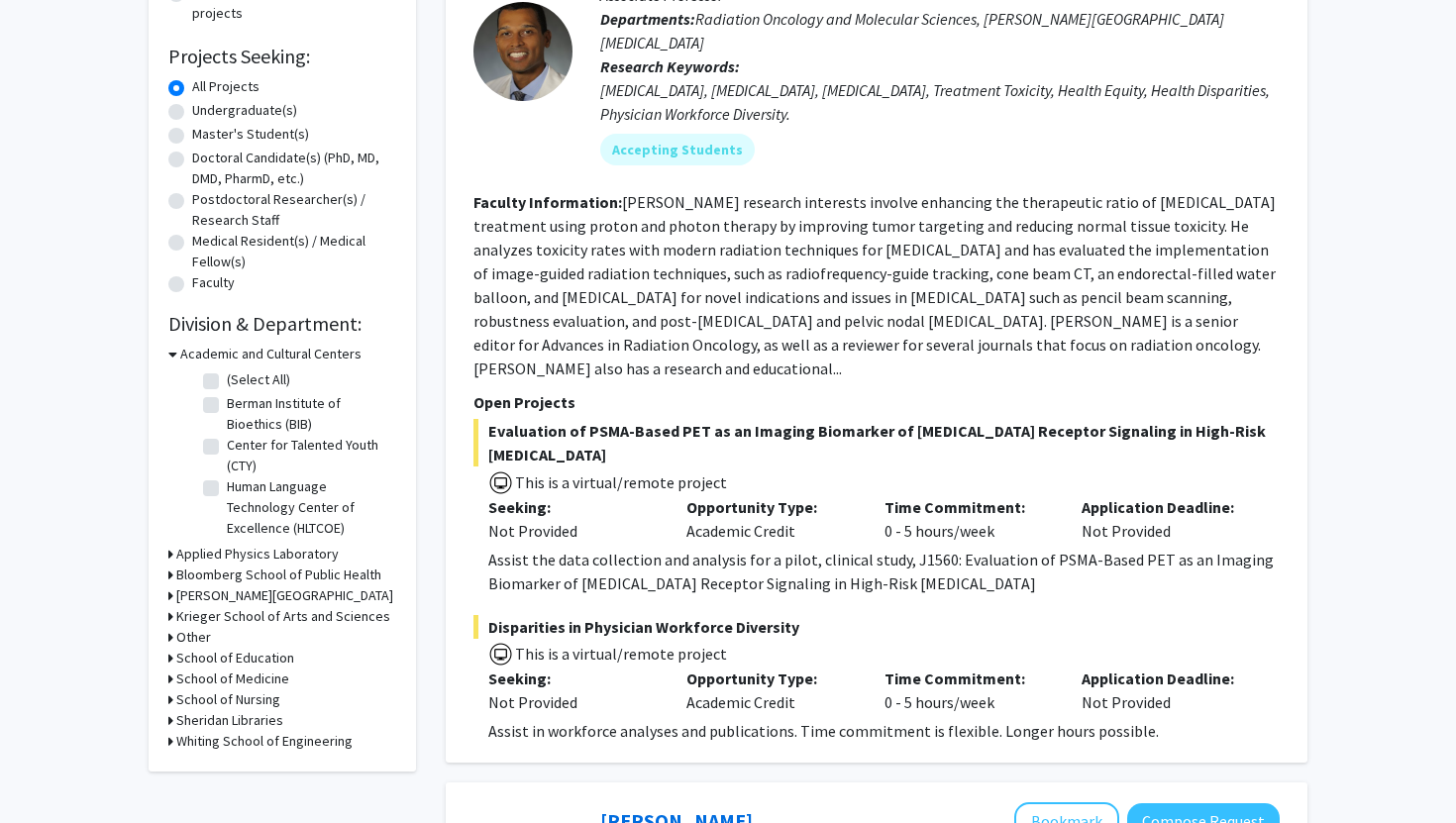scroll, scrollTop: 302, scrollLeft: 0, axis: vertical 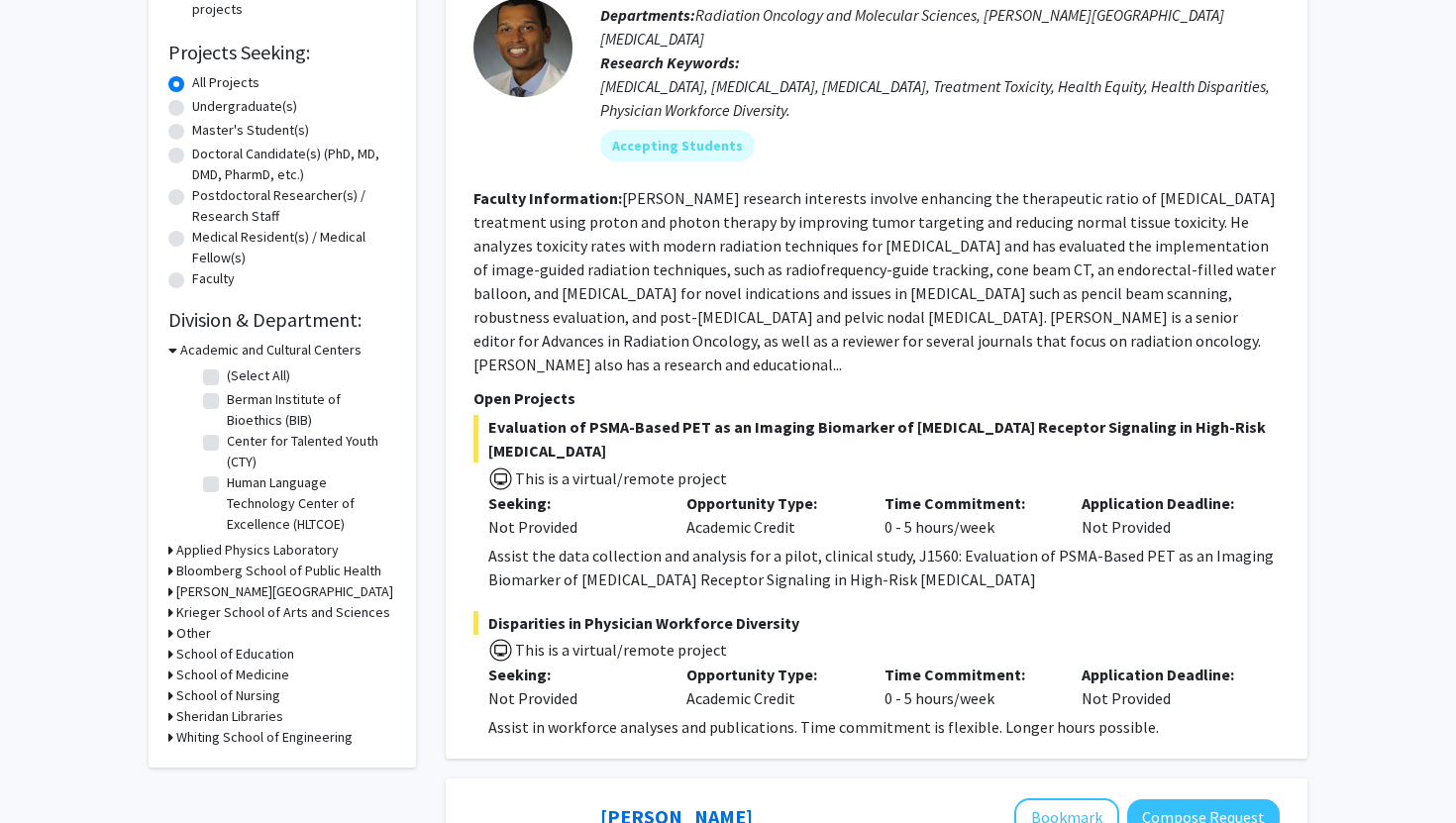click on "Krieger School of Arts and Sciences" at bounding box center [283, 612] 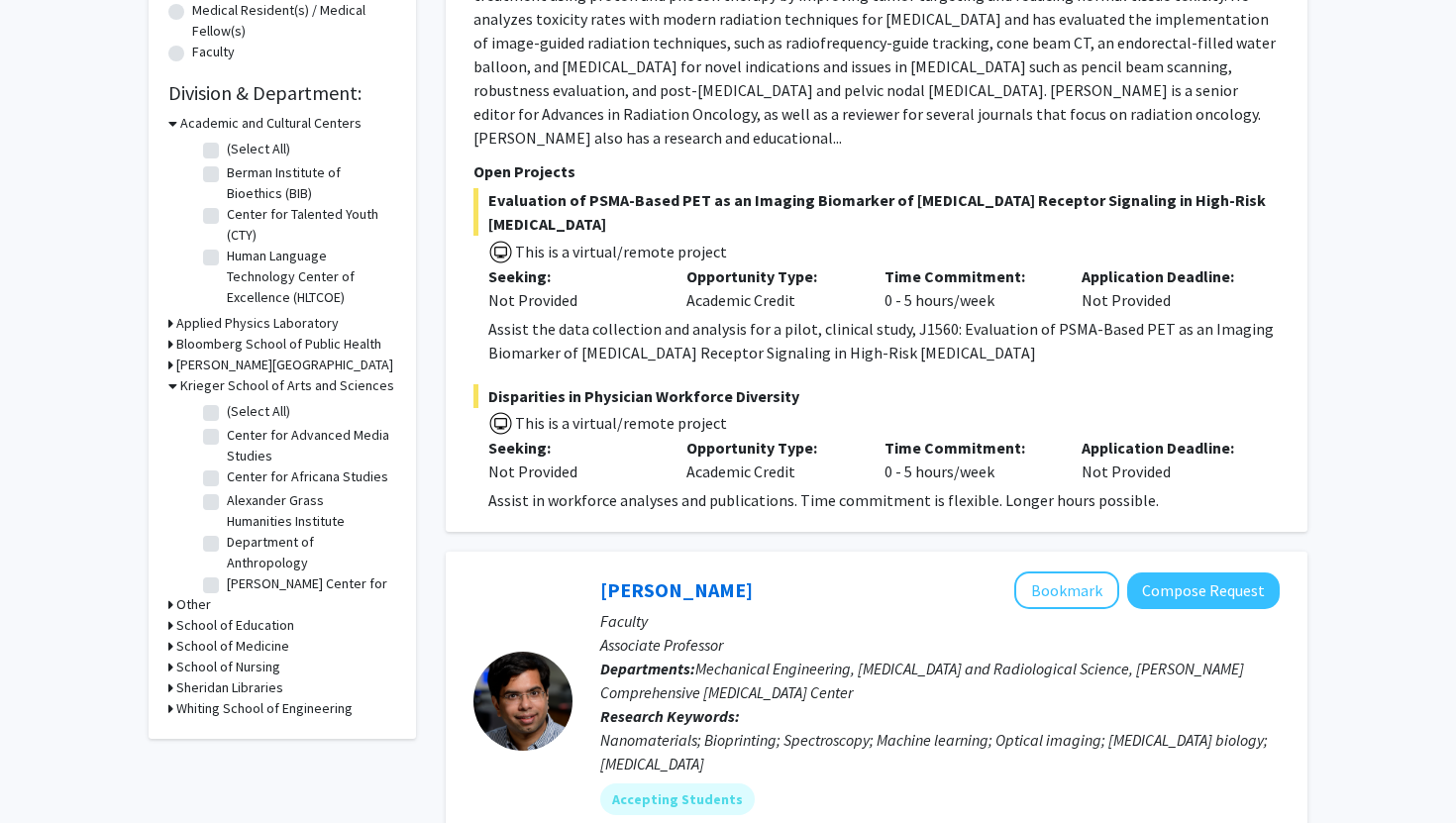 scroll, scrollTop: 532, scrollLeft: 0, axis: vertical 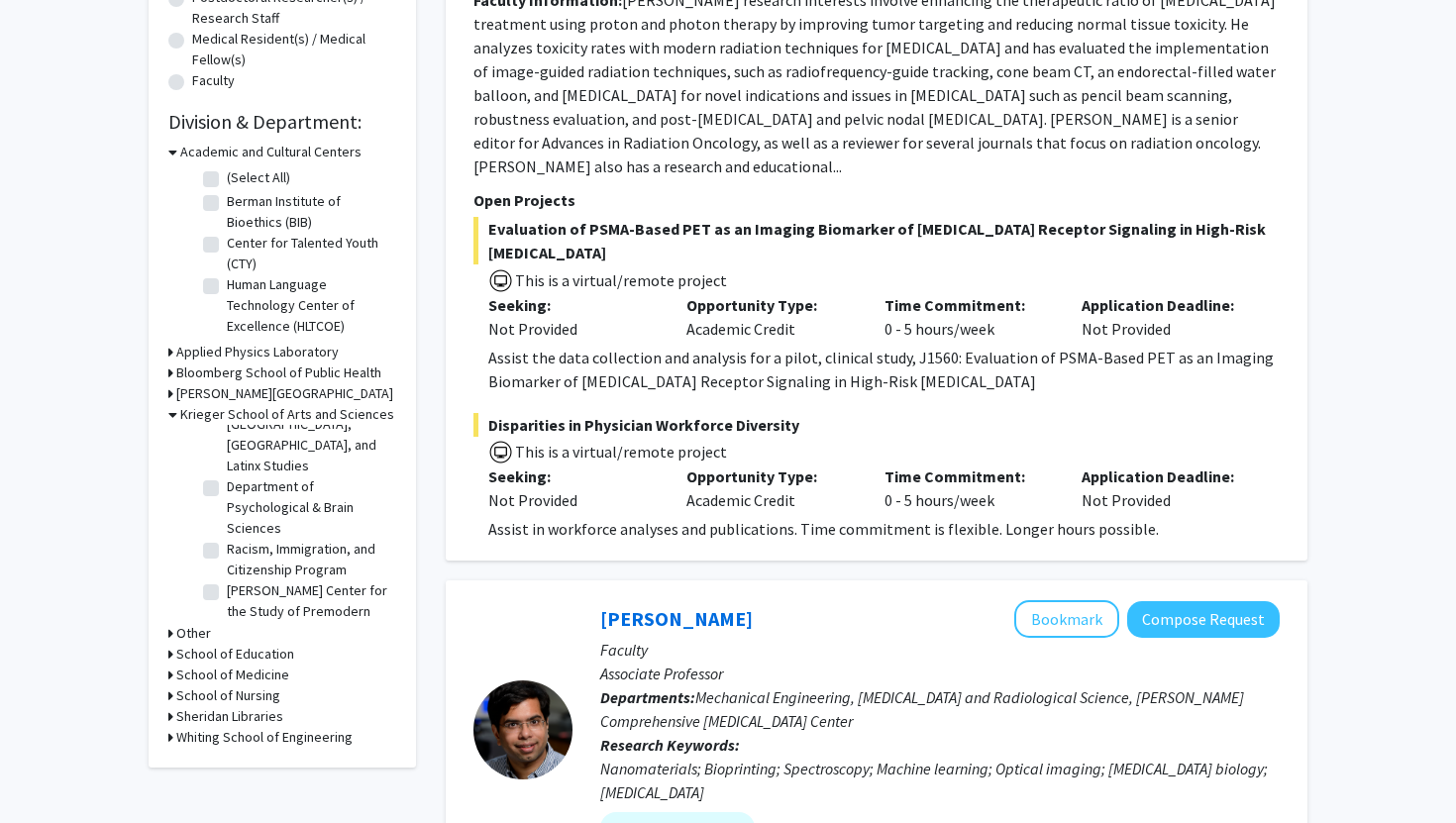 click on "SNF Agora Institute" 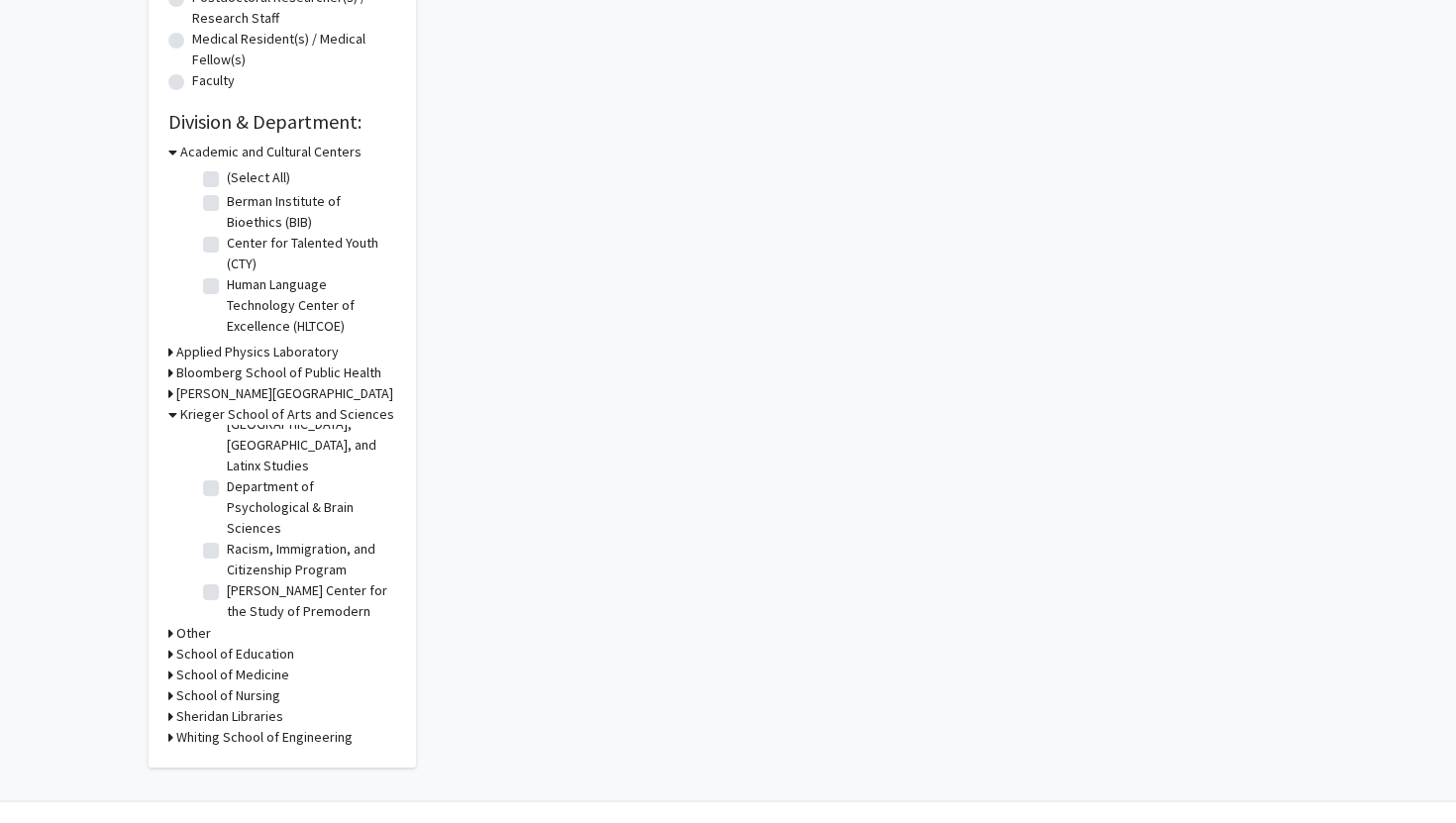 scroll, scrollTop: 0, scrollLeft: 0, axis: both 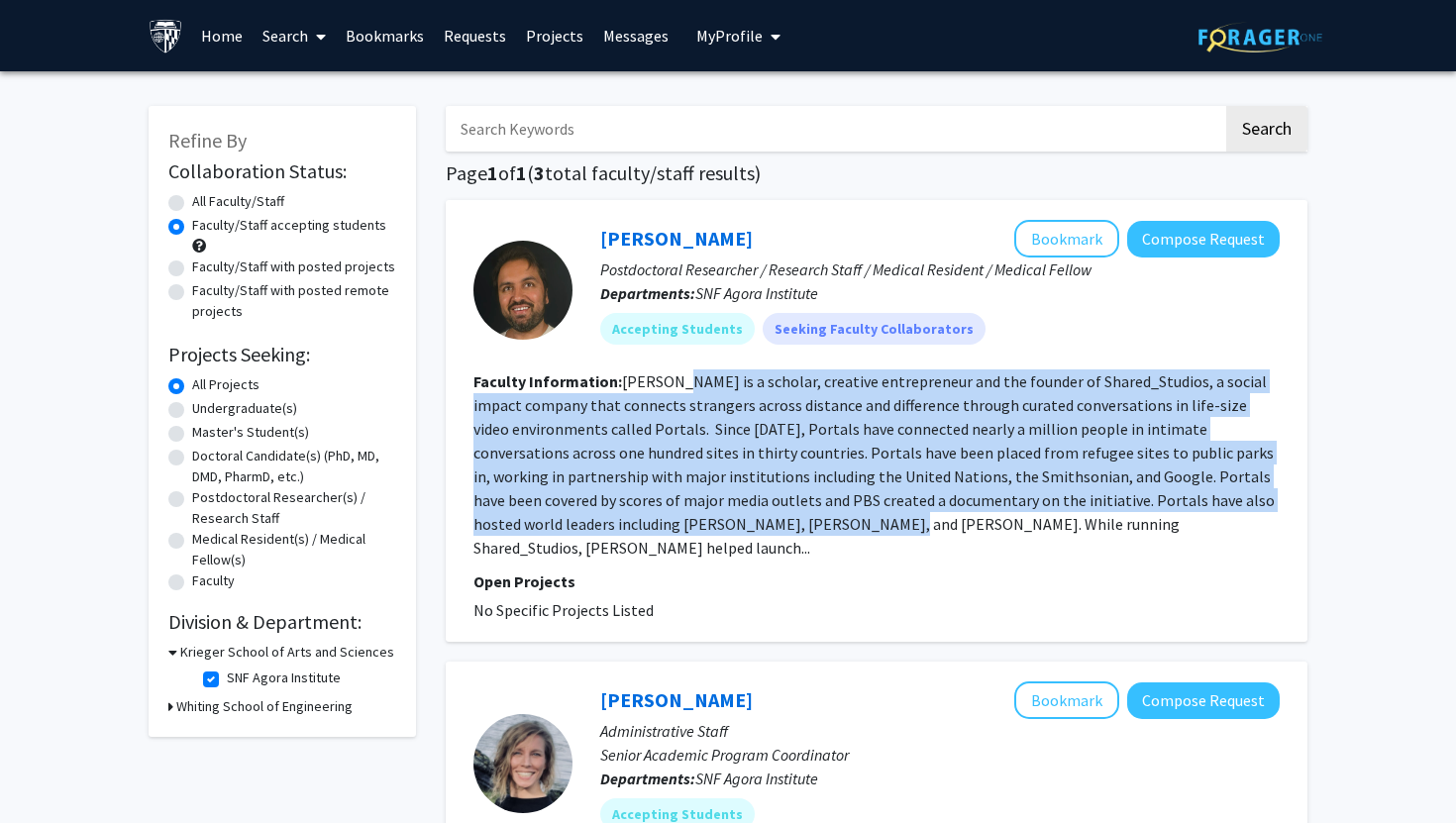 drag, startPoint x: 684, startPoint y: 369, endPoint x: 695, endPoint y: 521, distance: 152.39751 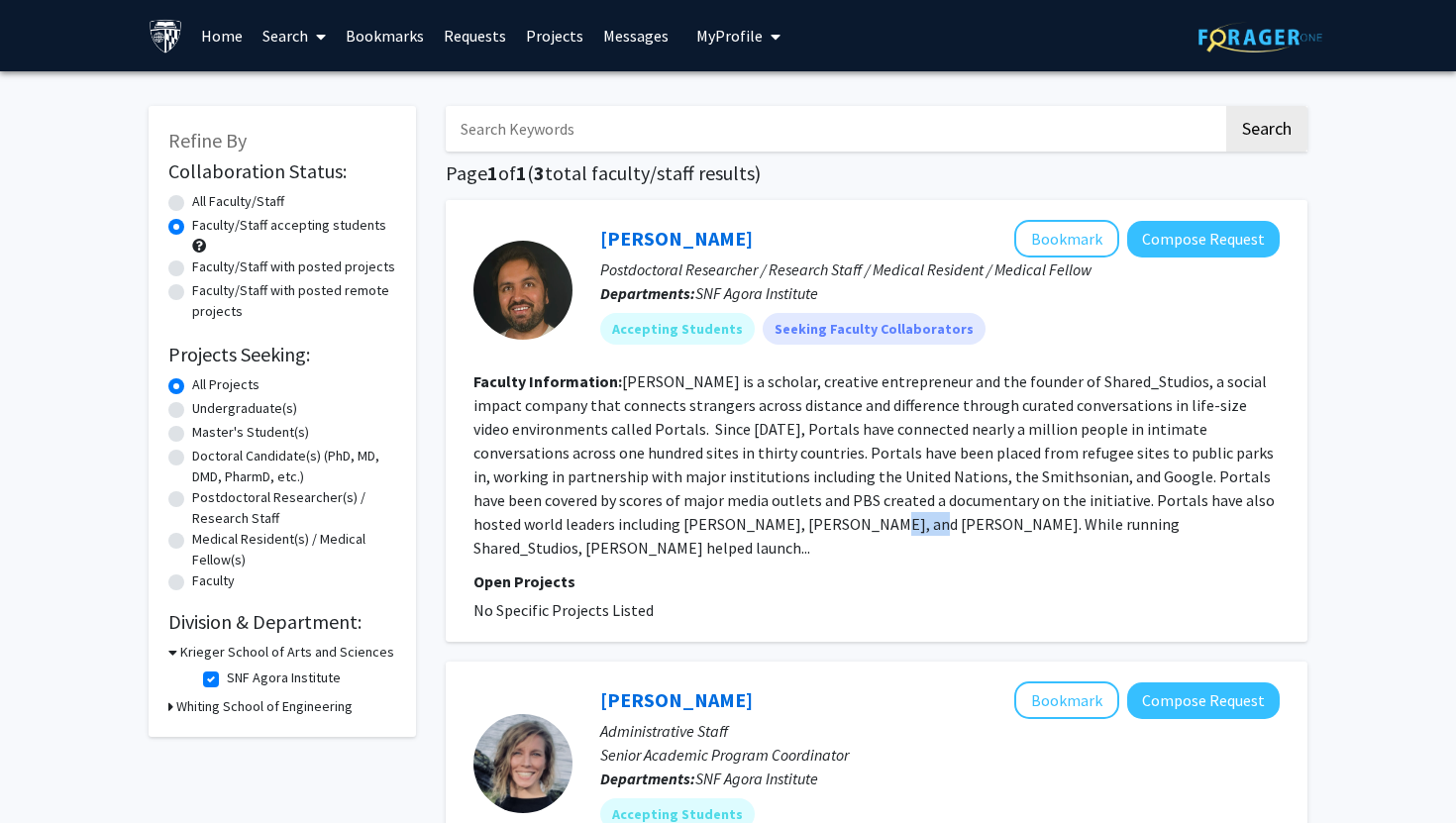 click on "[PERSON_NAME] is a scholar, creative entrepreneur and the founder of Shared_Studios, a social impact company that connects strangers across distance and difference through curated conversations in life-size video environments called Portals.    Since [DATE], Portals have connected nearly a million people in intimate conversations across one hundred sites in thirty countries. Portals have been placed from refugee sites to public parks in, working in partnership with major institutions including the United Nations, the Smithsonian, and Google. Portals have been covered by scores of major media outlets and PBS created a documentary on the initiative. Portals have also hosted world leaders including [PERSON_NAME], [PERSON_NAME], and [PERSON_NAME].   While running Shared_Studios, [PERSON_NAME] helped launch..." 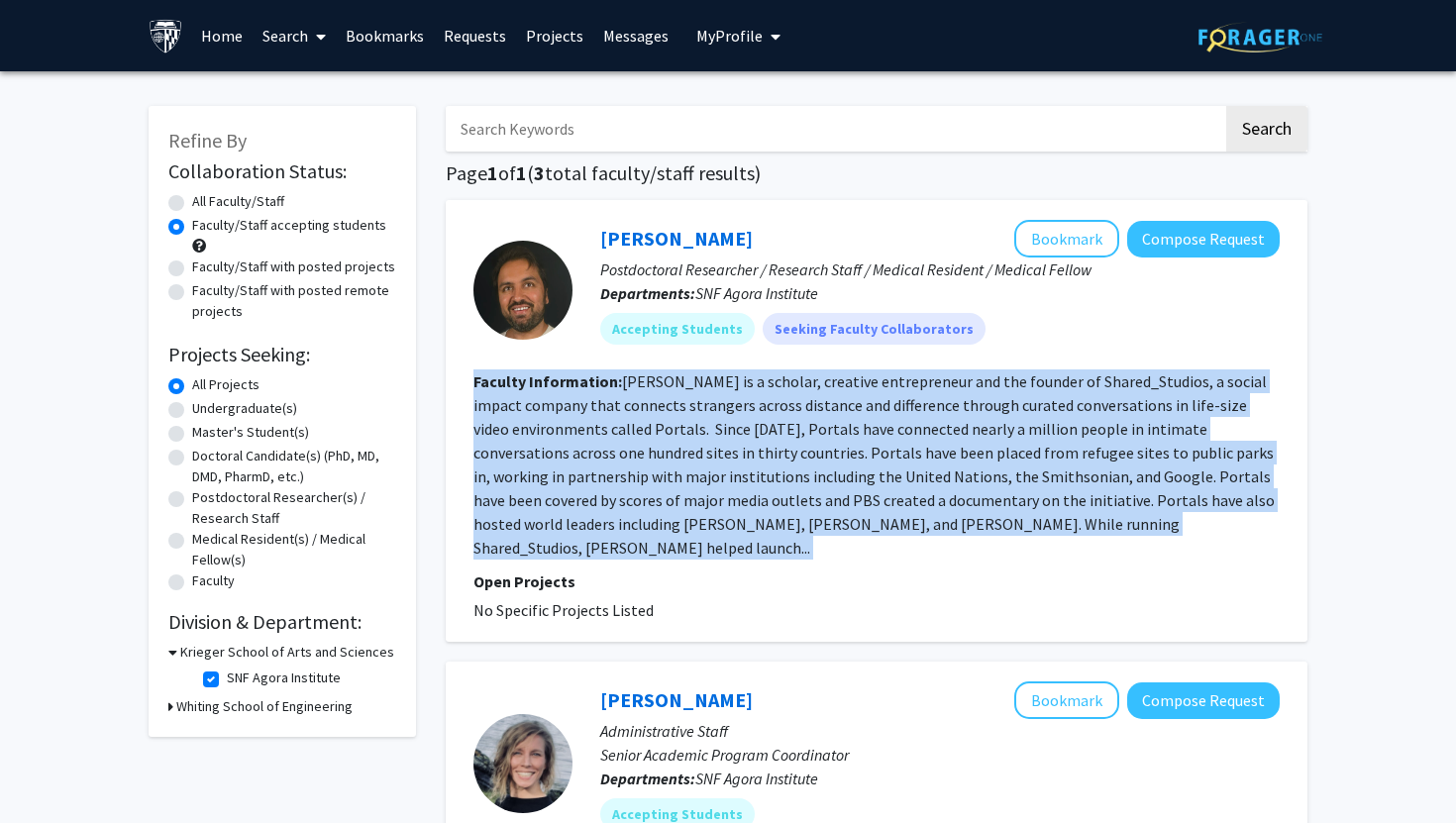 click on "[PERSON_NAME] is a scholar, creative entrepreneur and the founder of Shared_Studios, a social impact company that connects strangers across distance and difference through curated conversations in life-size video environments called Portals.    Since [DATE], Portals have connected nearly a million people in intimate conversations across one hundred sites in thirty countries. Portals have been placed from refugee sites to public parks in, working in partnership with major institutions including the United Nations, the Smithsonian, and Google. Portals have been covered by scores of major media outlets and PBS created a documentary on the initiative. Portals have also hosted world leaders including [PERSON_NAME], [PERSON_NAME], and [PERSON_NAME].   While running Shared_Studios, [PERSON_NAME] helped launch..." 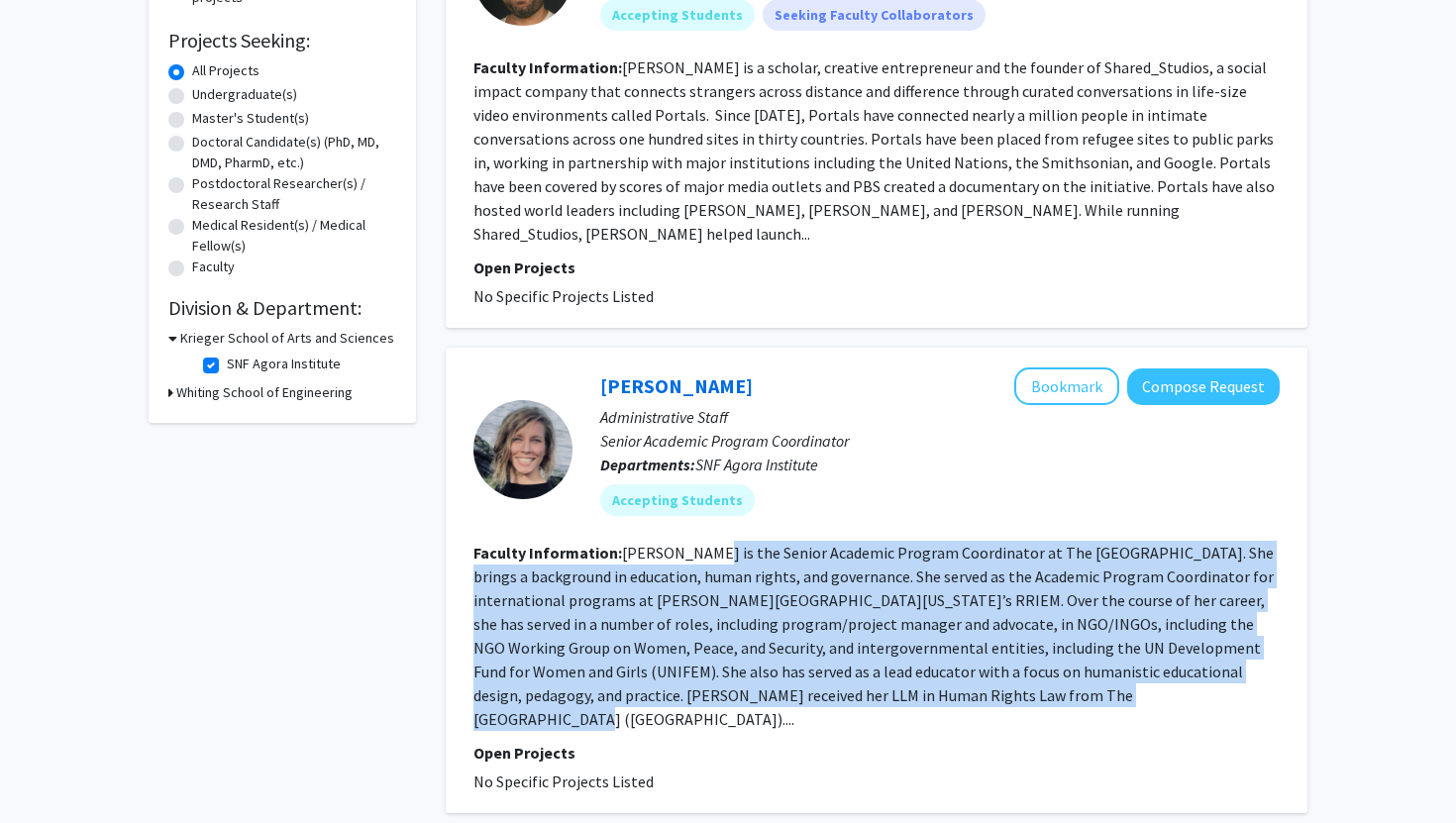 drag, startPoint x: 692, startPoint y: 521, endPoint x: 693, endPoint y: 684, distance: 163.00307 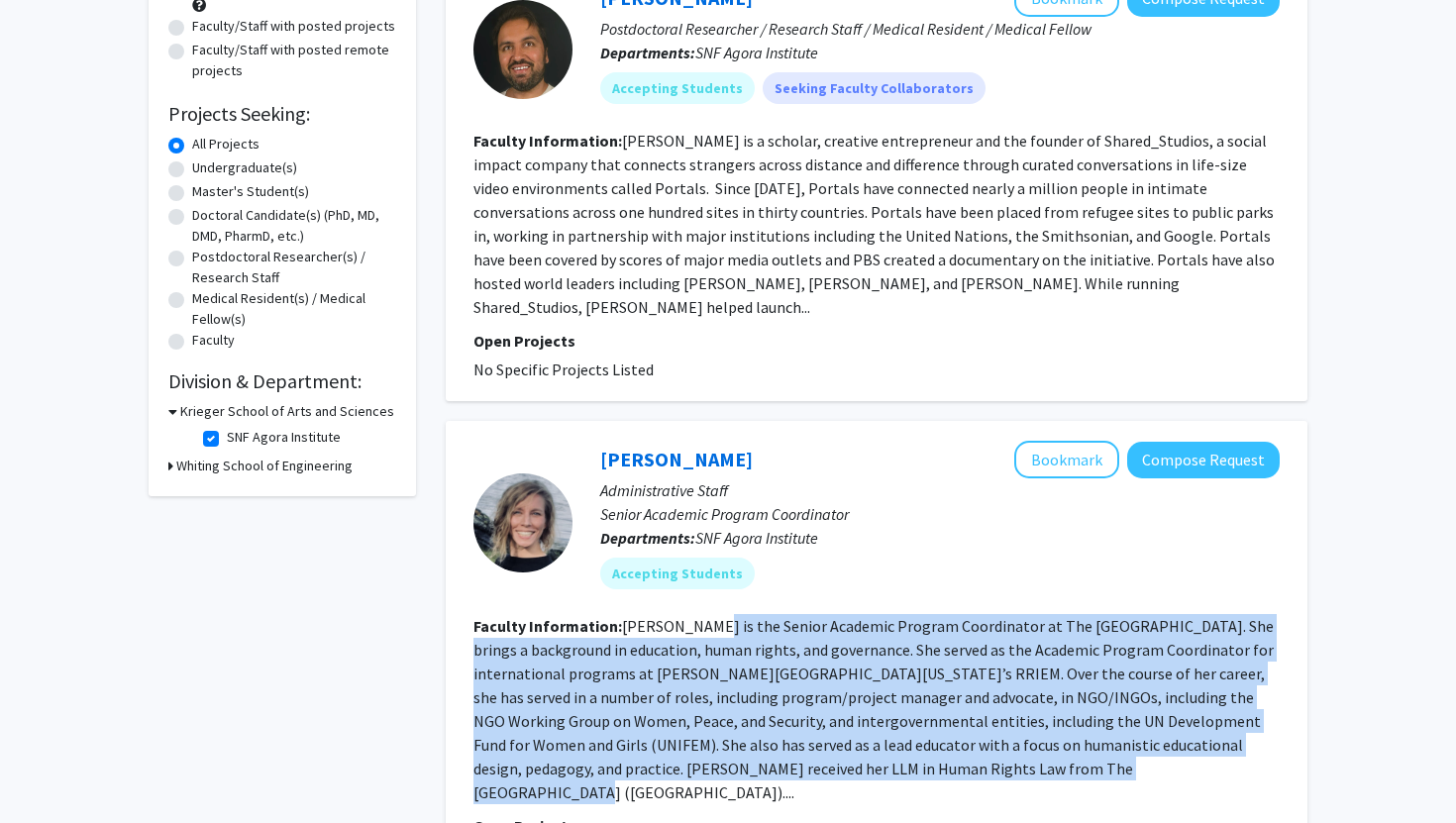 scroll, scrollTop: 0, scrollLeft: 0, axis: both 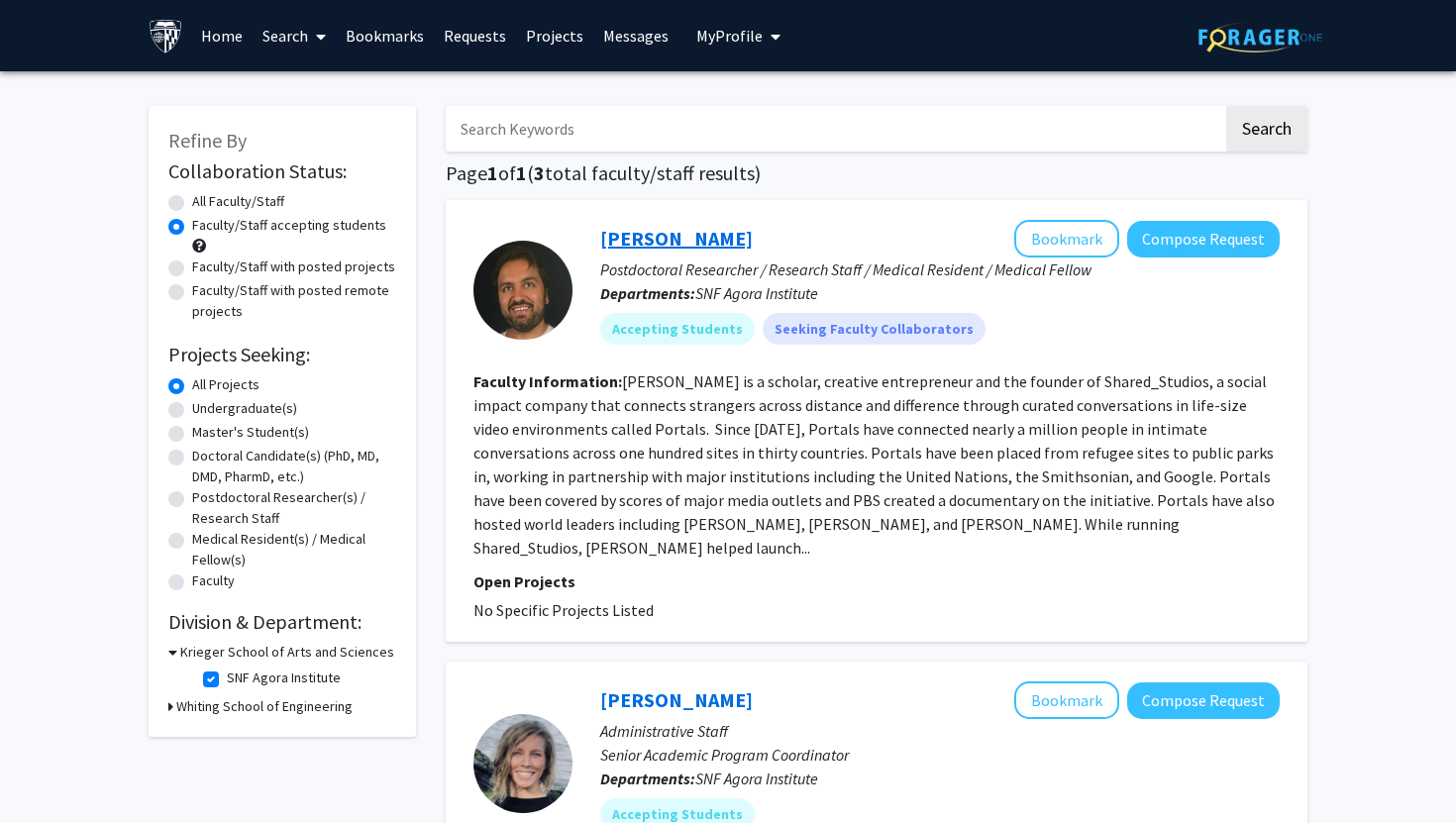 click on "[PERSON_NAME]" 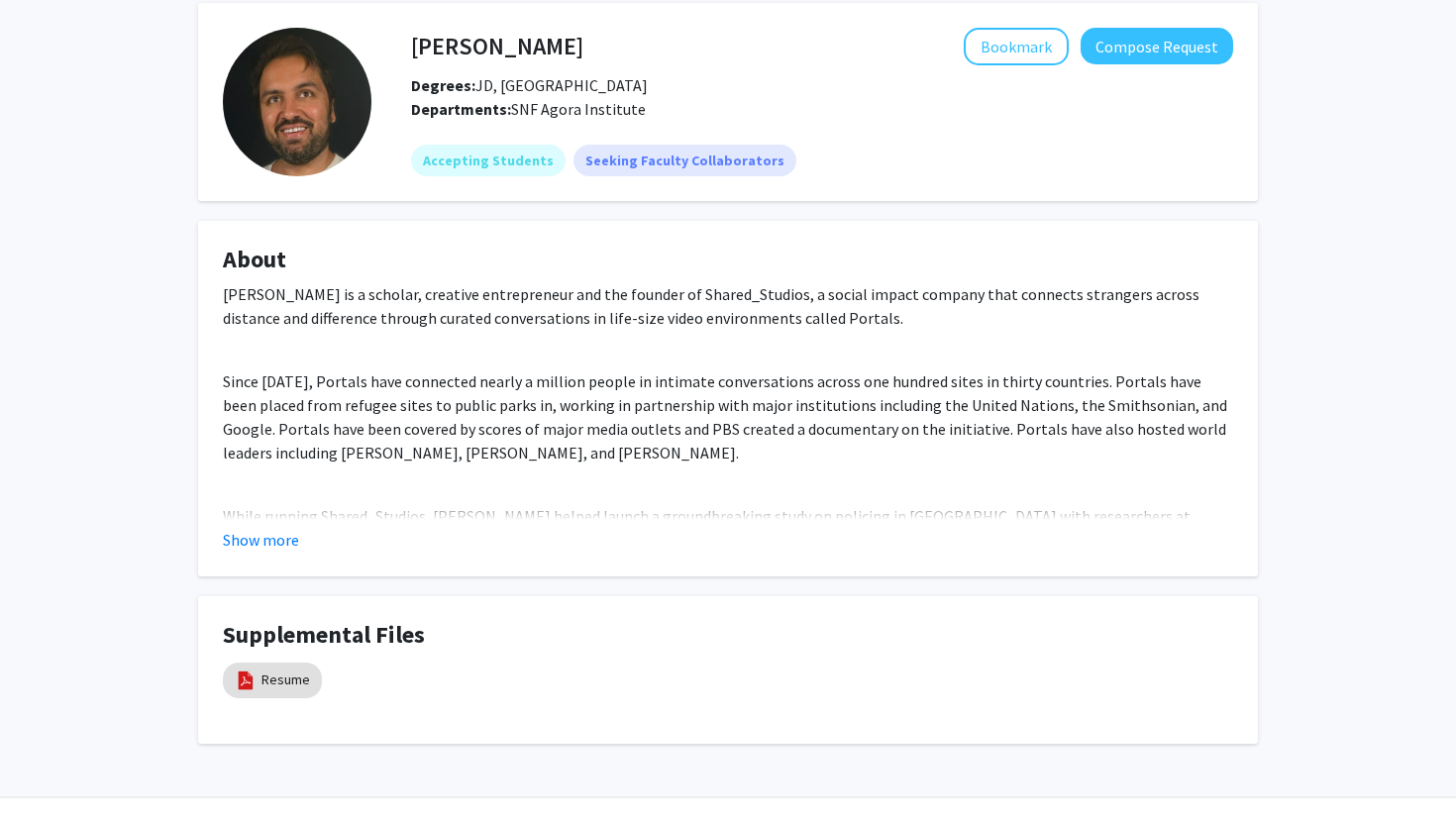 scroll, scrollTop: 92, scrollLeft: 0, axis: vertical 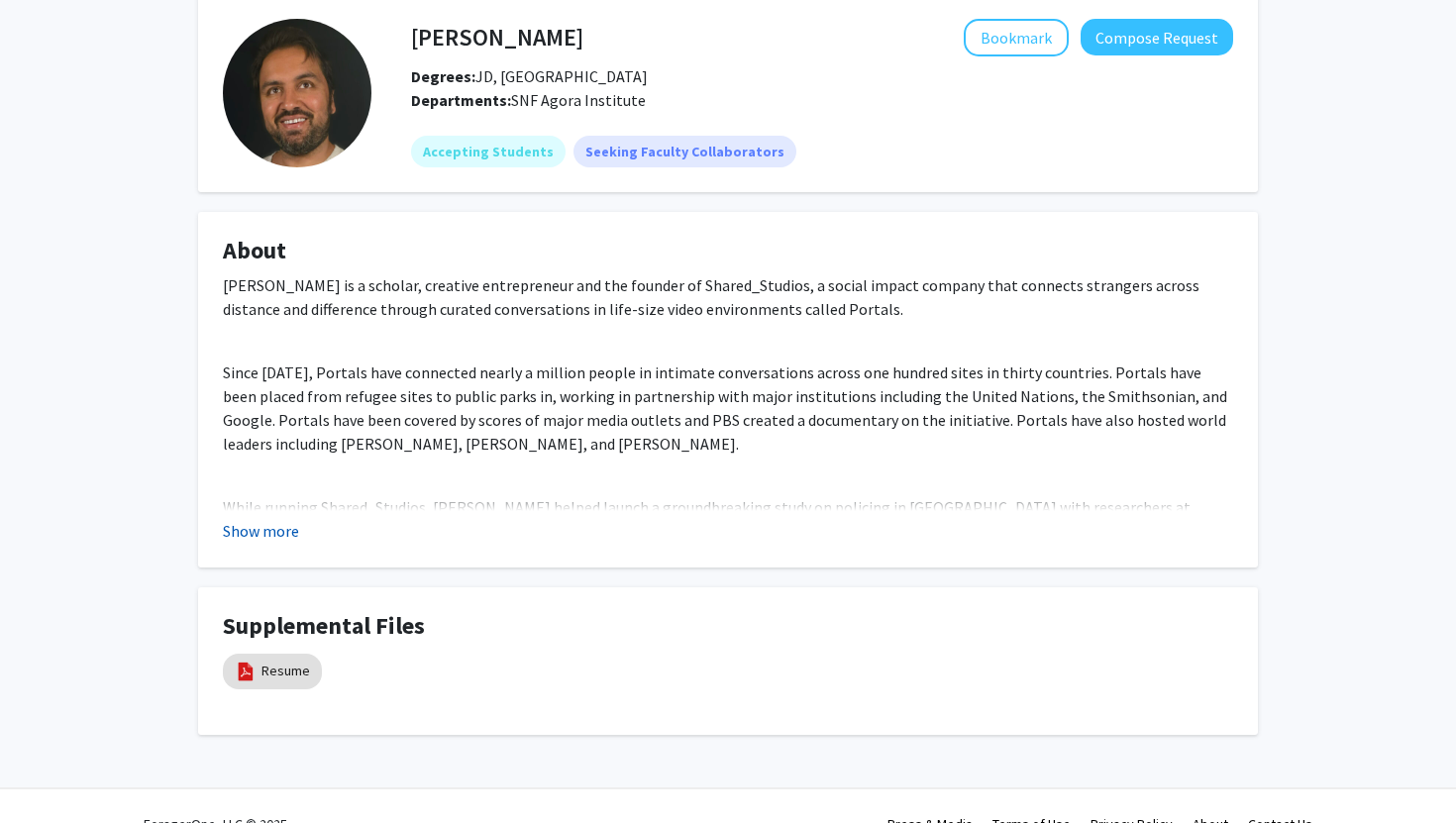 click on "Show more" 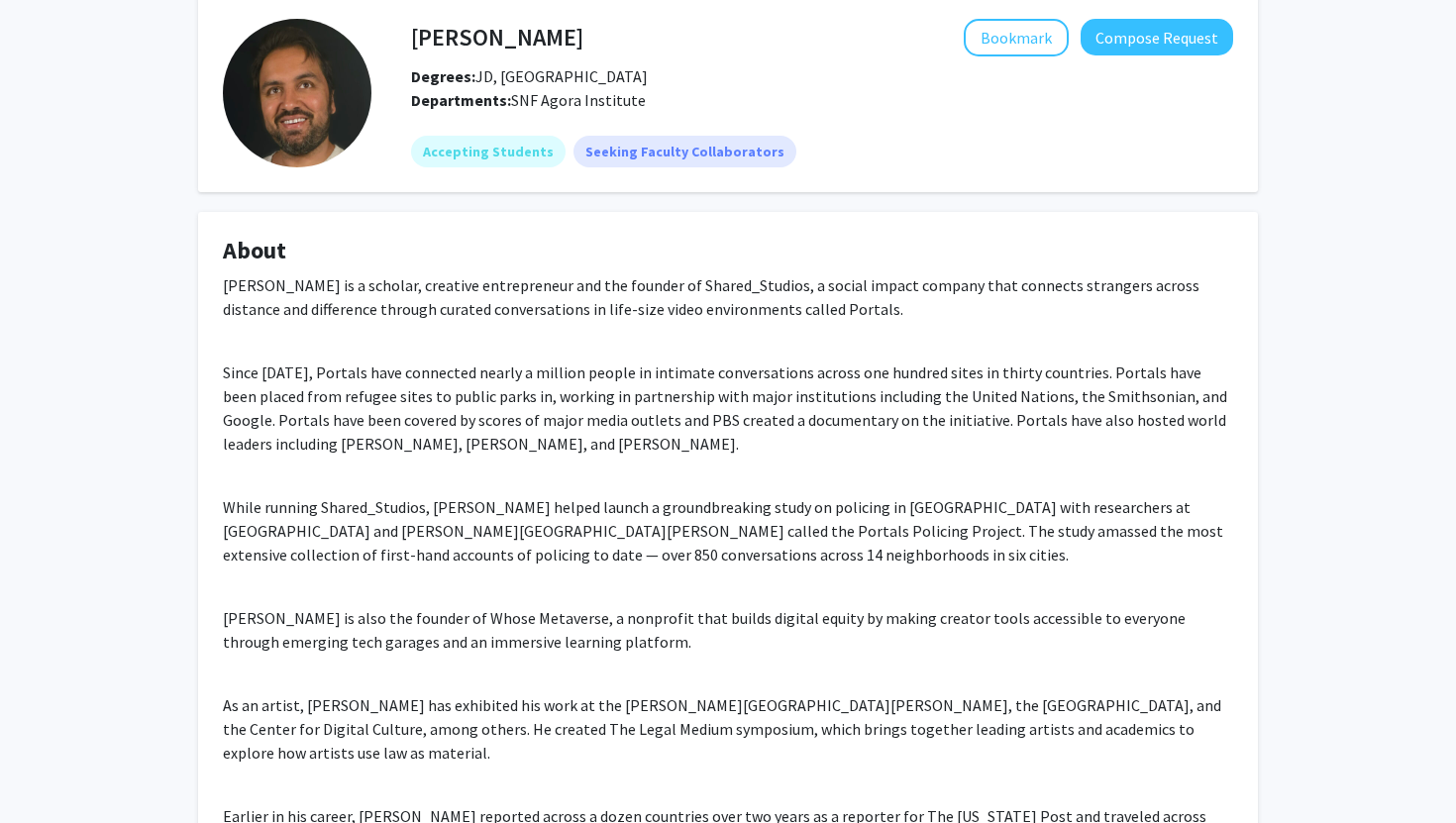 type 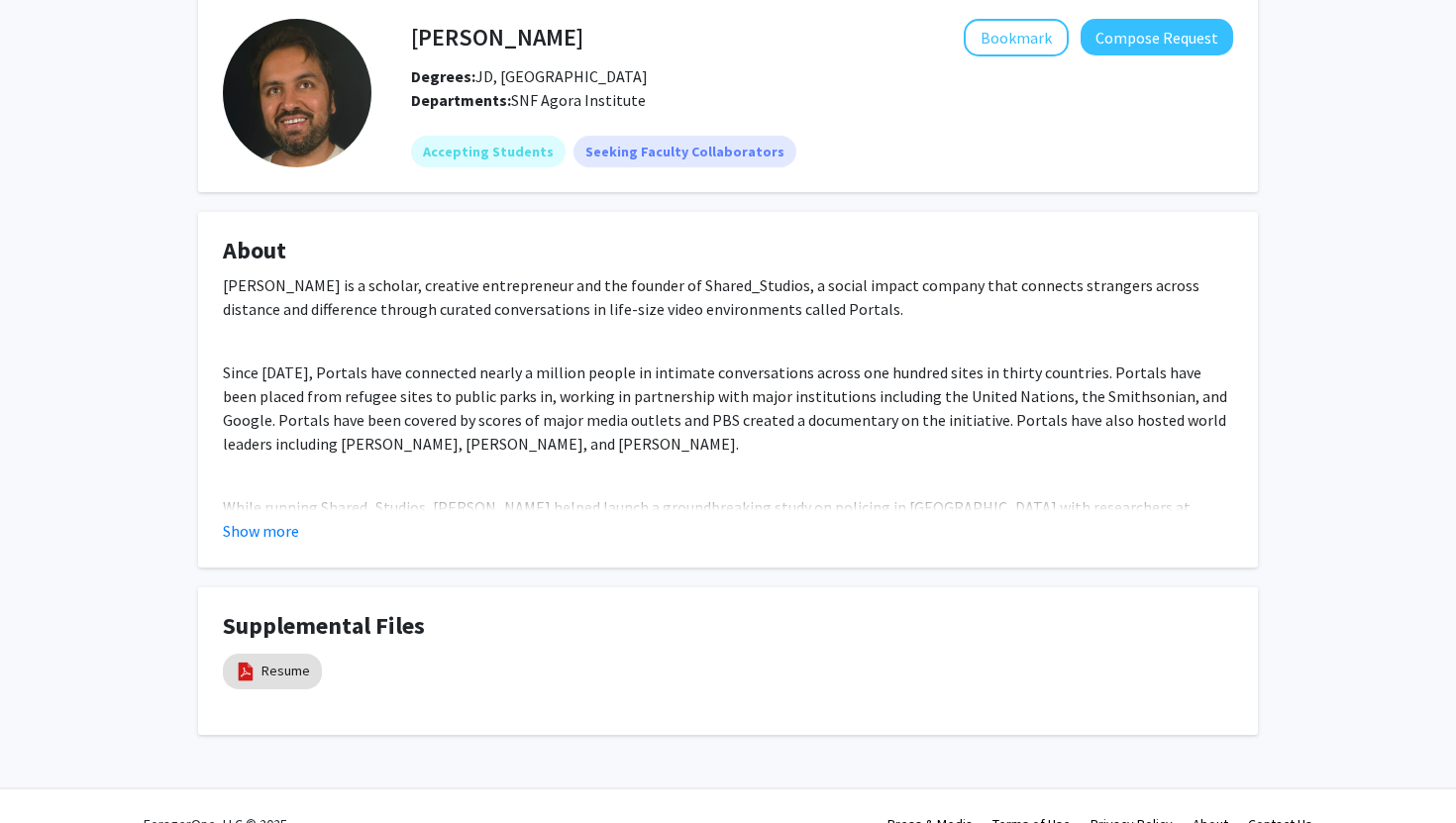 click on "Show more" 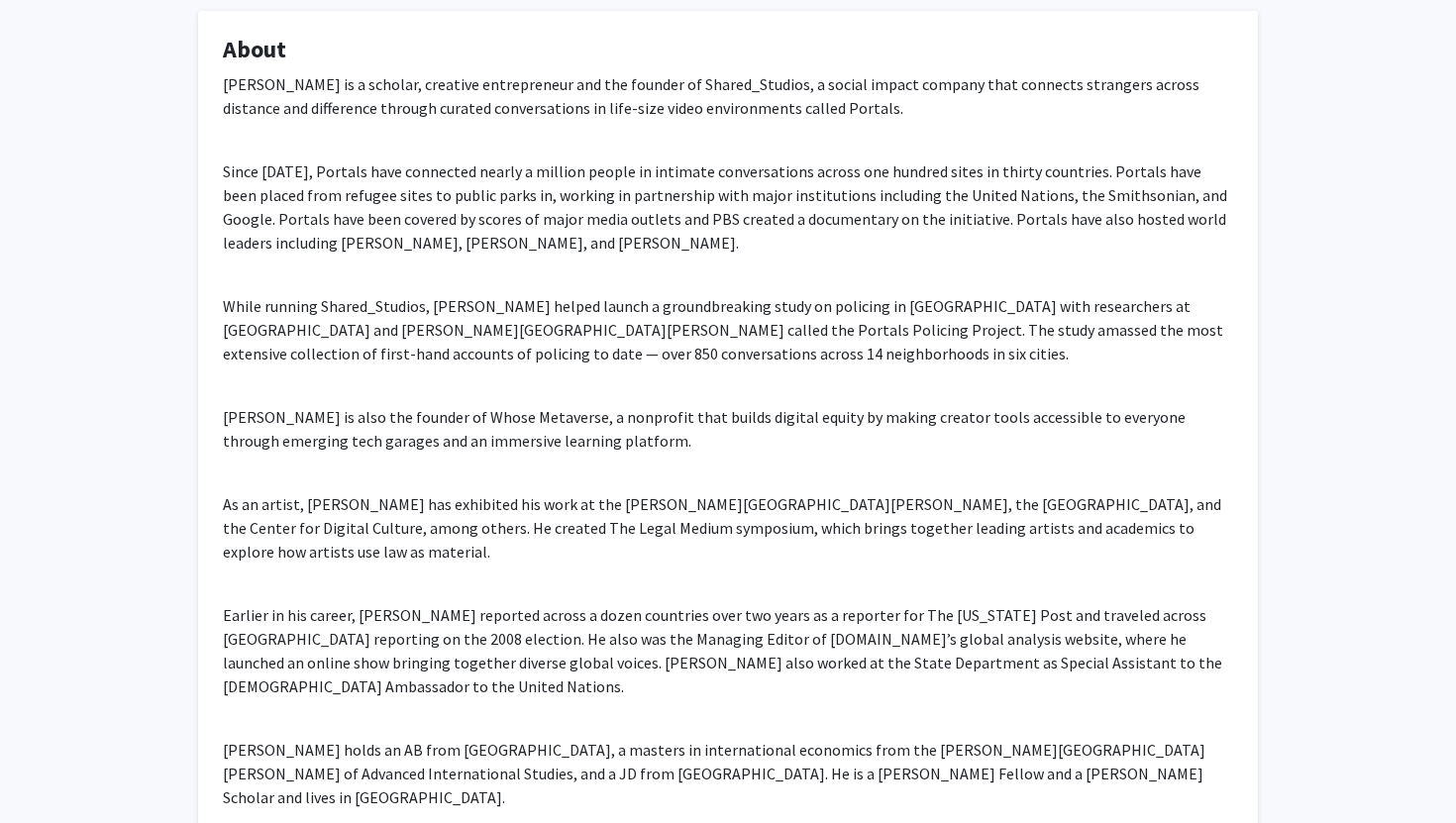 scroll, scrollTop: 420, scrollLeft: 0, axis: vertical 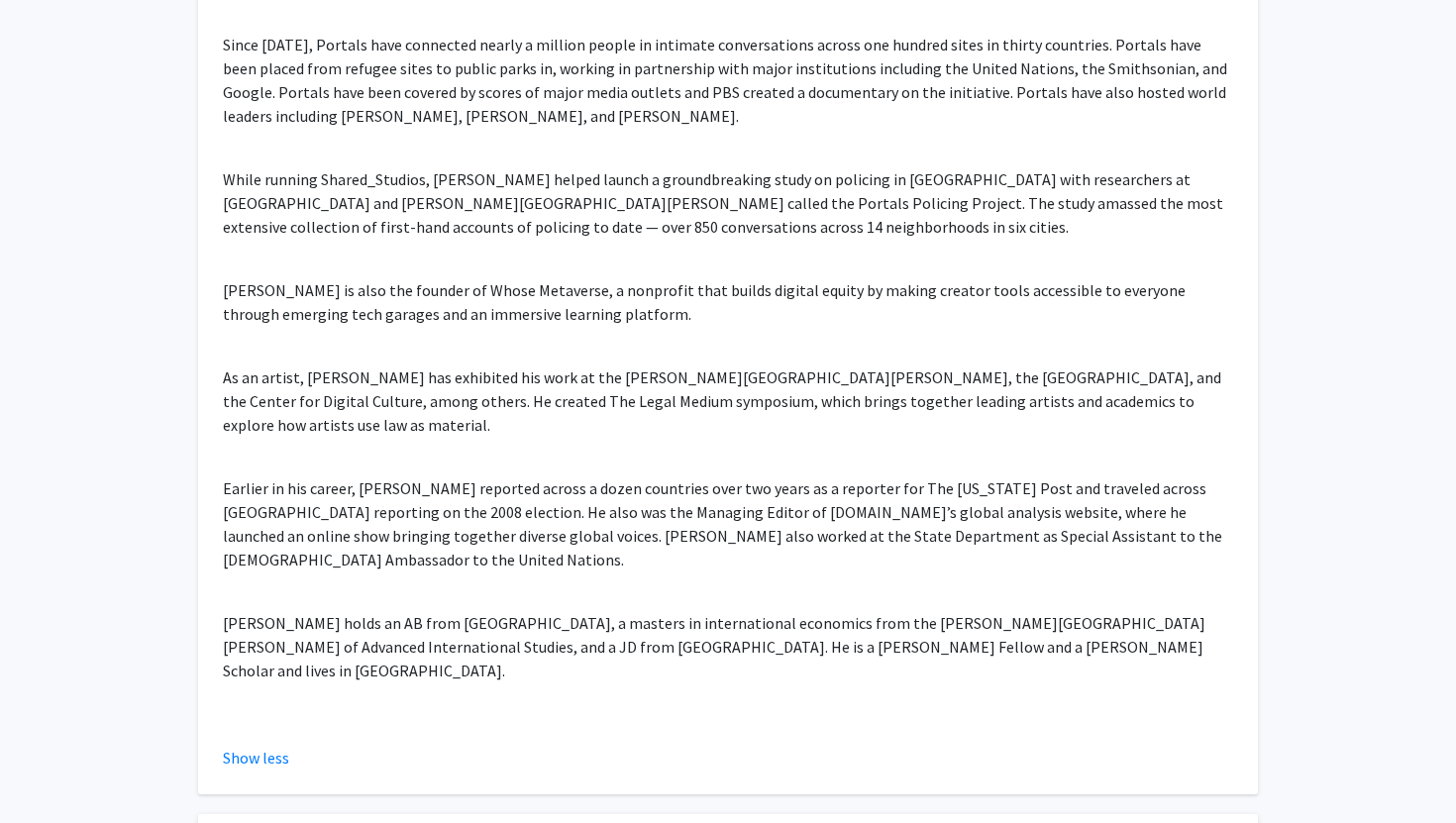 click on "As an artist, [PERSON_NAME] has exhibited his work at the [PERSON_NAME][GEOGRAPHIC_DATA][PERSON_NAME], the [GEOGRAPHIC_DATA], and the Center for Digital Culture, among others. He created The Legal Medium symposium, which brings together leading artists and academics to explore how artists use law as material." 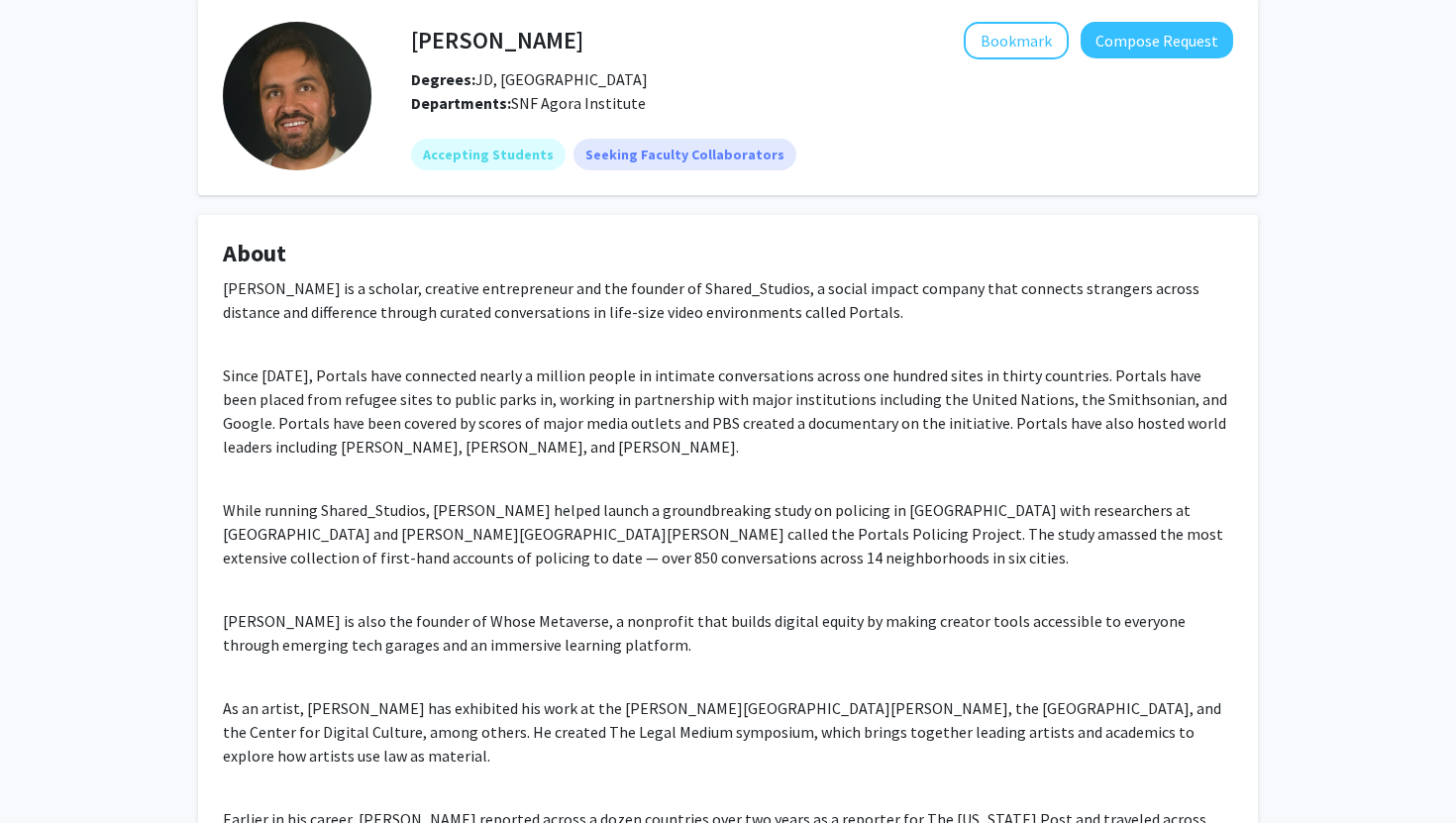scroll, scrollTop: 95, scrollLeft: 0, axis: vertical 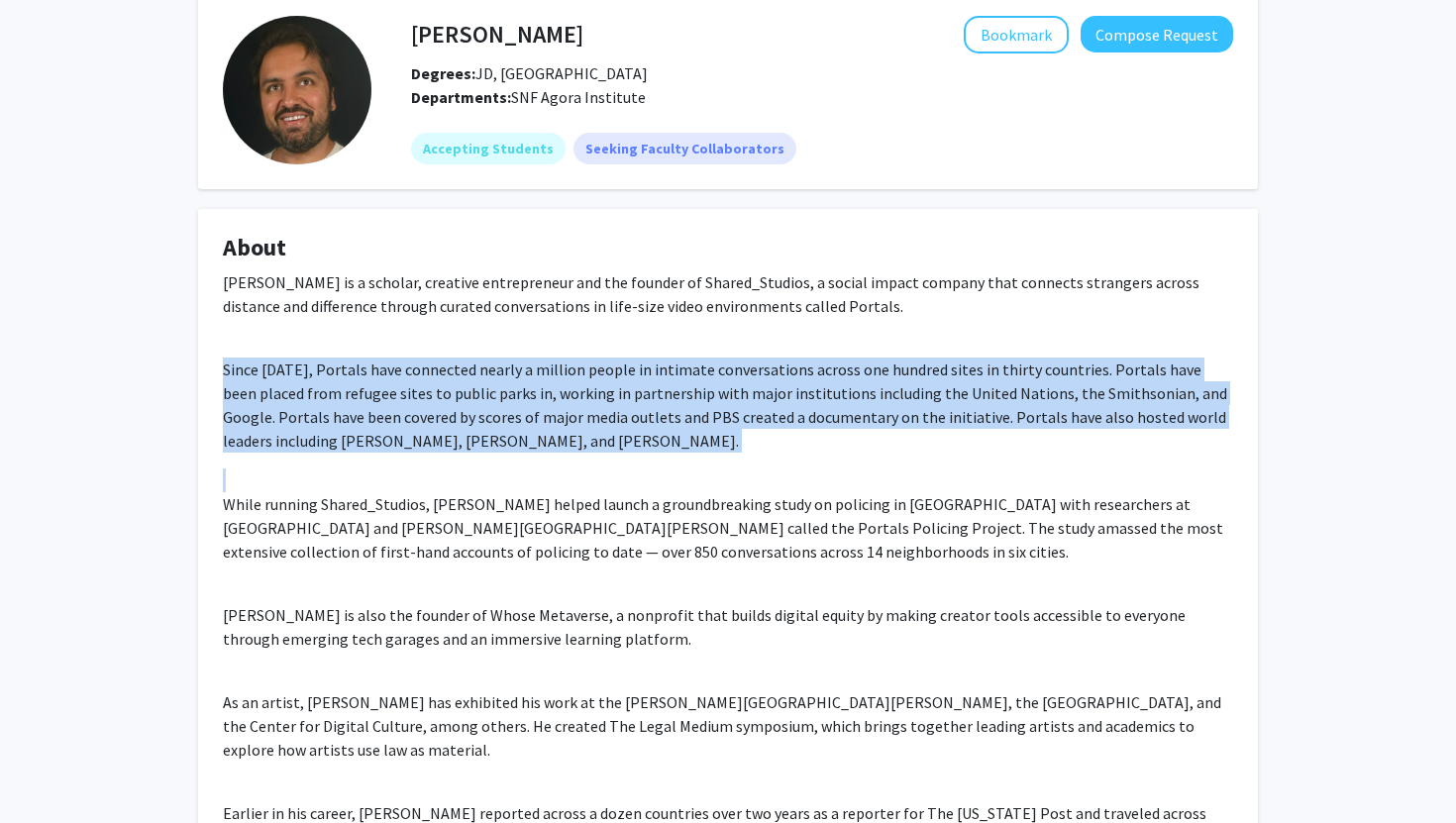 drag, startPoint x: 658, startPoint y: 475, endPoint x: 658, endPoint y: 580, distance: 105 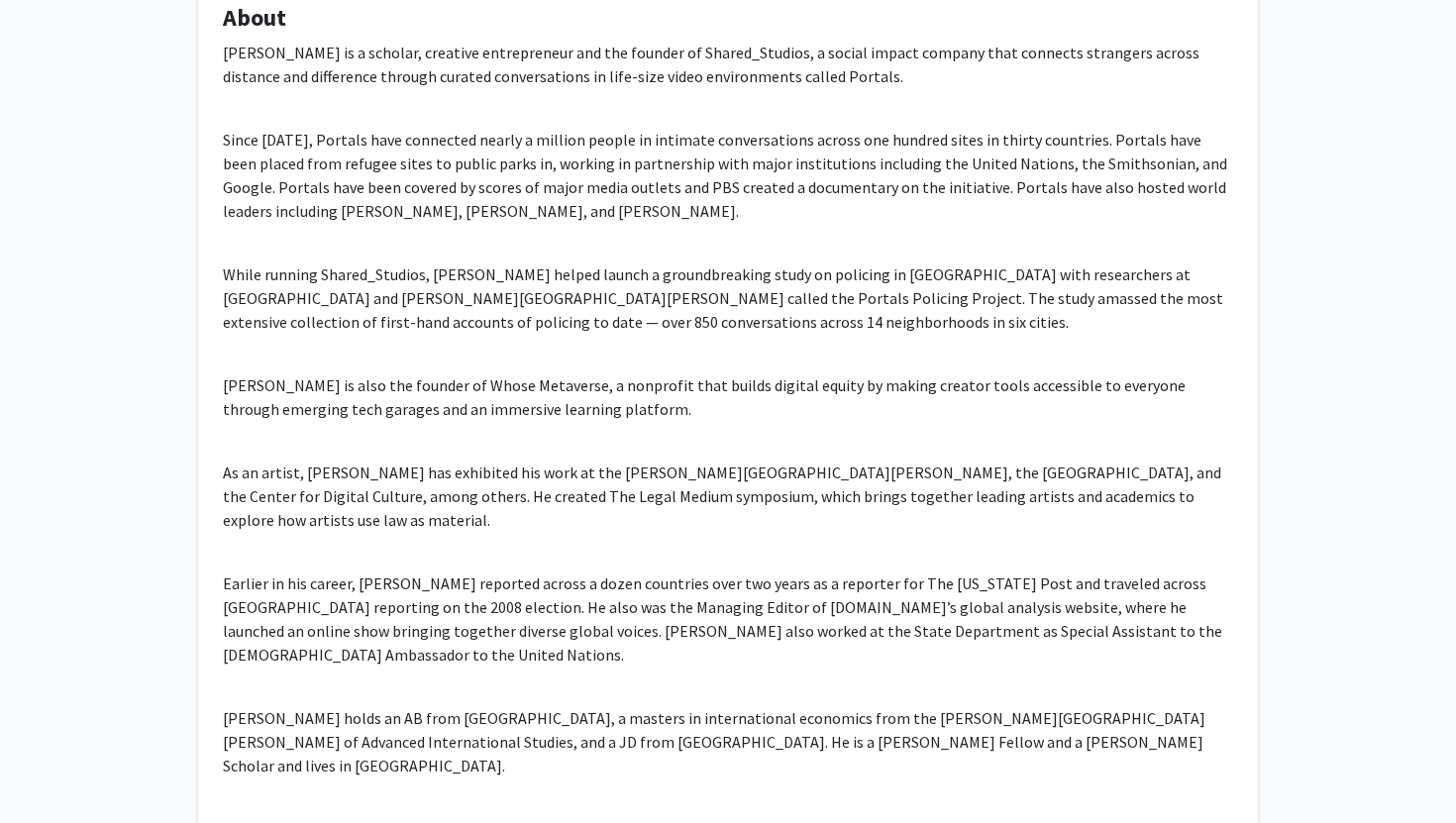 scroll, scrollTop: 328, scrollLeft: 0, axis: vertical 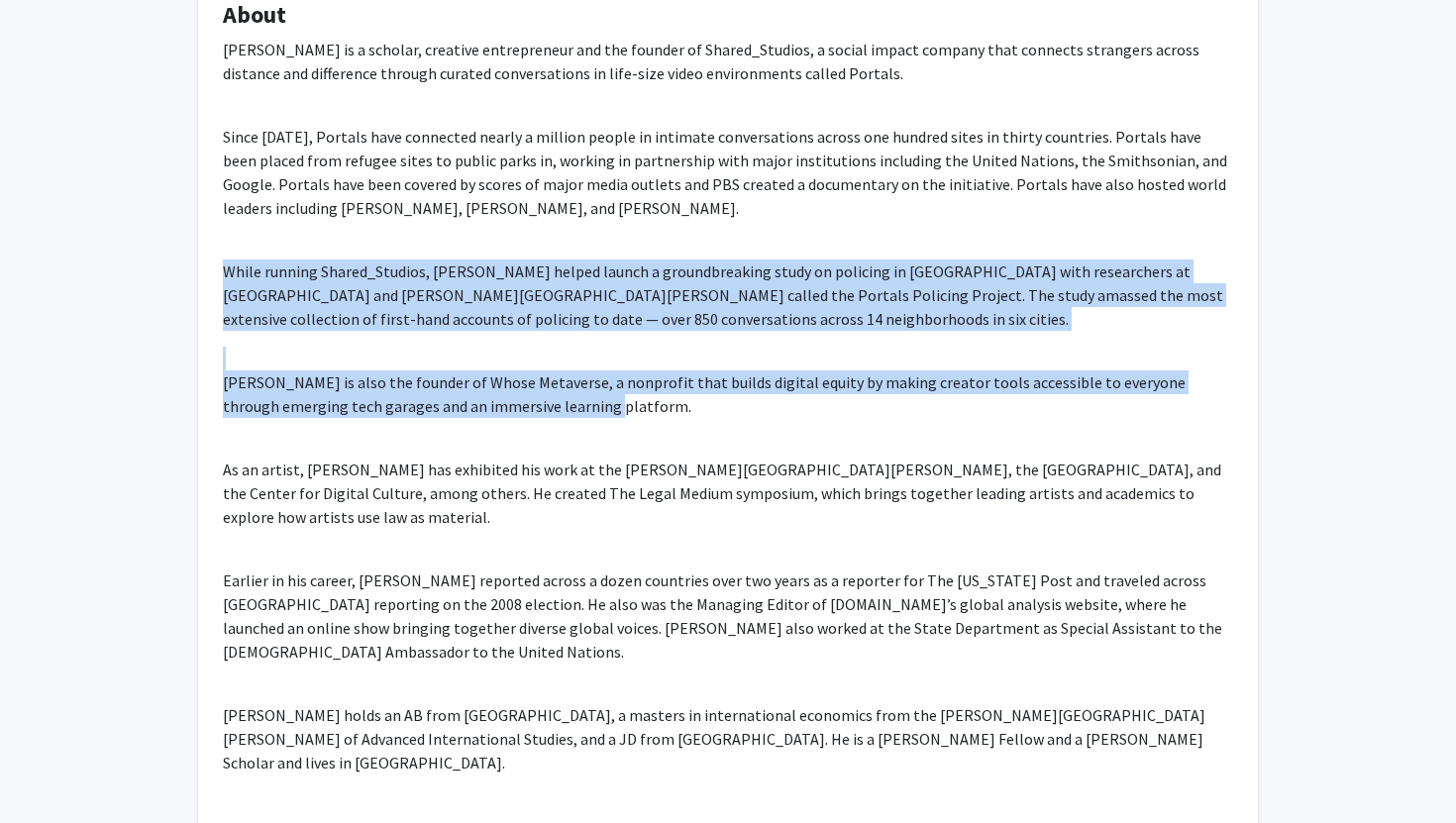 drag, startPoint x: 645, startPoint y: 369, endPoint x: 616, endPoint y: 414, distance: 53.535035 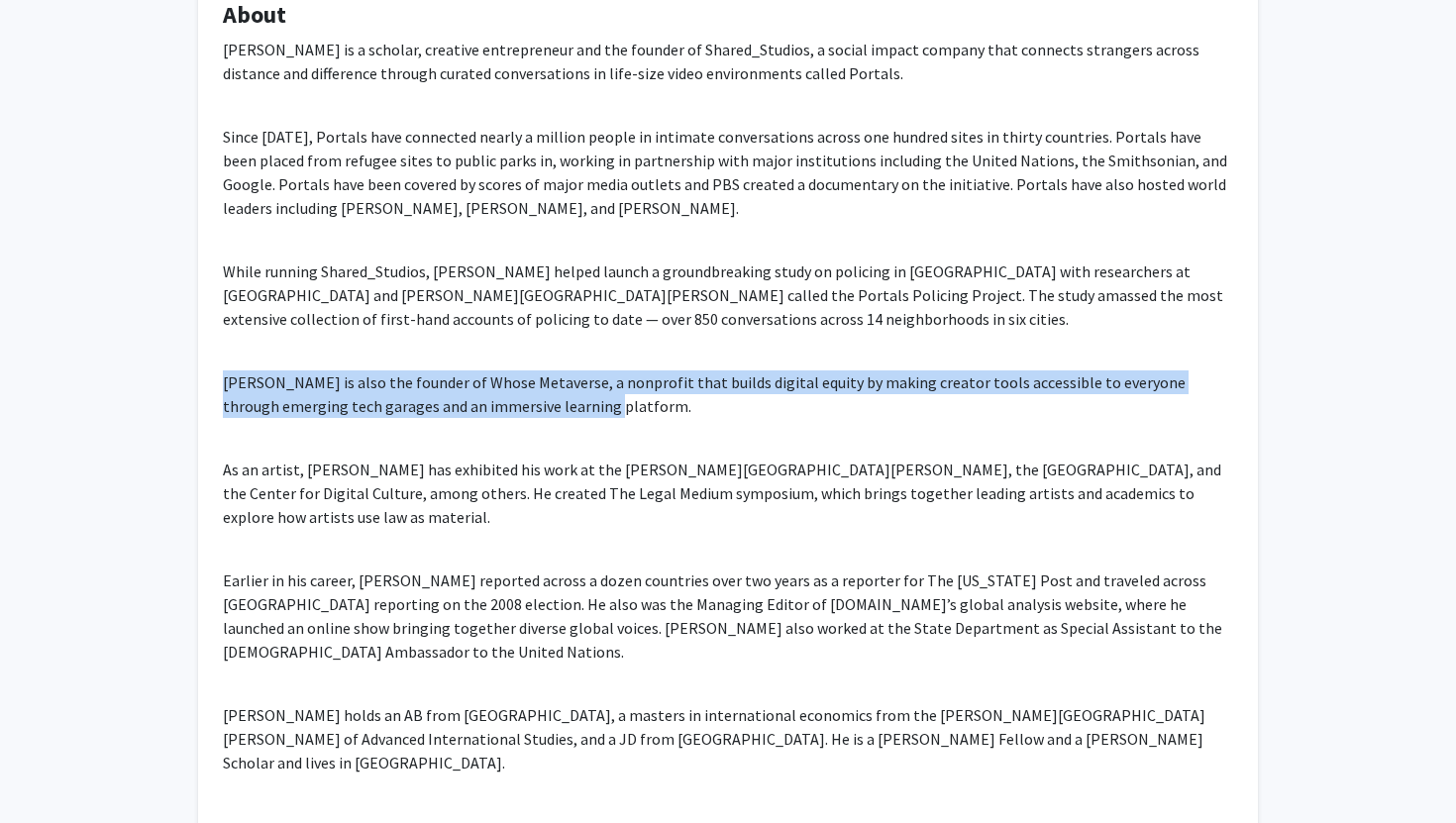 click on "[PERSON_NAME] is also the founder of Whose Metaverse, a nonprofit that builds digital equity by making creator tools accessible to everyone through emerging tech garages and an immersive learning platform." 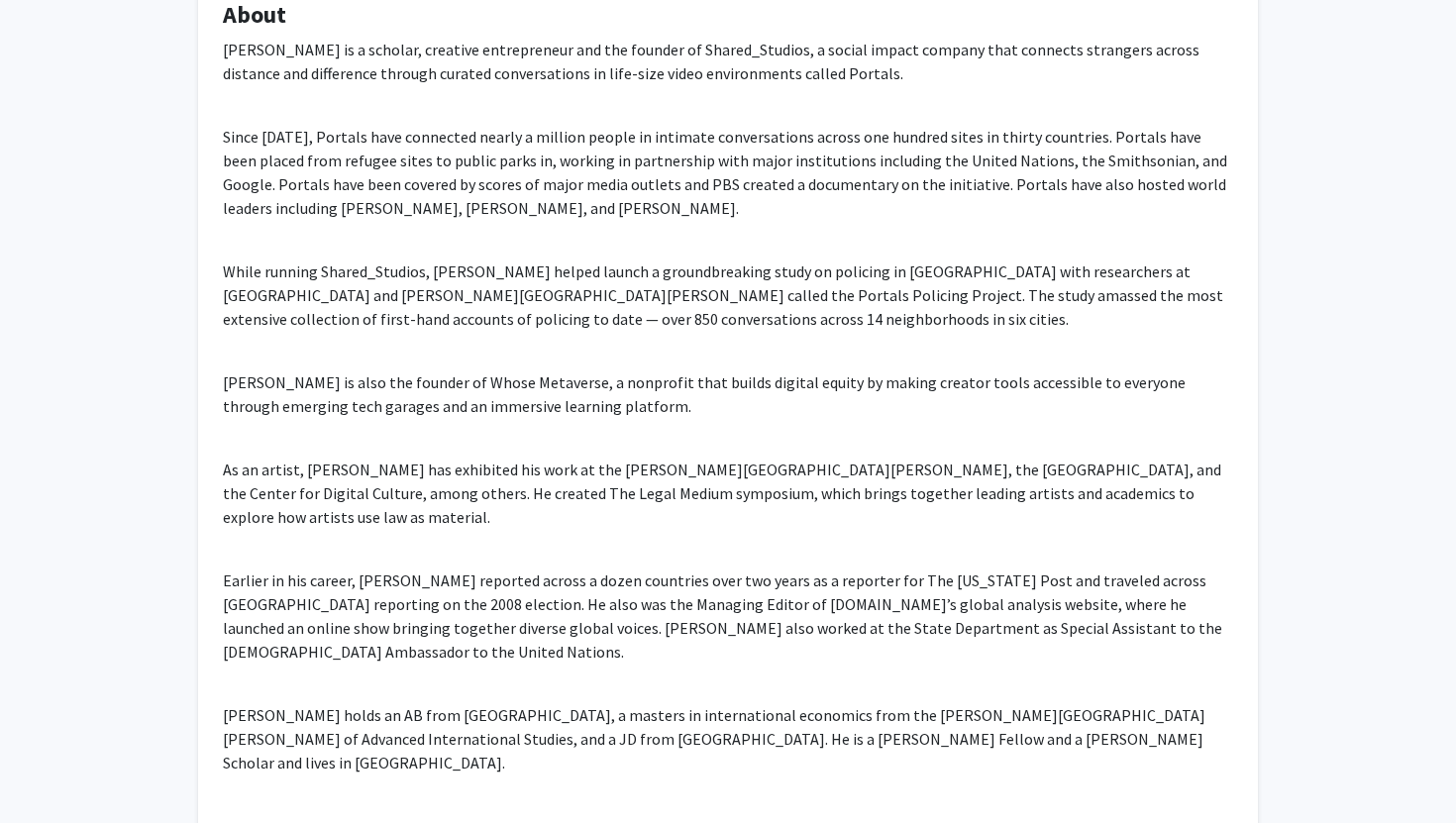 click on "[PERSON_NAME] is also the founder of Whose Metaverse, a nonprofit that builds digital equity by making creator tools accessible to everyone through emerging tech garages and an immersive learning platform." 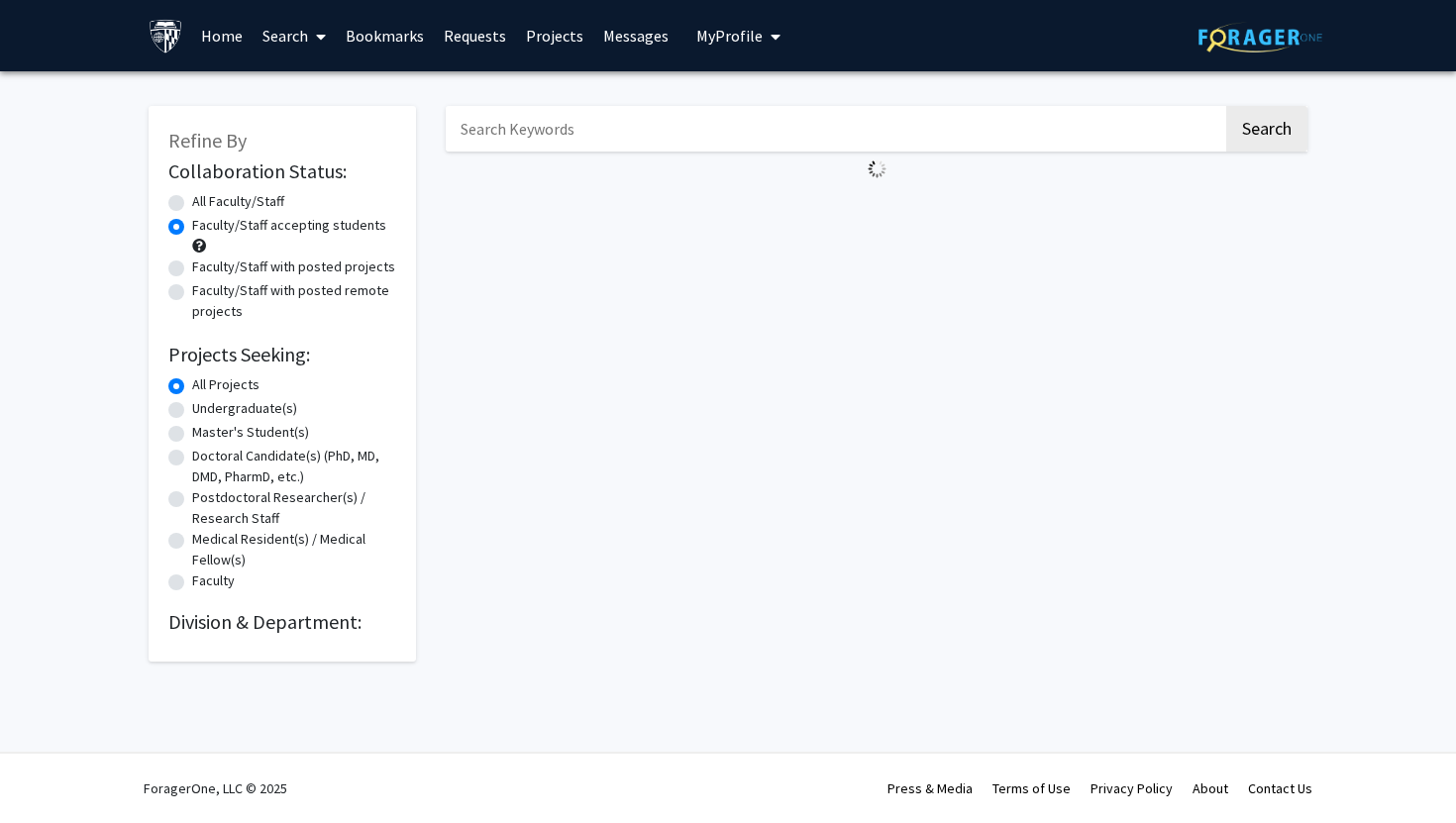 scroll, scrollTop: 0, scrollLeft: 0, axis: both 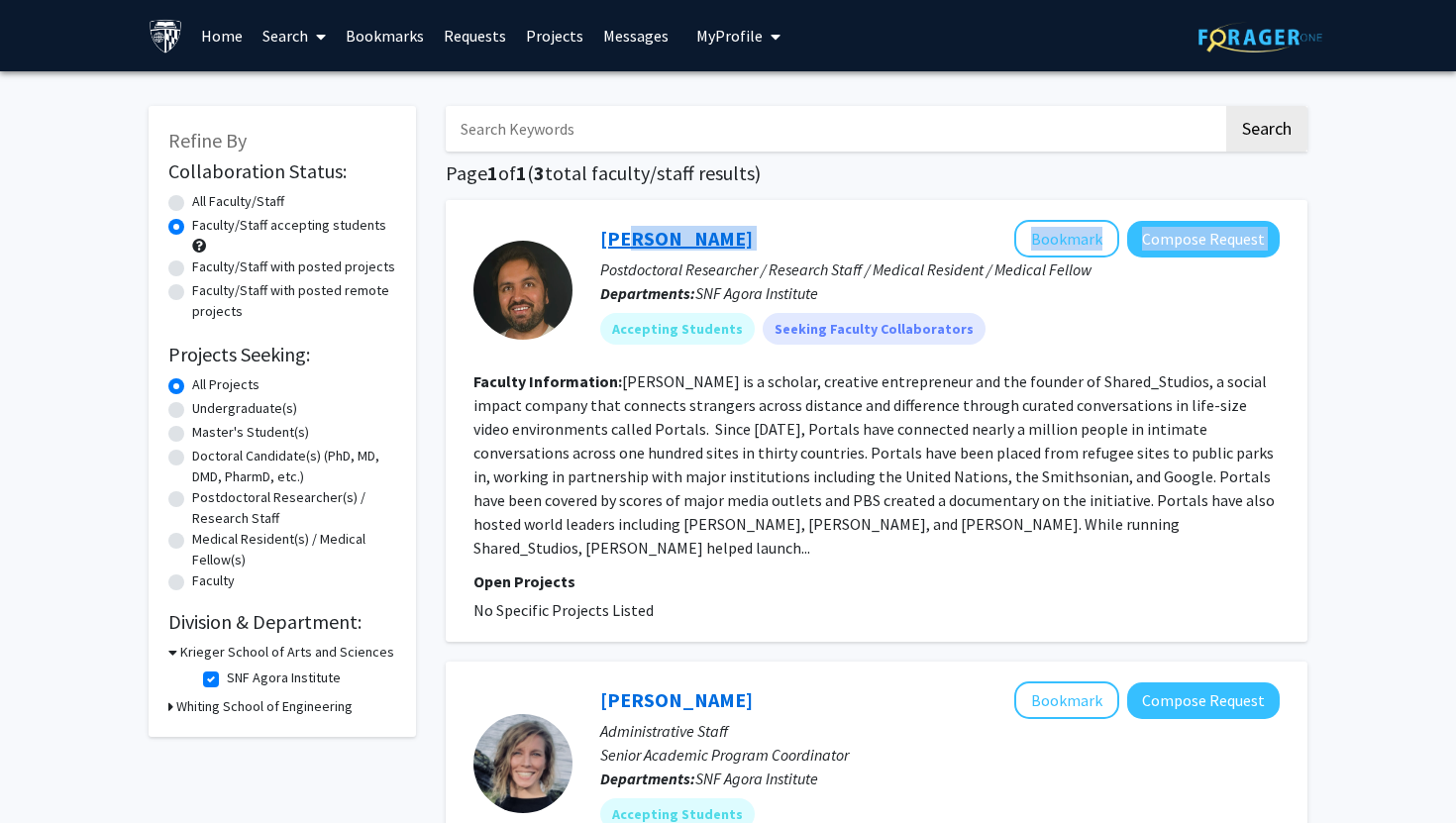 drag, startPoint x: 750, startPoint y: 251, endPoint x: 619, endPoint y: 249, distance: 131.01527 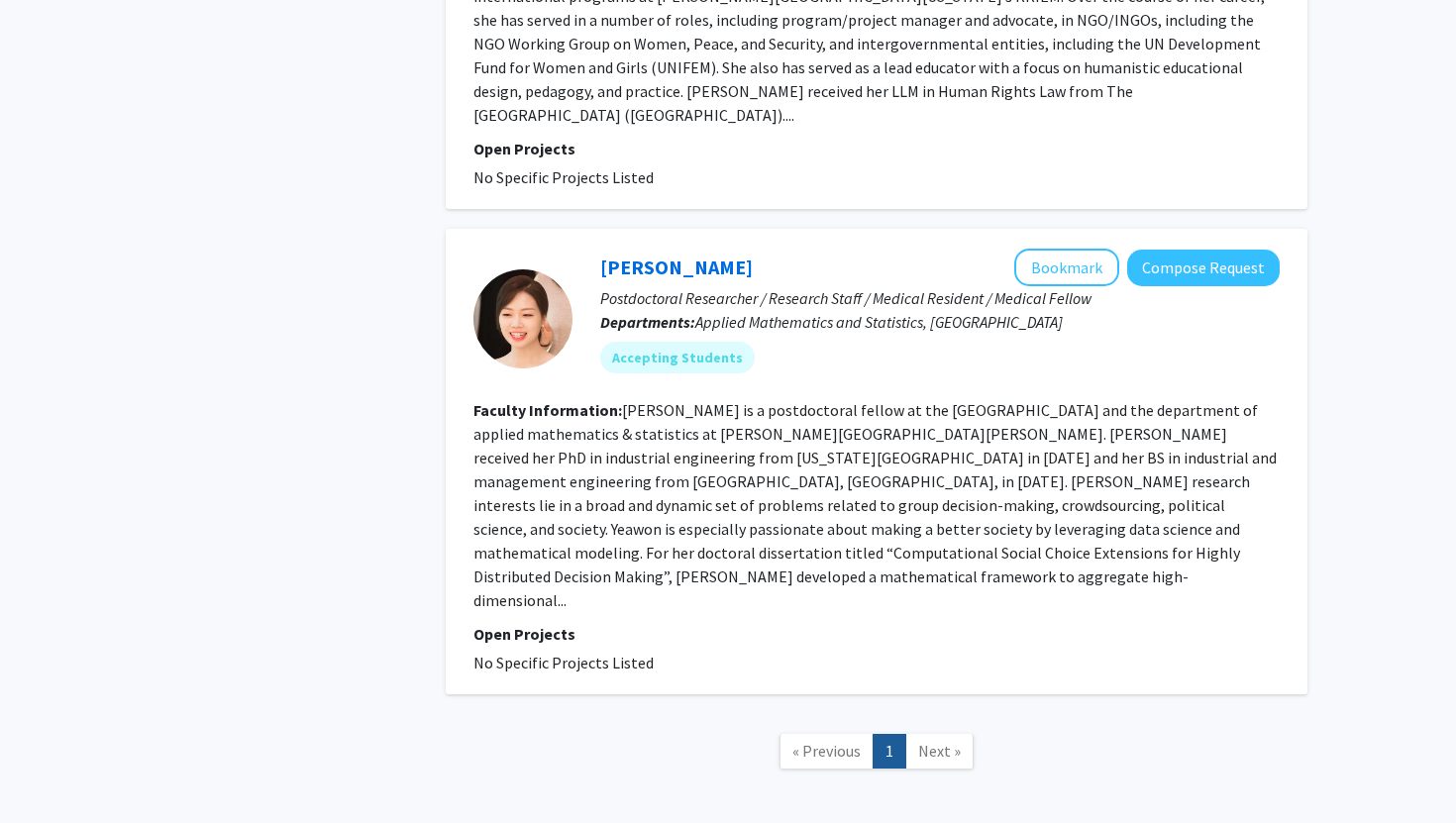 scroll, scrollTop: 920, scrollLeft: 0, axis: vertical 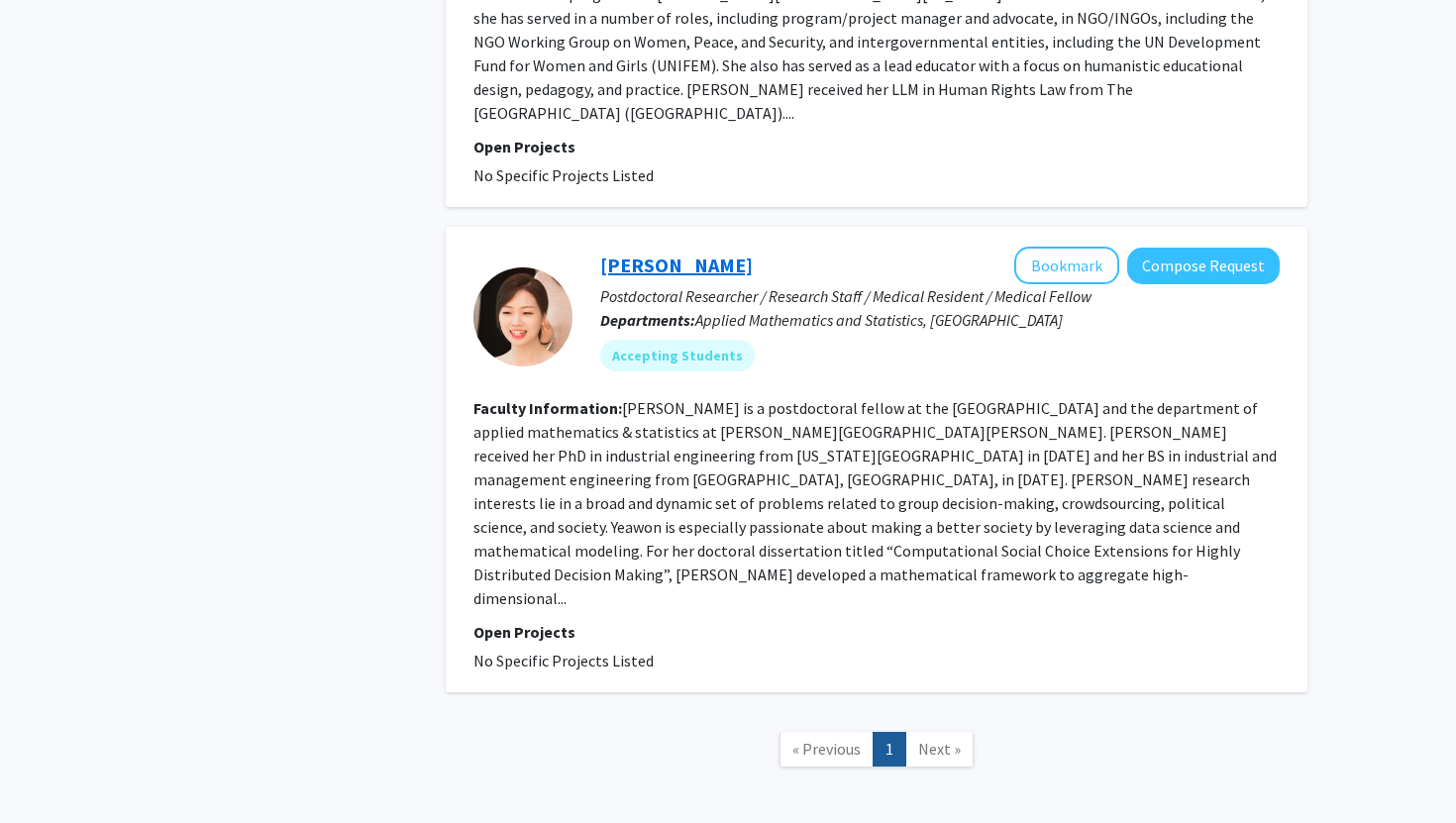 click on "[PERSON_NAME]" 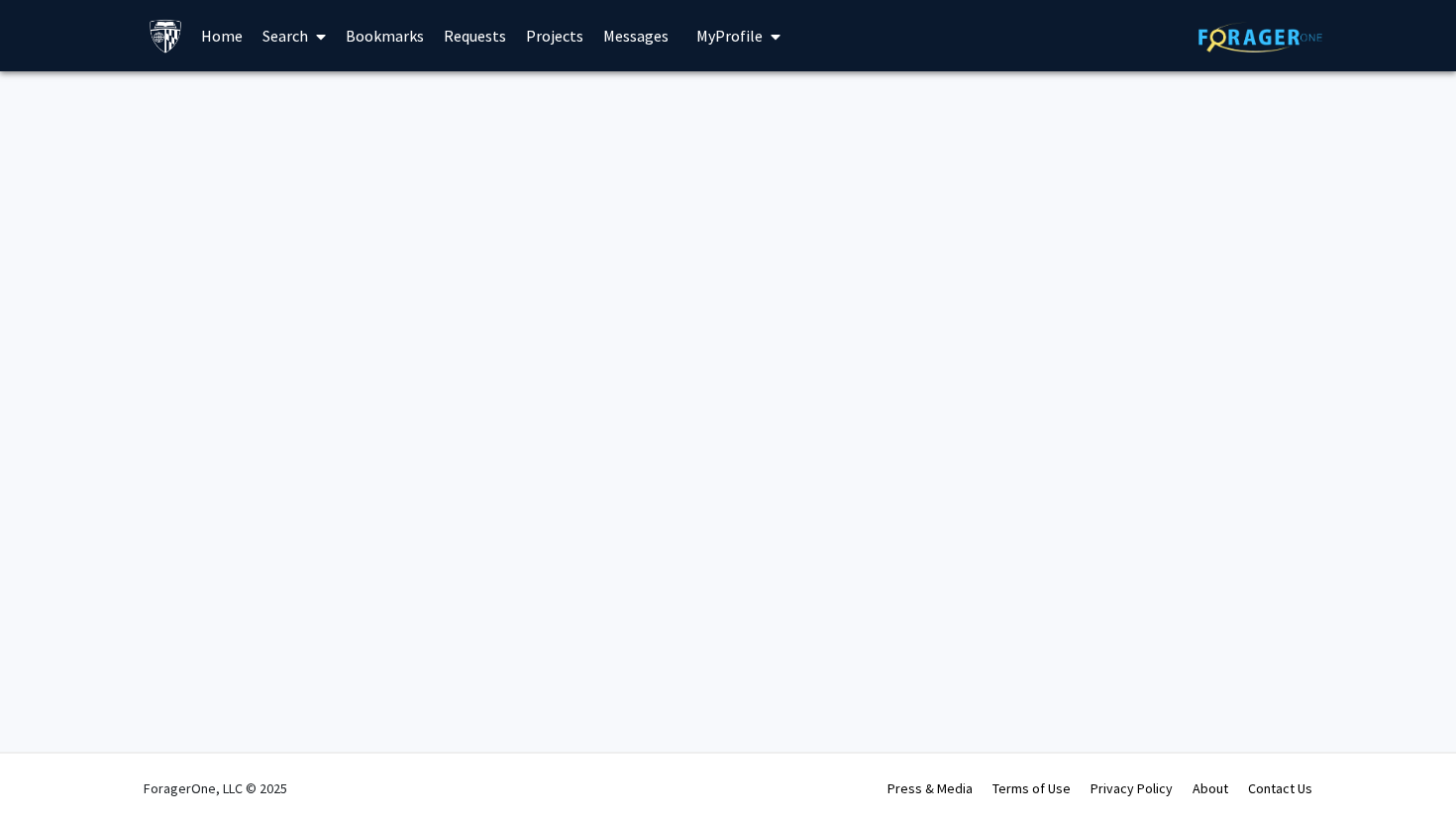 scroll, scrollTop: 0, scrollLeft: 0, axis: both 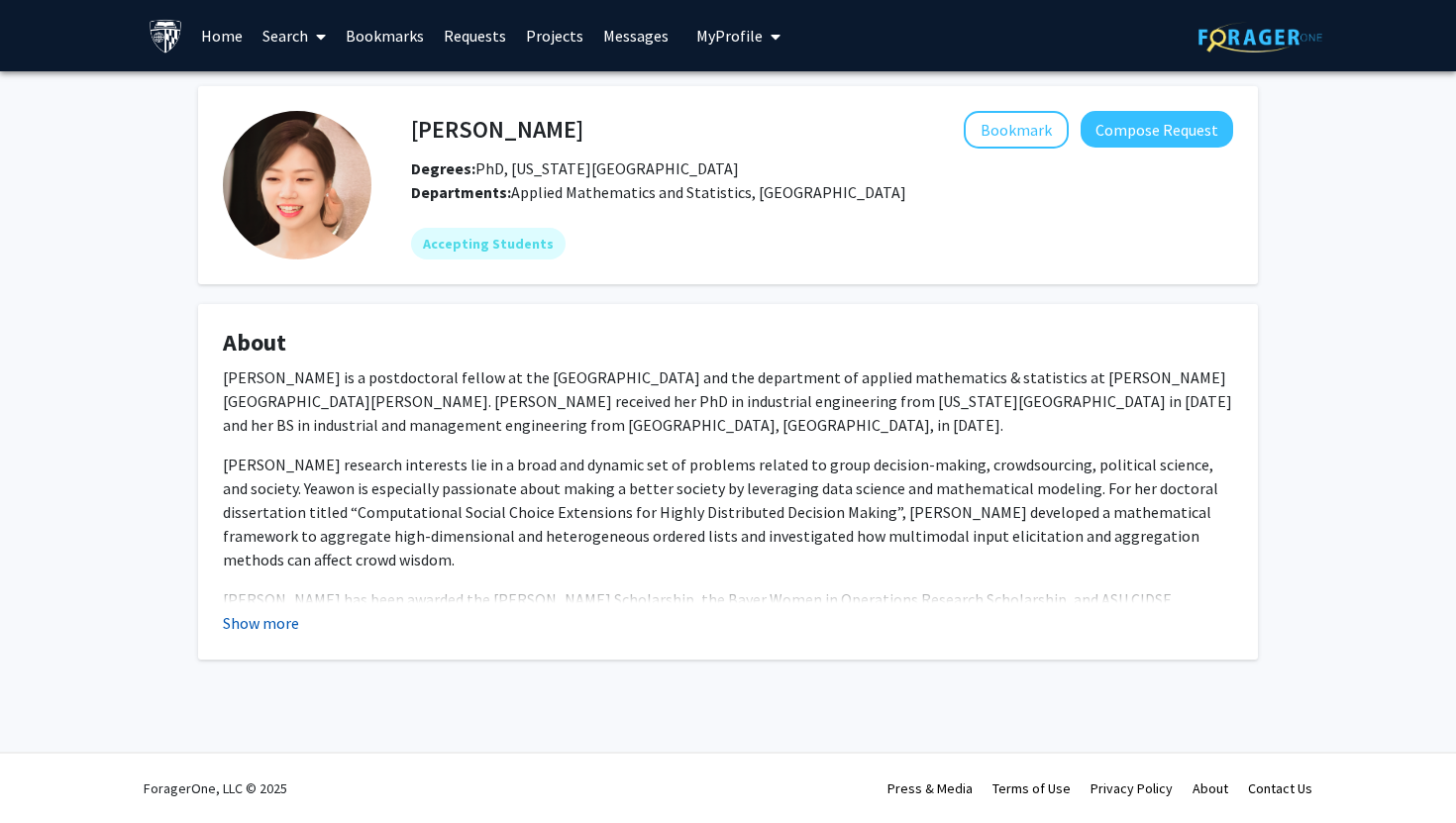 click on "Show more" 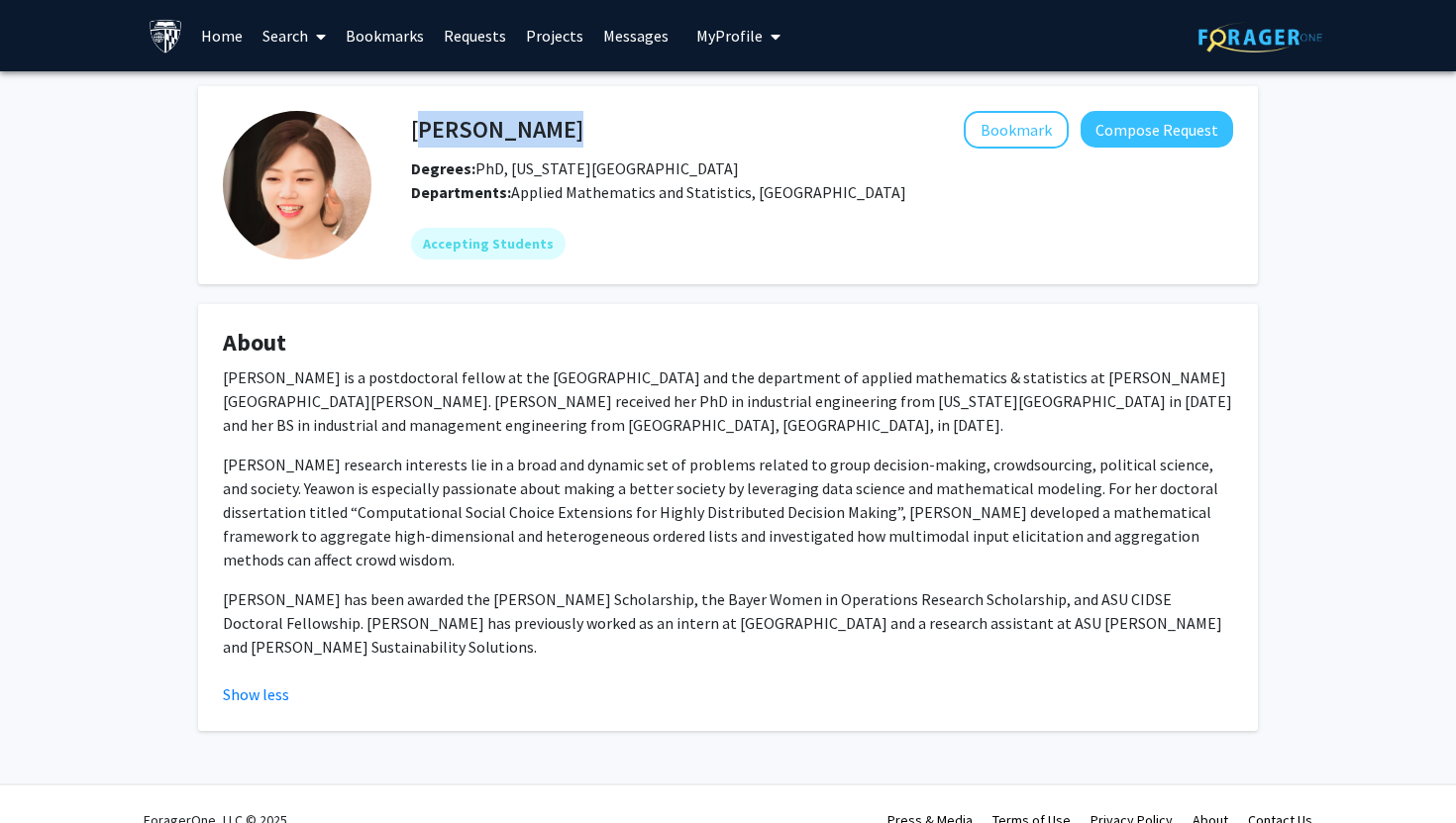 drag, startPoint x: 564, startPoint y: 121, endPoint x: 359, endPoint y: 121, distance: 205 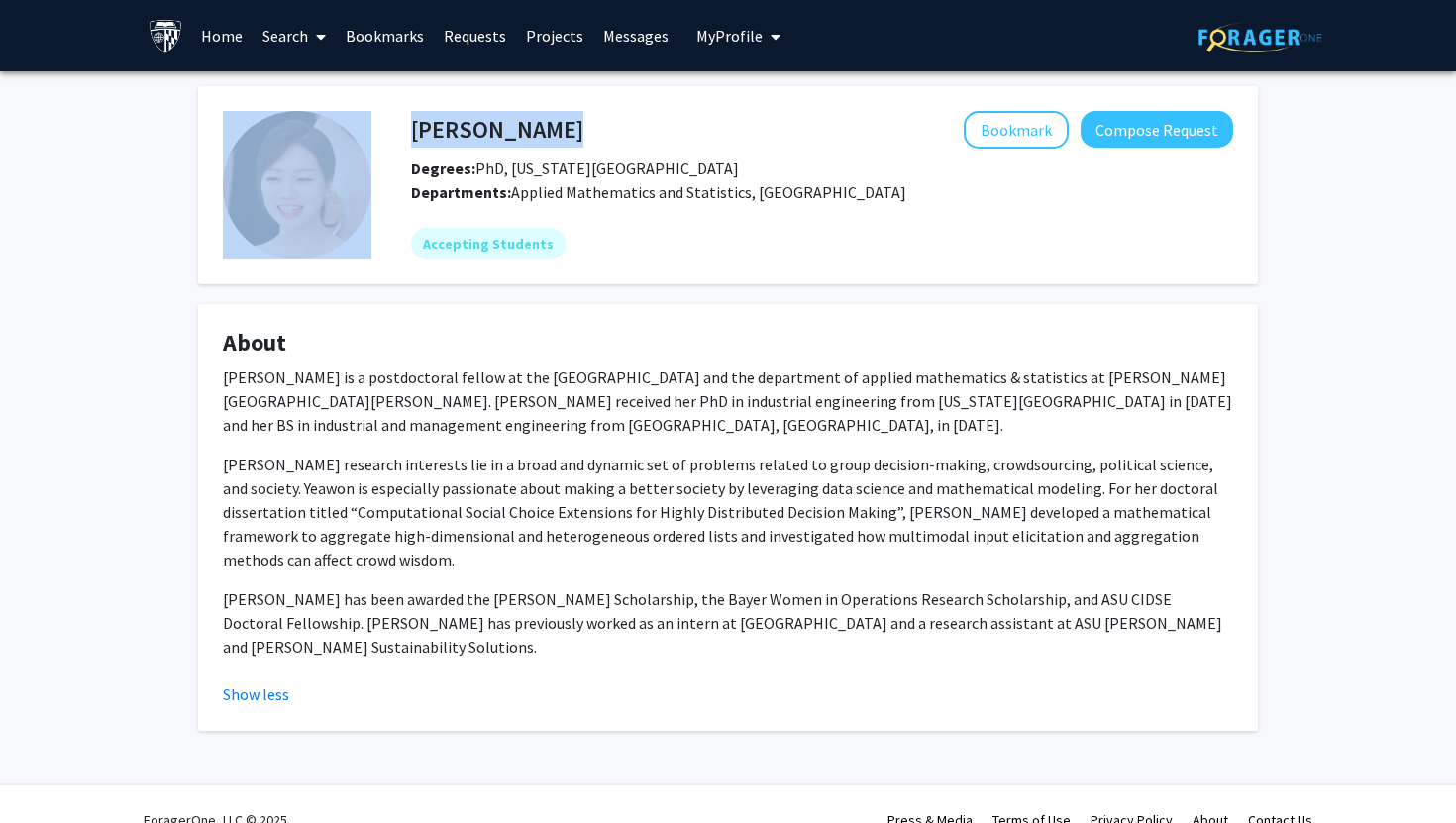 click 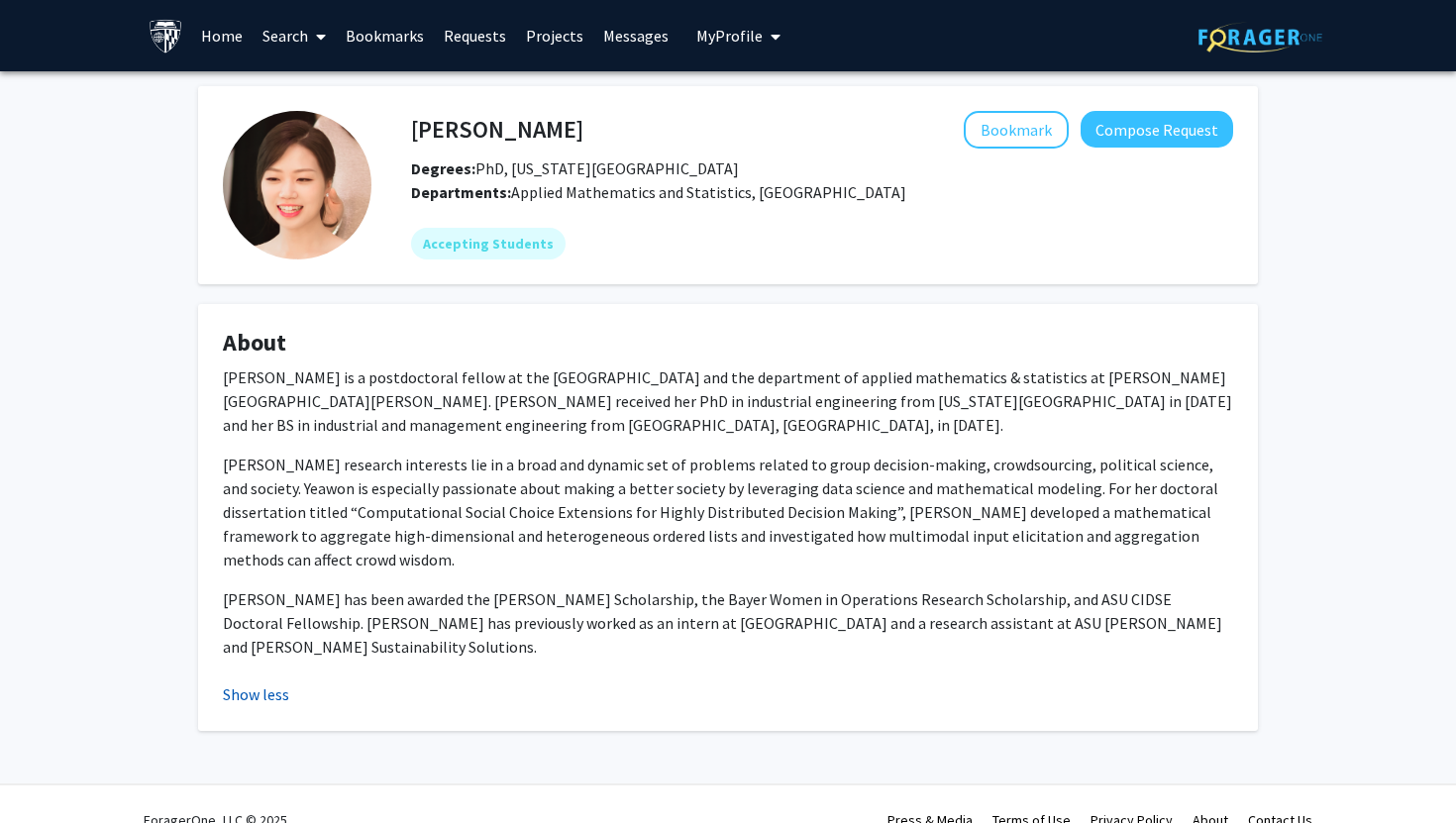 click on "Show less" 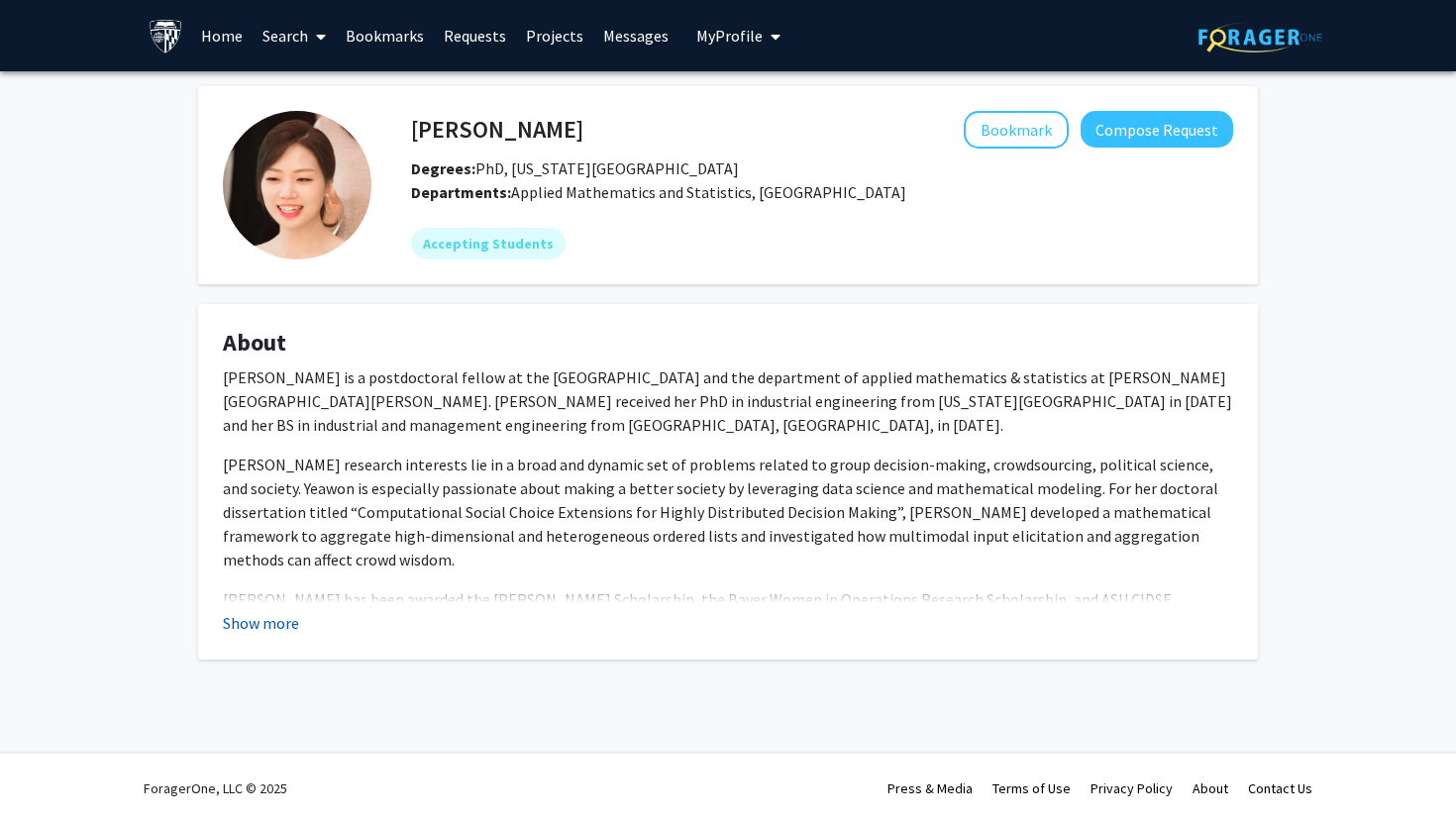 click on "Show more" 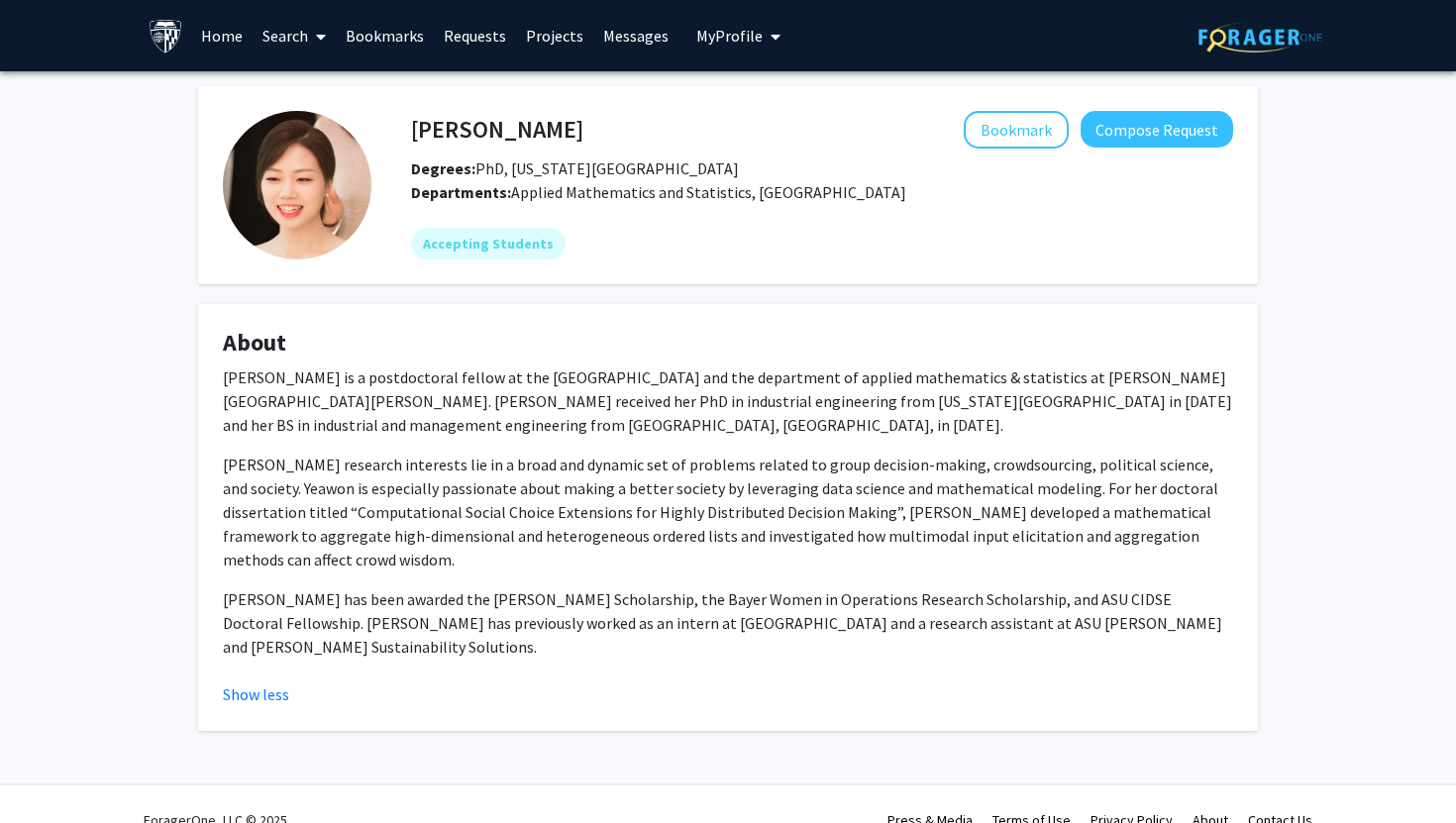 drag, startPoint x: 575, startPoint y: 103, endPoint x: 398, endPoint y: 115, distance: 177.40631 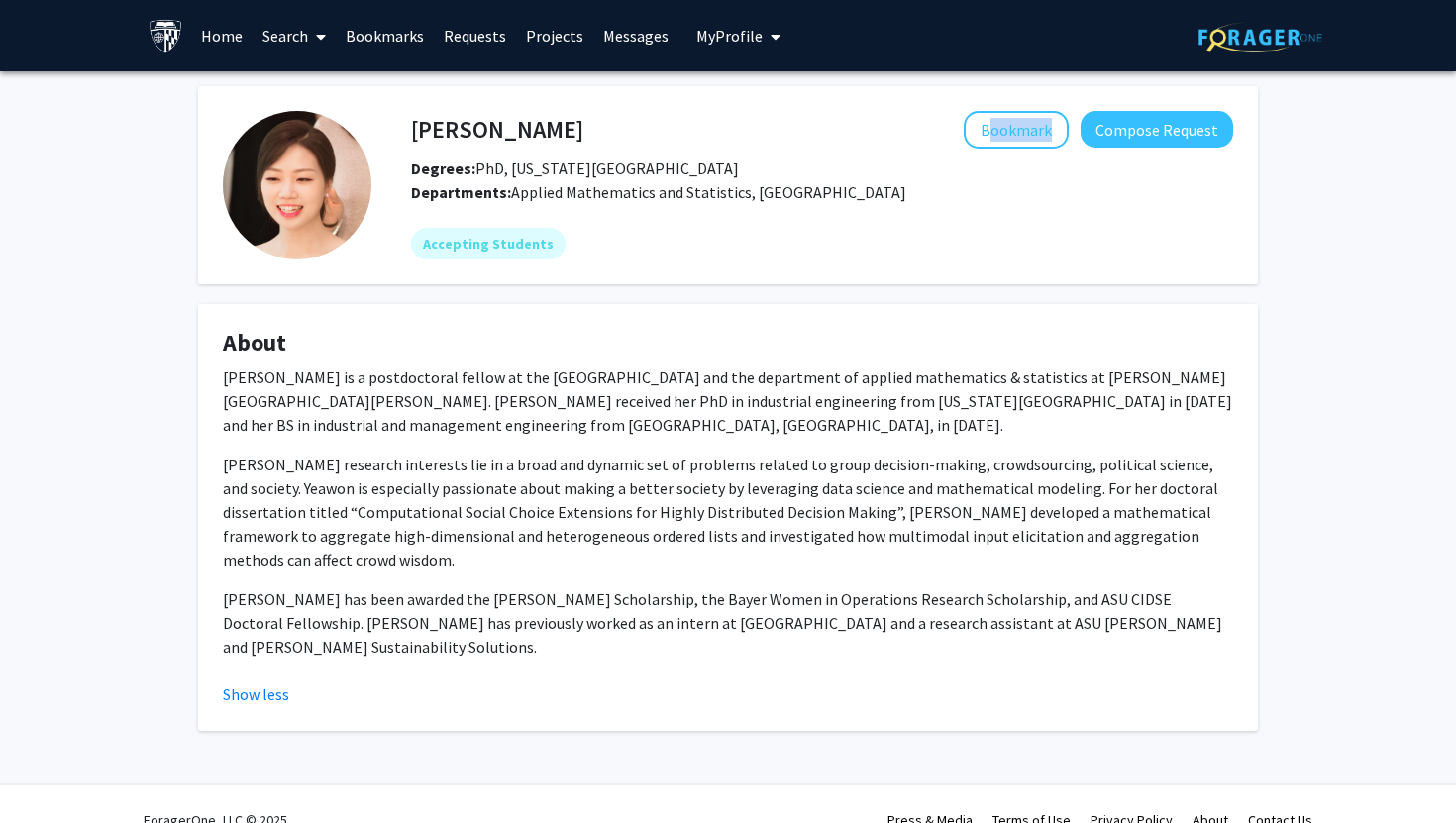 click on "Bookmark
Compose Request" 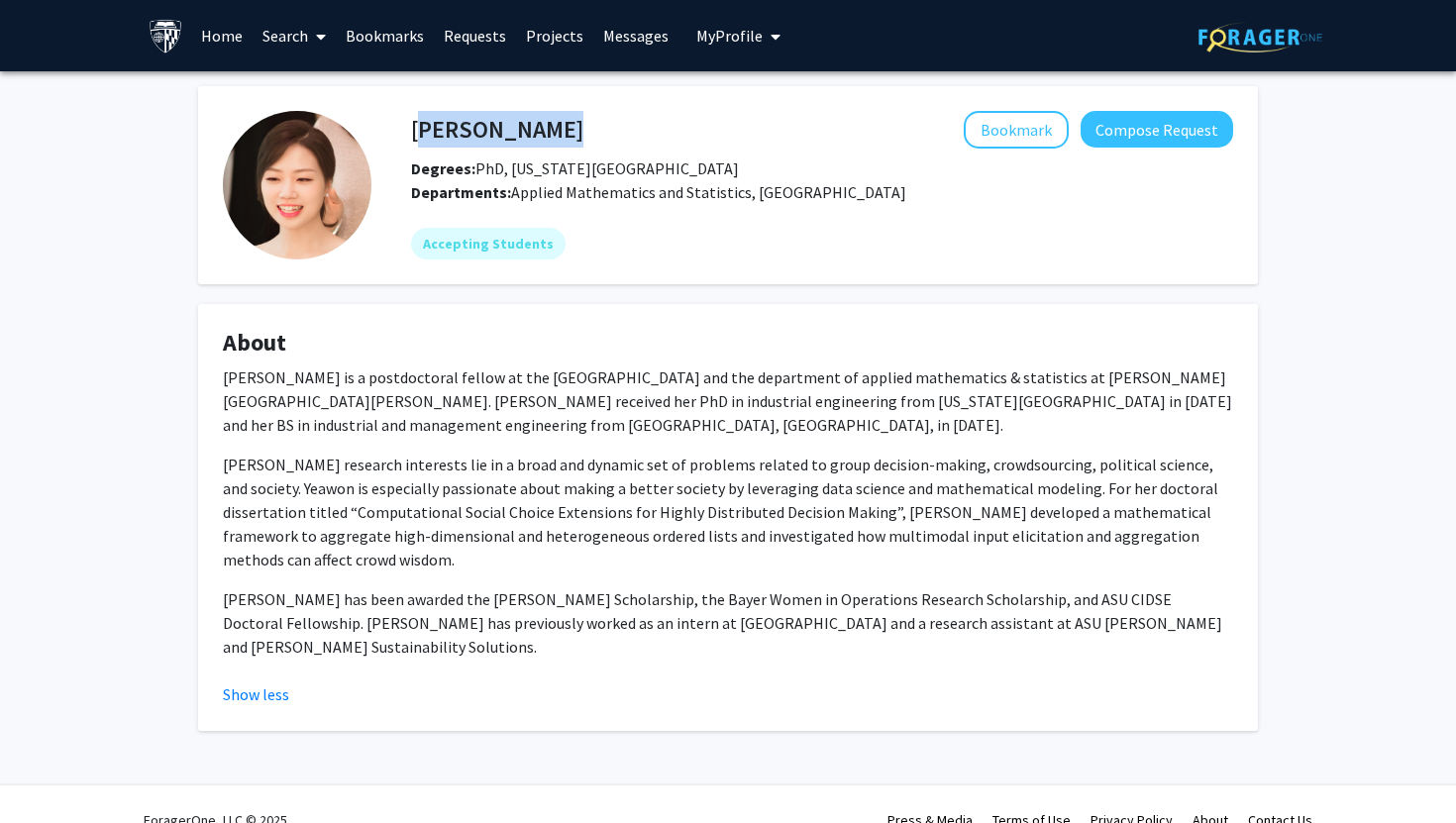 drag, startPoint x: 542, startPoint y: 134, endPoint x: 414, endPoint y: 134, distance: 128 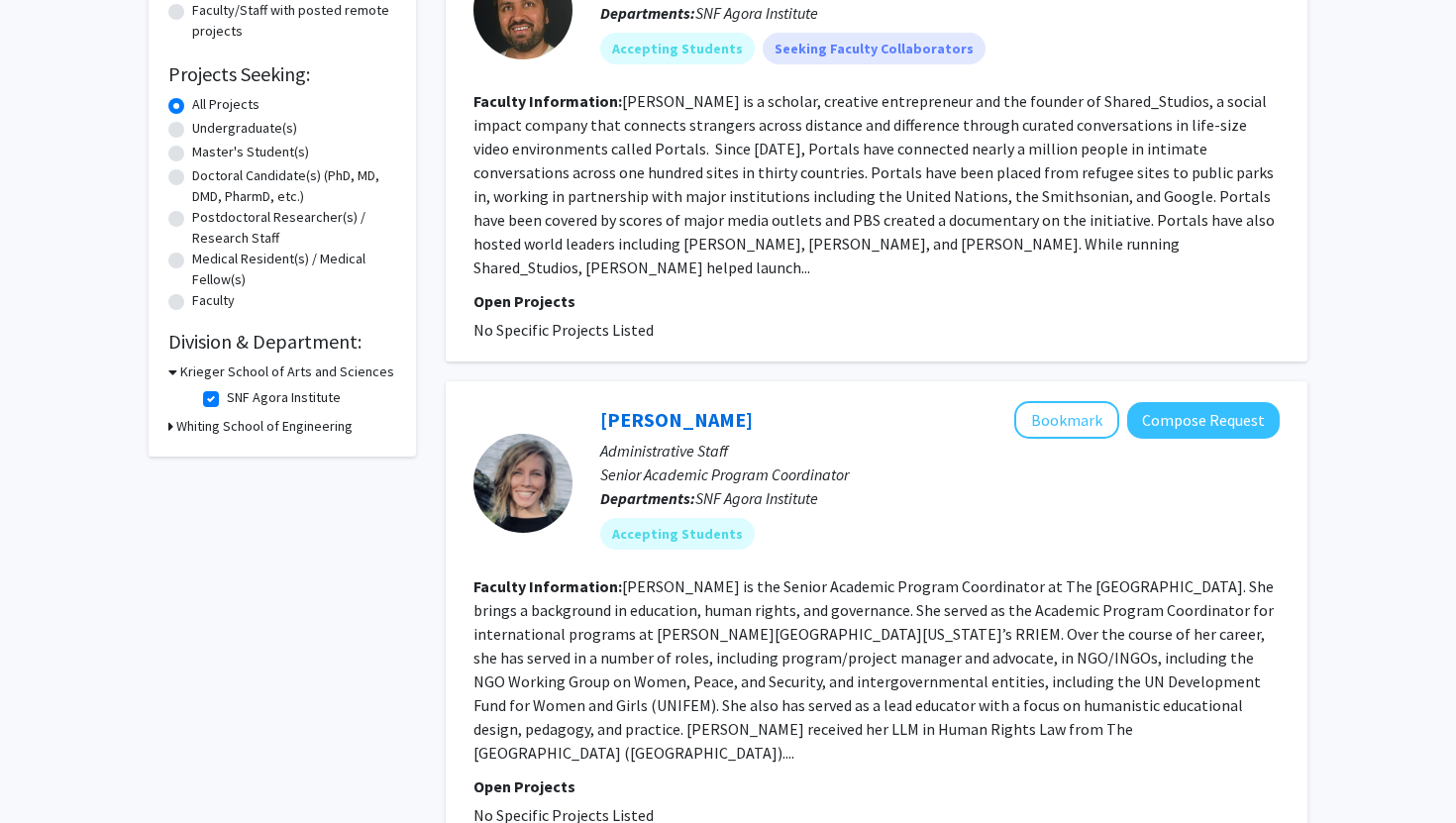 scroll, scrollTop: 0, scrollLeft: 0, axis: both 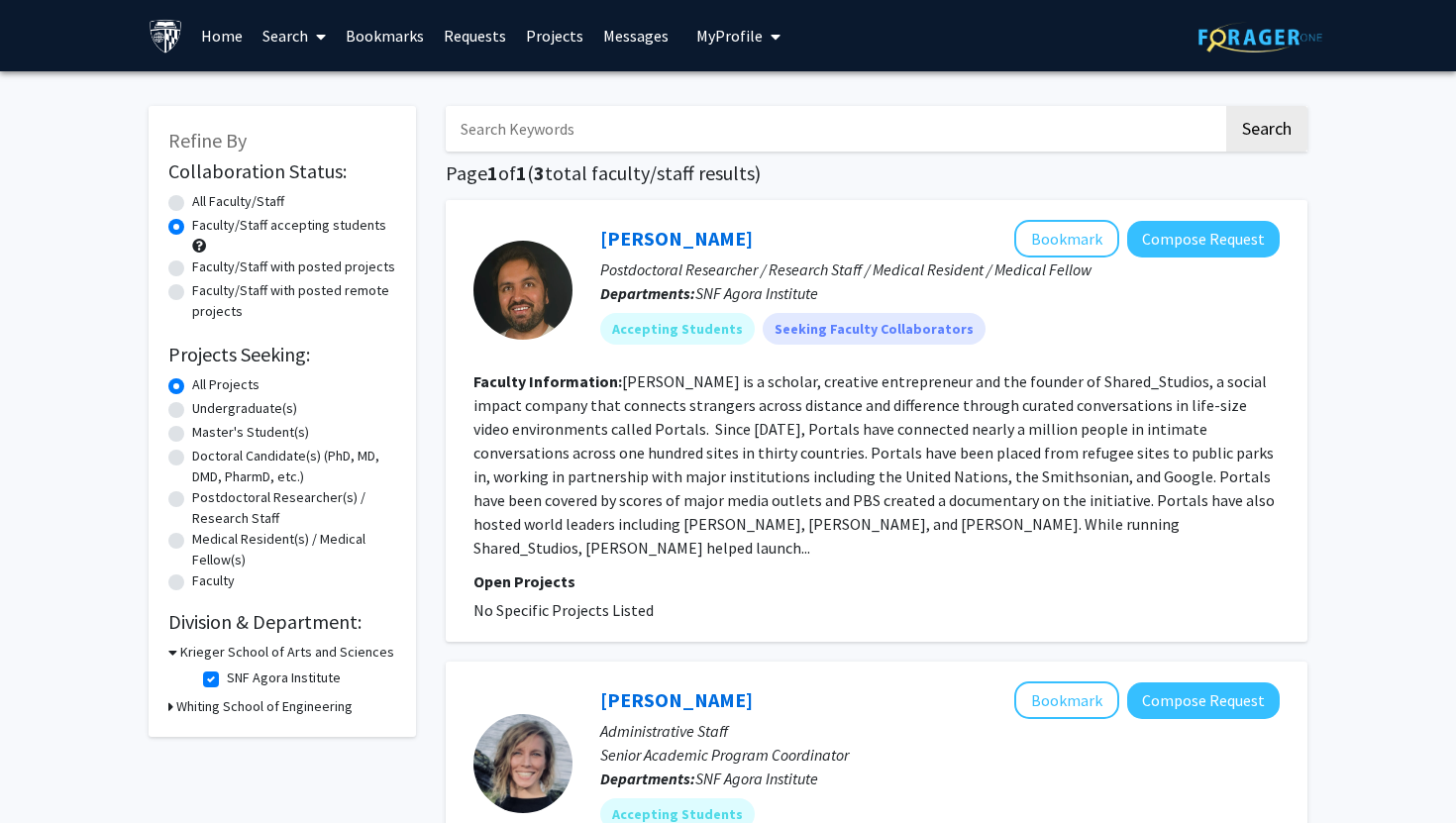 click on "Krieger School of Arts and Sciences" at bounding box center (287, 652) 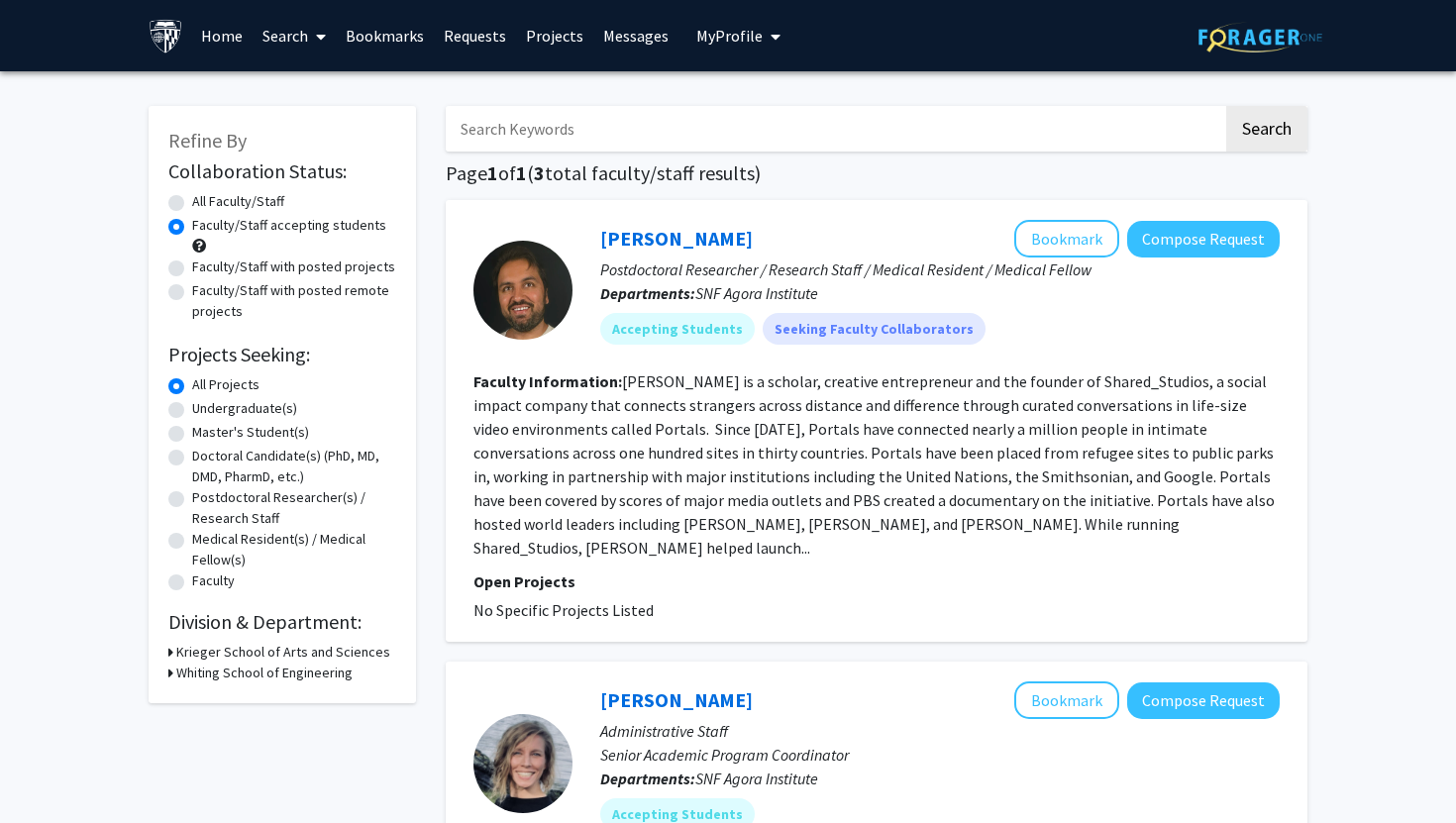 click on "Krieger School of Arts and Sciences" at bounding box center (283, 652) 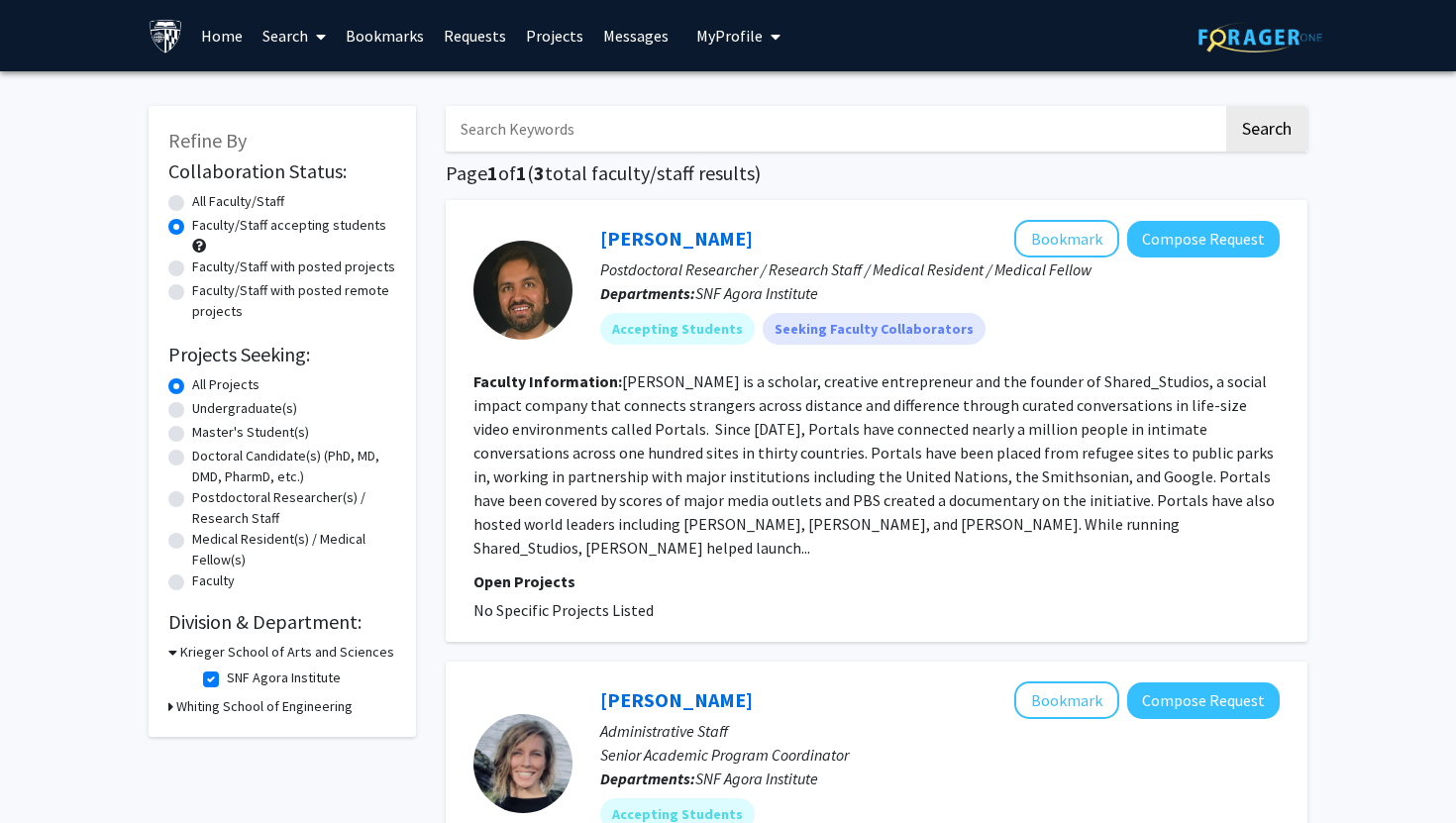 click on "SNF Agora Institute" 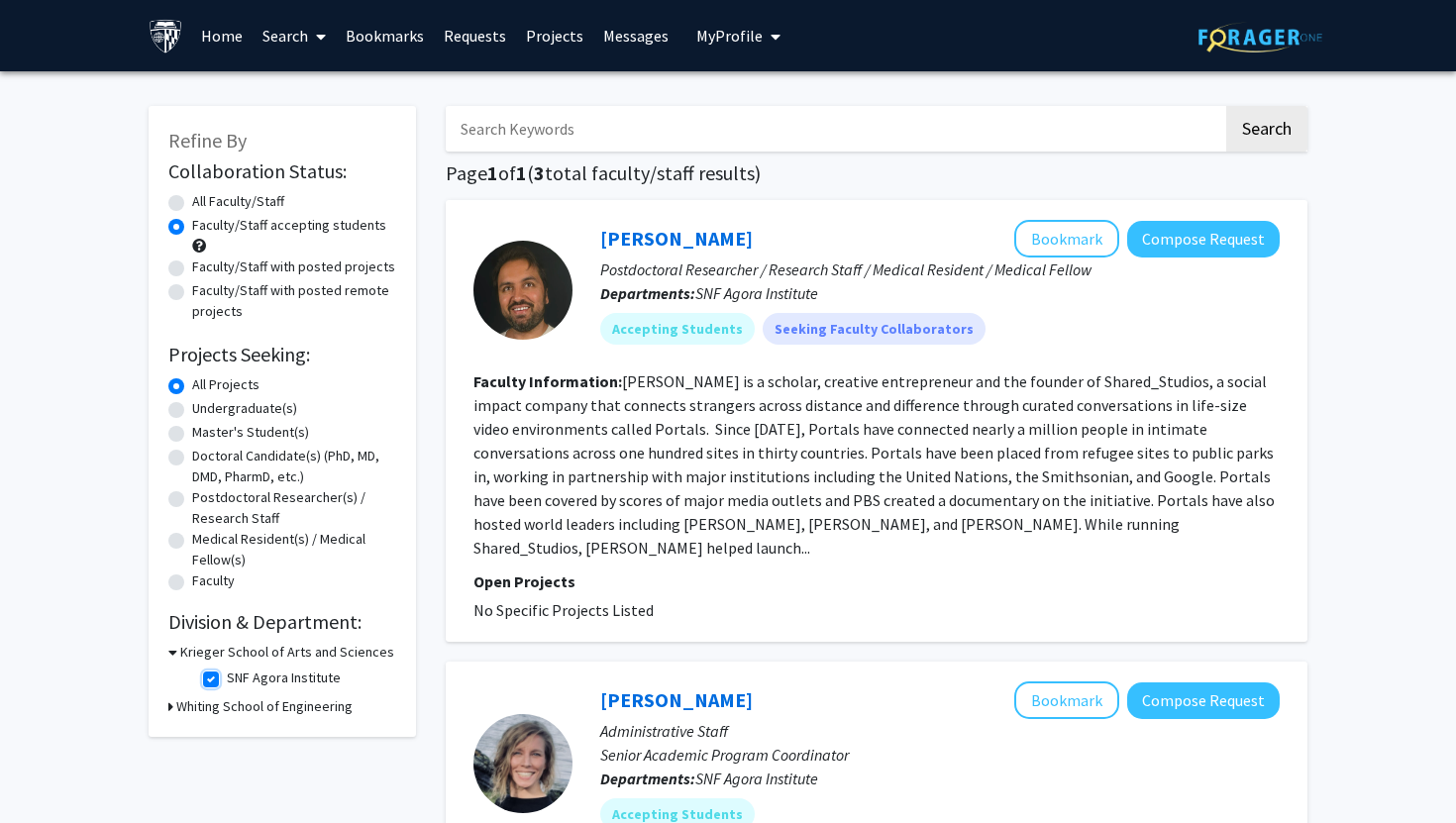 click on "SNF Agora Institute" at bounding box center [233, 673] 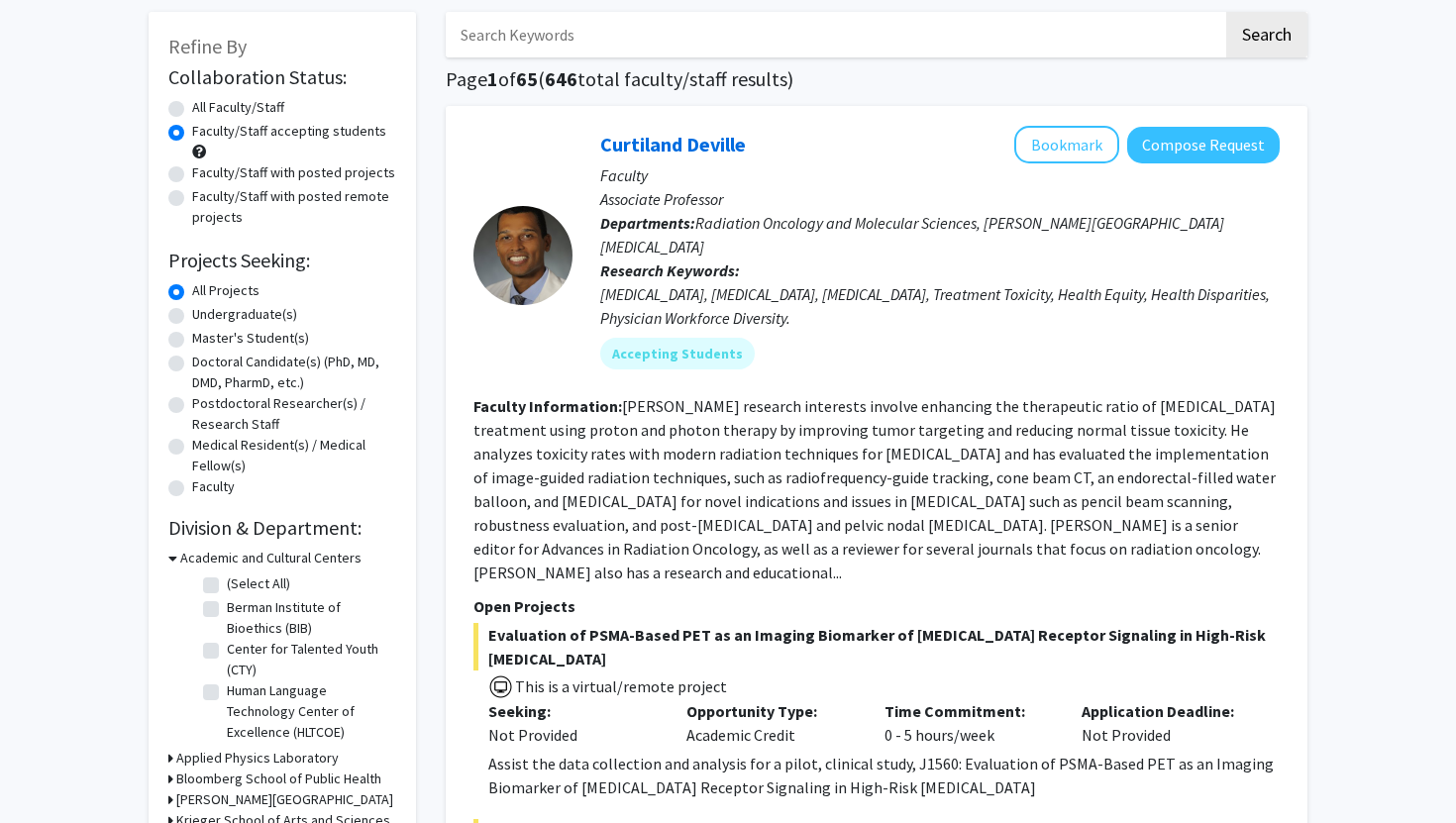 scroll, scrollTop: 108, scrollLeft: 0, axis: vertical 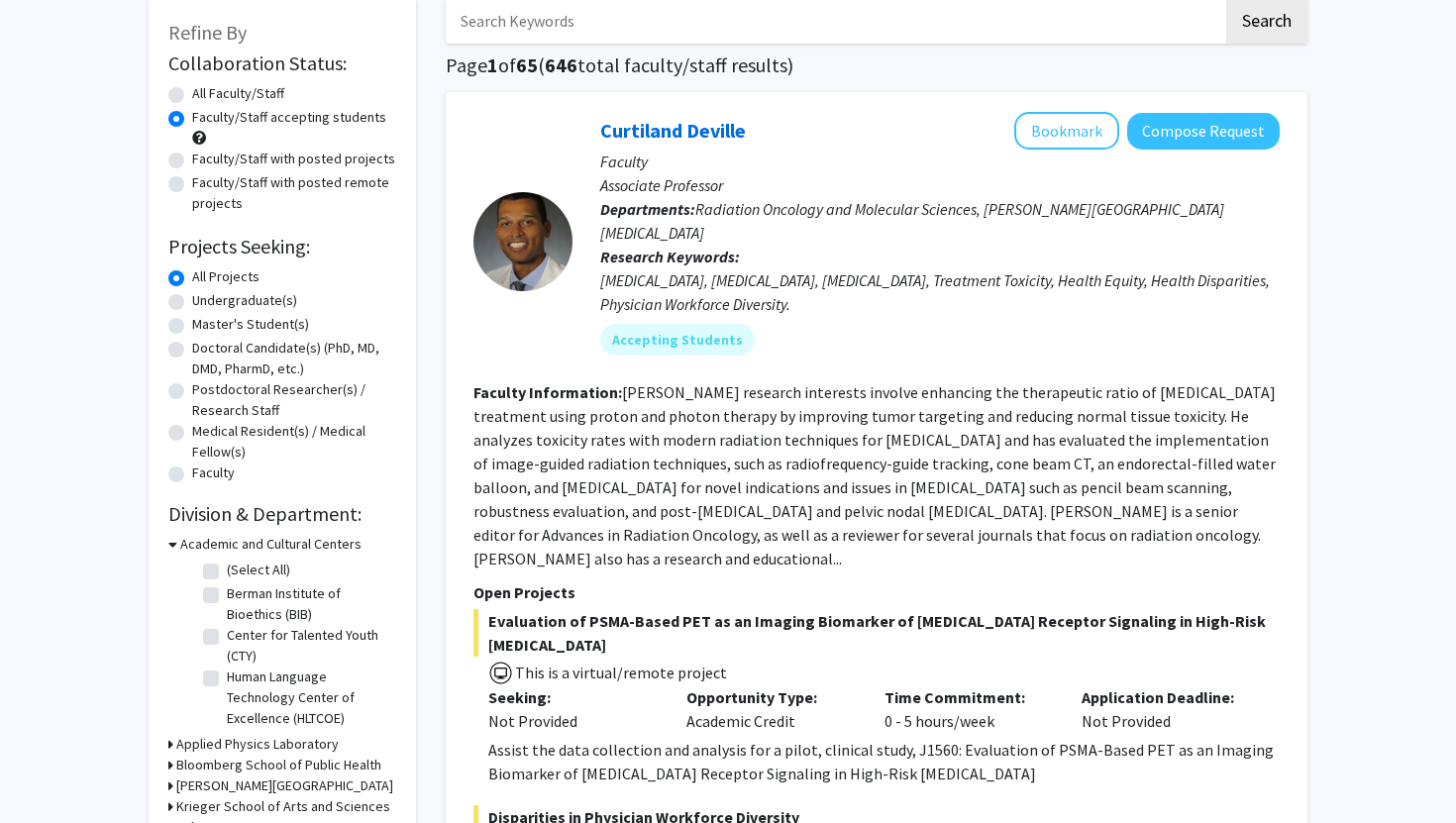 click on "Berman Institute of Bioethics (BIB)" 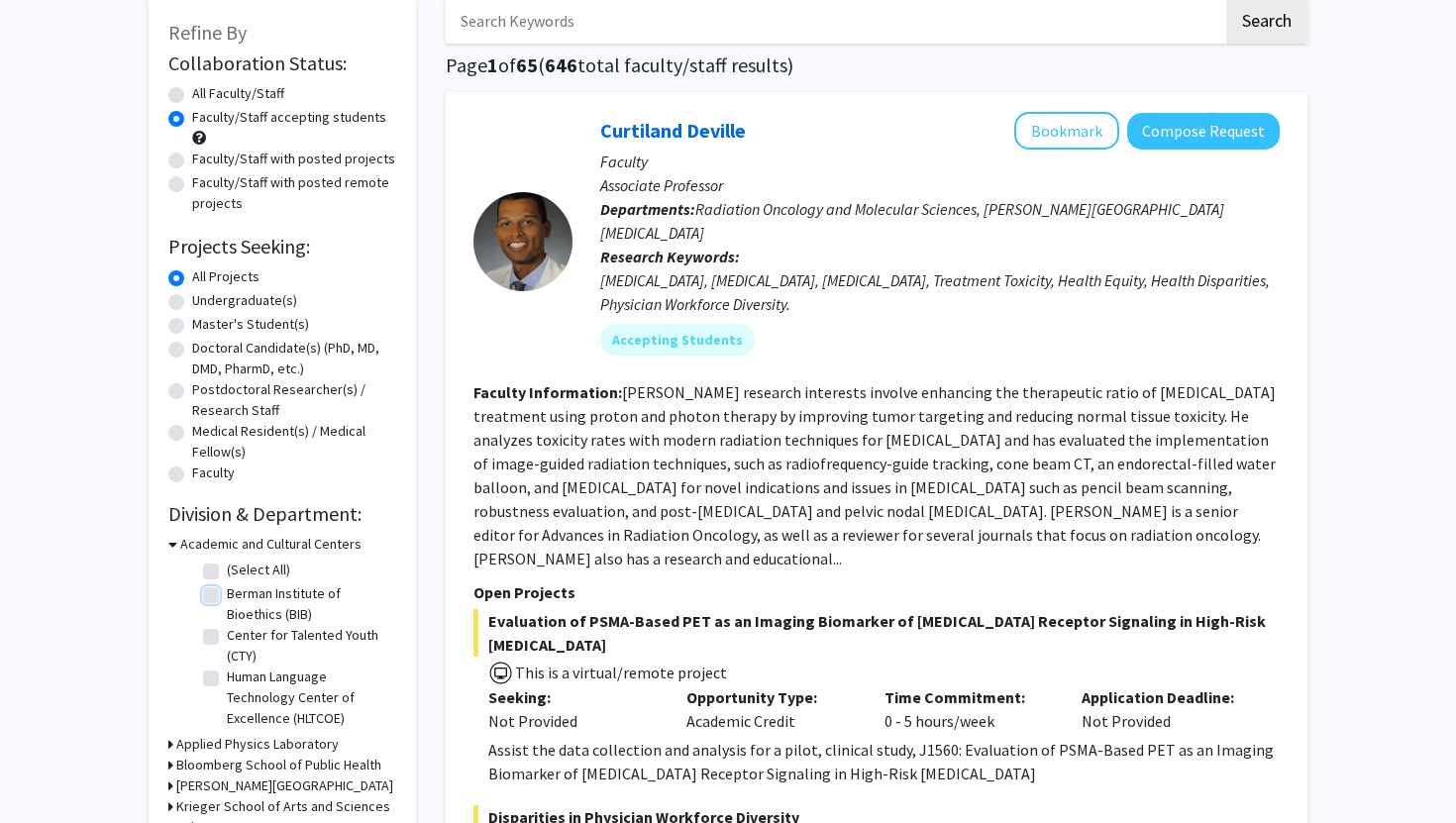 click on "Berman Institute of Bioethics (BIB)" at bounding box center (233, 589) 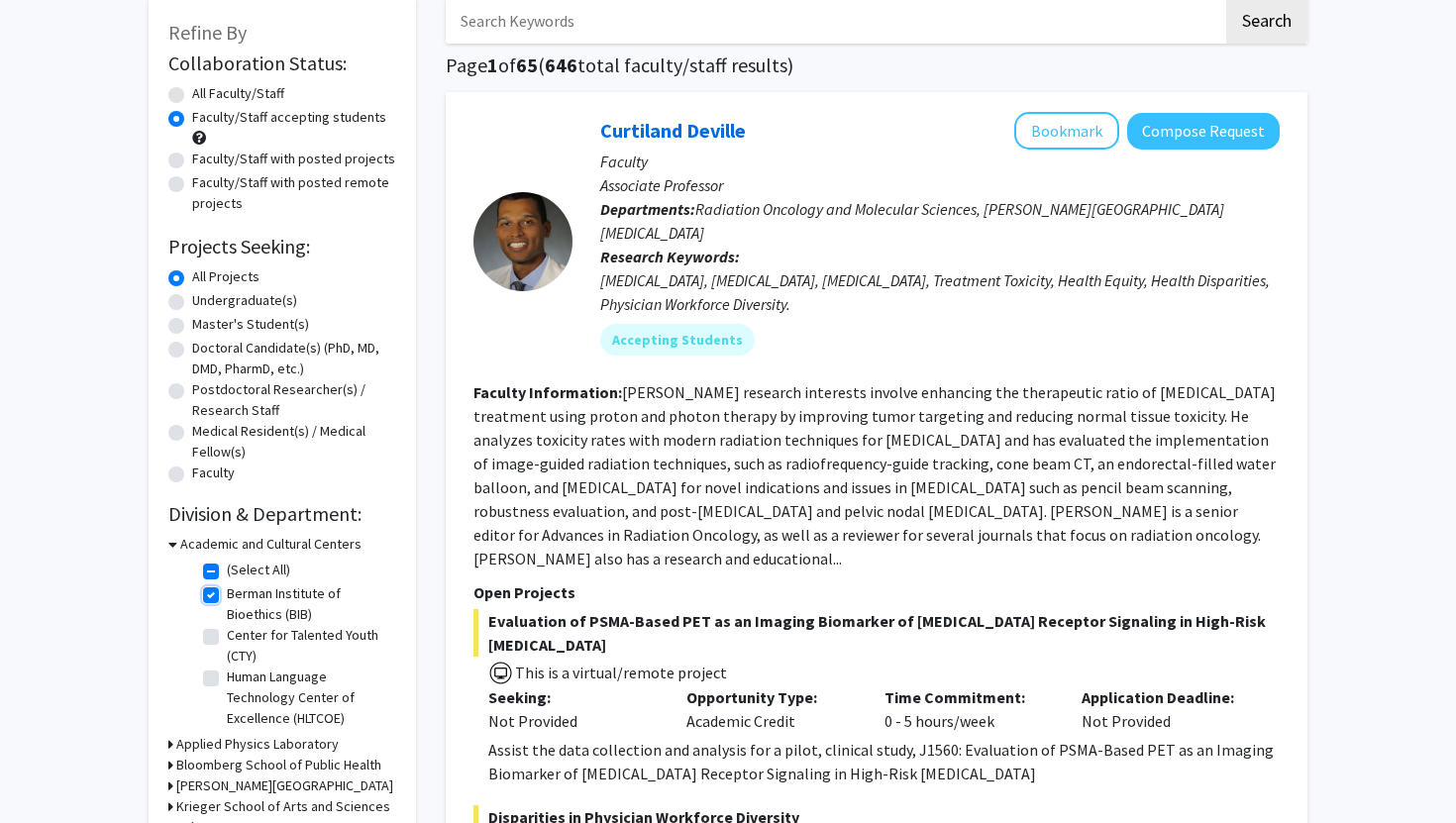 checkbox on "true" 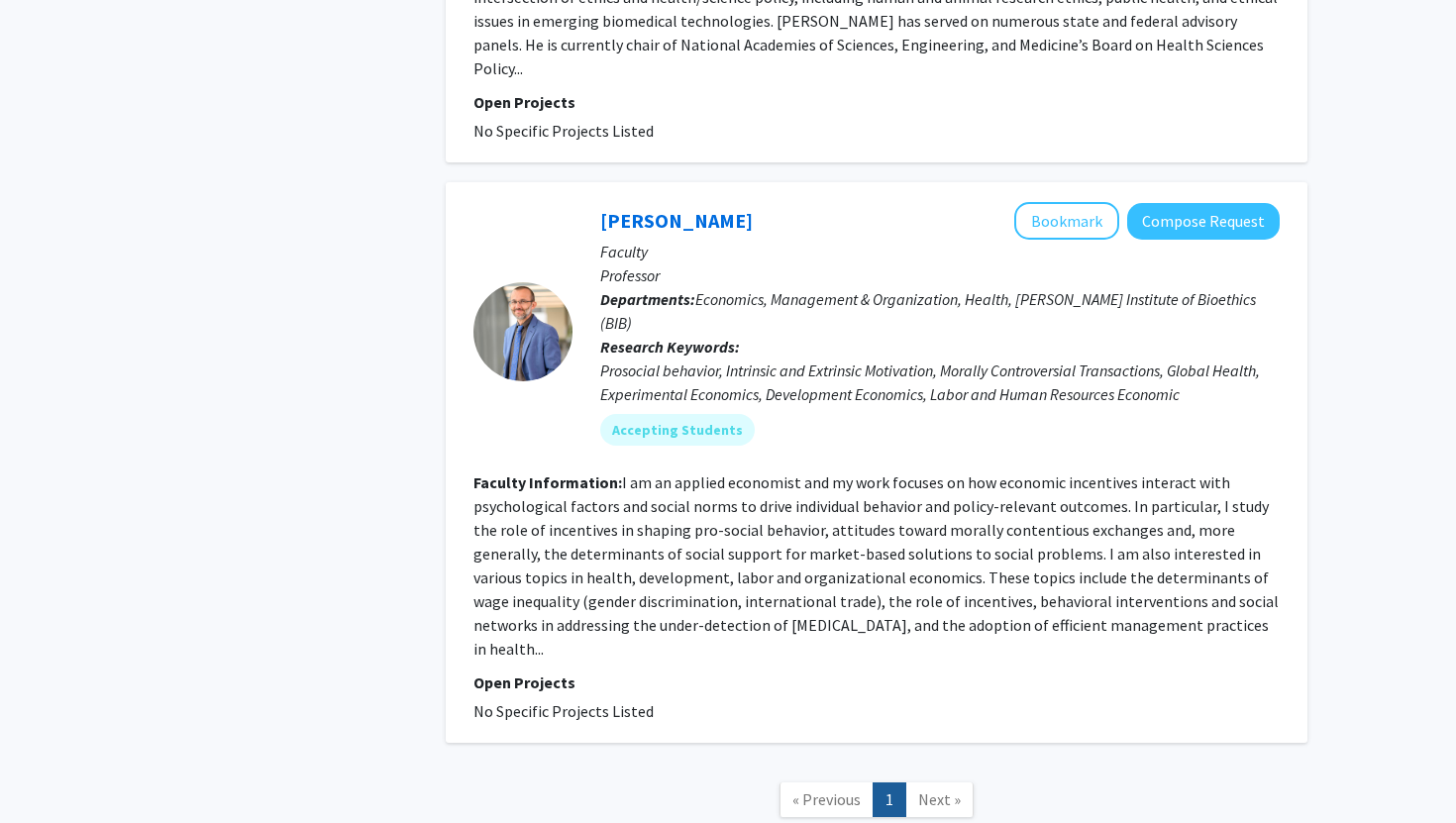 scroll, scrollTop: 1134, scrollLeft: 0, axis: vertical 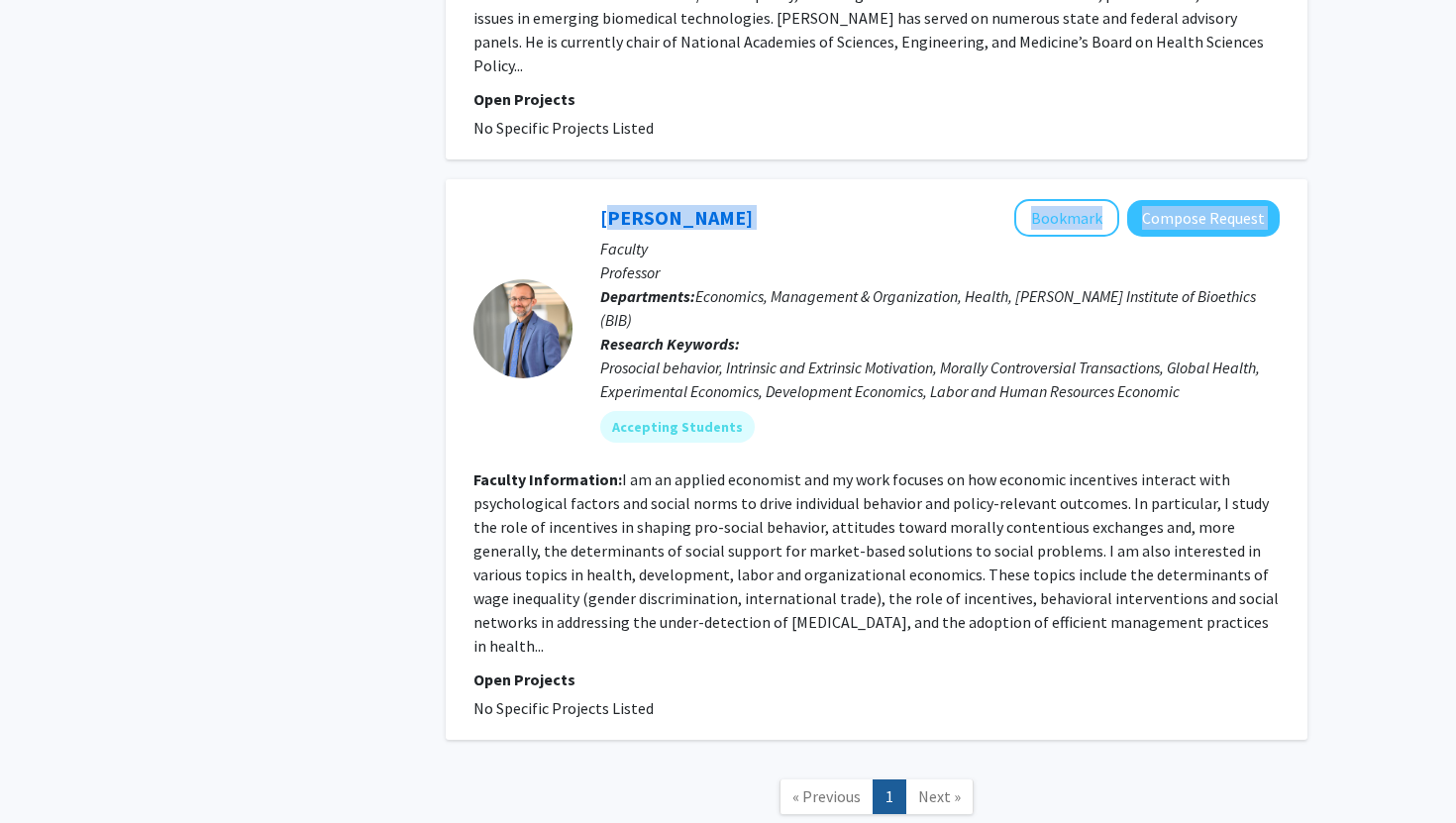 drag, startPoint x: 725, startPoint y: 195, endPoint x: 576, endPoint y: 195, distance: 149 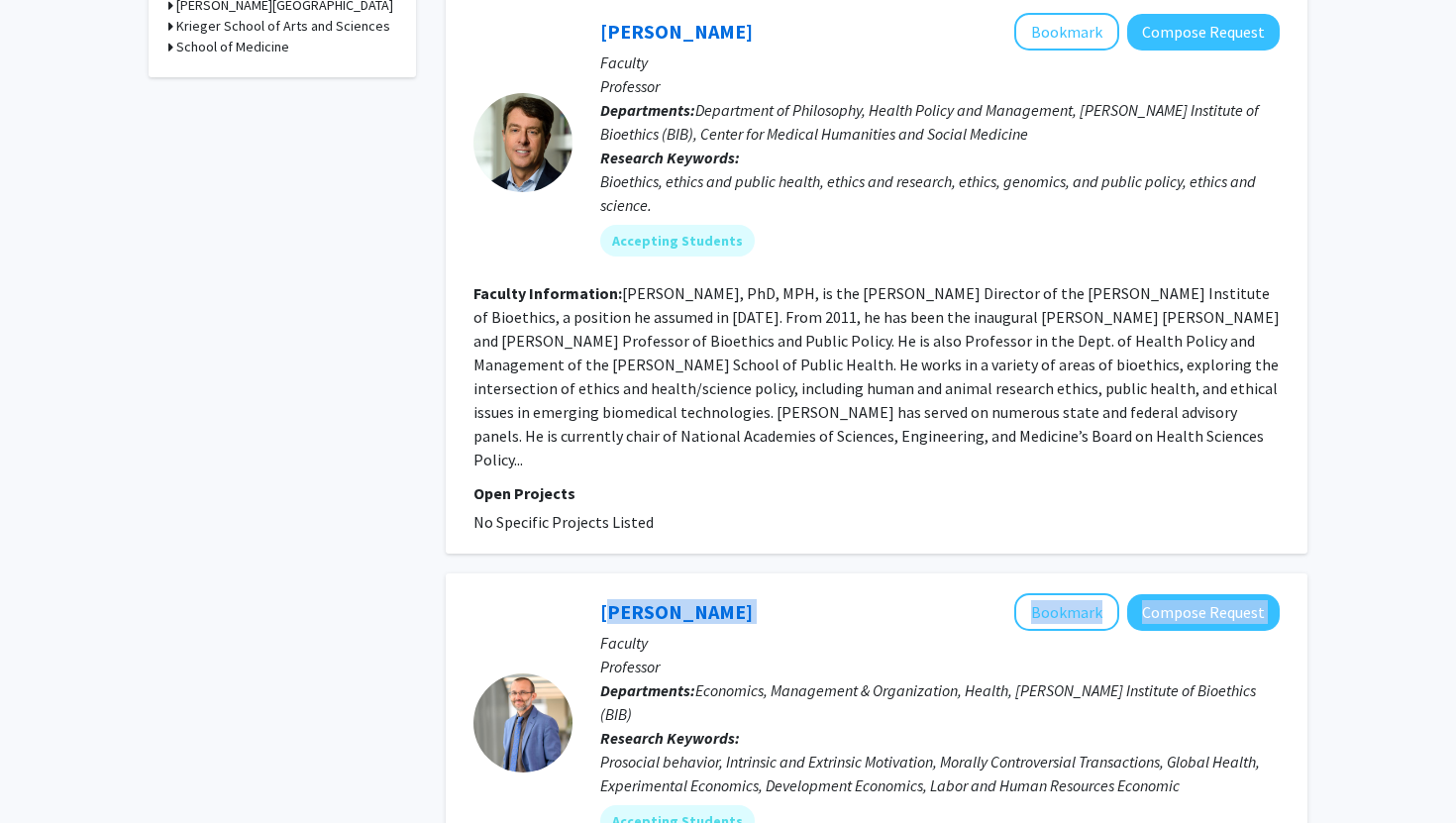scroll, scrollTop: 402, scrollLeft: 0, axis: vertical 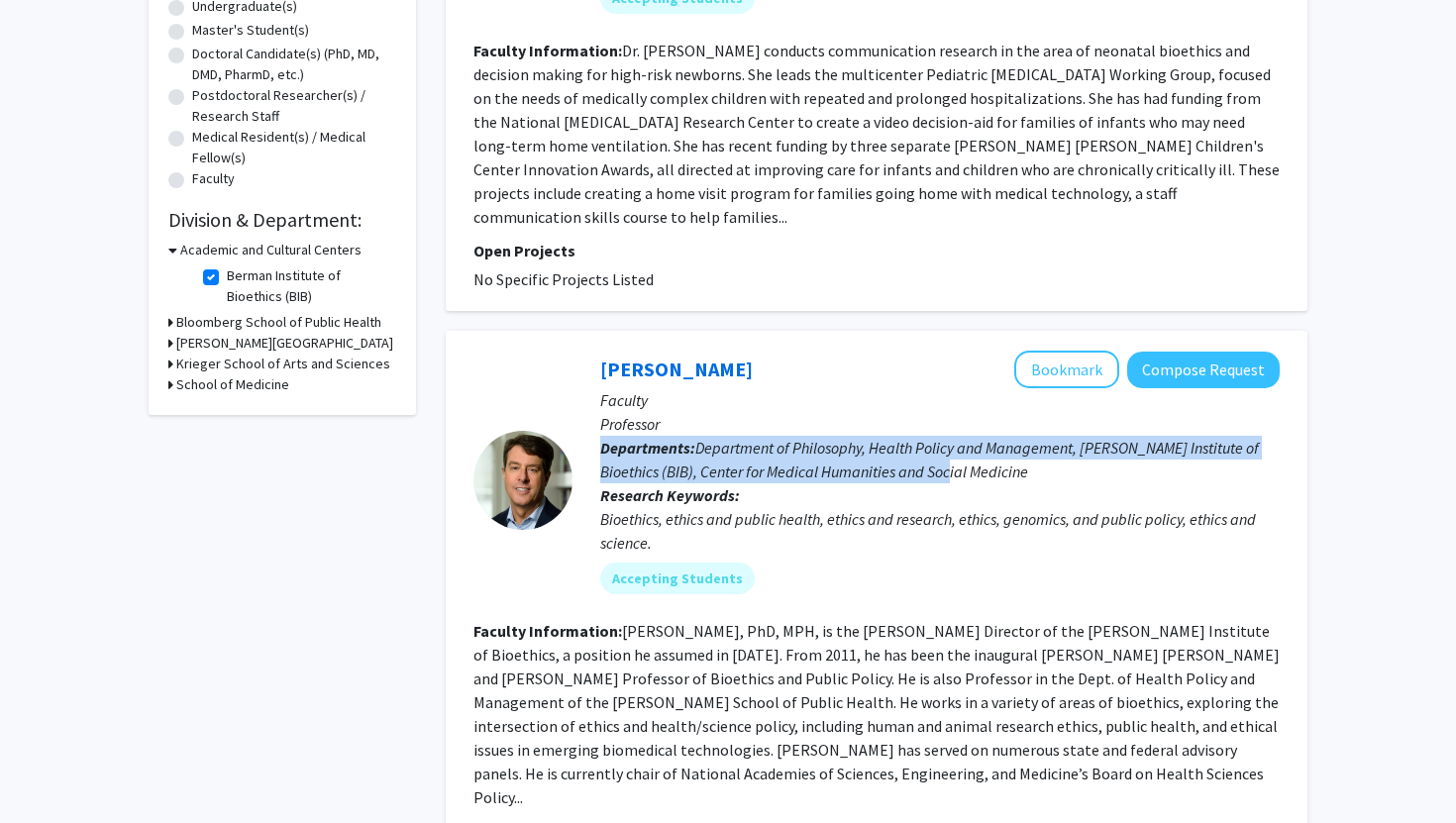 drag, startPoint x: 754, startPoint y: 407, endPoint x: 958, endPoint y: 463, distance: 211.547 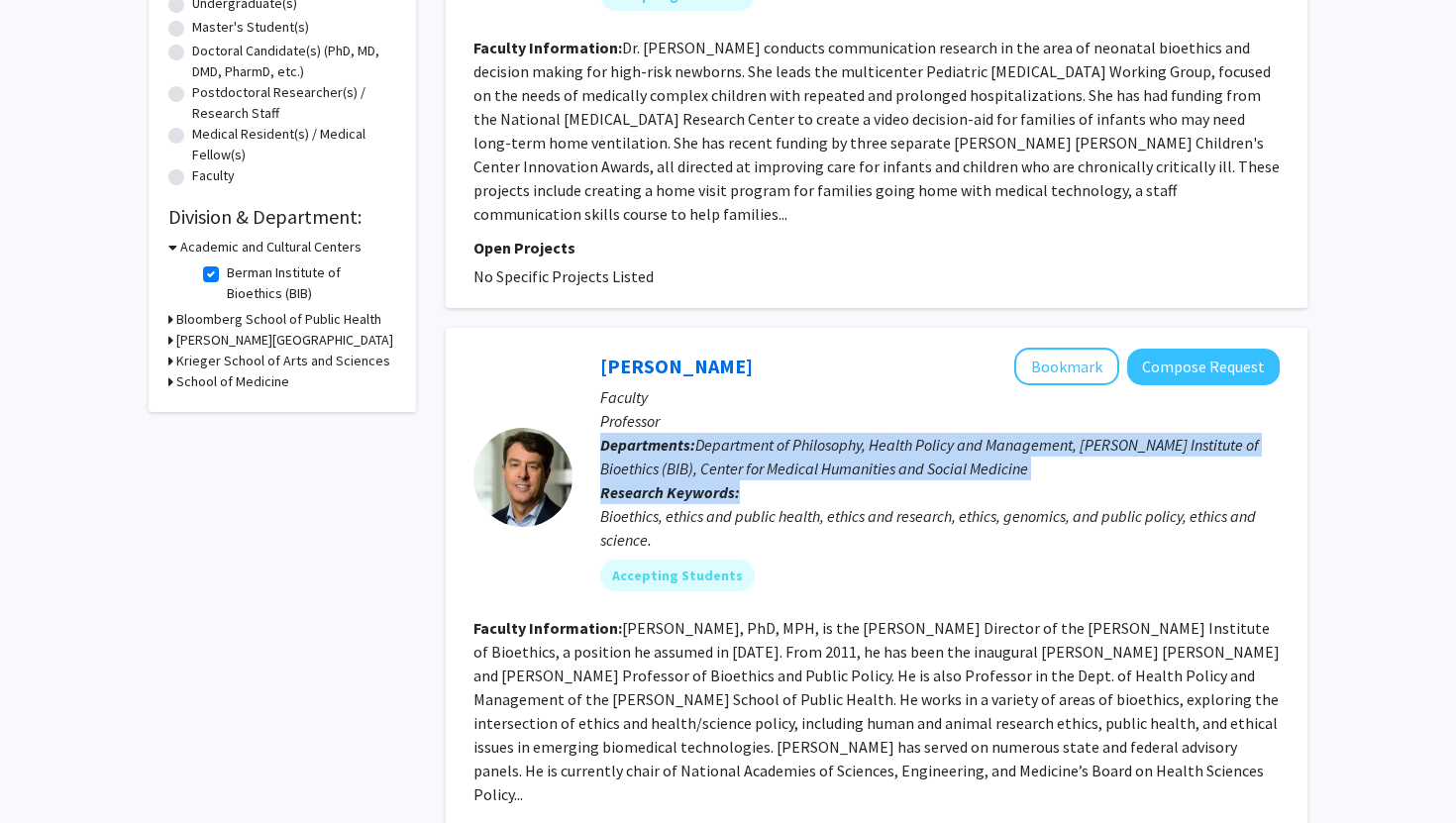 scroll, scrollTop: 0, scrollLeft: 0, axis: both 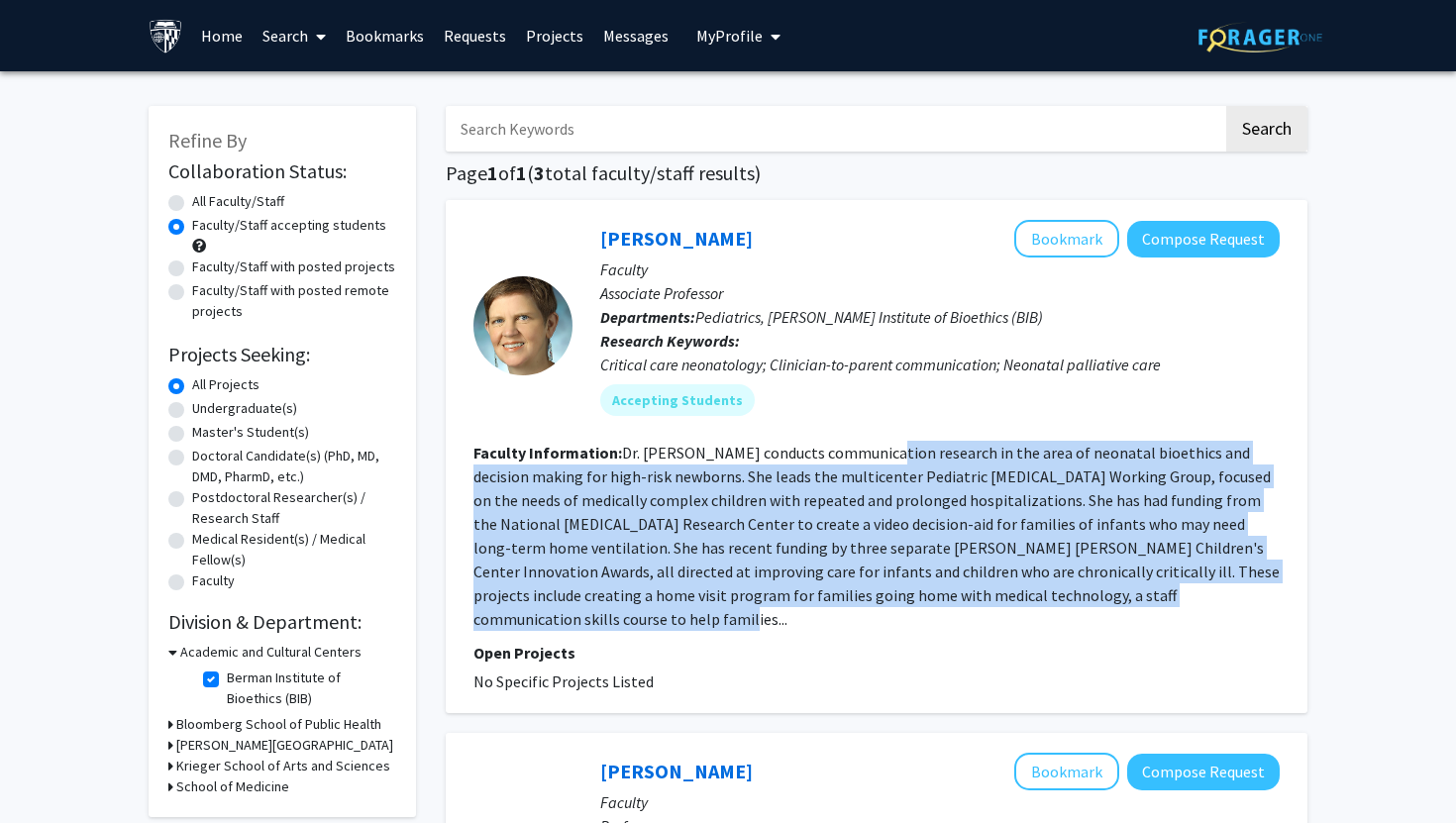 drag, startPoint x: 878, startPoint y: 453, endPoint x: 878, endPoint y: 609, distance: 156 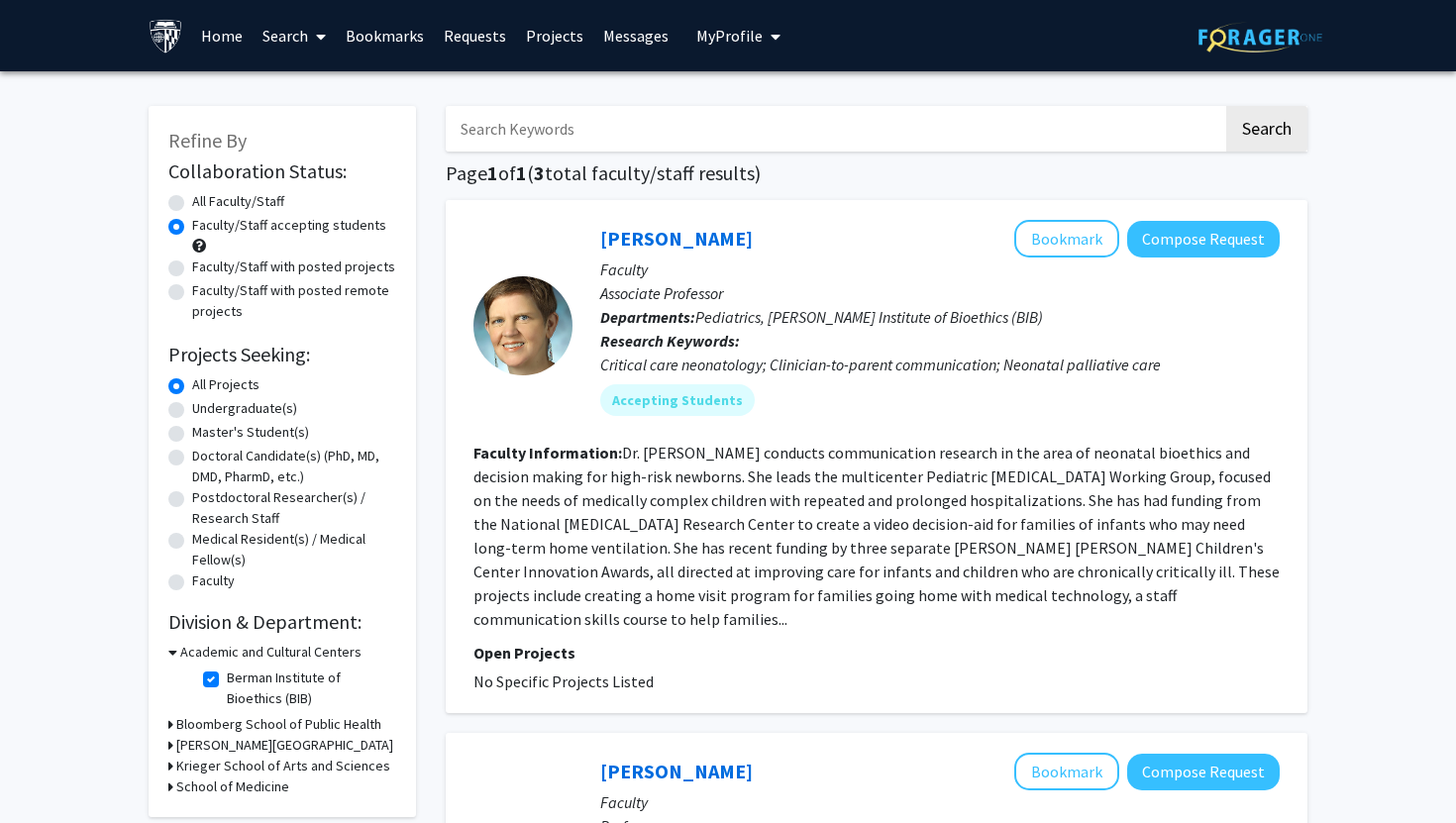 click on "Berman Institute of Bioethics (BIB)" 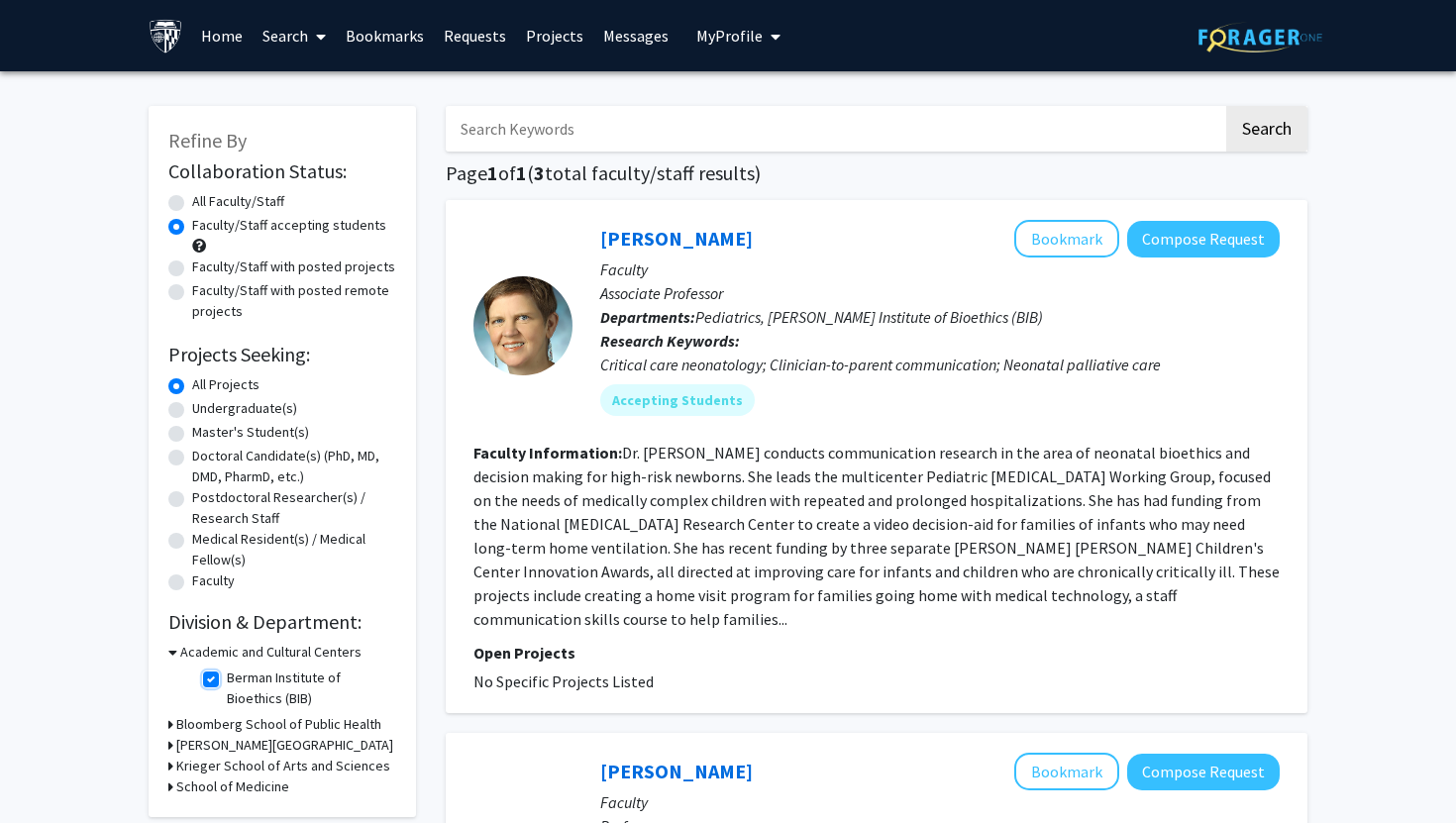 click on "Berman Institute of Bioethics (BIB)" at bounding box center [233, 673] 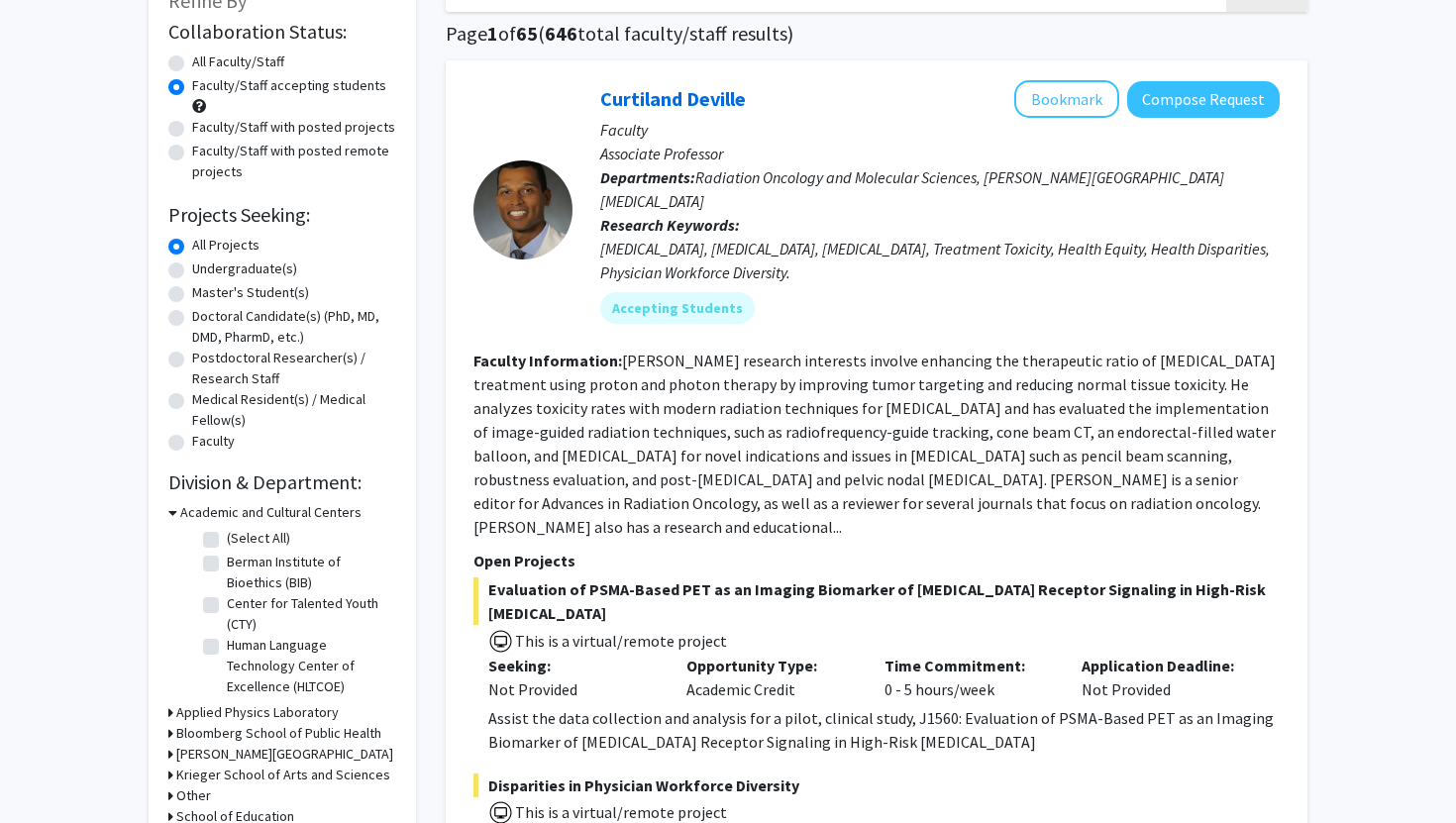 scroll, scrollTop: 146, scrollLeft: 0, axis: vertical 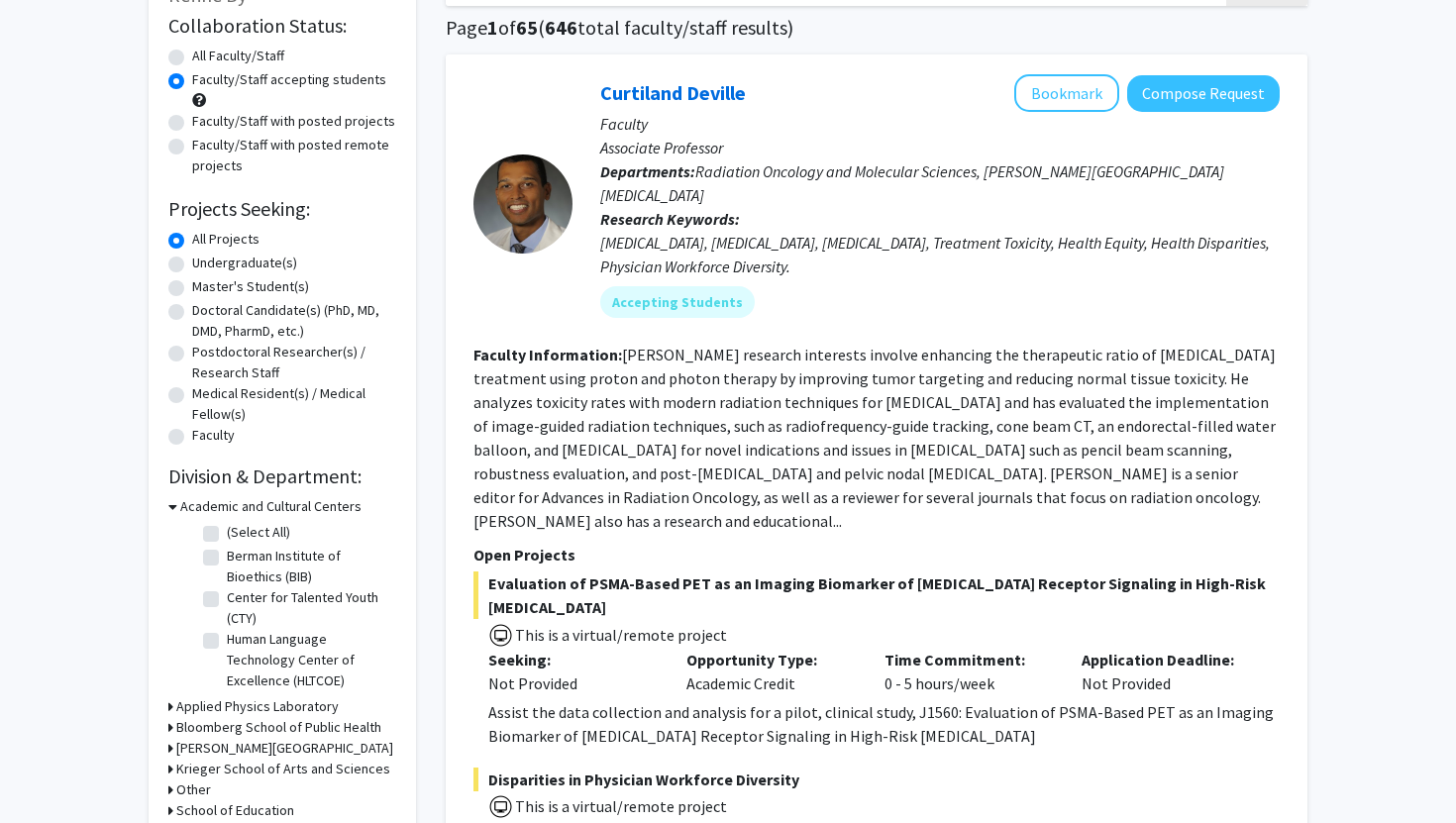 click on "Academic and Cultural Centers" at bounding box center [270, 506] 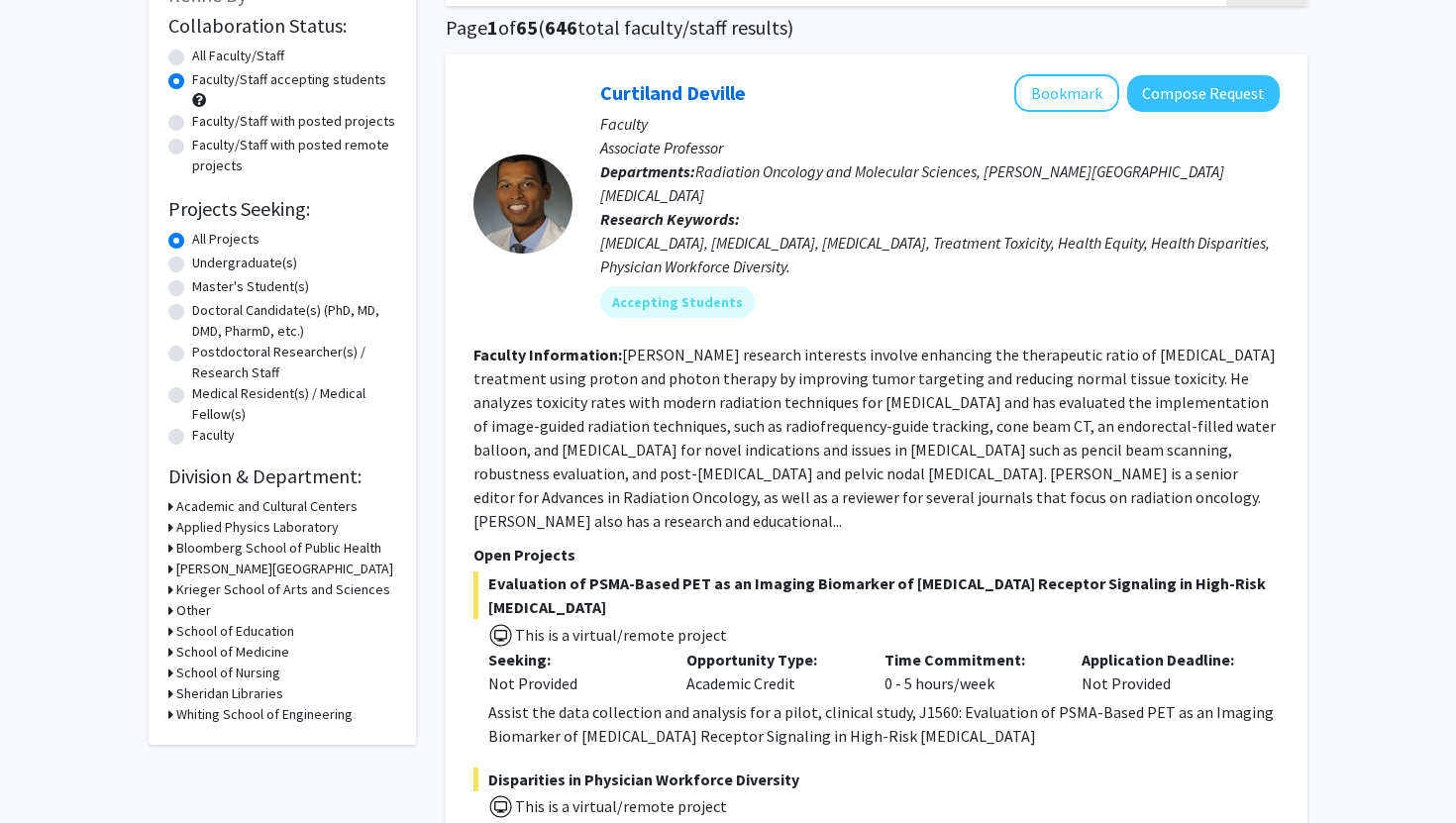 click on "Academic and Cultural Centers" at bounding box center (266, 506) 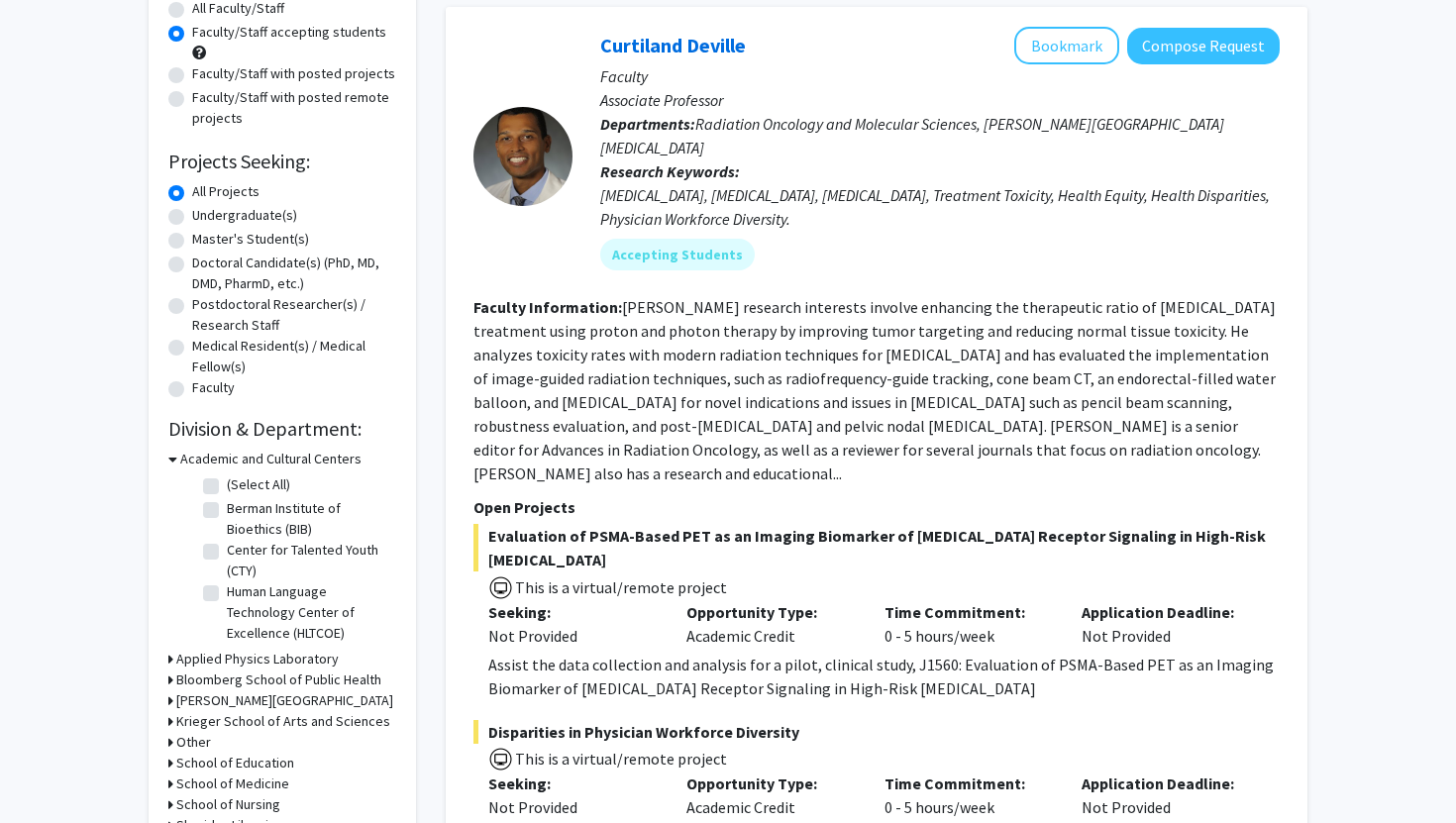 scroll, scrollTop: 211, scrollLeft: 0, axis: vertical 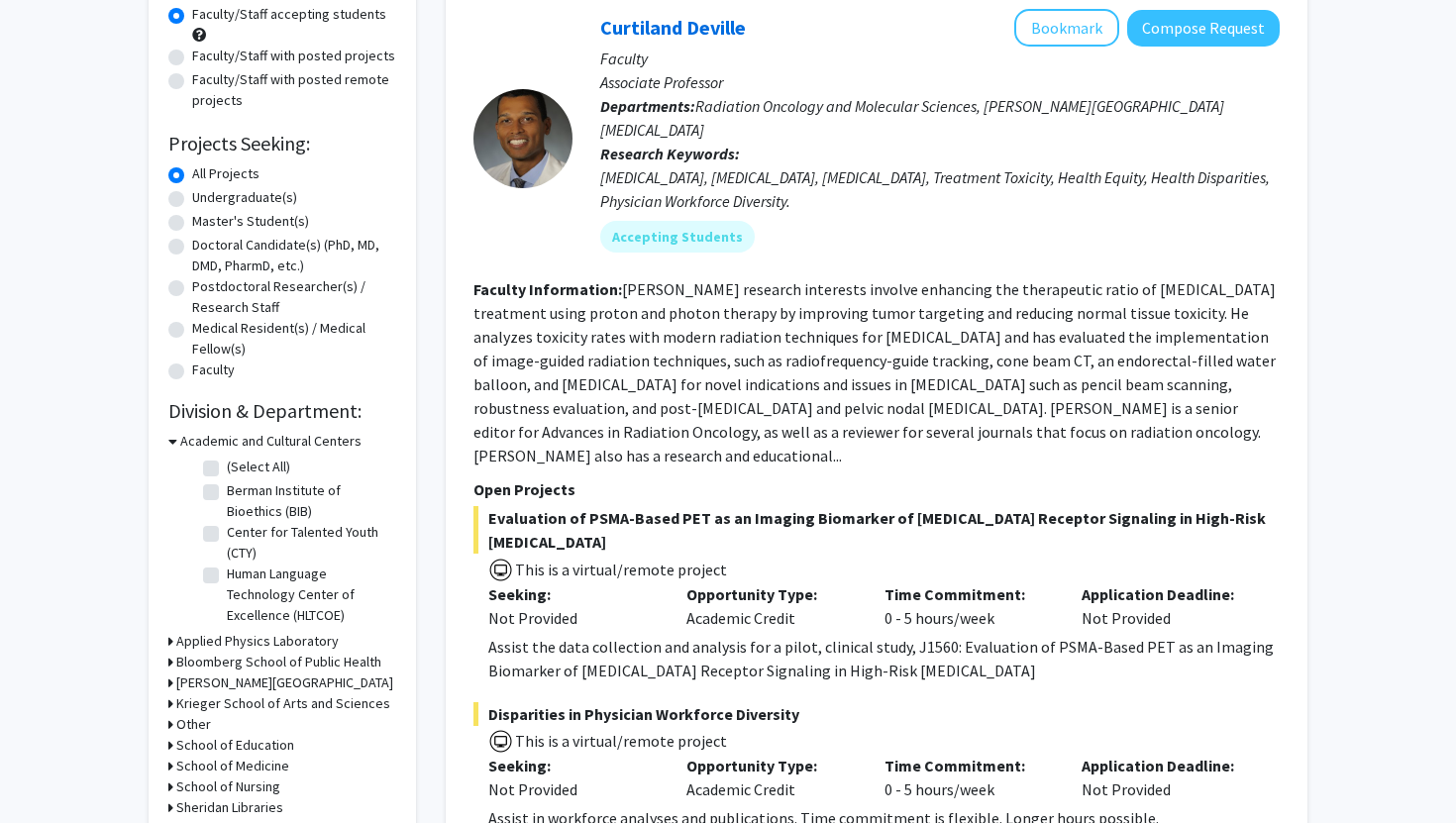 click on "Academic and Cultural Centers" at bounding box center [270, 441] 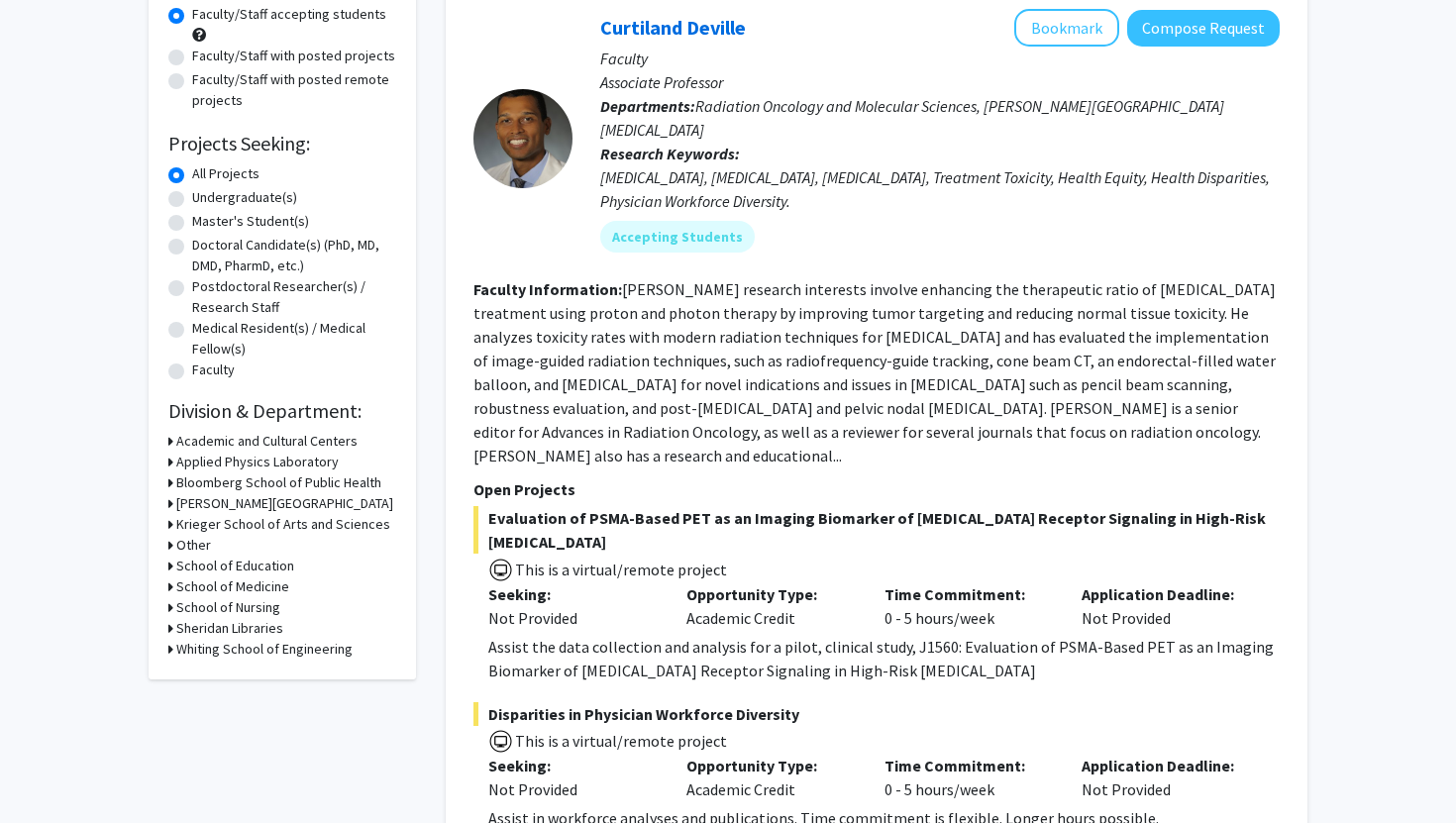 click on "Applied Physics Laboratory" at bounding box center [258, 462] 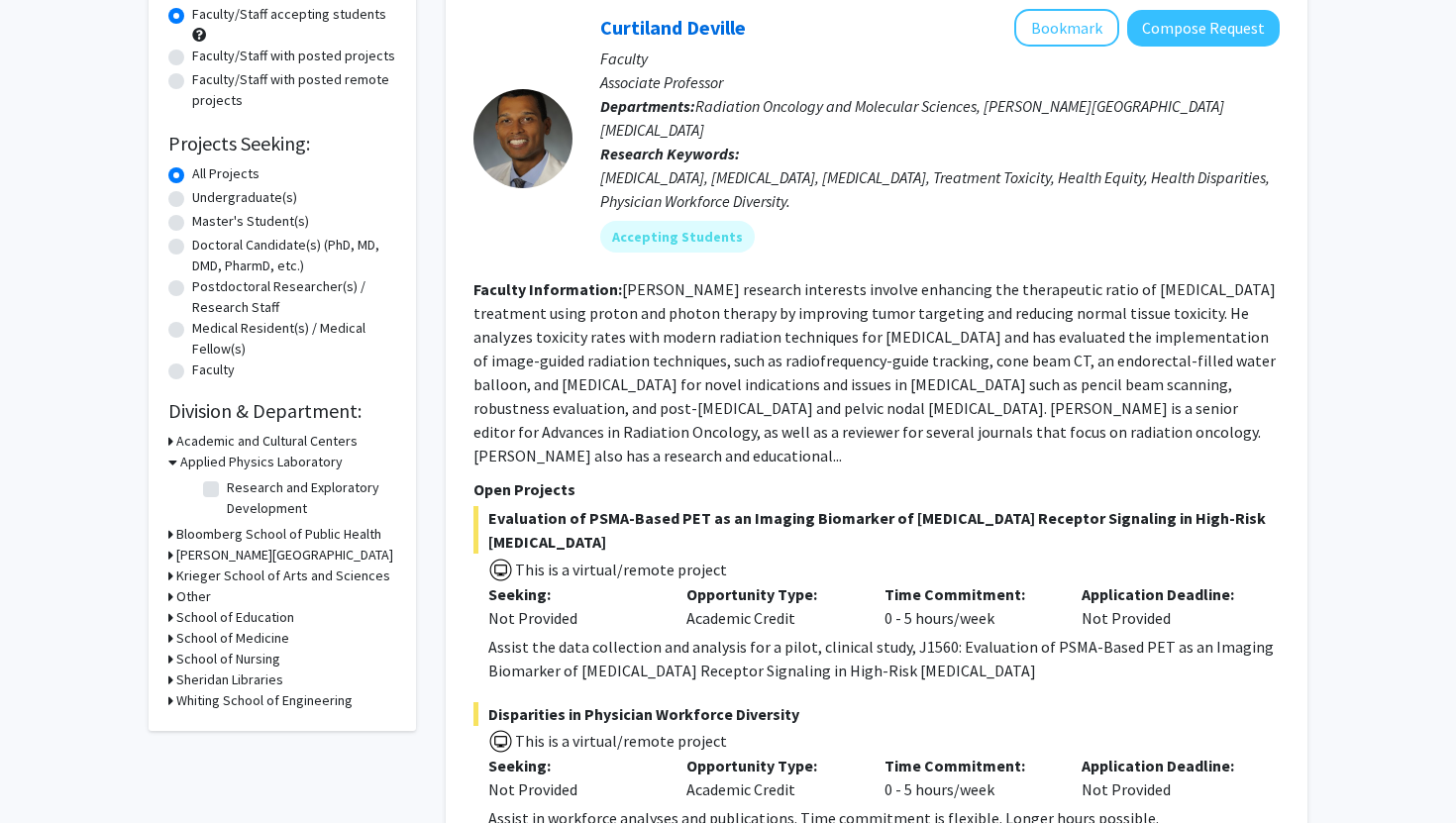 click on "Applied Physics Laboratory" at bounding box center [261, 462] 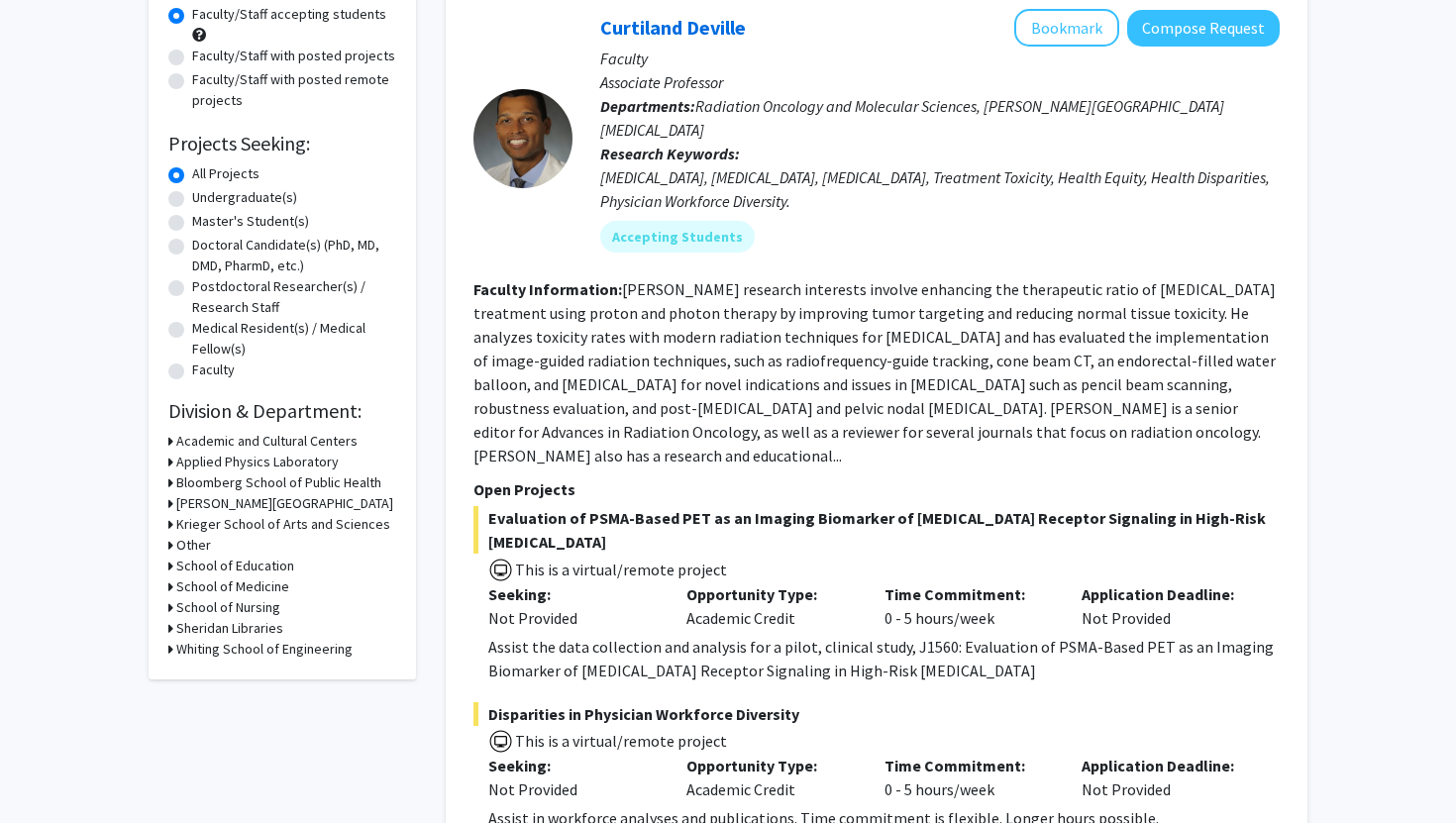 click on "Bloomberg School of Public Health" at bounding box center (278, 482) 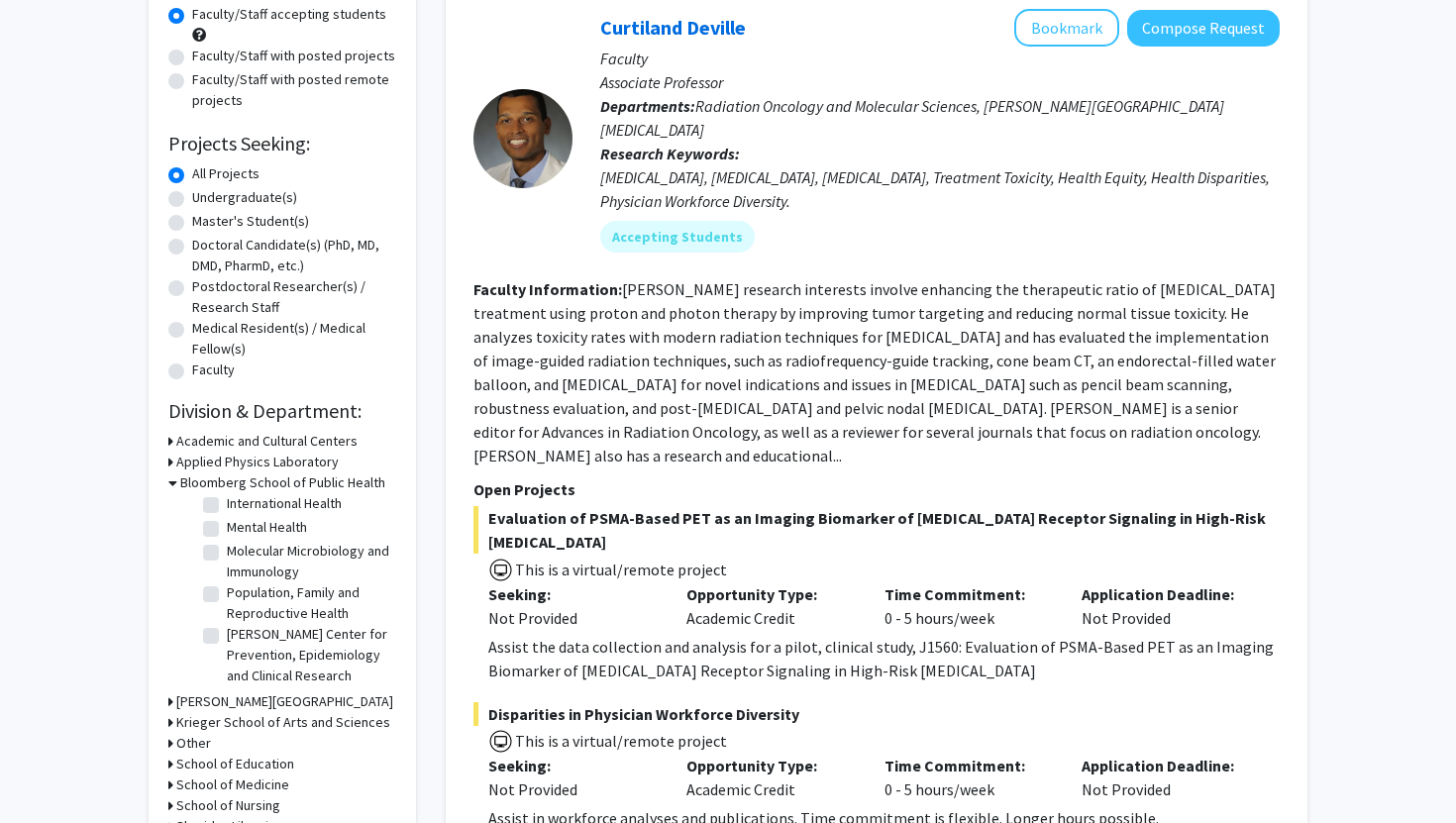 scroll, scrollTop: 0, scrollLeft: 0, axis: both 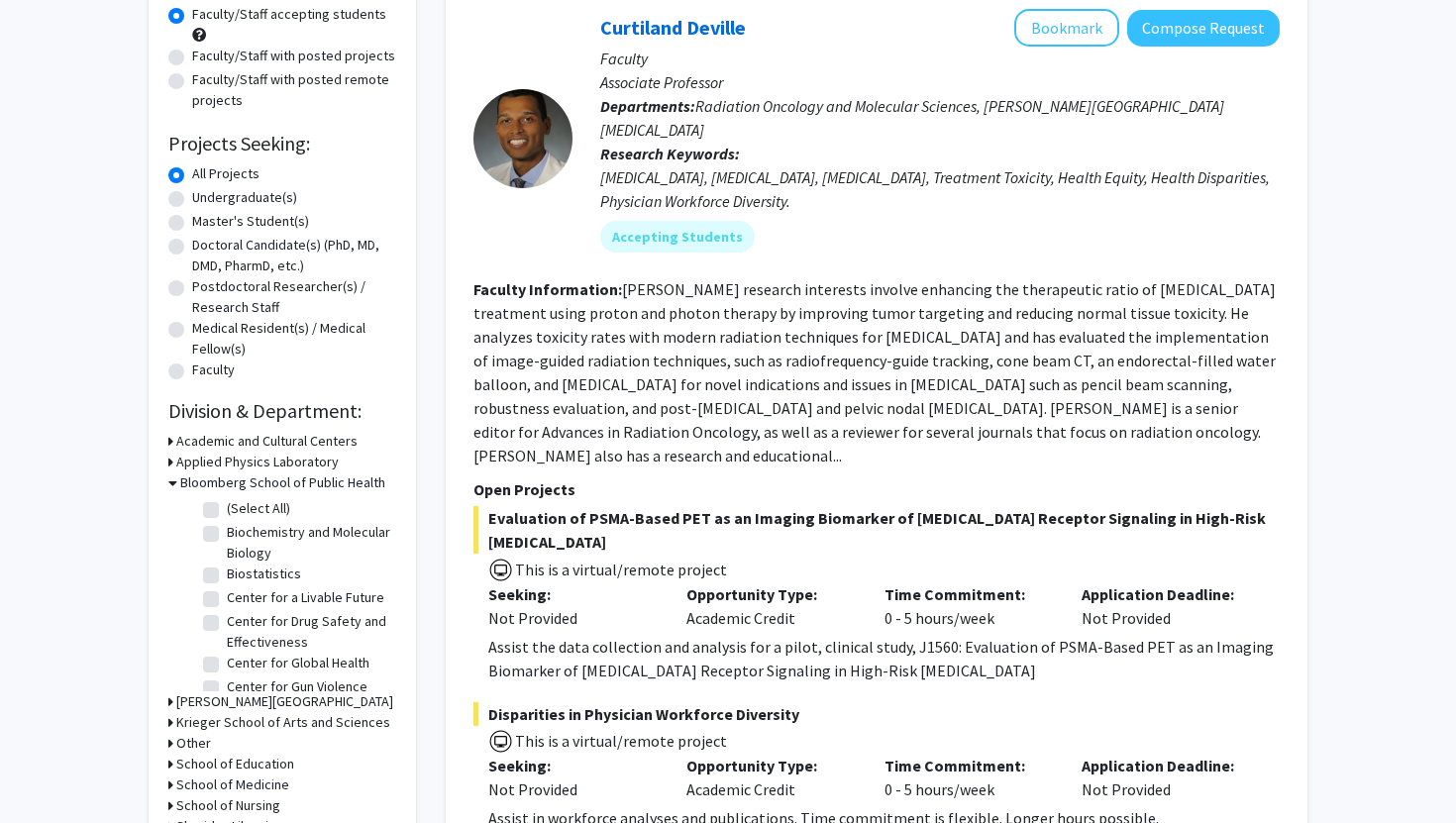 click on "Bloomberg School of Public Health" at bounding box center [282, 482] 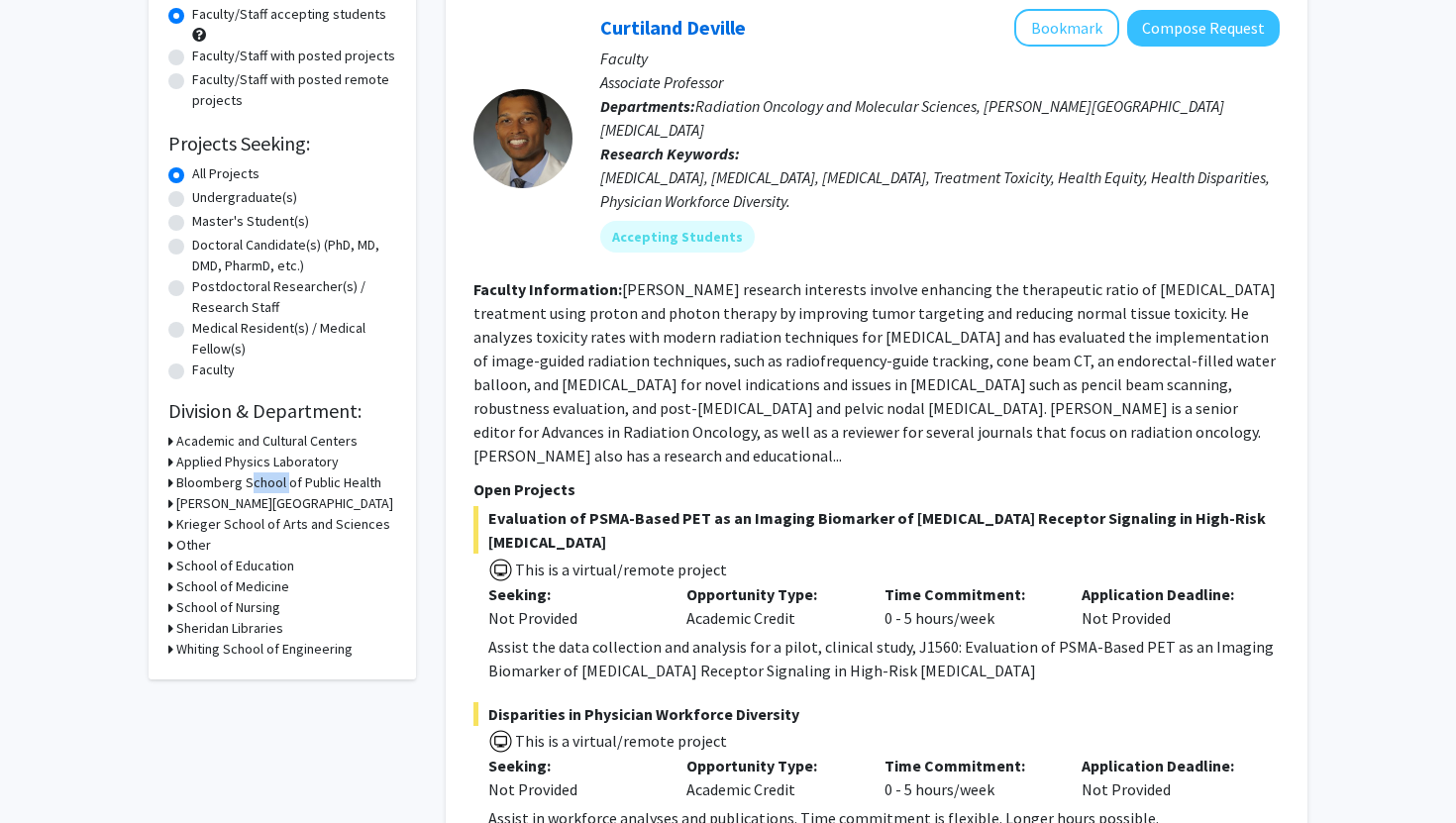 click on "Bloomberg School of Public Health" at bounding box center (278, 482) 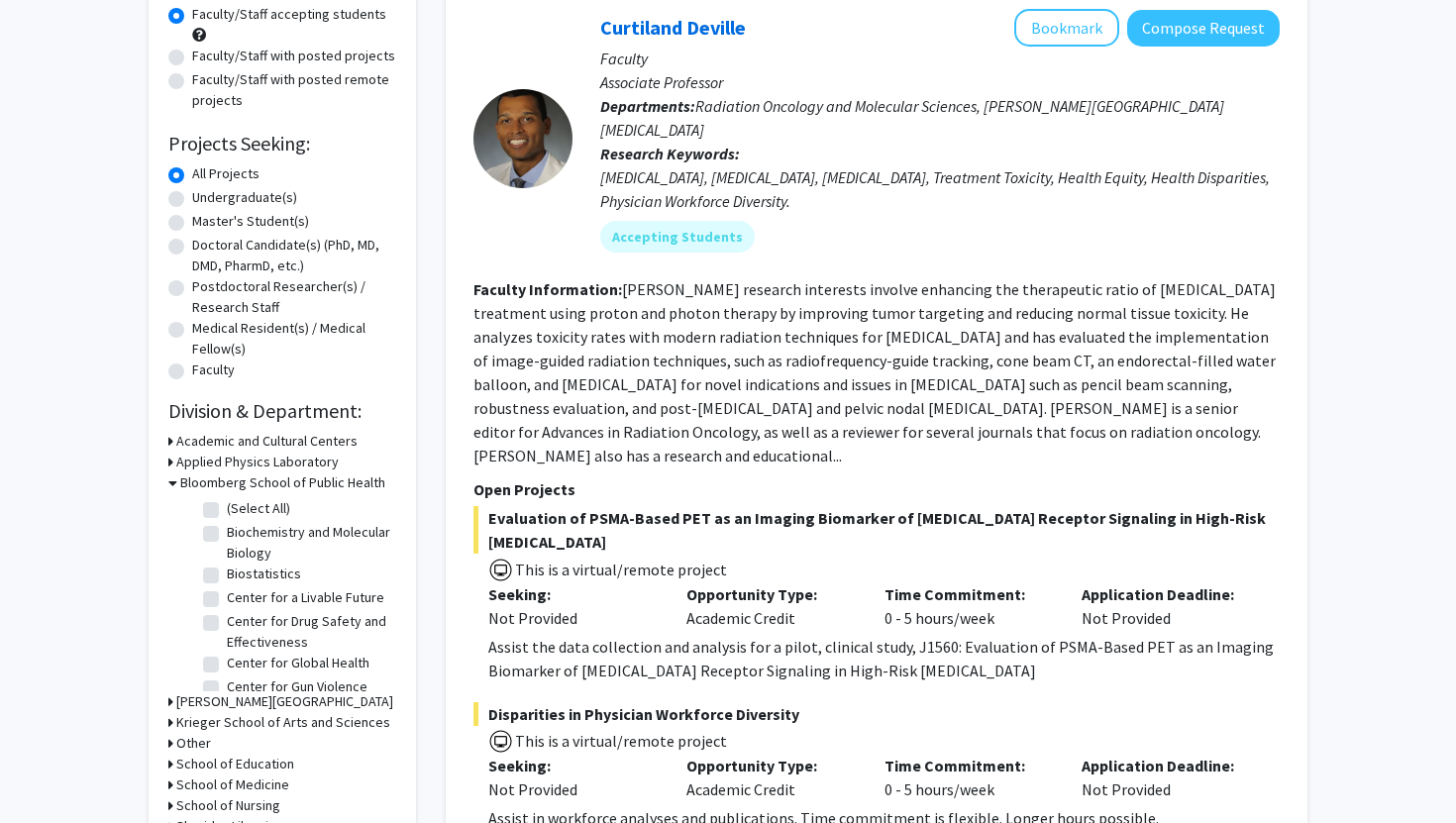click on "(Select All)" 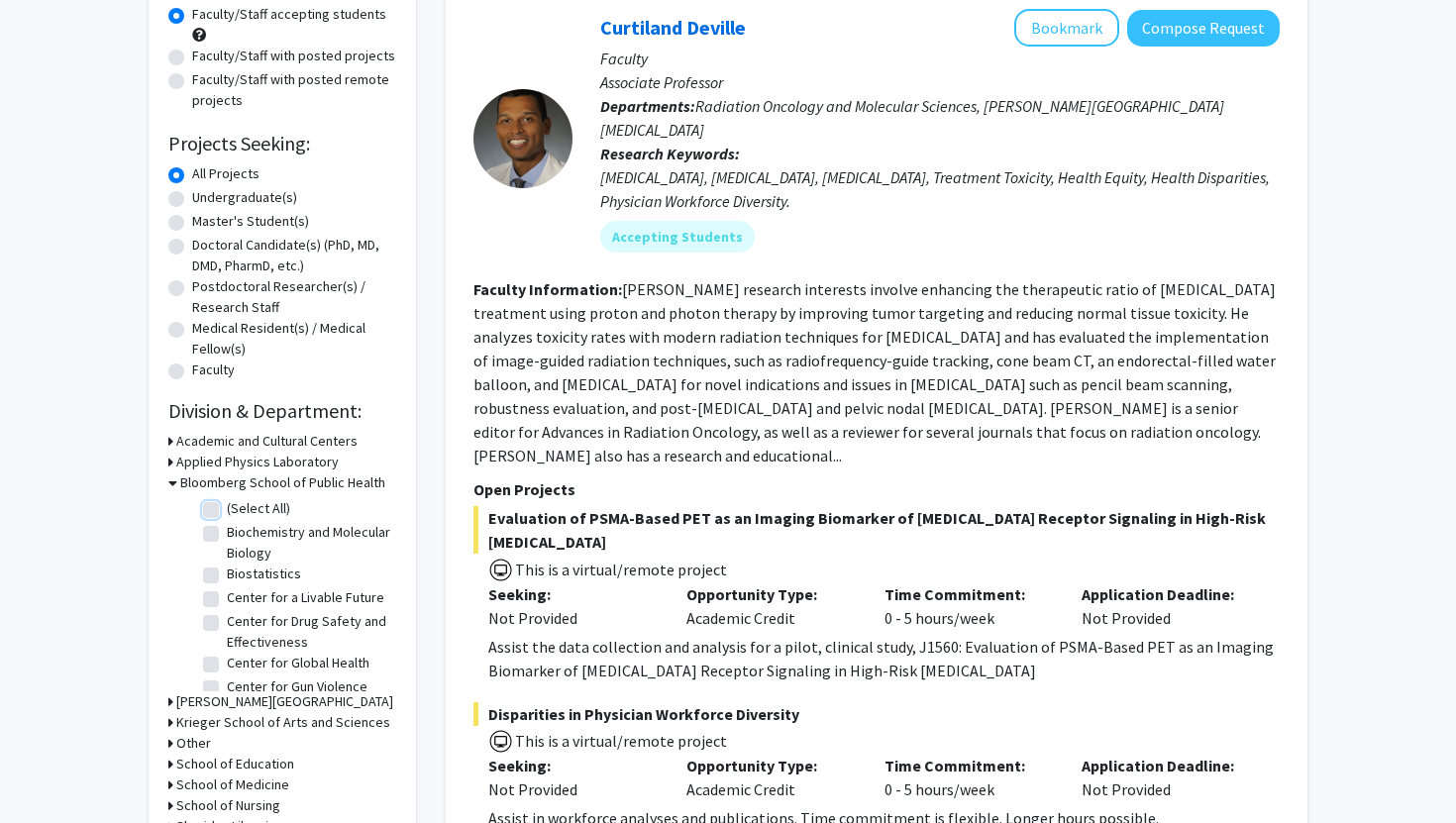 click on "(Select All)" at bounding box center [233, 504] 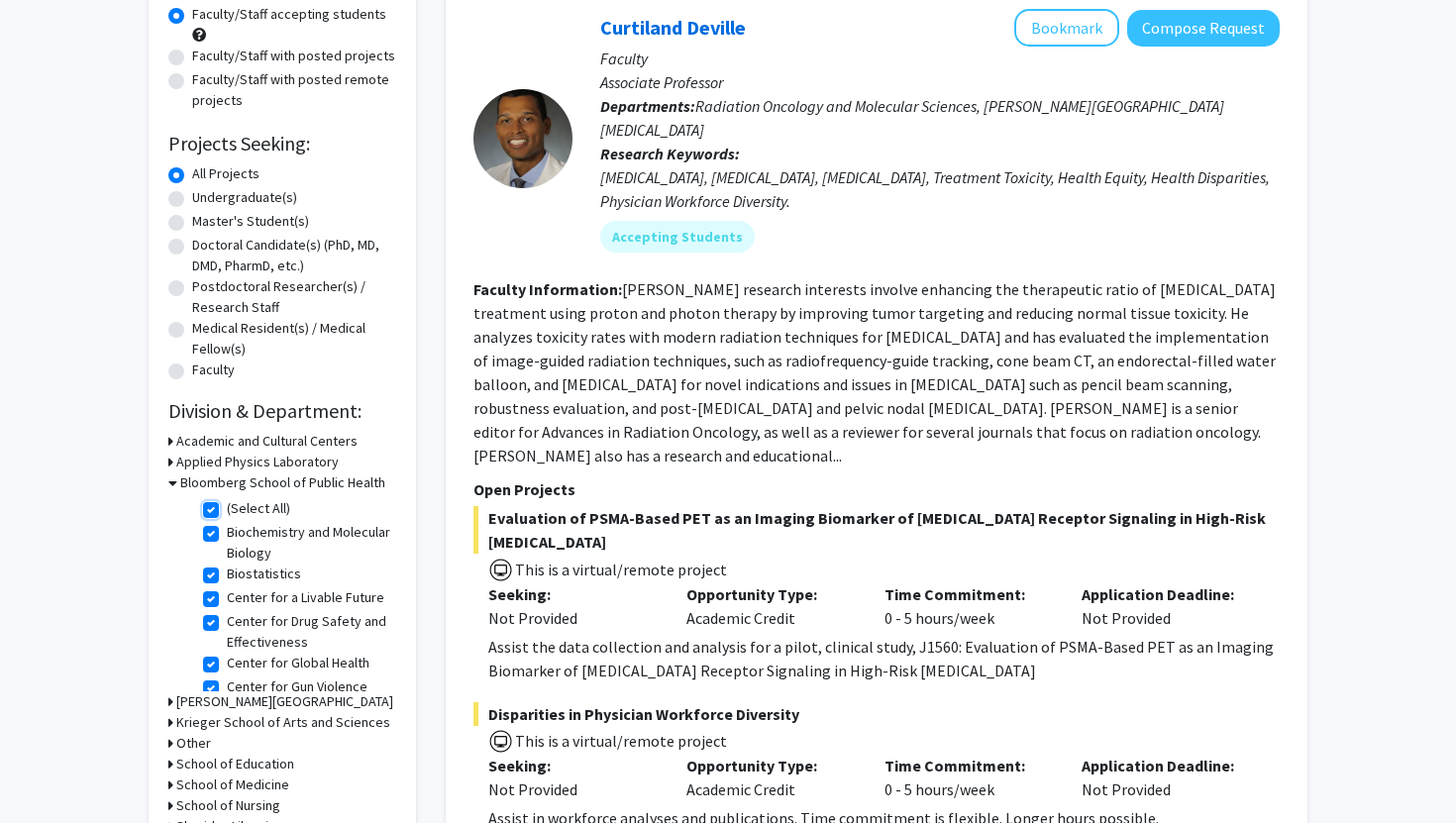 checkbox on "true" 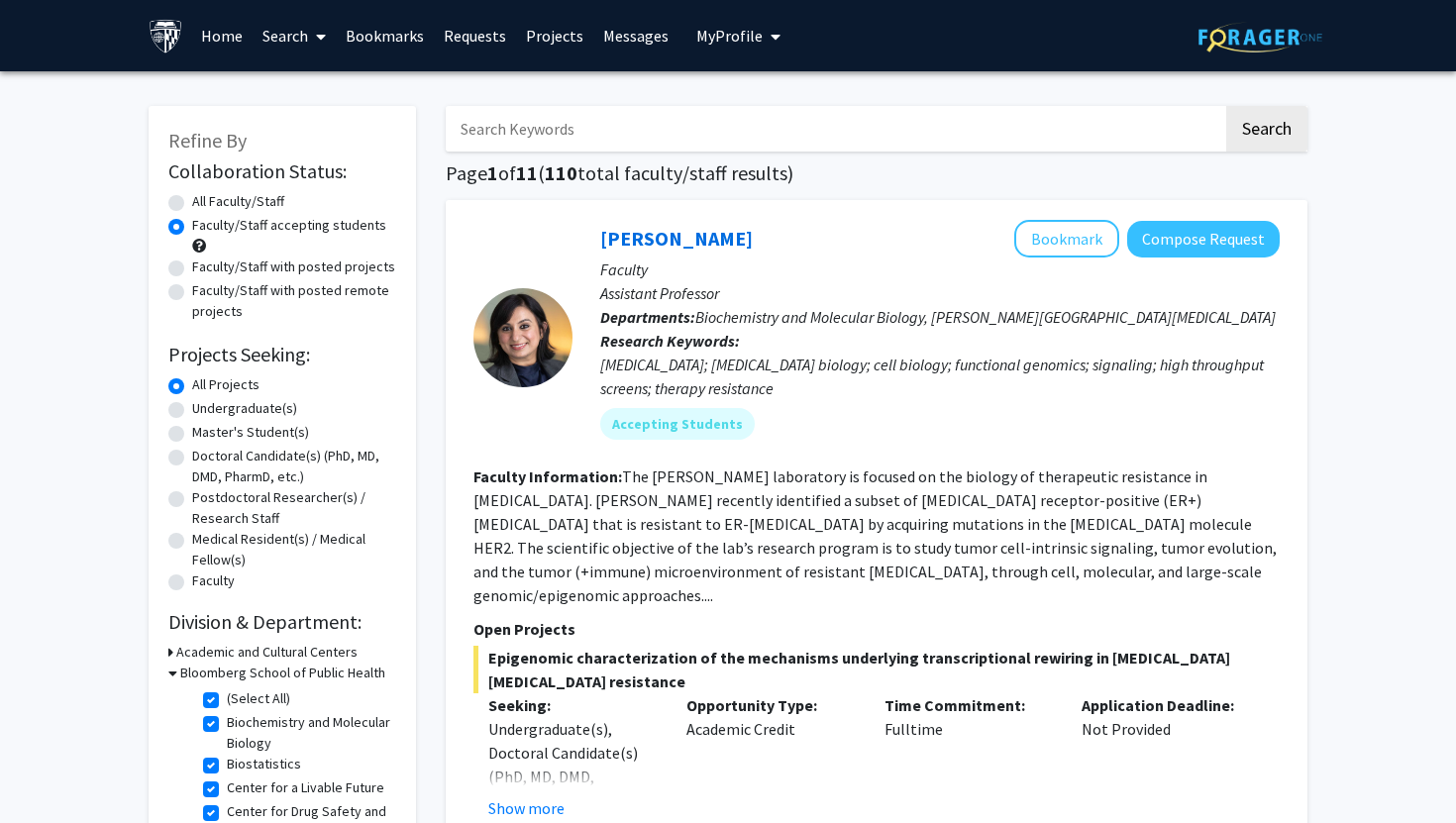 click at bounding box center (834, 129) 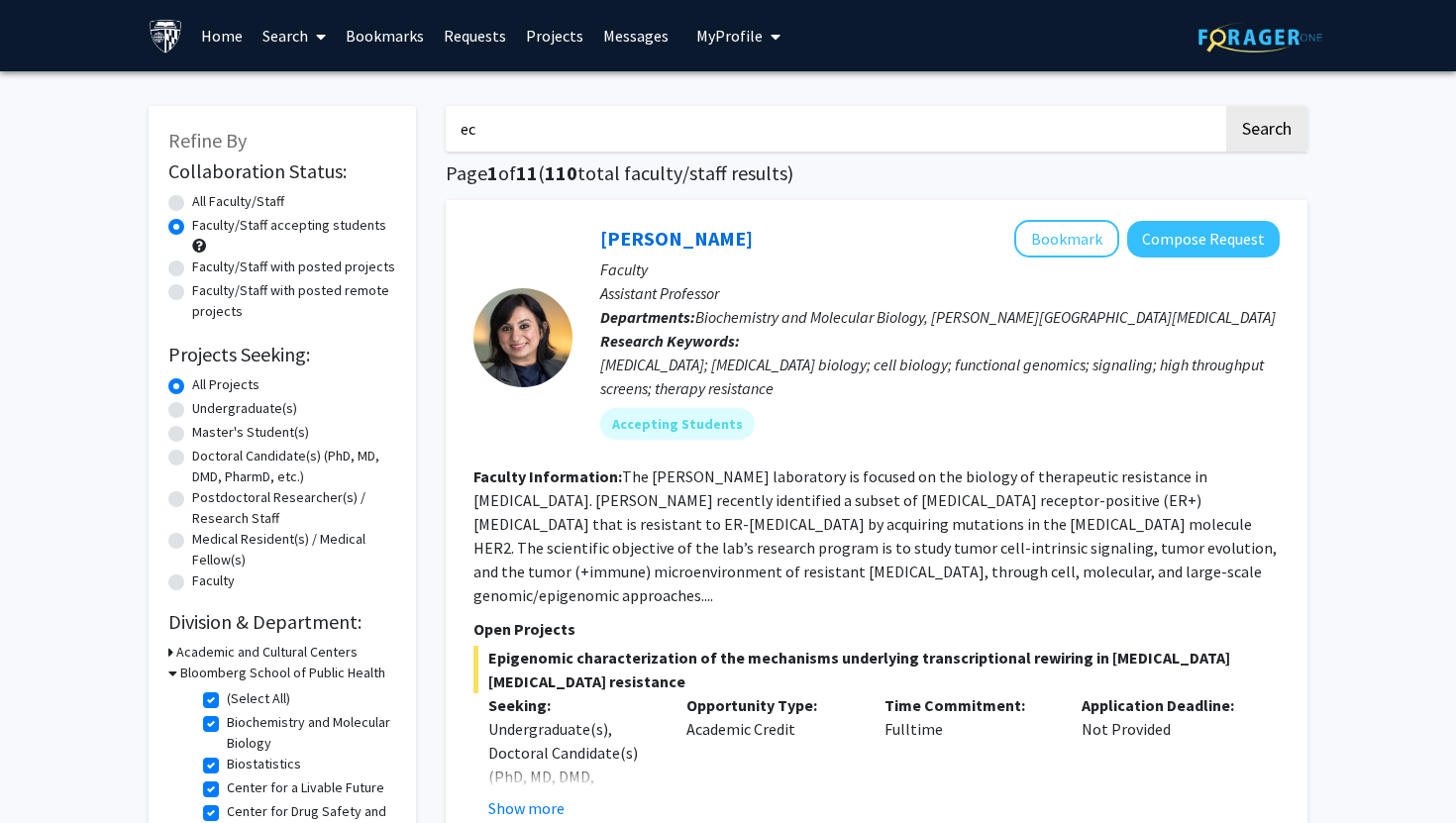 type on "economics" 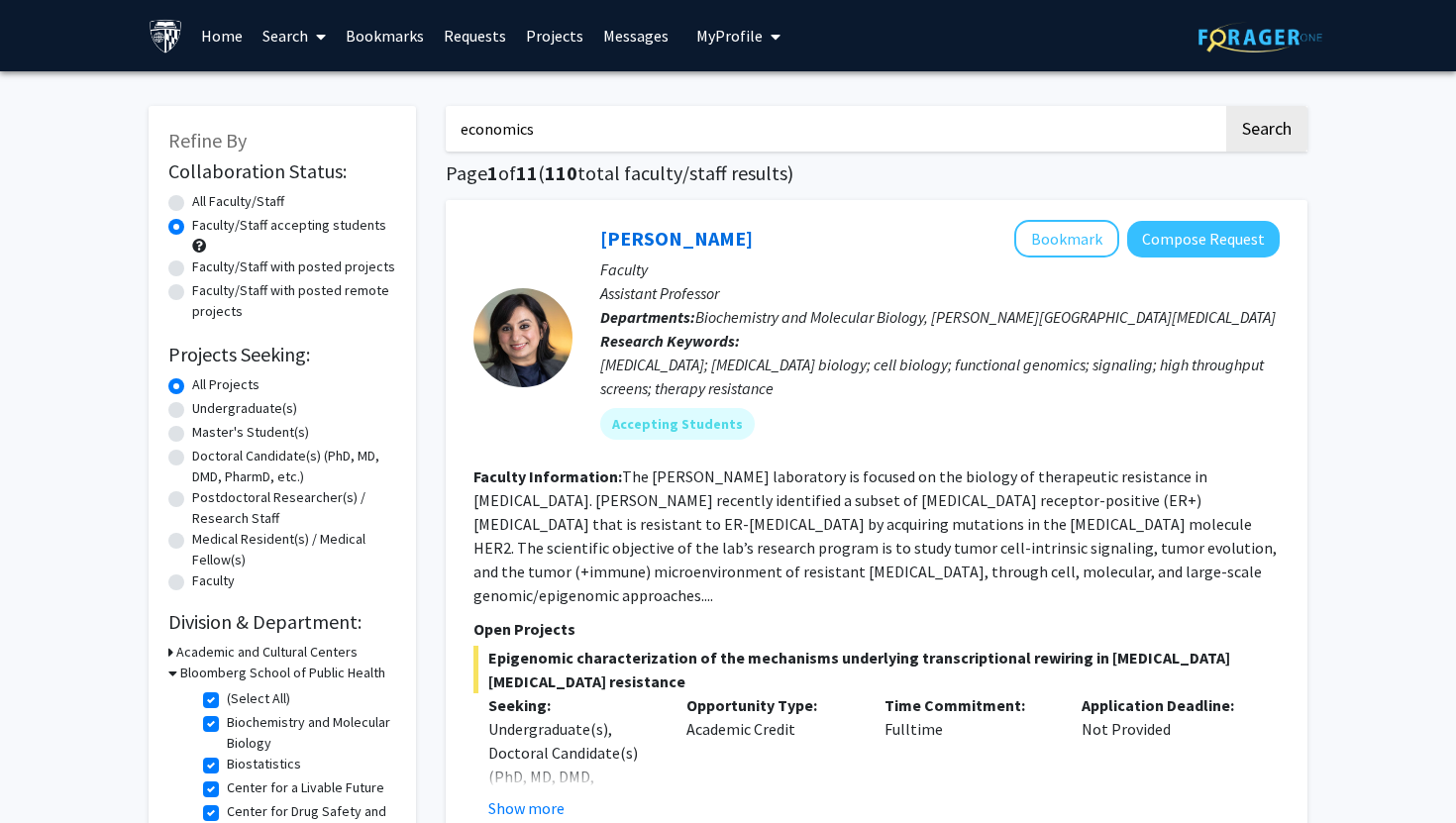 click on "Search" 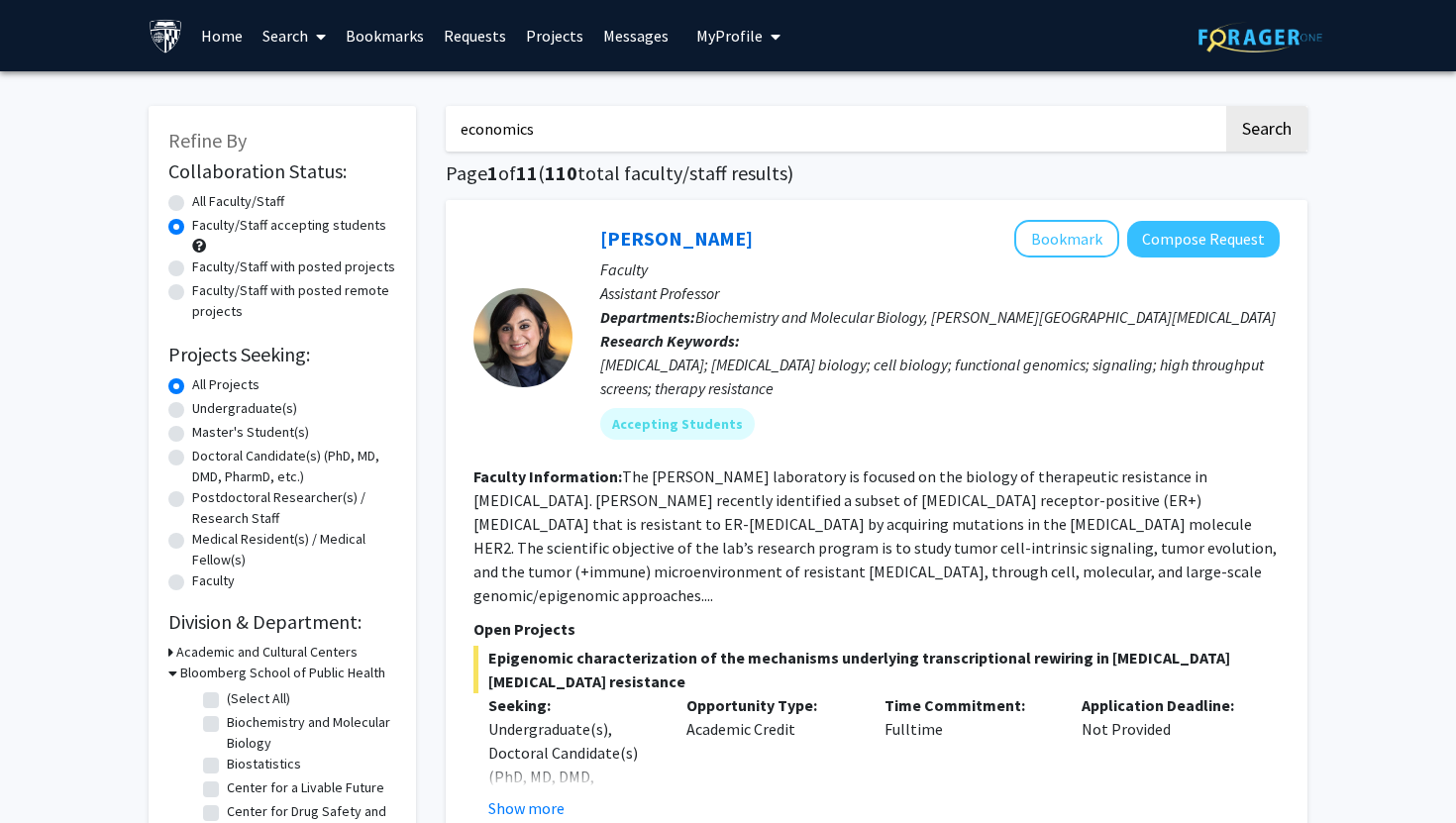 radio on "true" 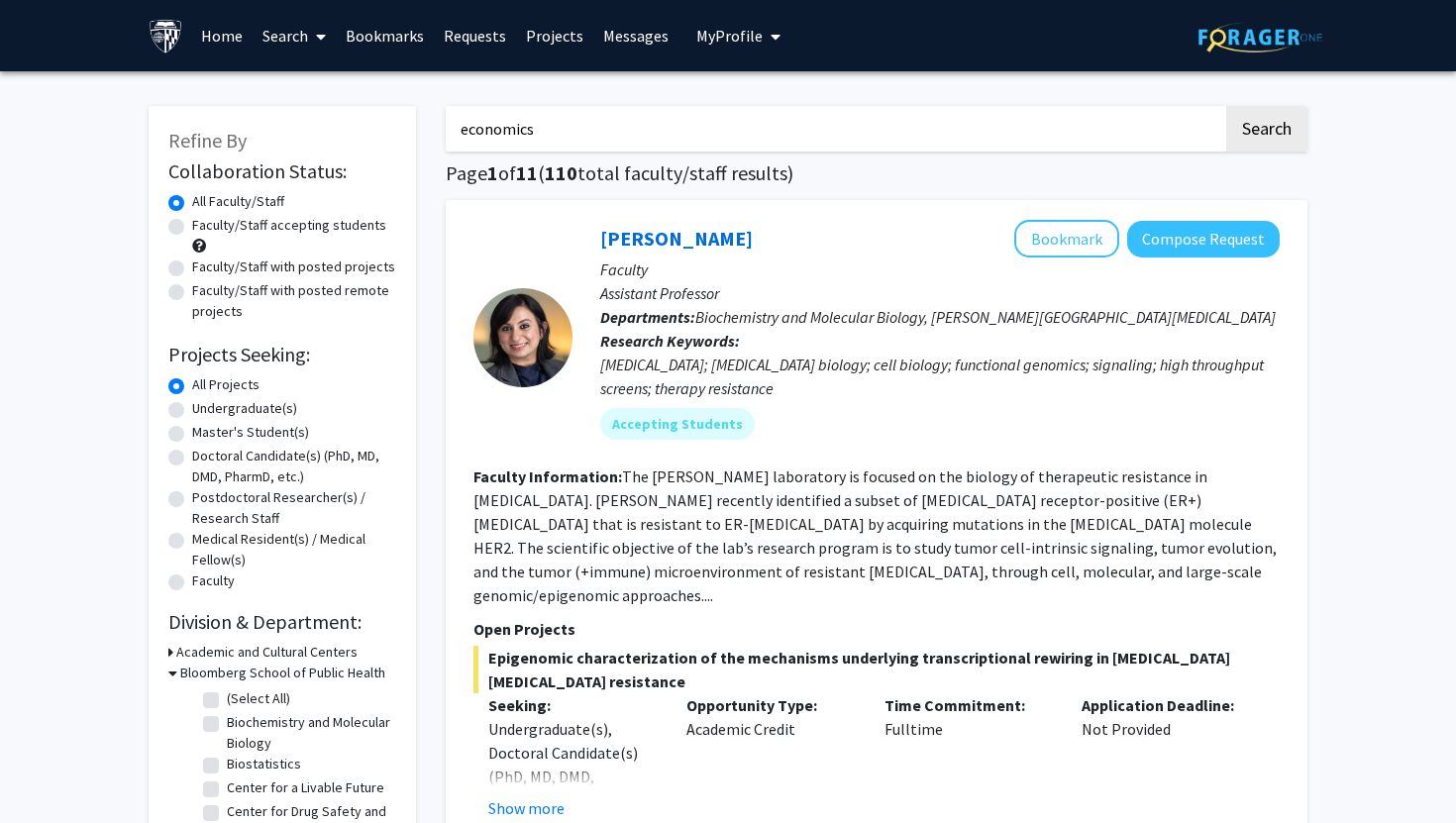 checkbox on "false" 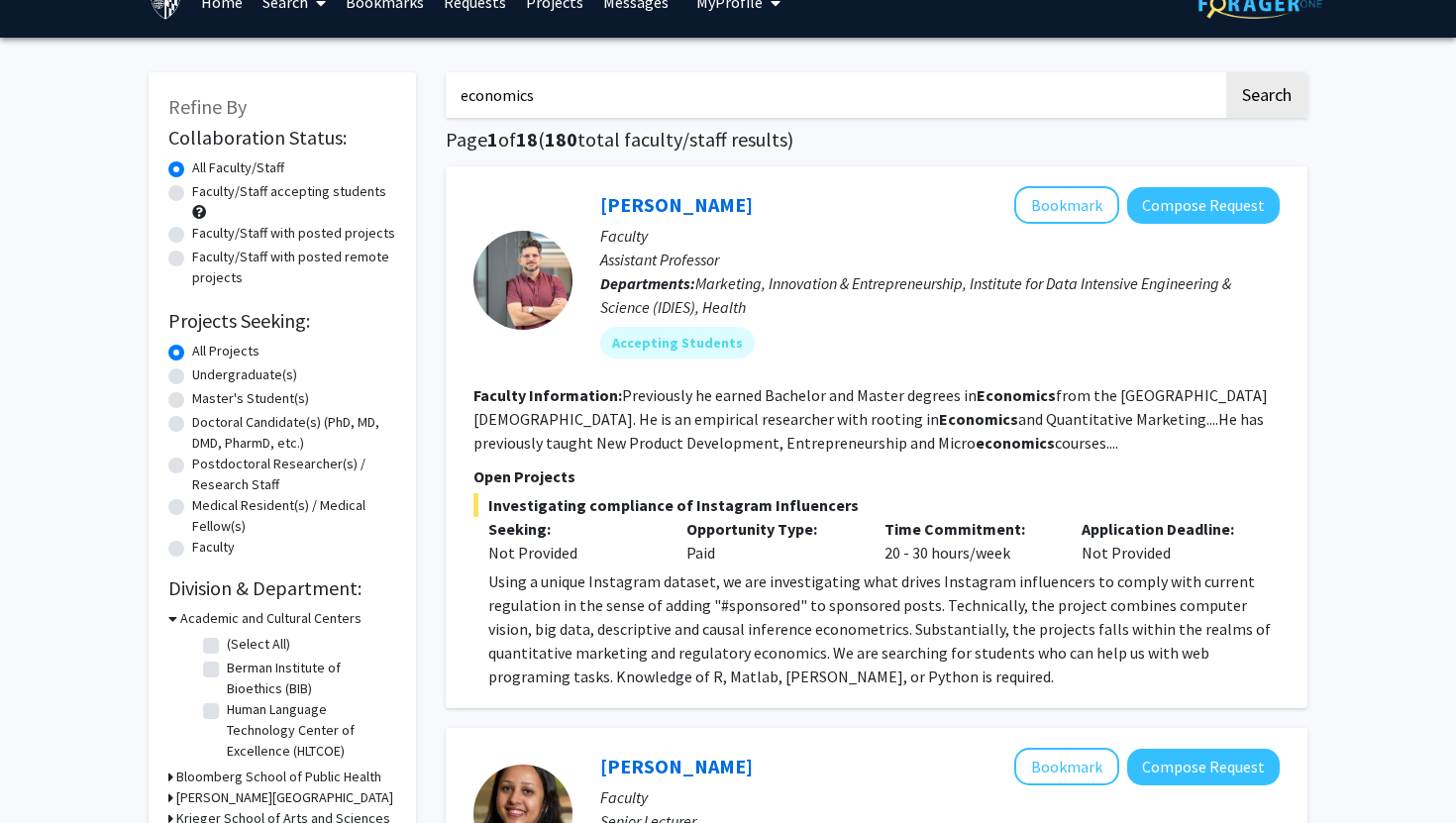 scroll, scrollTop: 0, scrollLeft: 0, axis: both 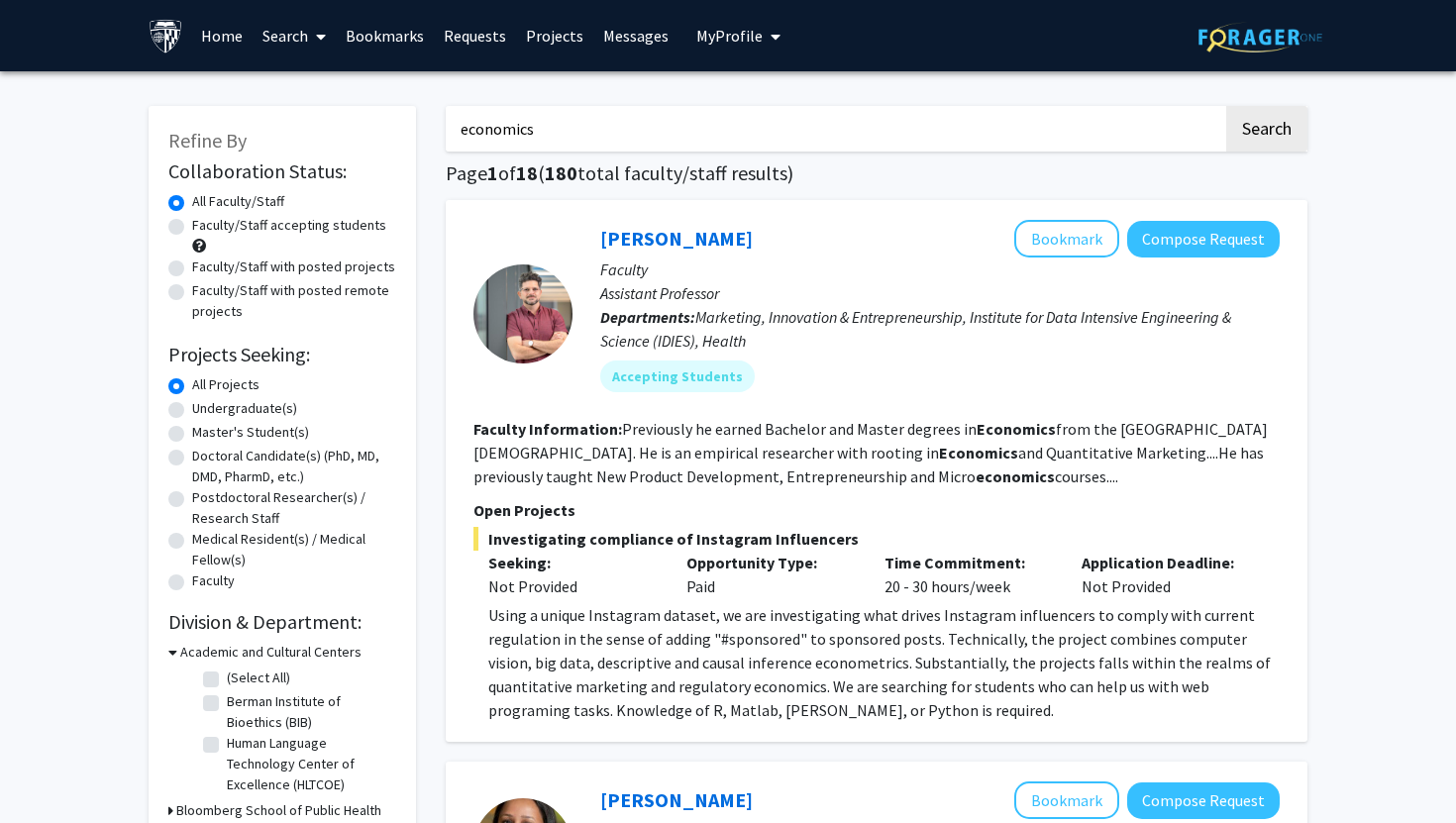 radio on "false" 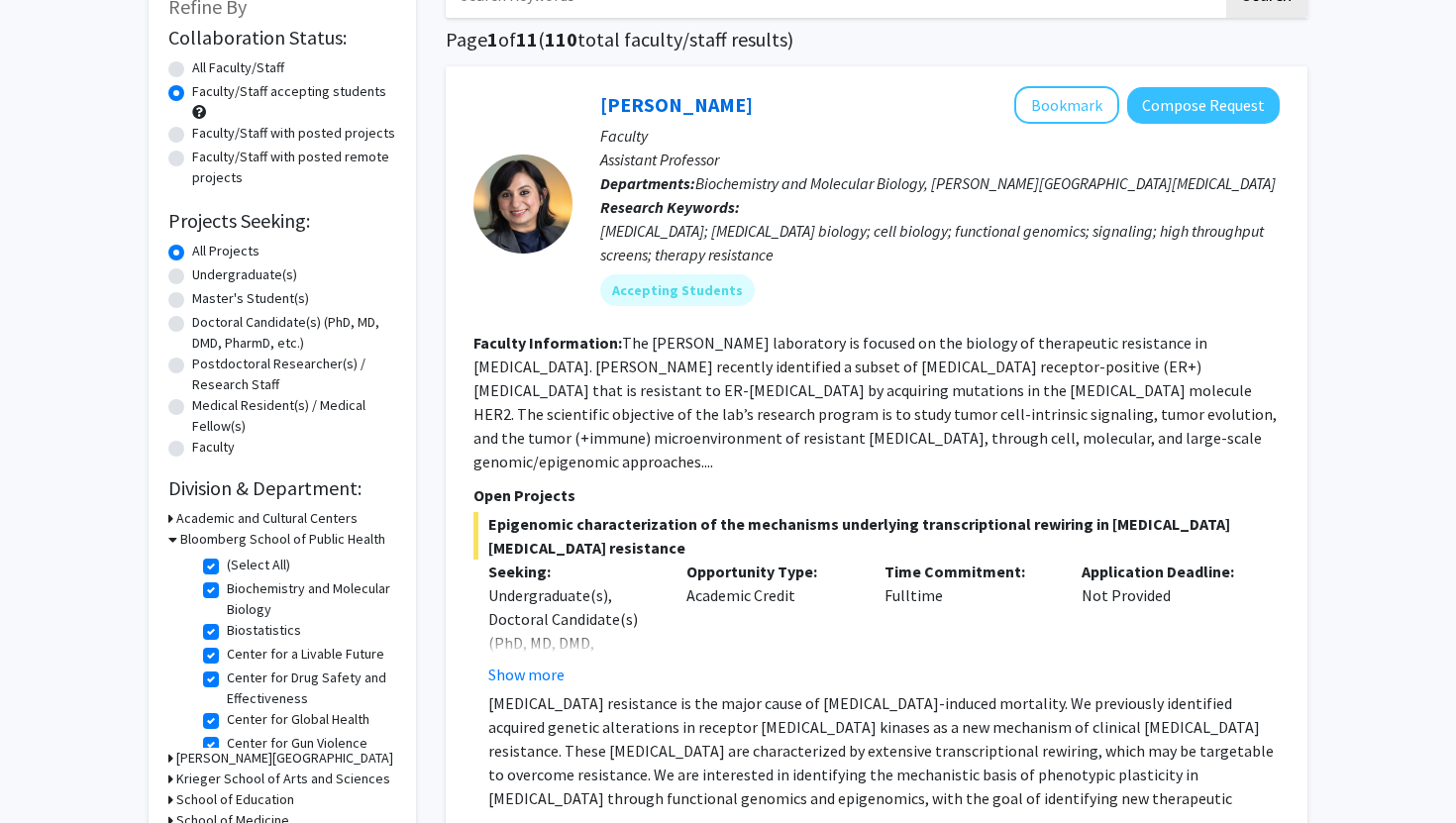 scroll, scrollTop: 126, scrollLeft: 0, axis: vertical 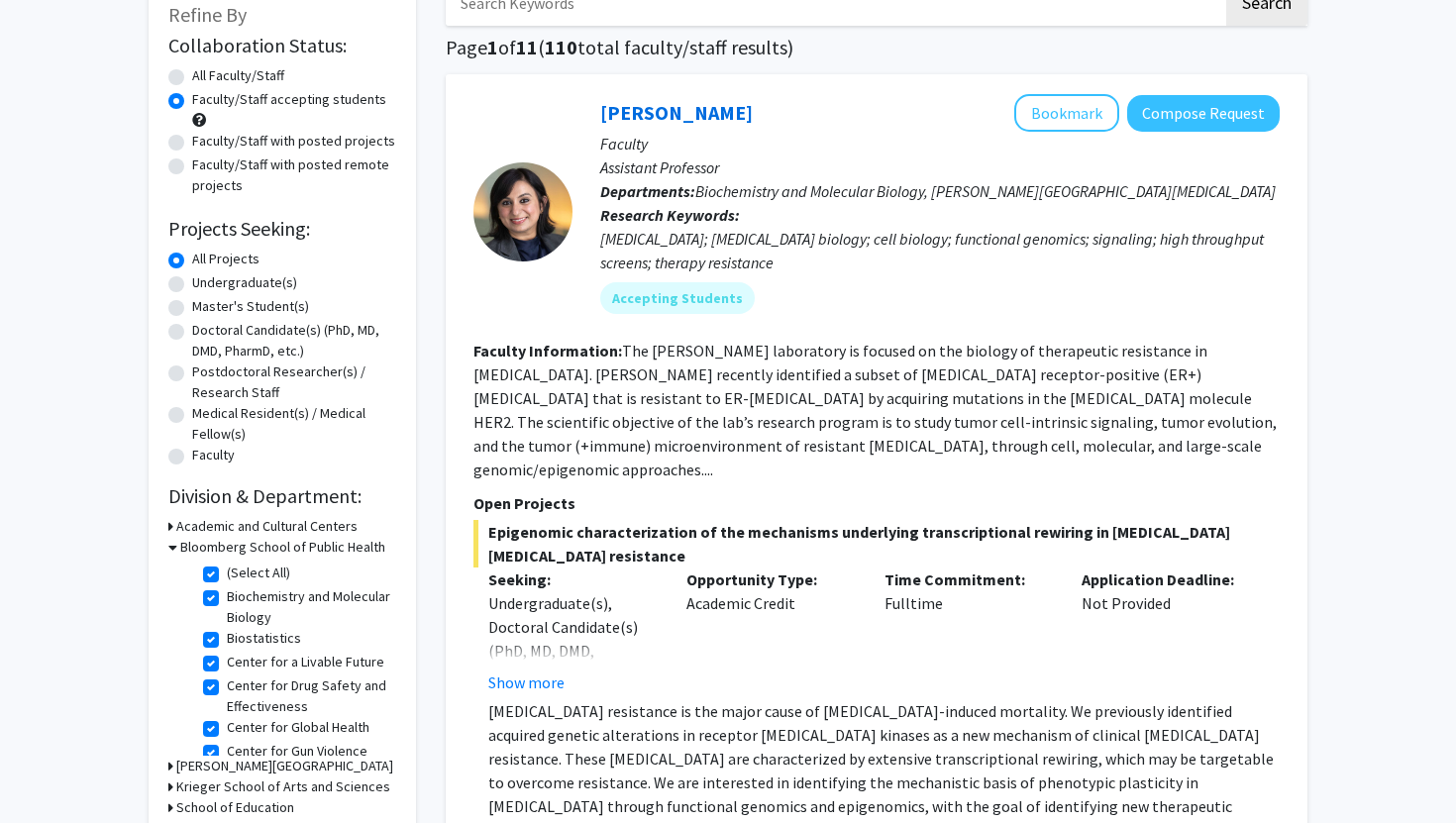 click on "(Select All)" 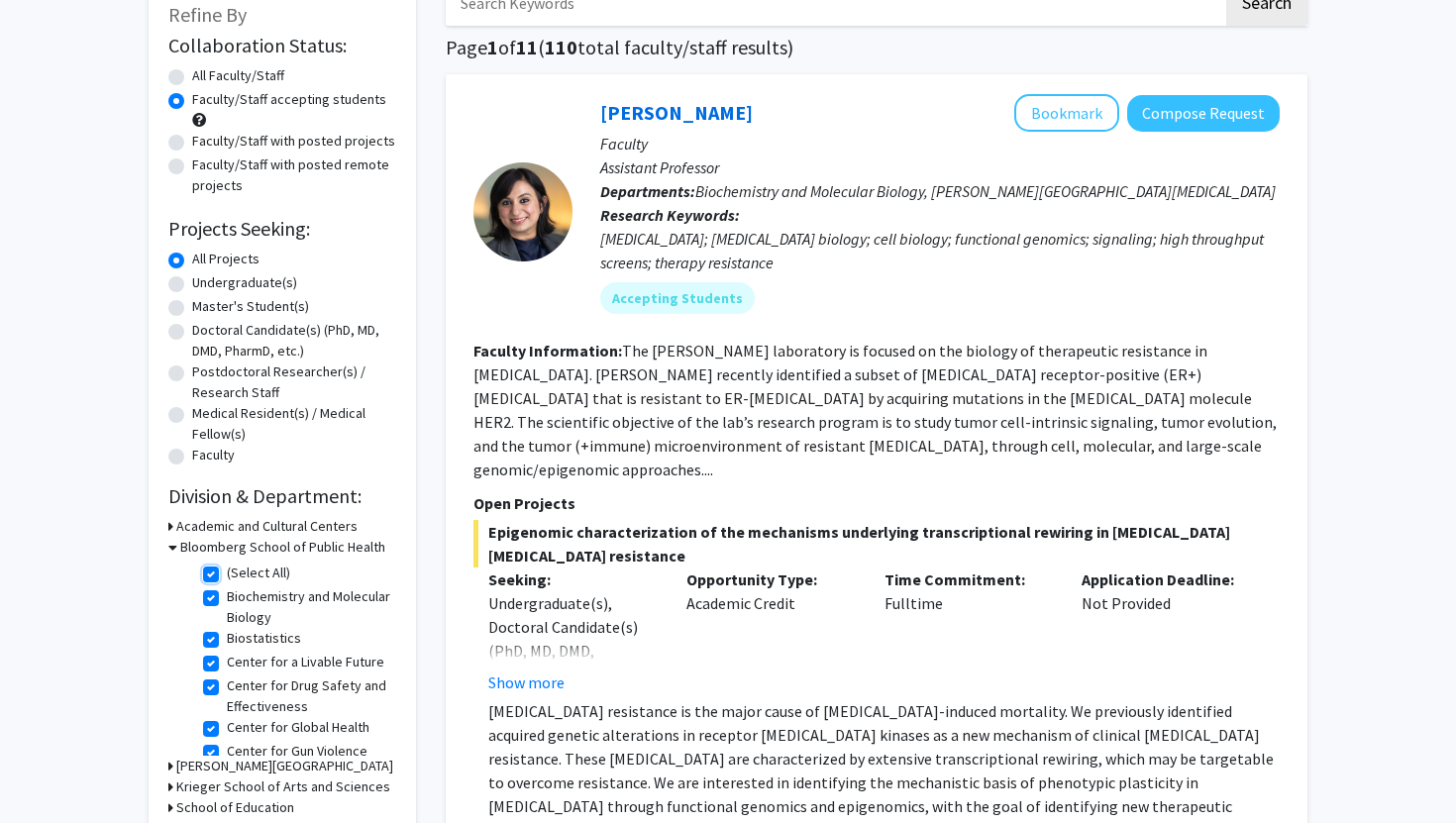 click on "(Select All)" at bounding box center [233, 568] 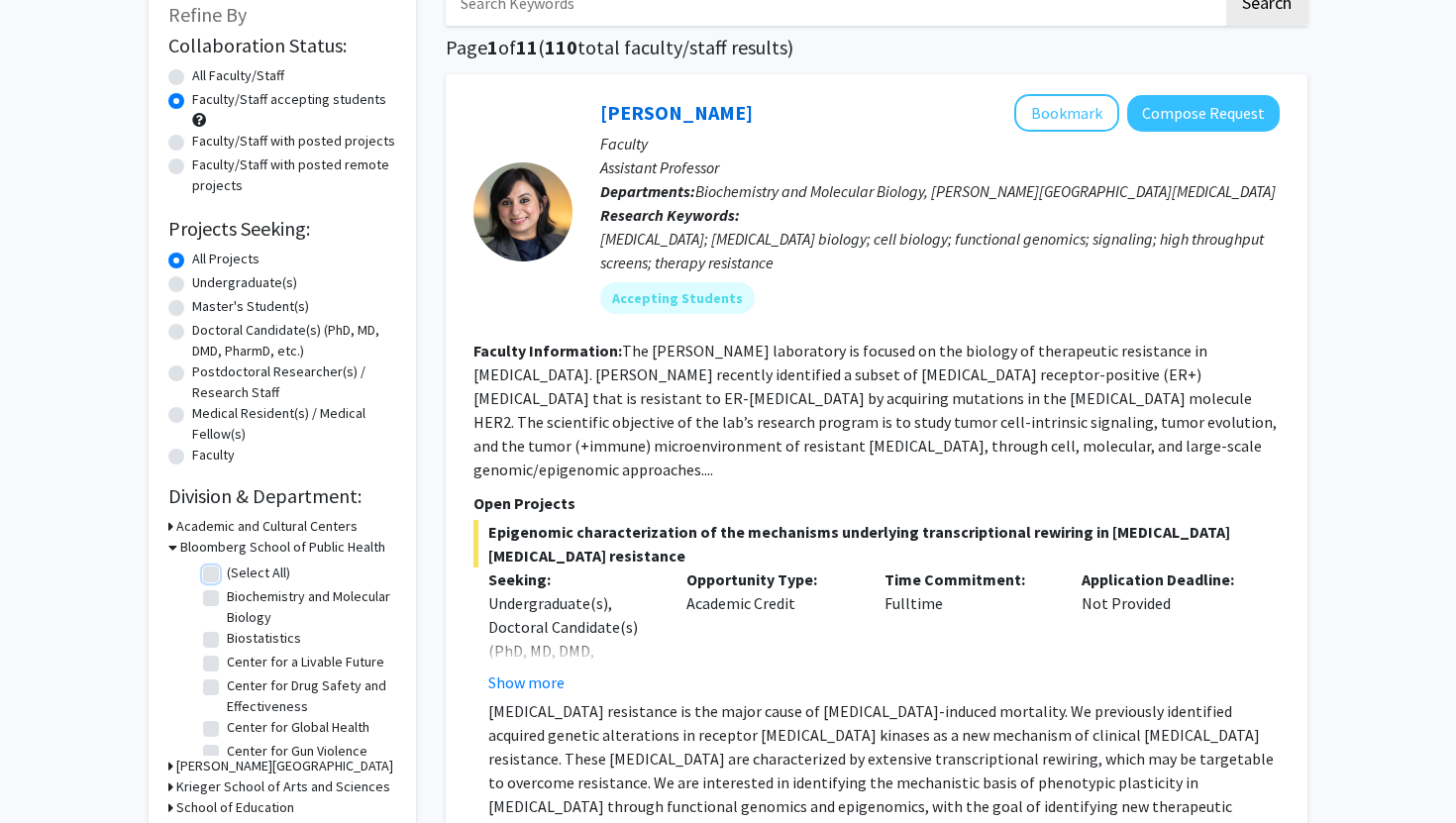 checkbox on "false" 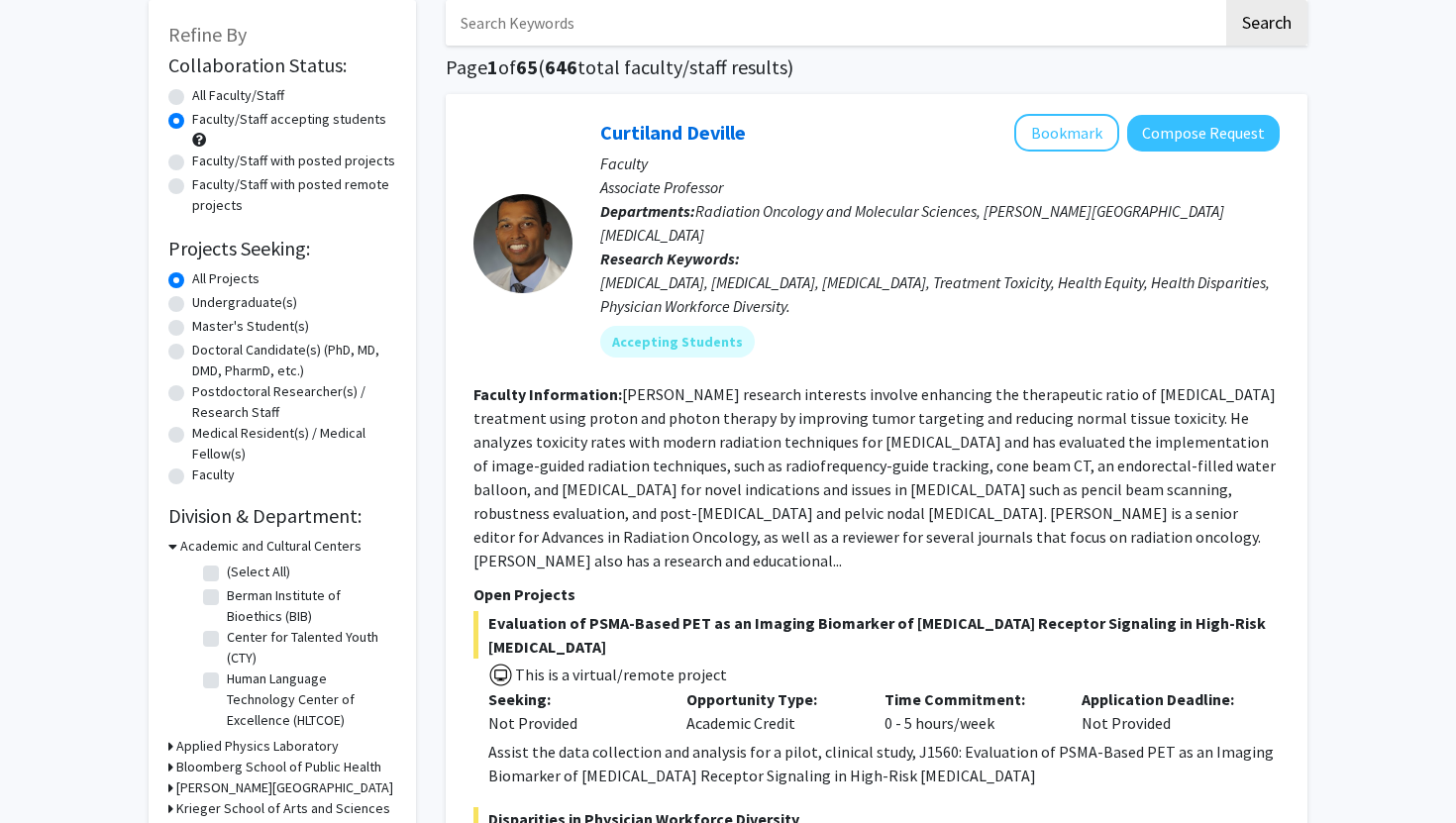 scroll, scrollTop: 236, scrollLeft: 0, axis: vertical 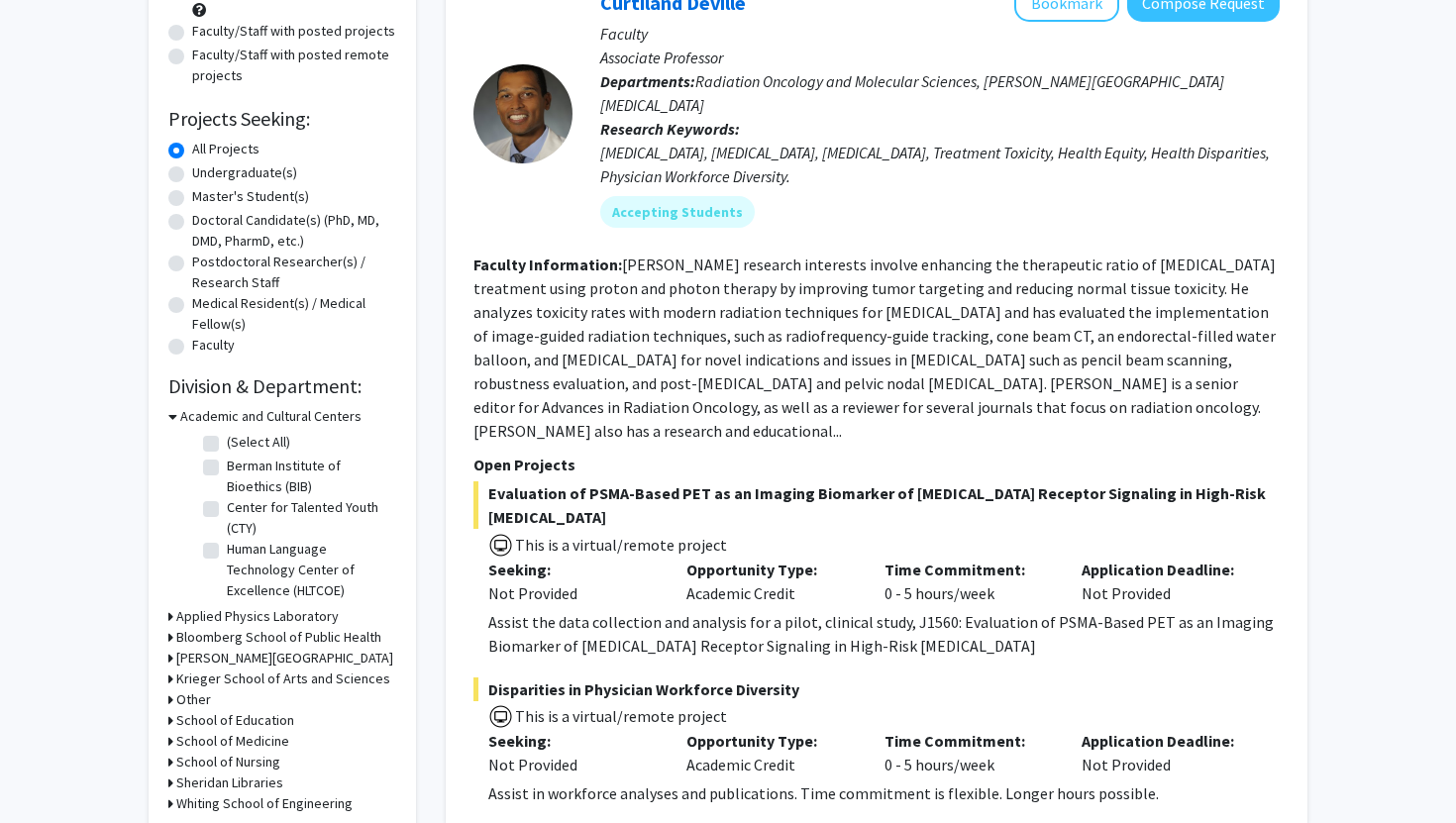 click on "Academic and Cultural Centers" at bounding box center (270, 416) 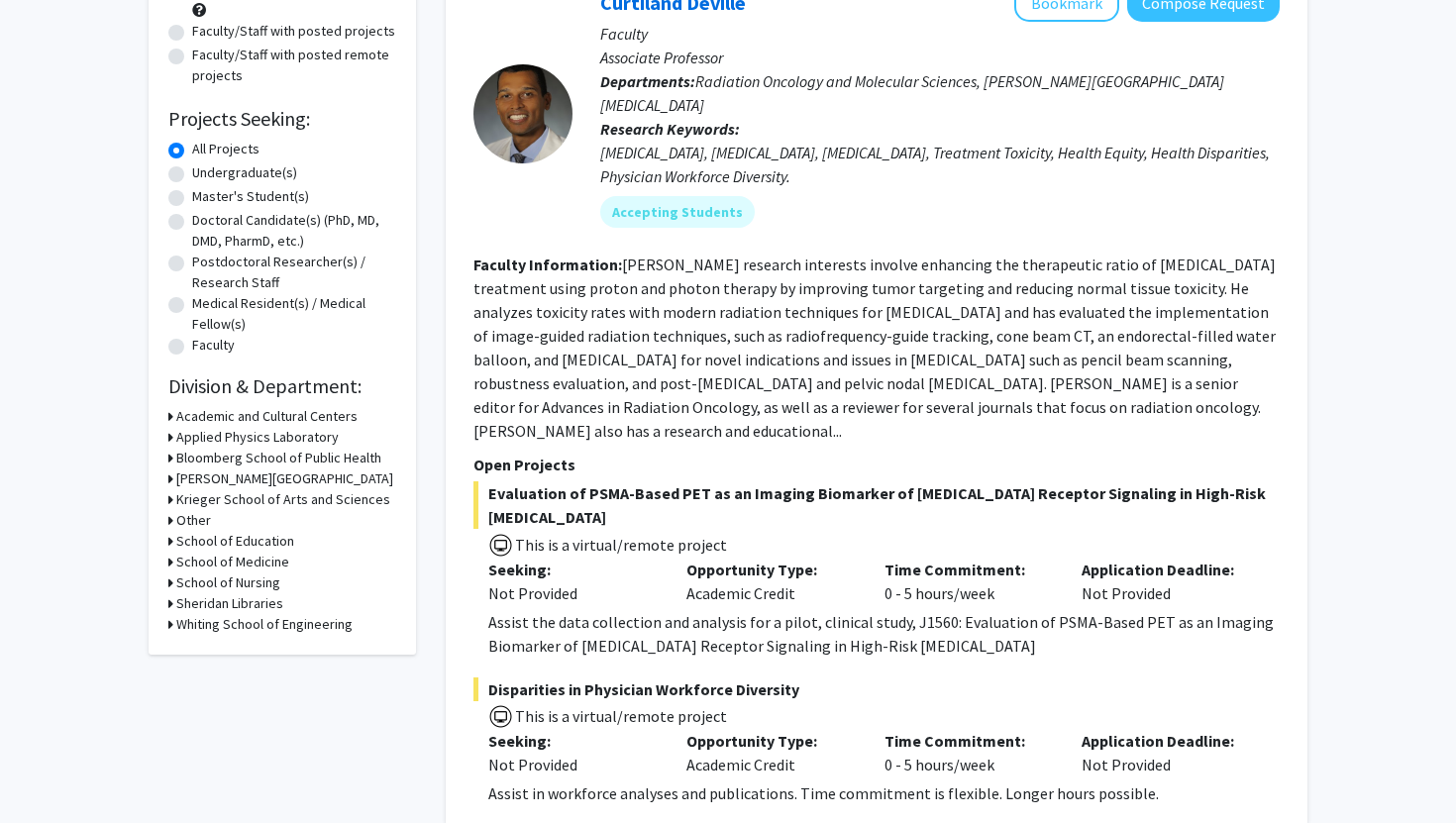 click on "[PERSON_NAME][GEOGRAPHIC_DATA]" at bounding box center [284, 478] 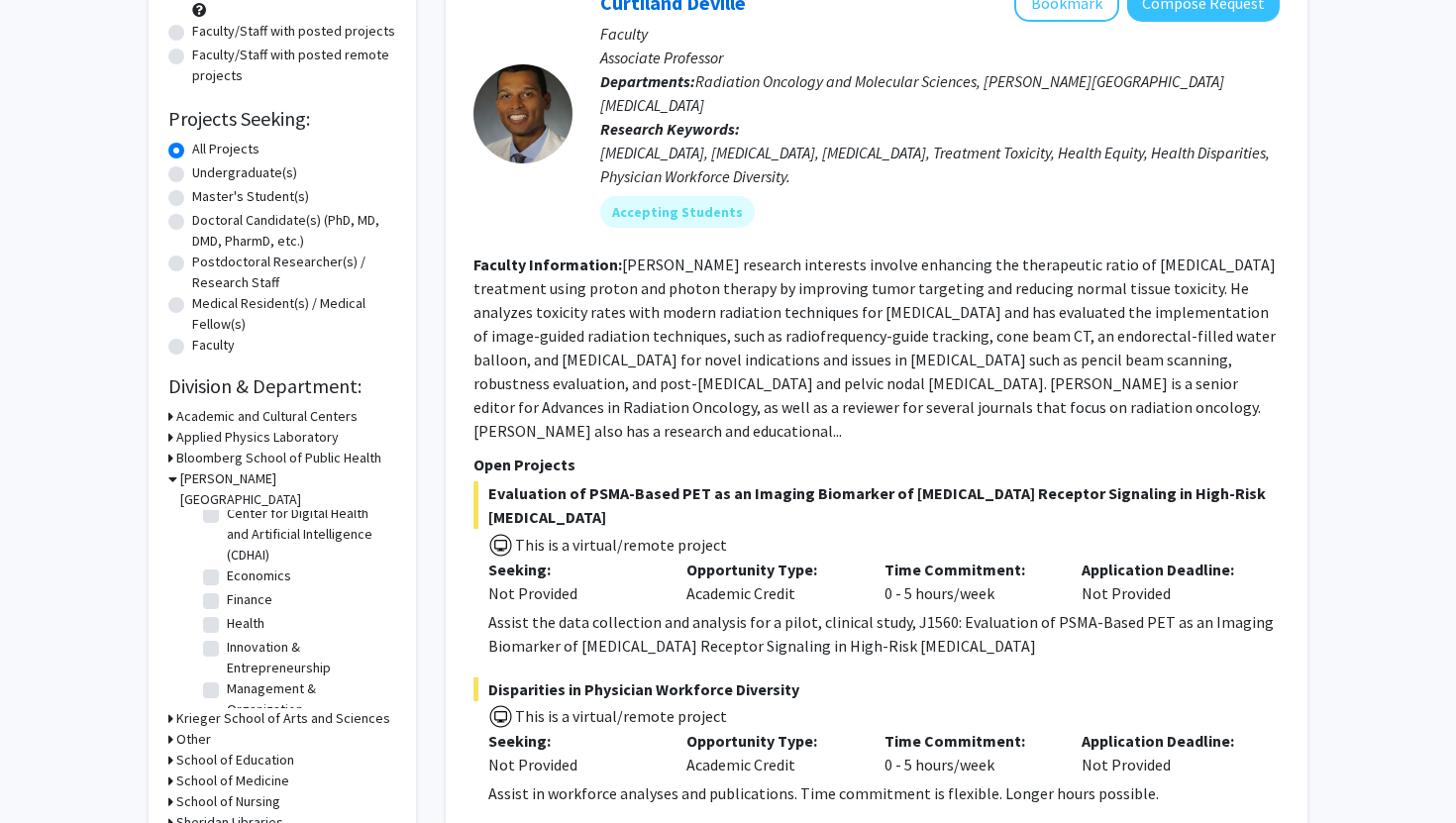 scroll, scrollTop: 70, scrollLeft: 0, axis: vertical 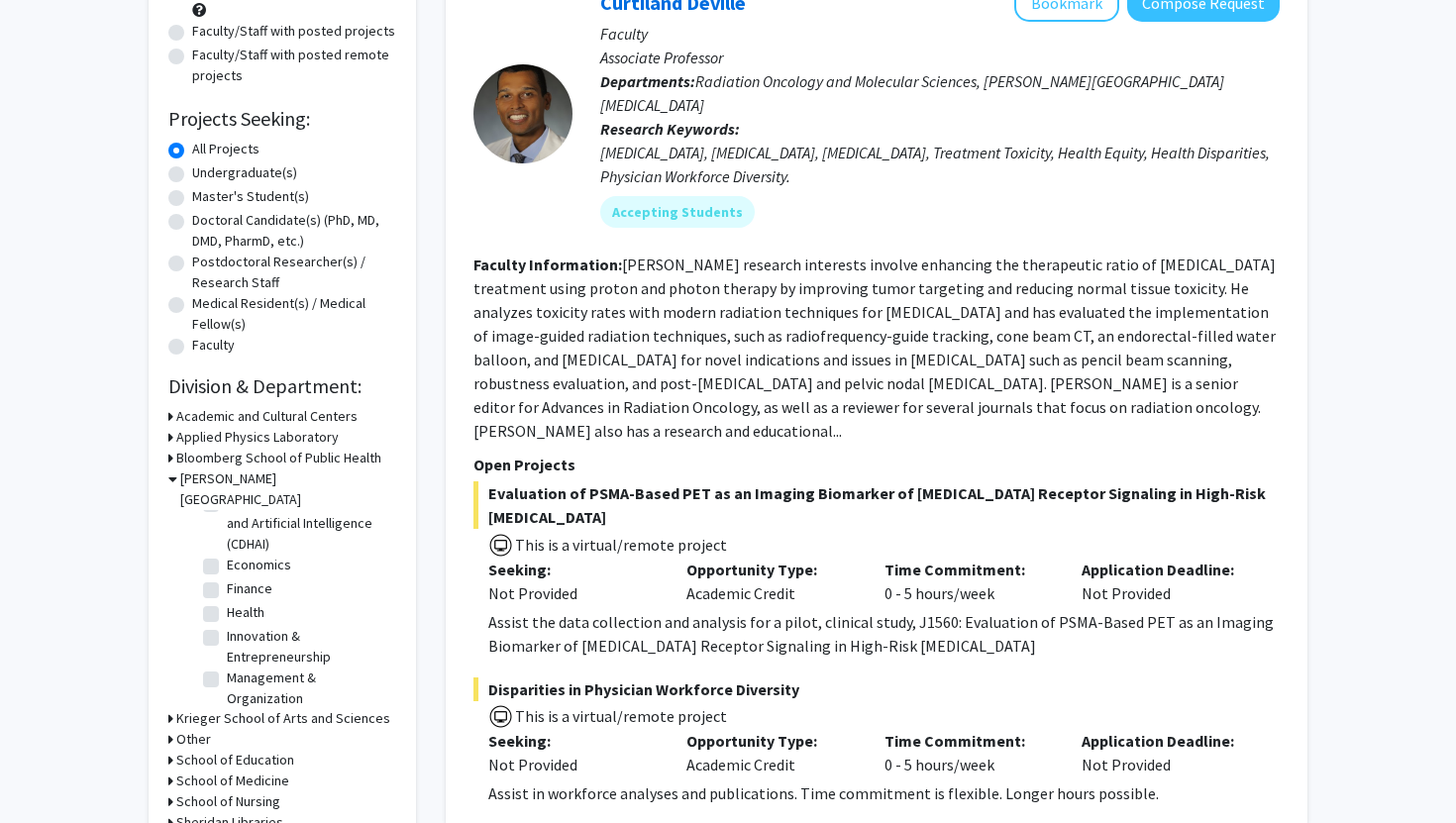 click on "Economics" 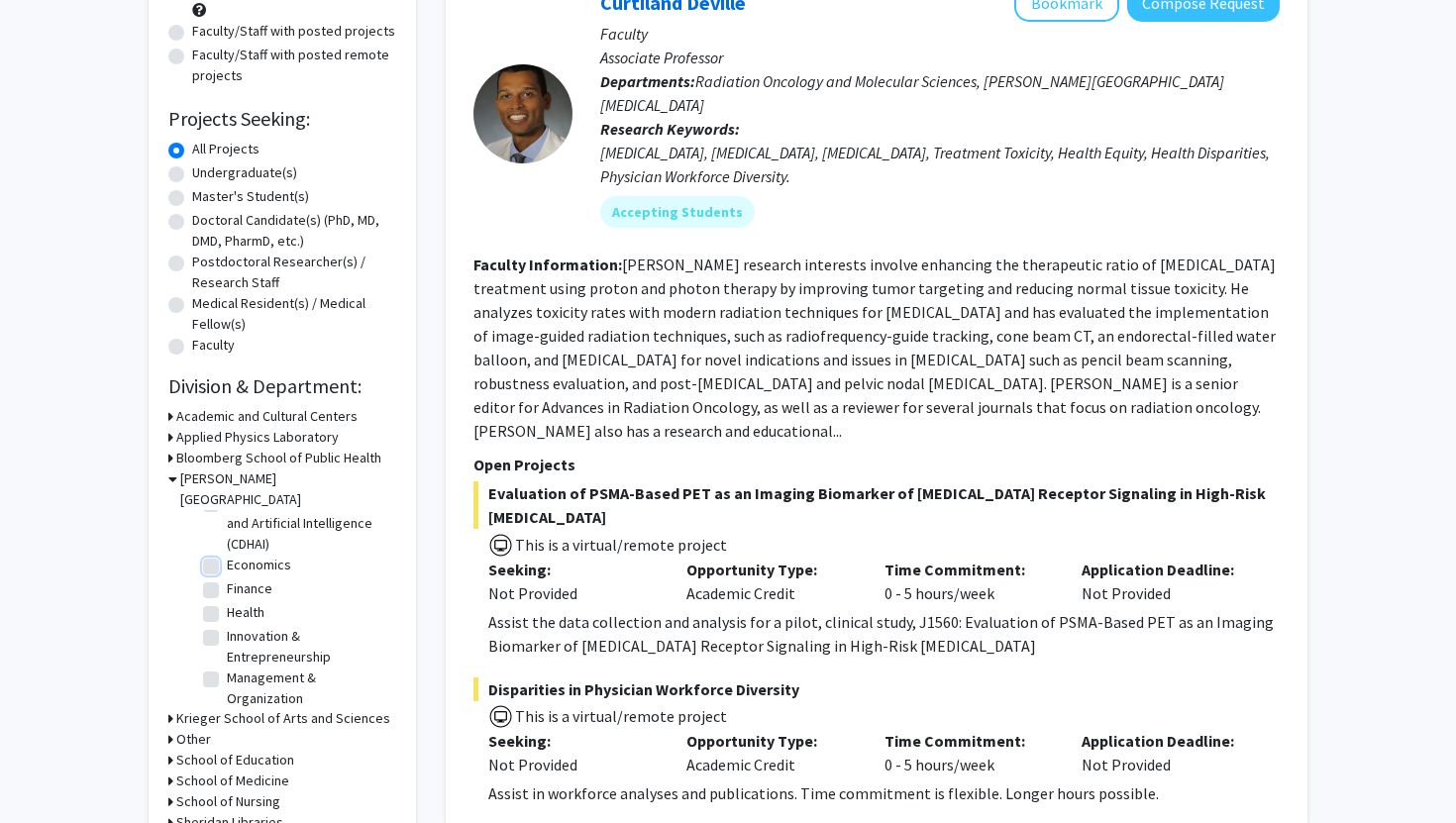 click on "Economics" at bounding box center [233, 561] 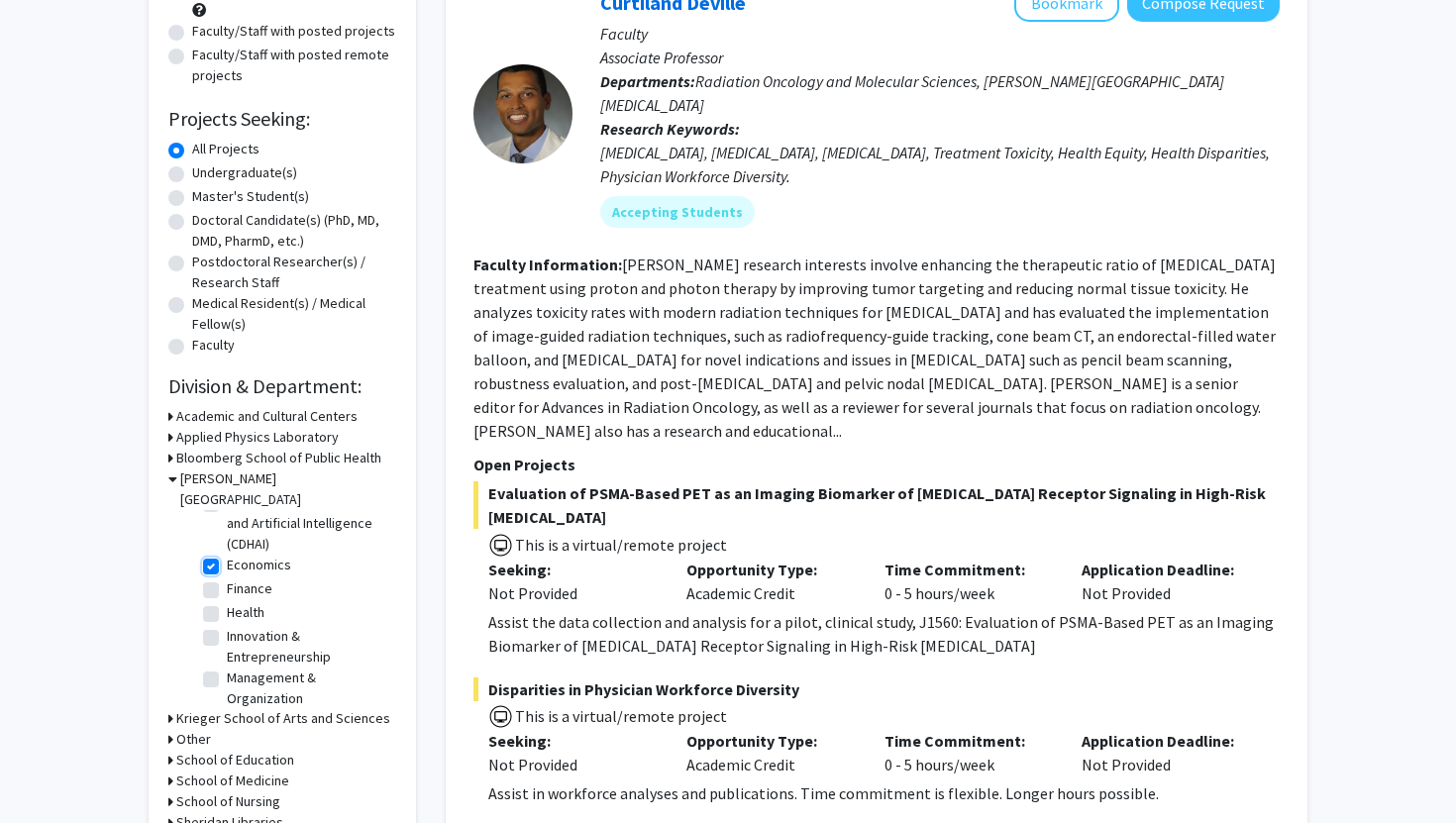 checkbox on "true" 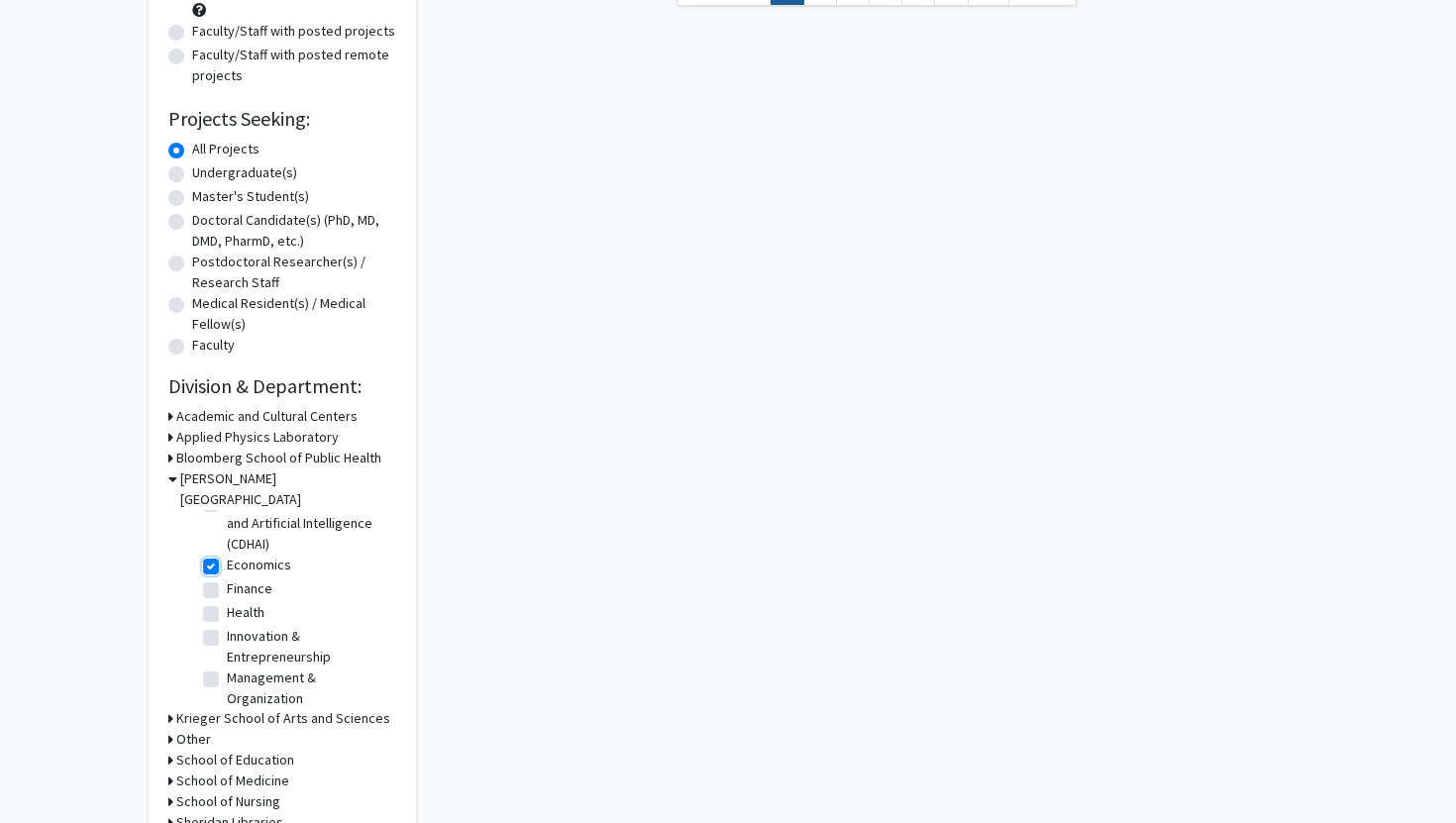 scroll, scrollTop: 0, scrollLeft: 0, axis: both 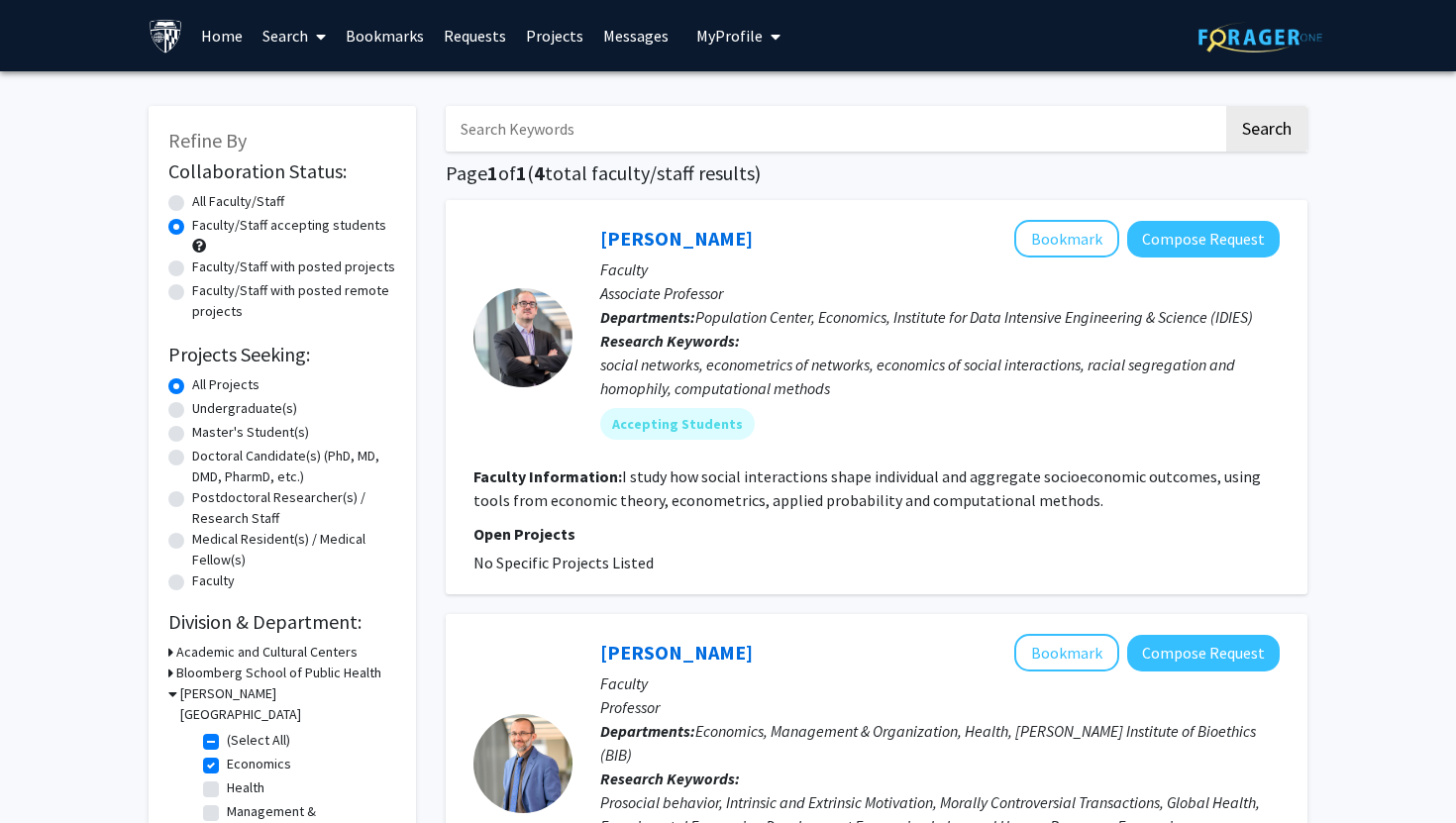 click on "[PERSON_NAME]   Bookmark
Compose Request" 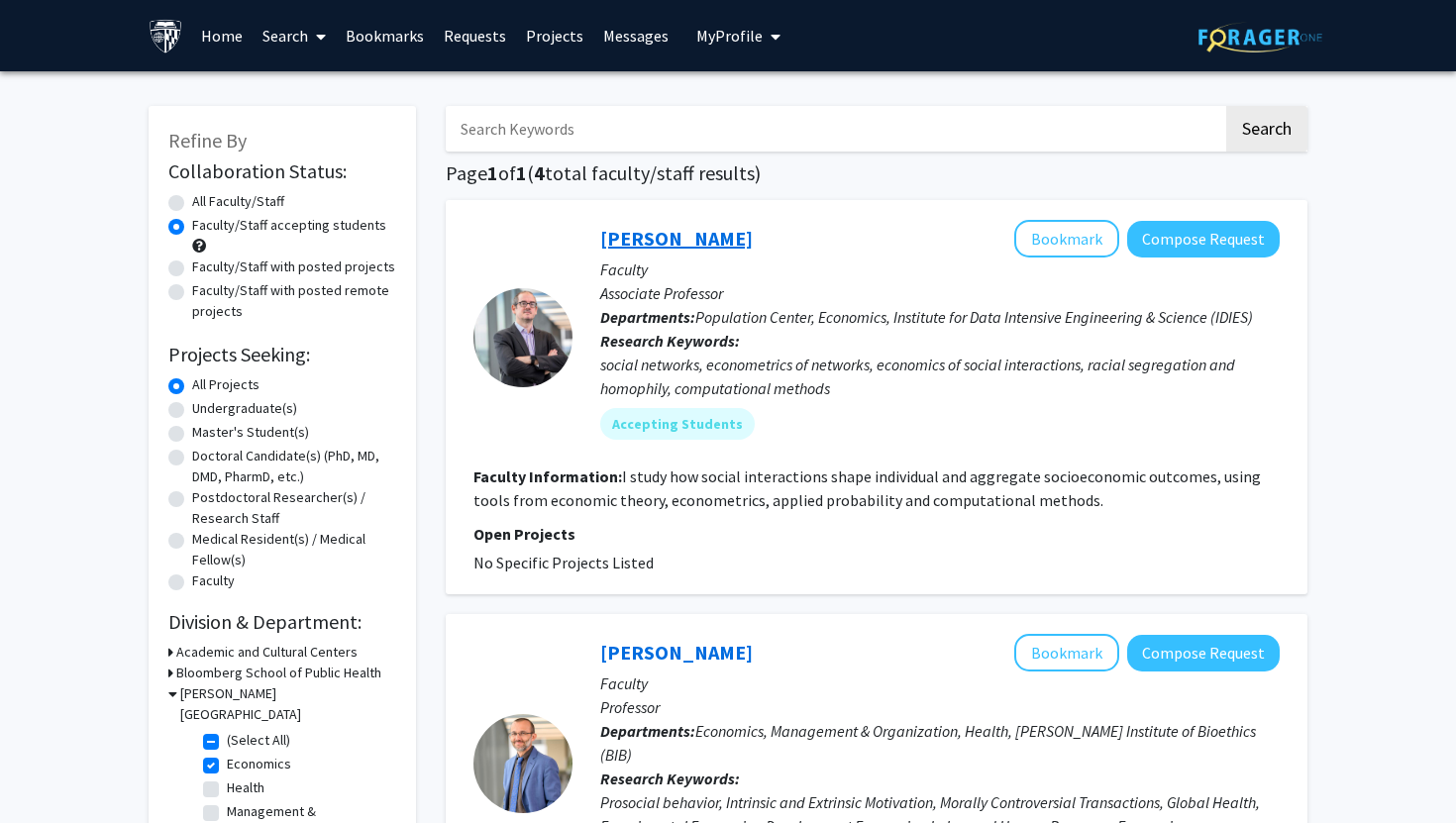 click on "[PERSON_NAME]" 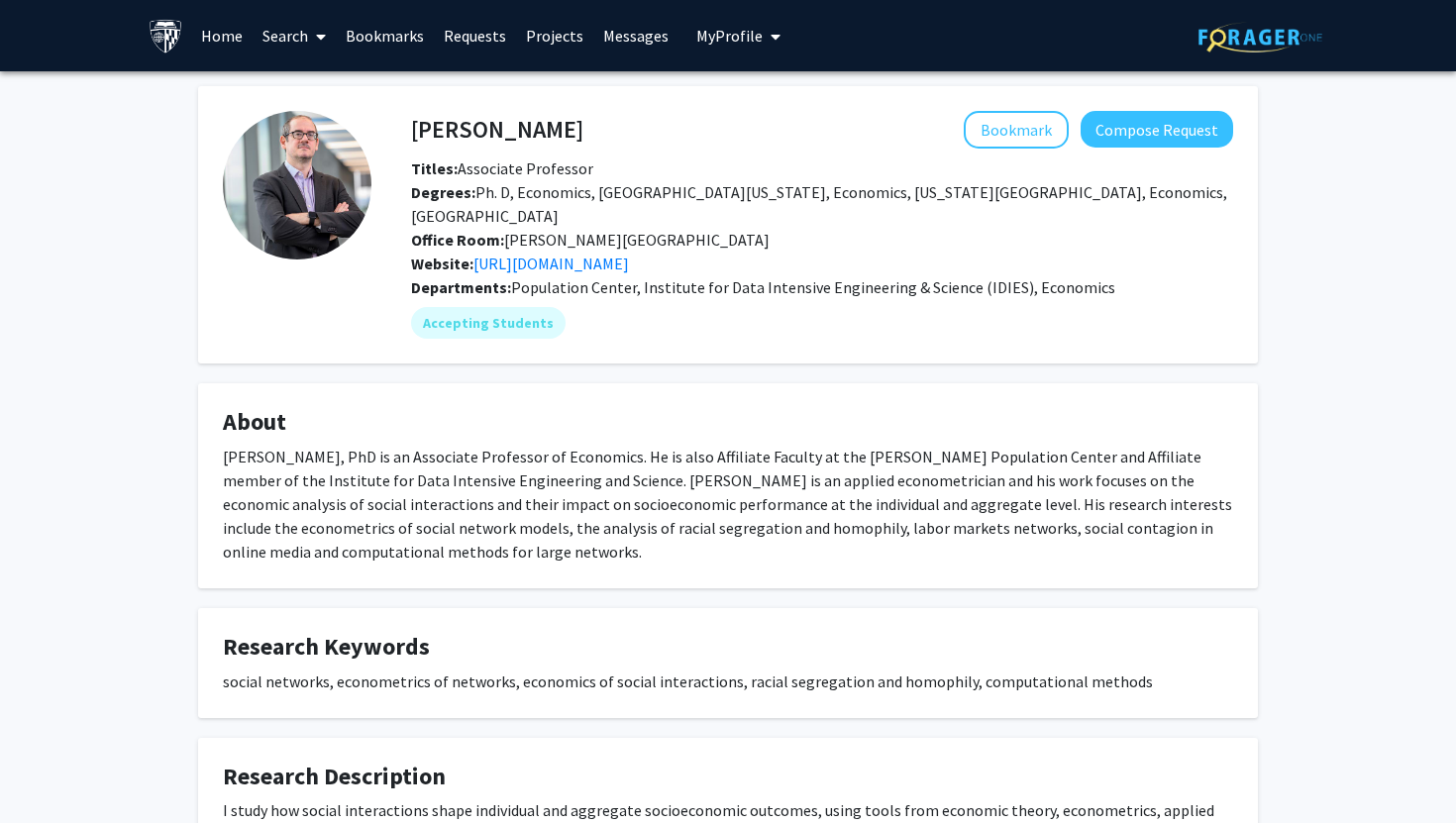 click on "Website:  [URL][DOMAIN_NAME]" 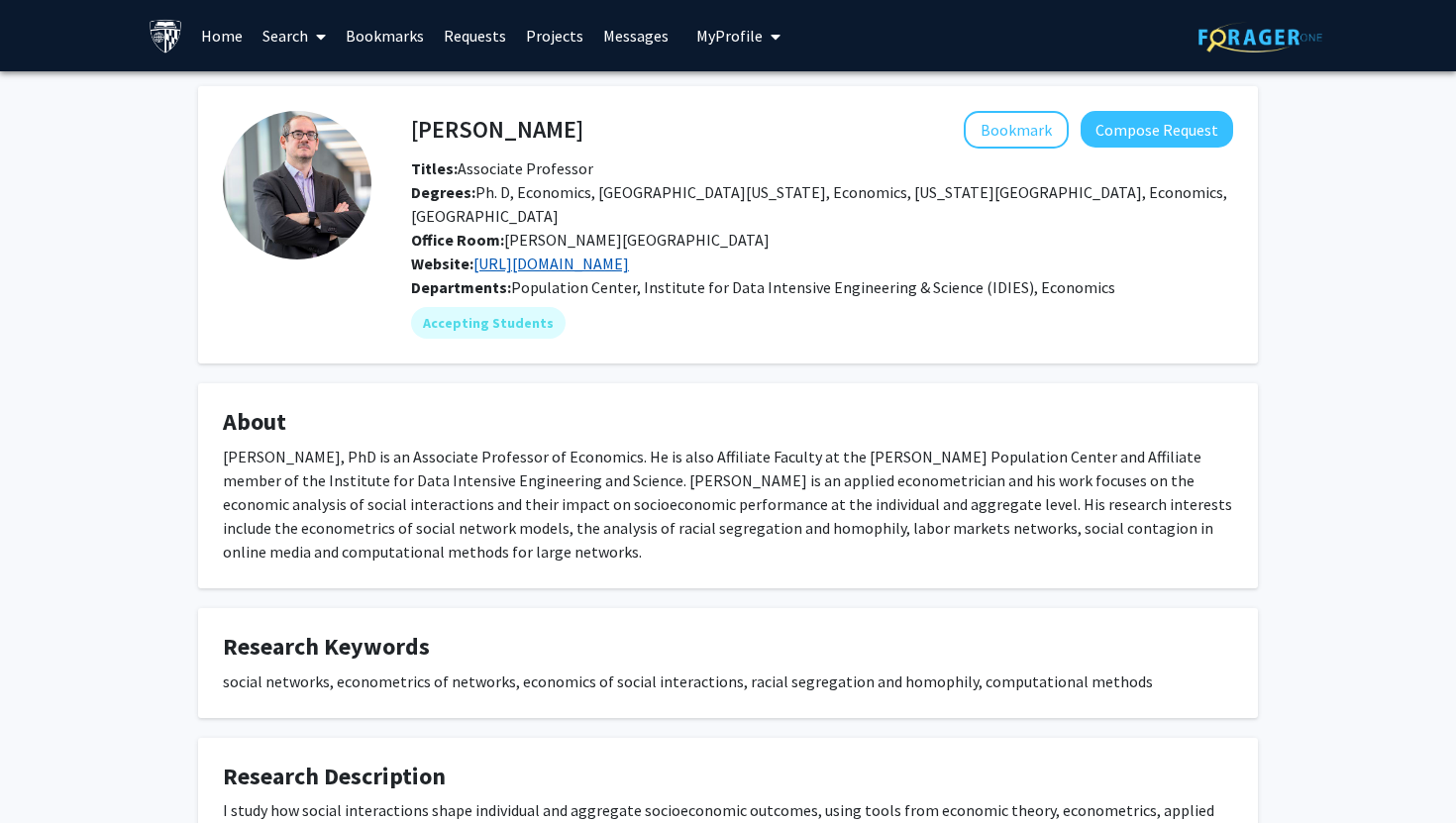 click on "[URL][DOMAIN_NAME]" 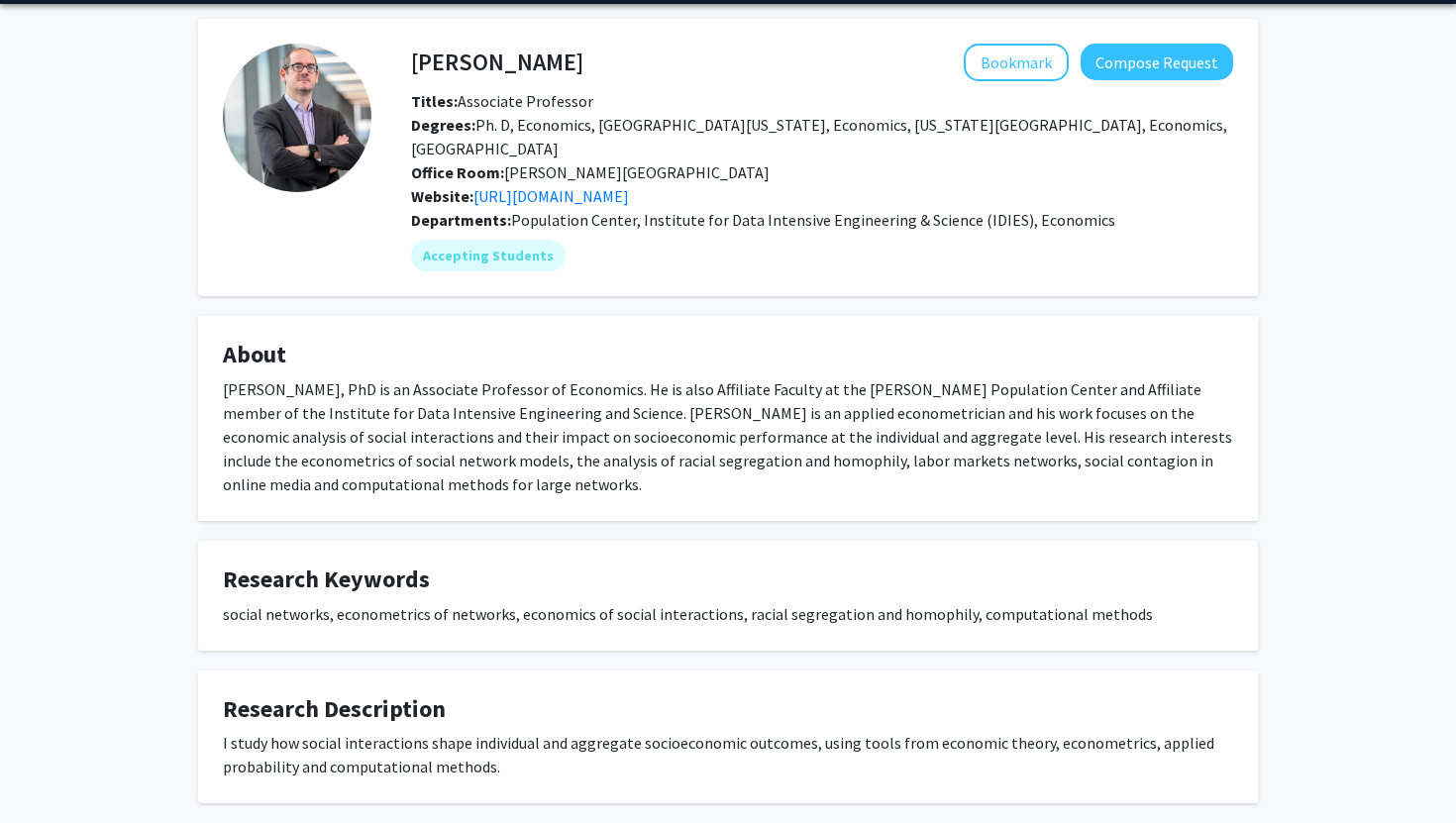 scroll, scrollTop: 0, scrollLeft: 0, axis: both 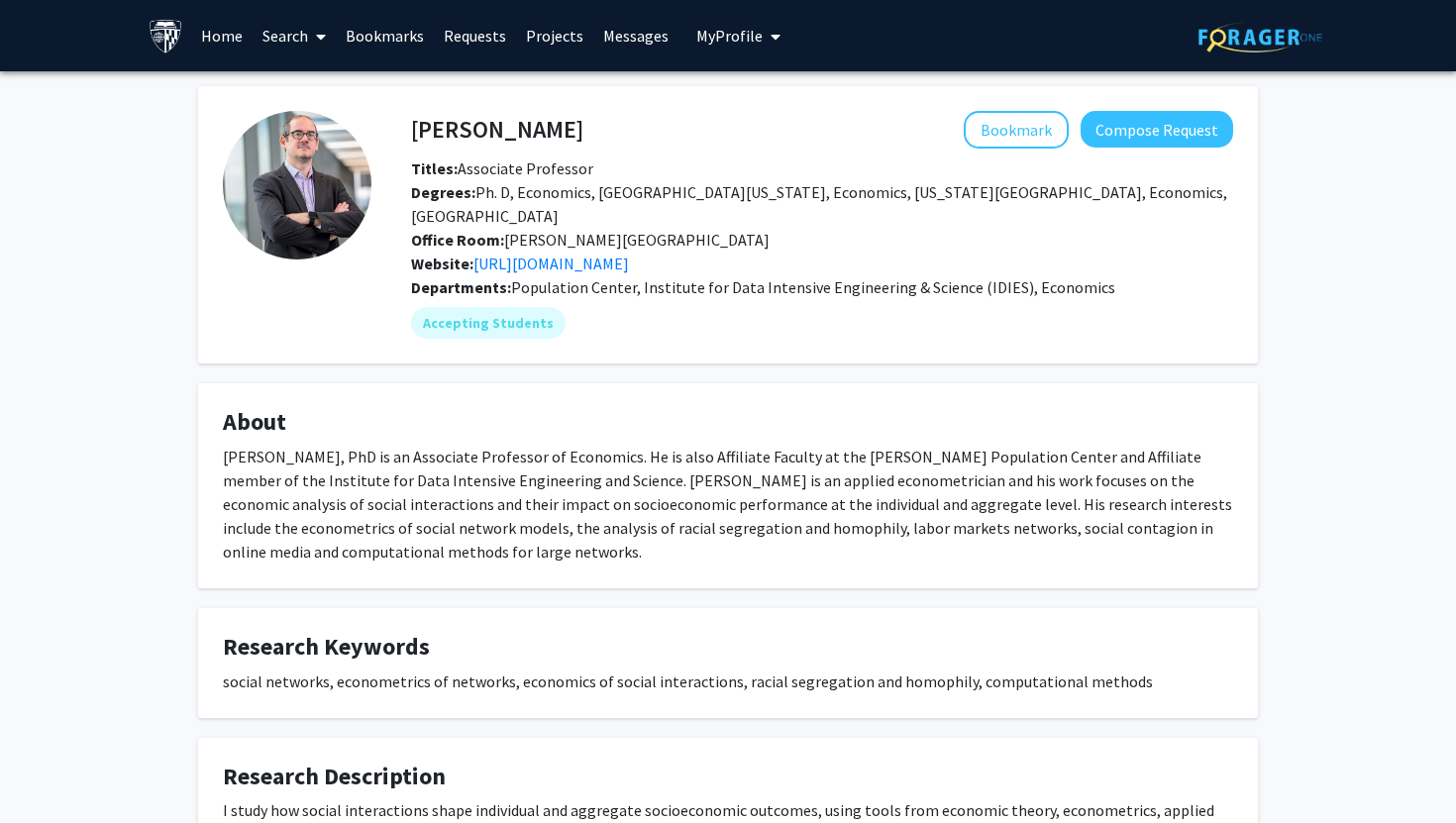 click on "[PERSON_NAME]" 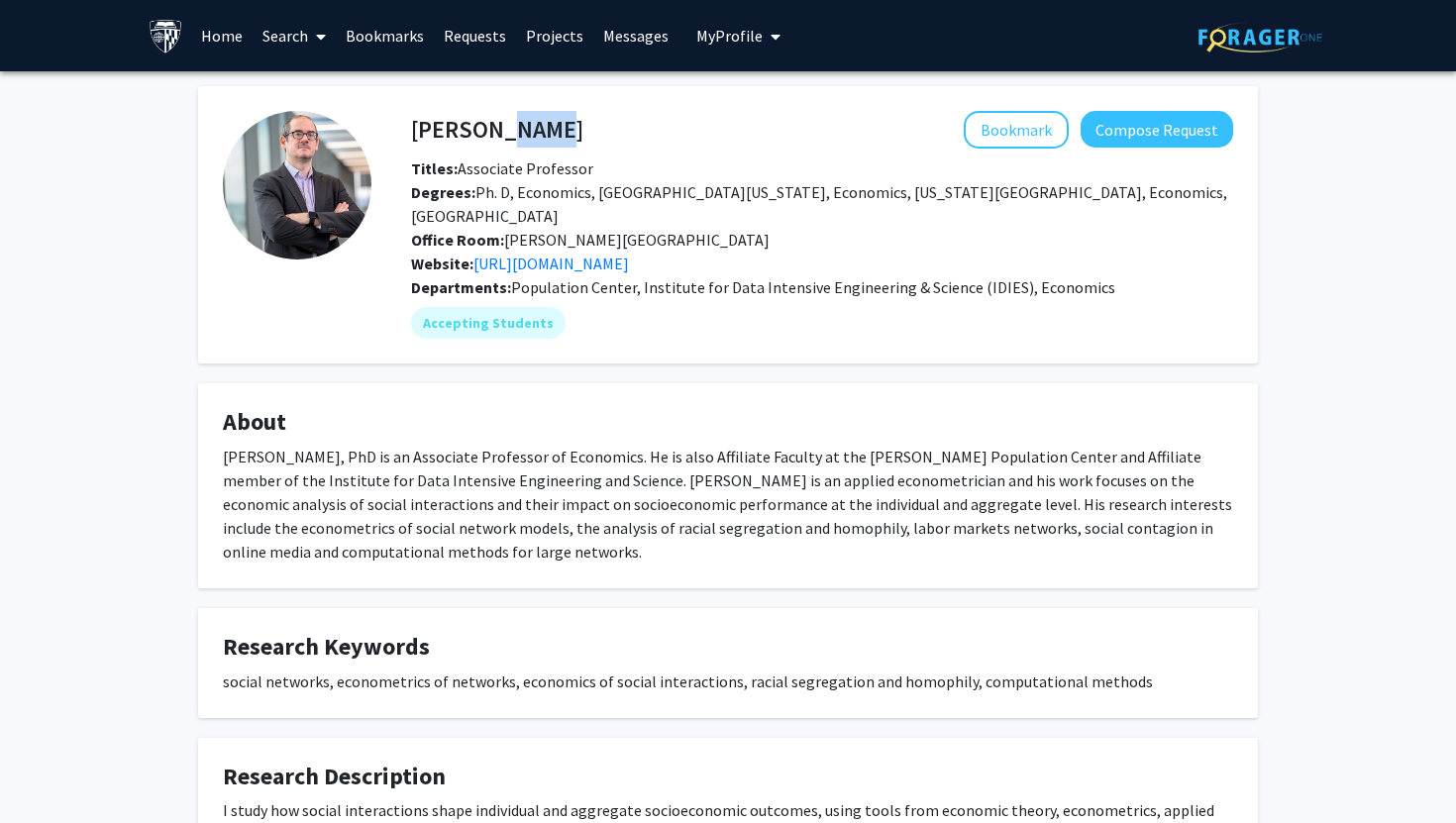click on "[PERSON_NAME]" 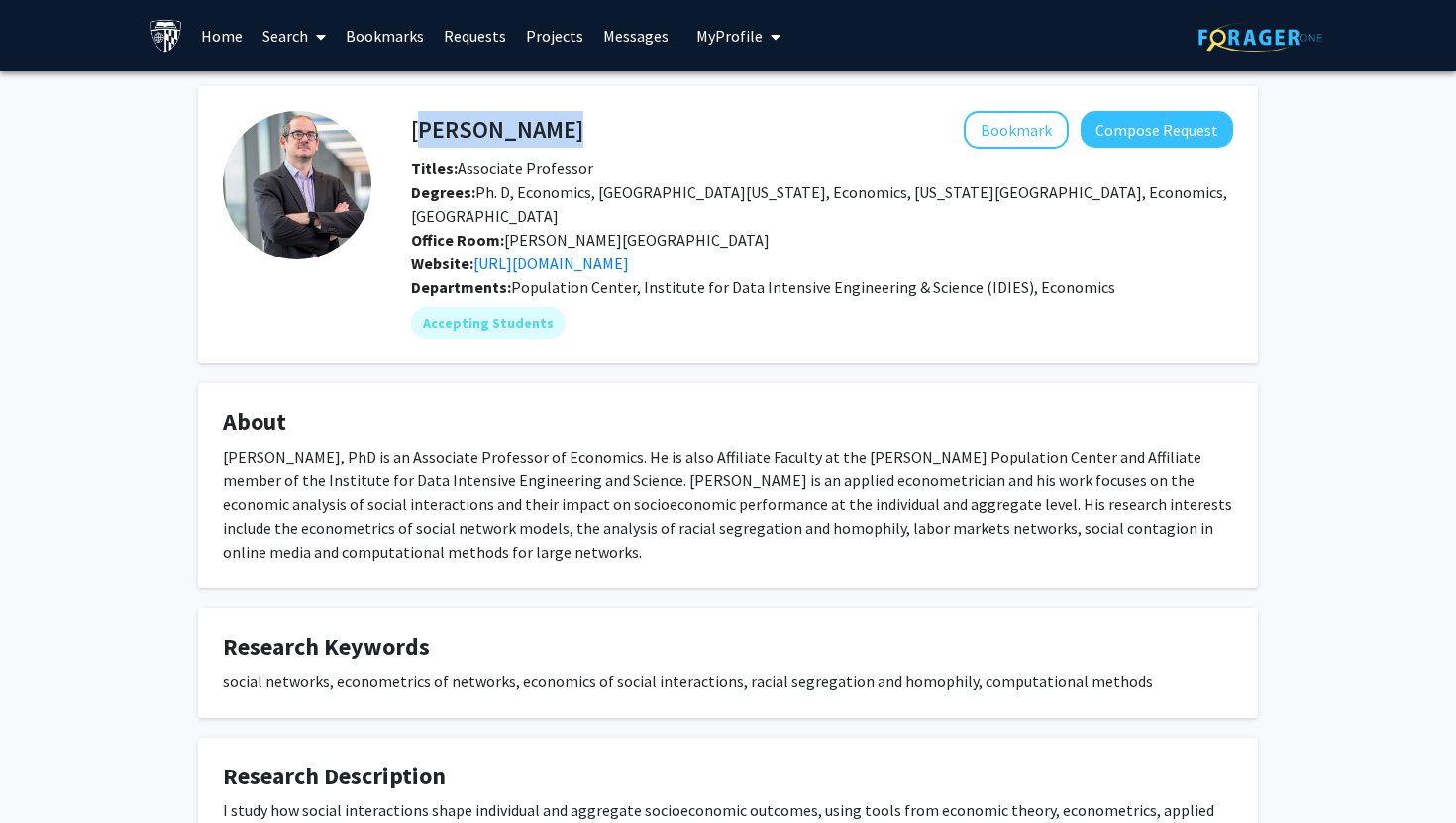 click on "[PERSON_NAME]" 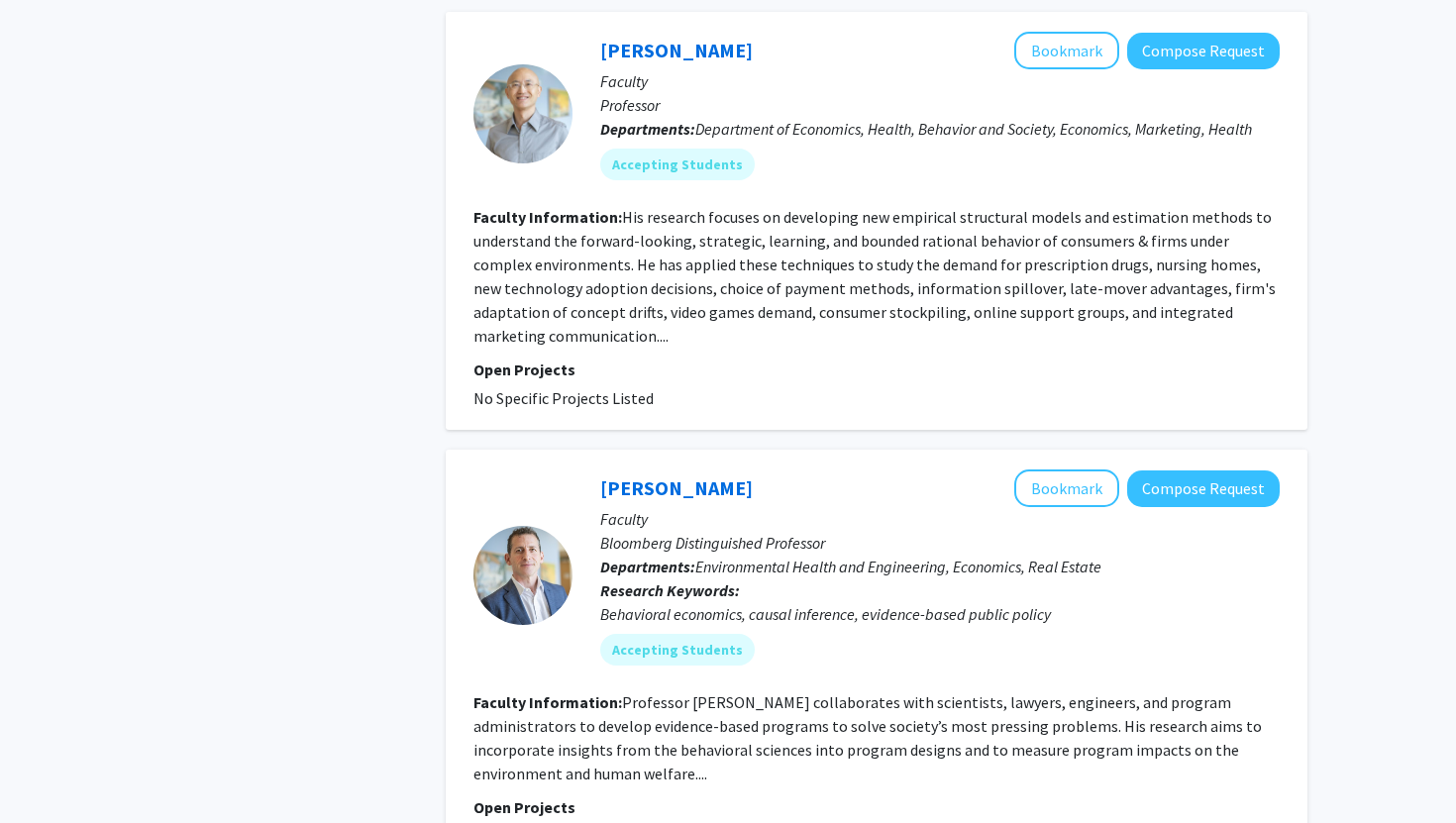 scroll, scrollTop: 1184, scrollLeft: 0, axis: vertical 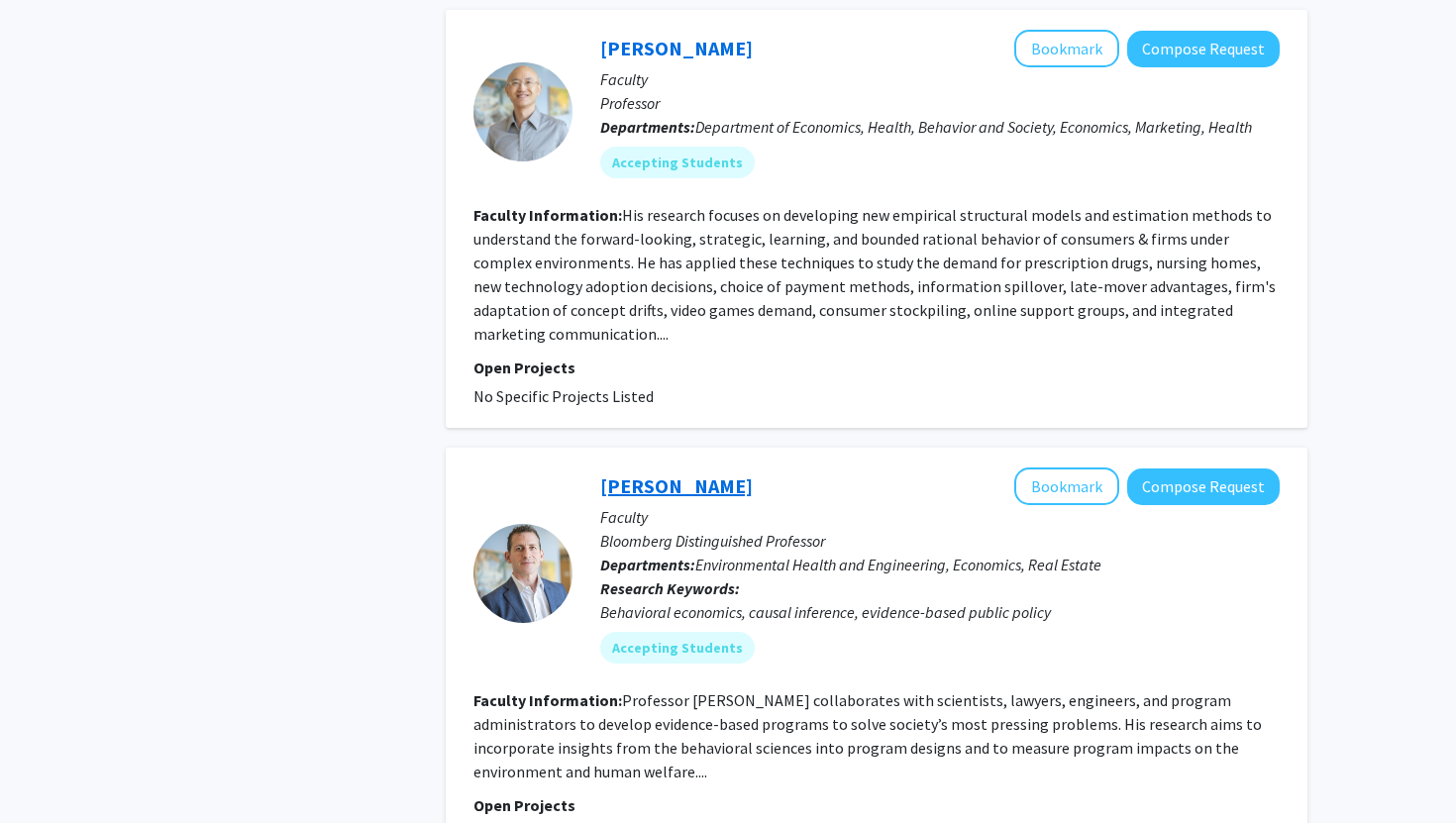 click on "[PERSON_NAME]" 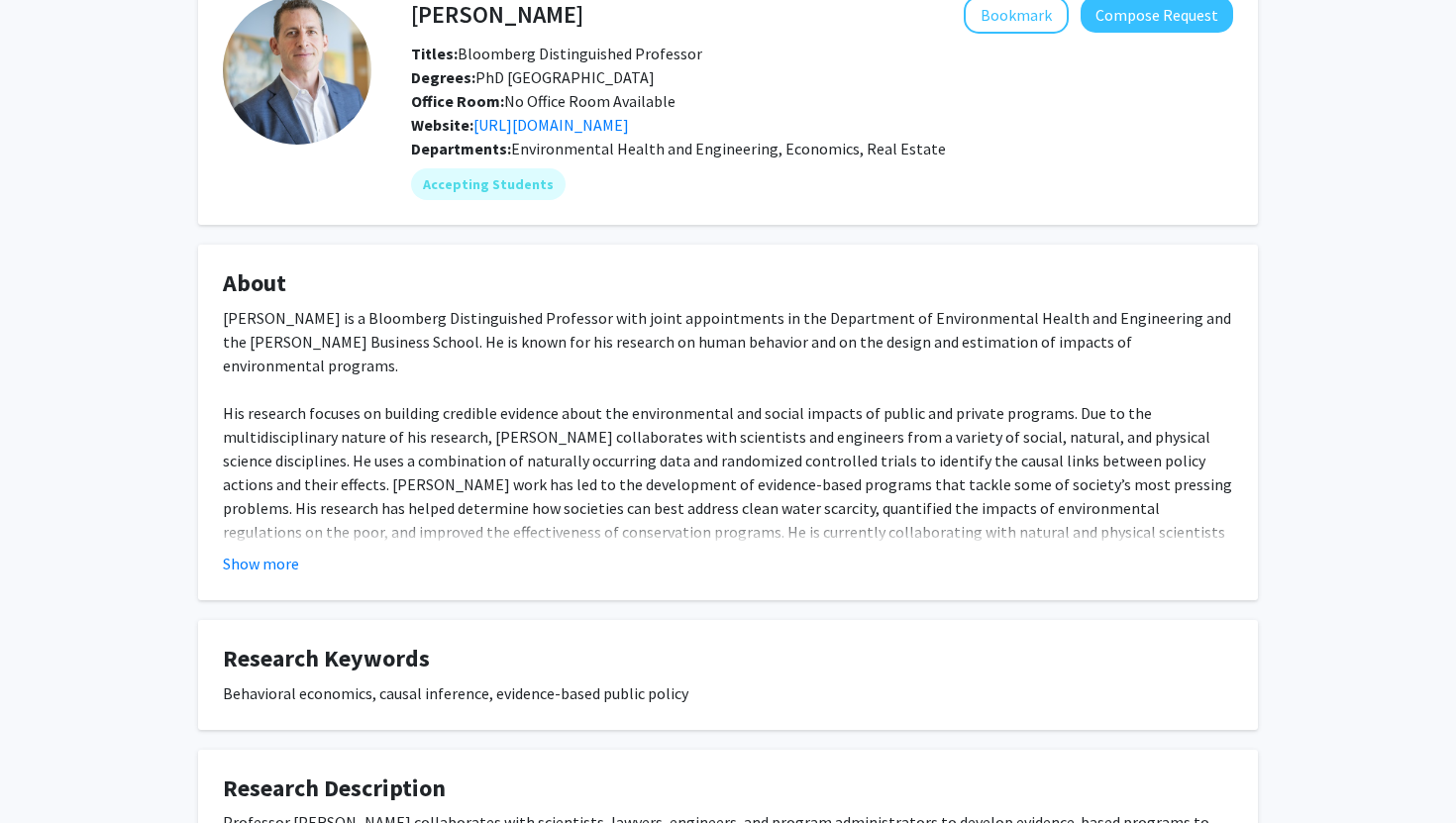 scroll, scrollTop: 322, scrollLeft: 0, axis: vertical 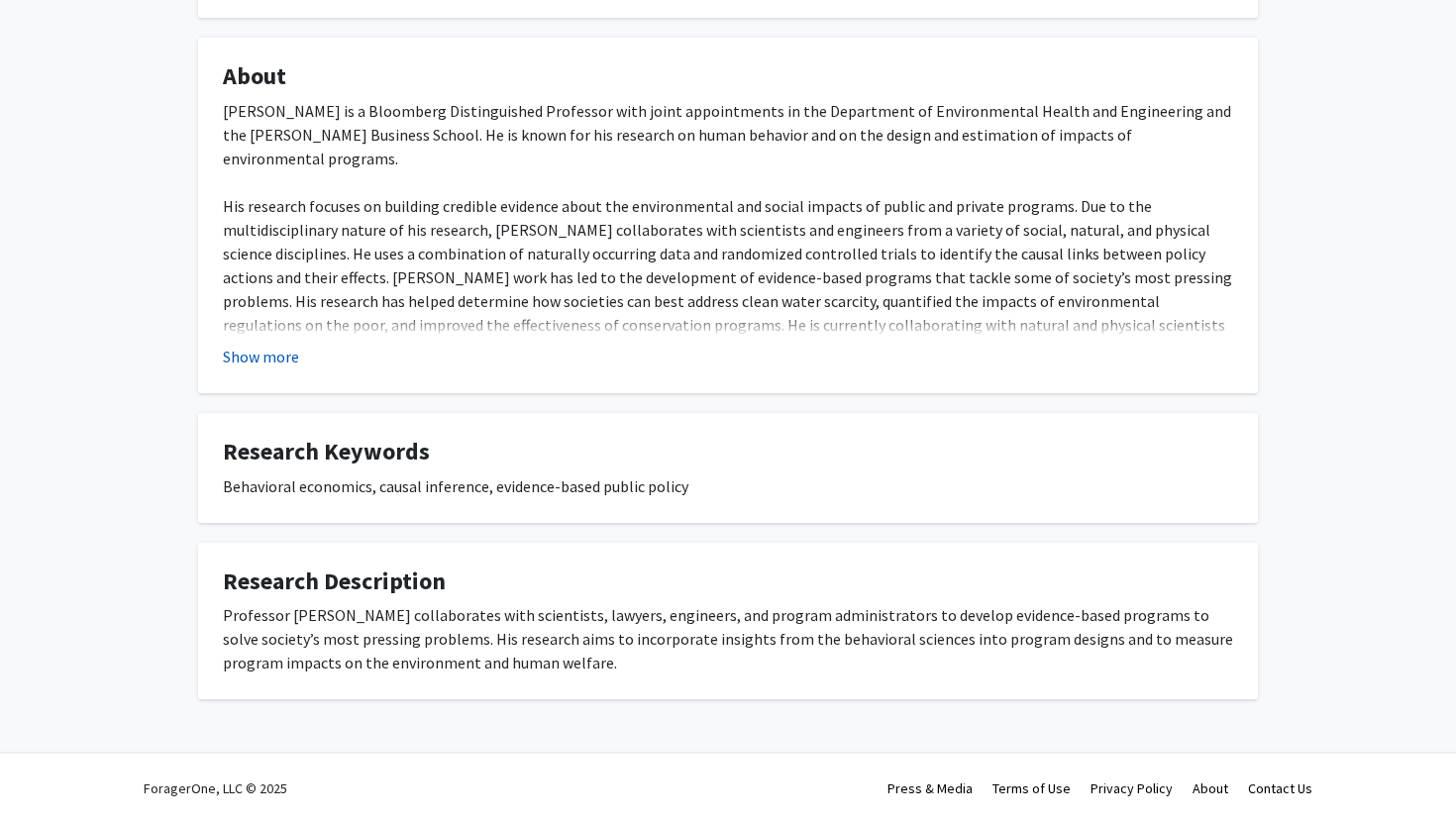 click on "Show more" 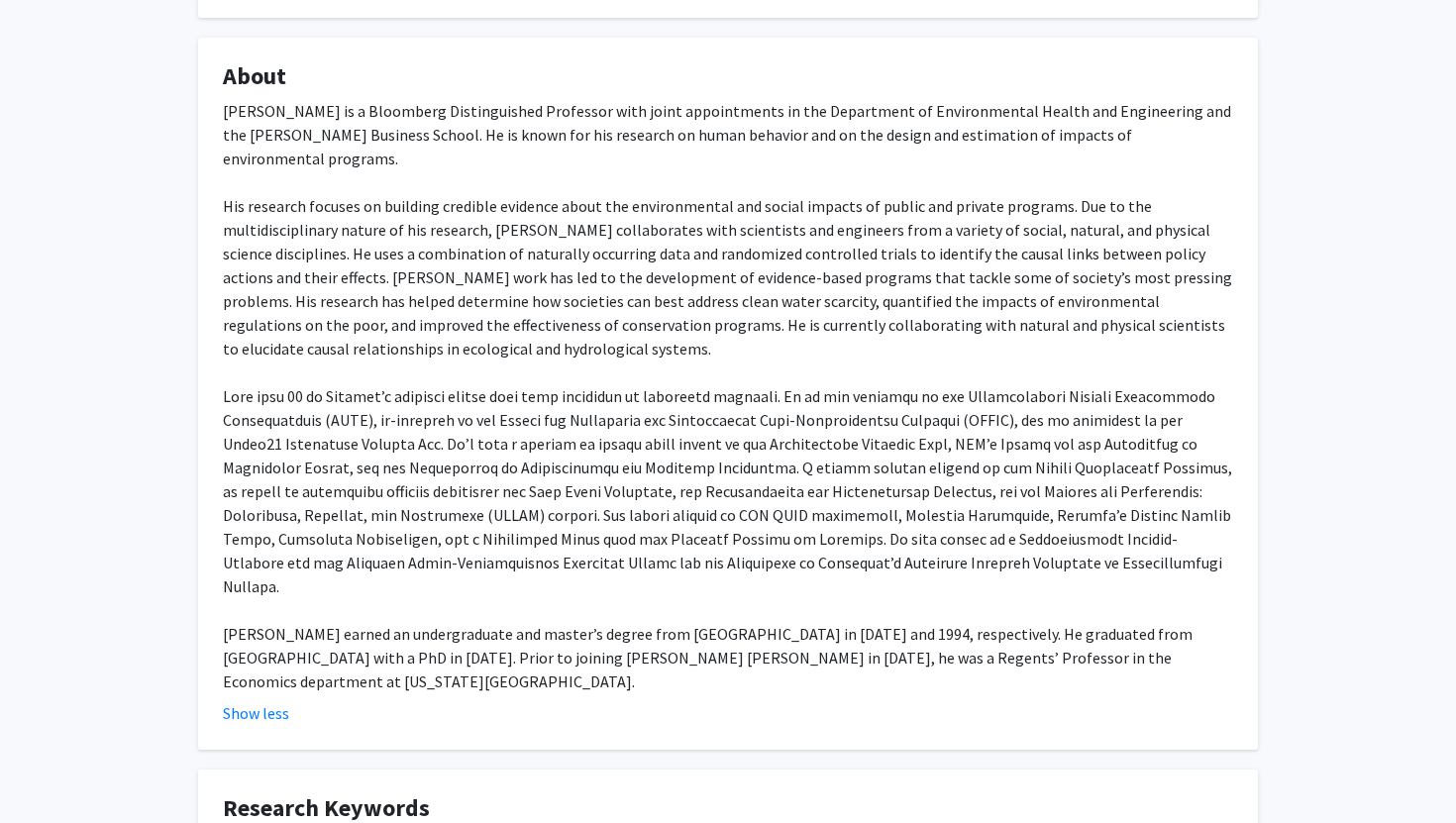 scroll, scrollTop: 0, scrollLeft: 0, axis: both 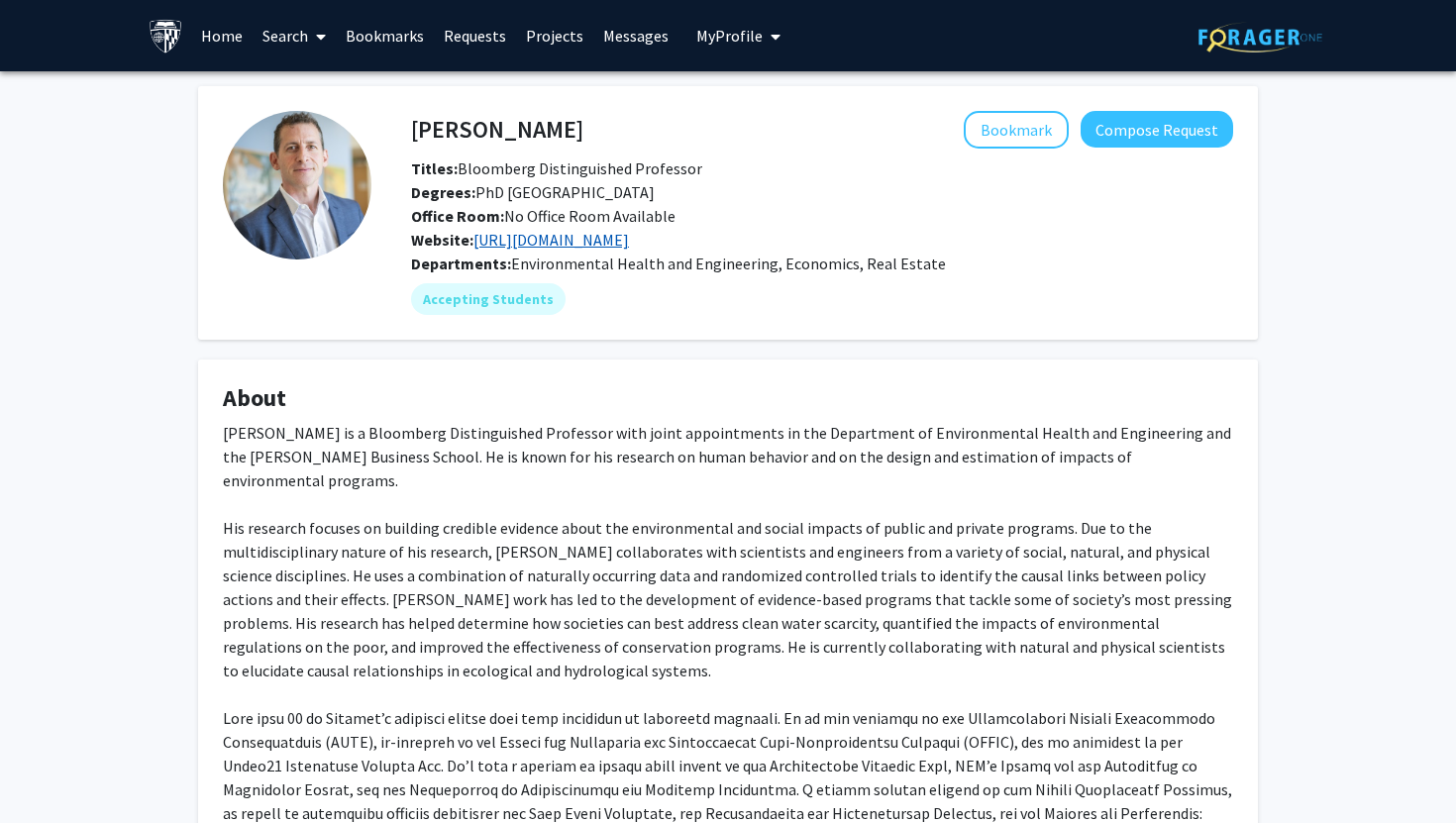 click on "[URL][DOMAIN_NAME]" 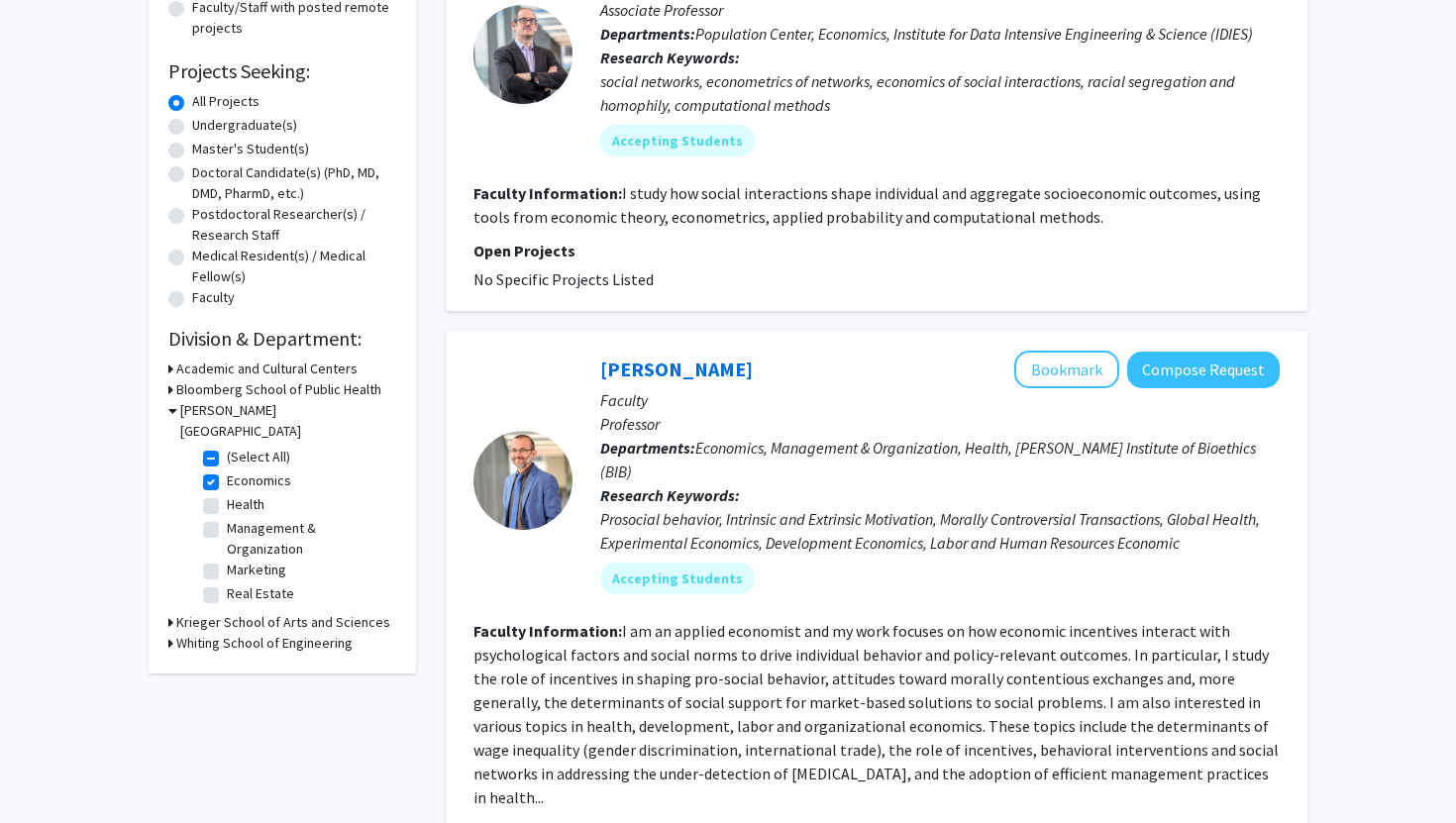 scroll, scrollTop: 284, scrollLeft: 0, axis: vertical 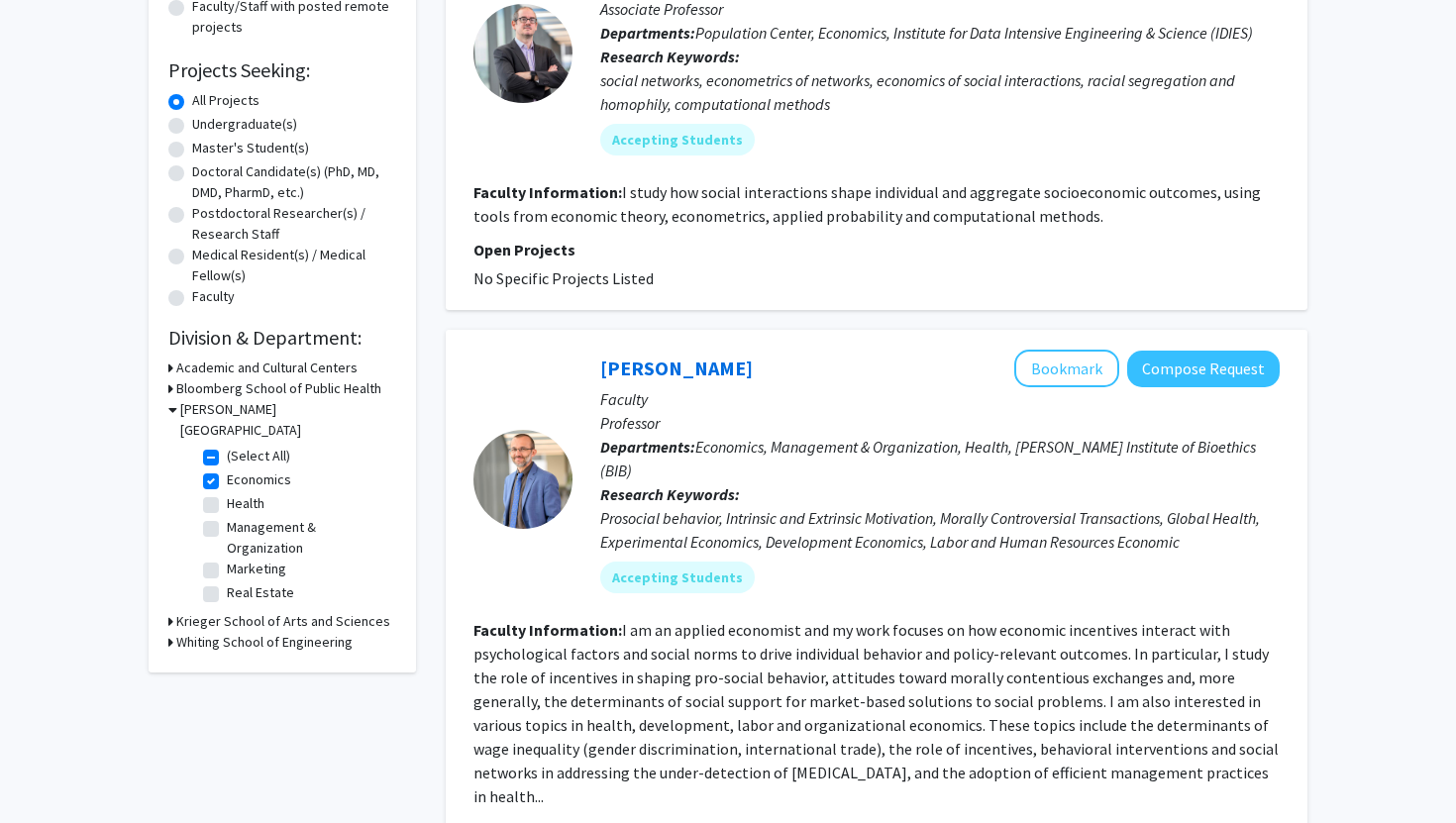 click on "Real Estate" 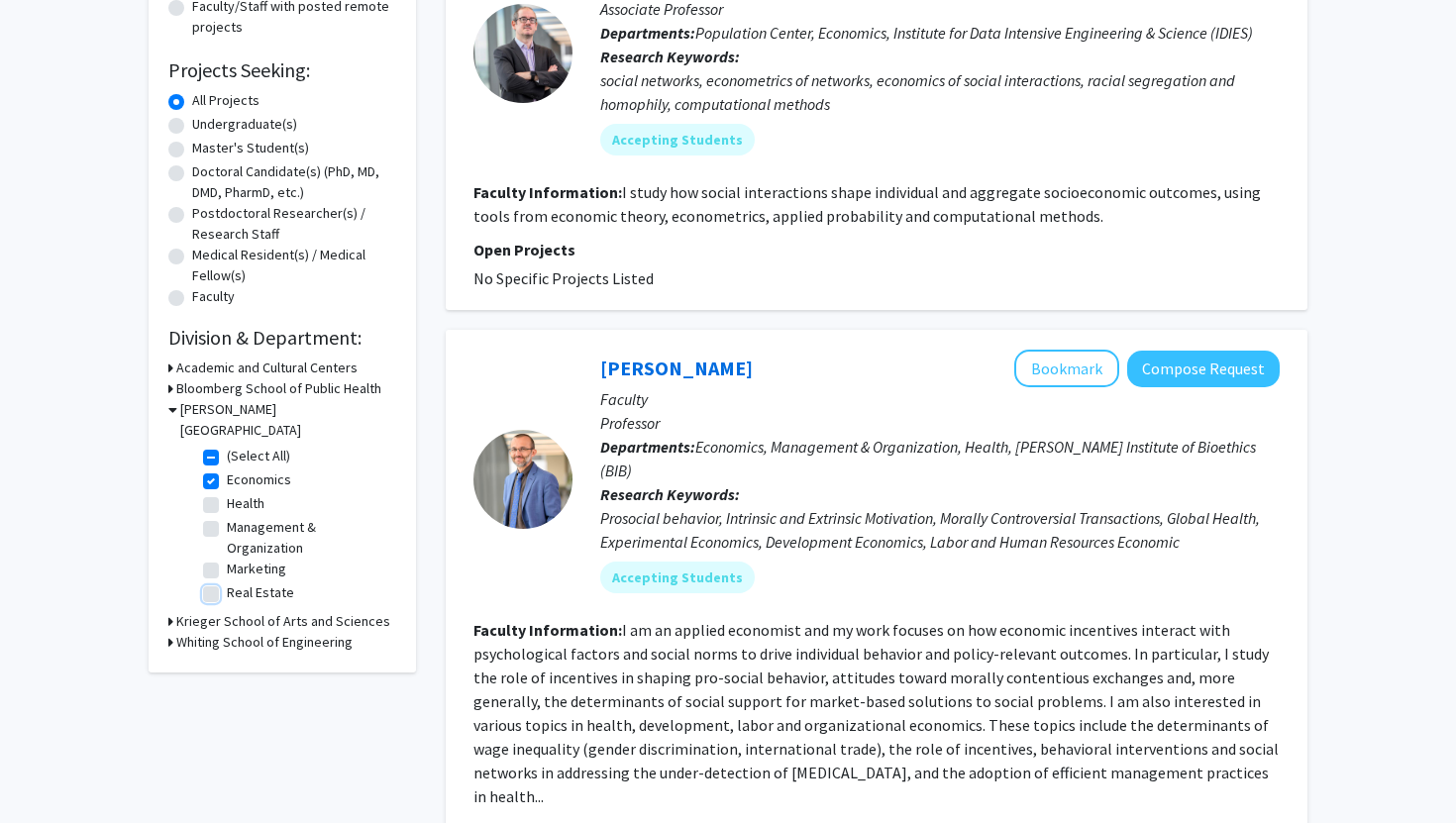 click on "Real Estate" at bounding box center [233, 588] 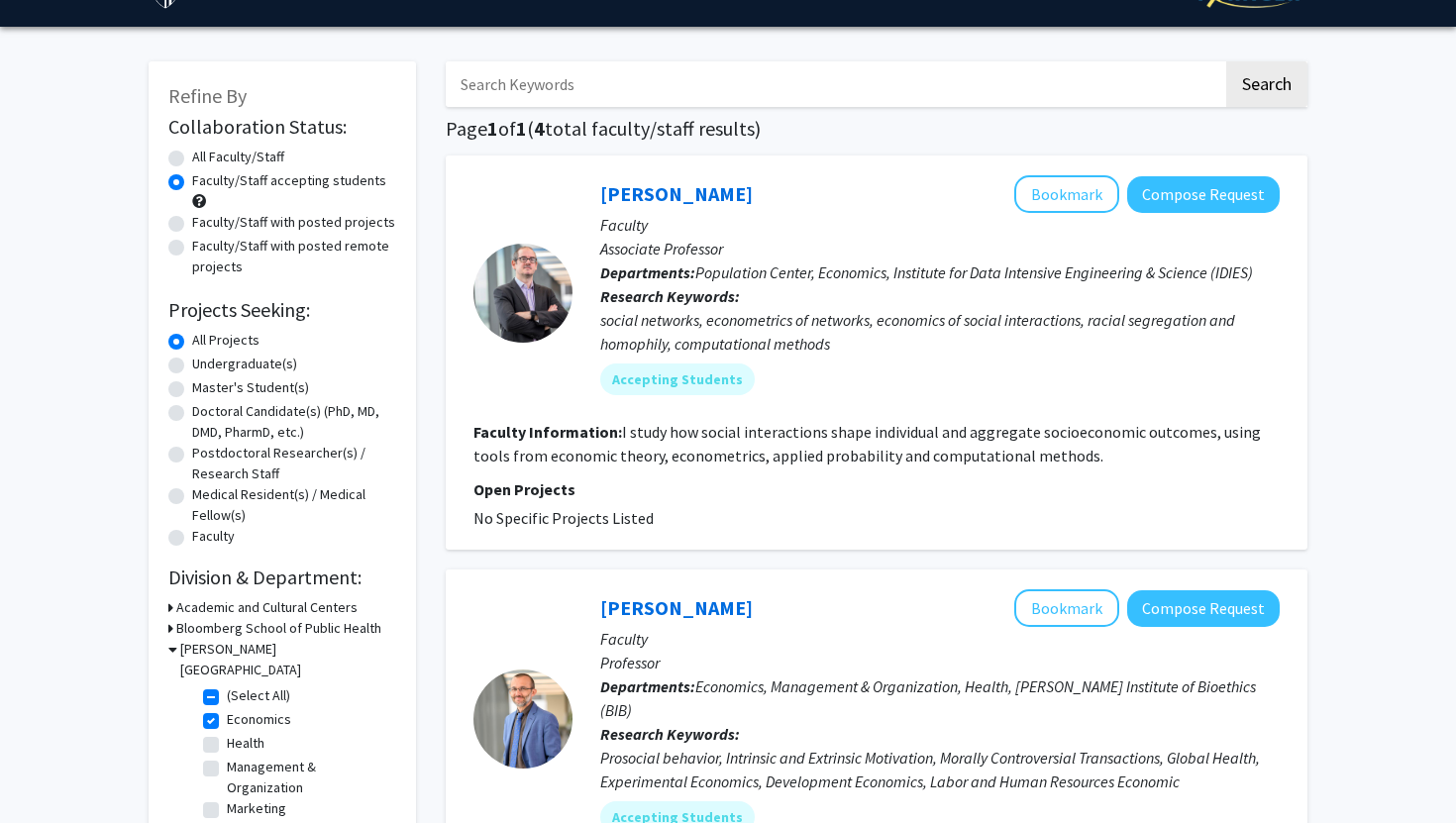 scroll, scrollTop: 86, scrollLeft: 0, axis: vertical 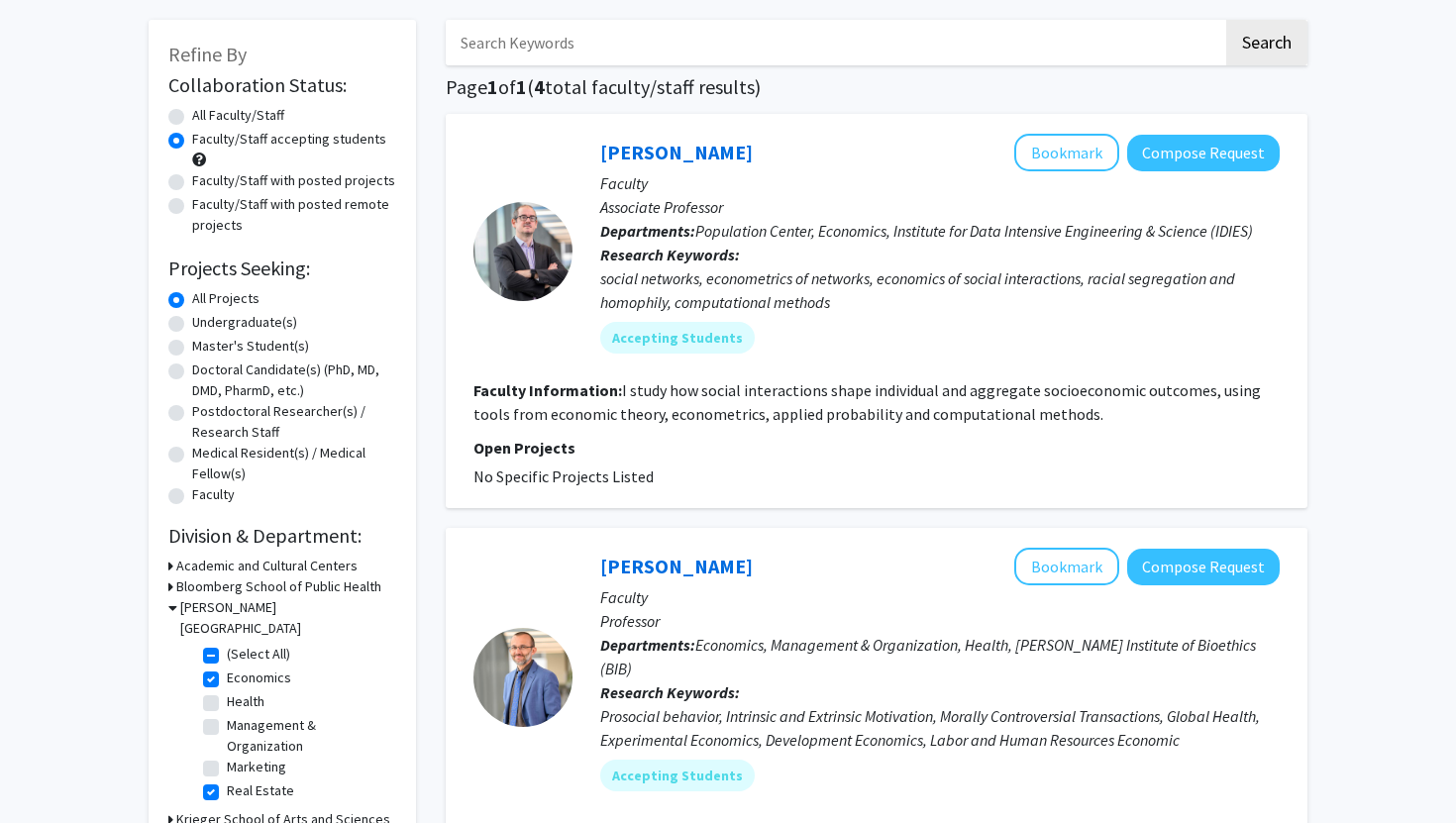 click on "Economics" 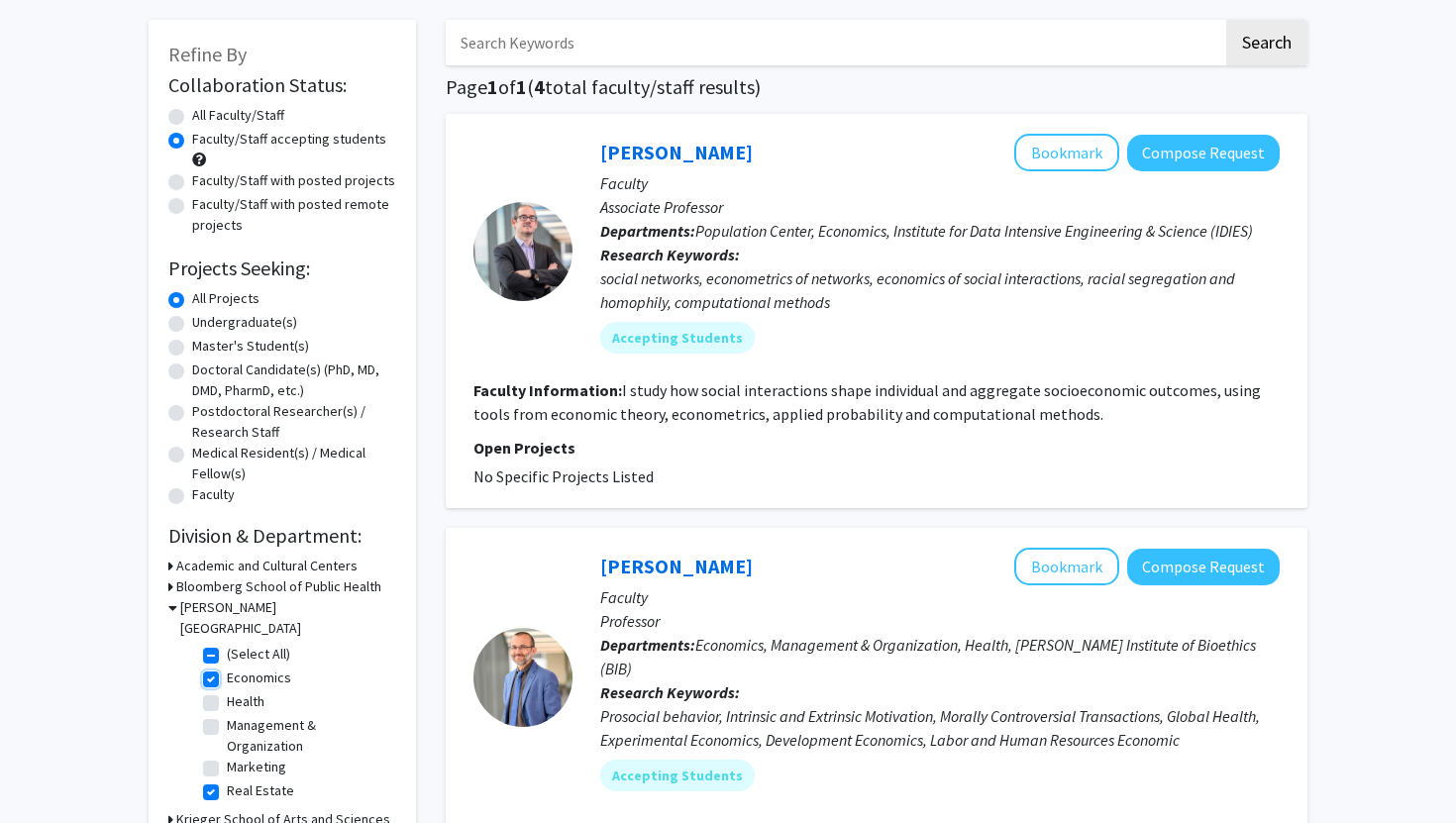 click on "Economics" at bounding box center [233, 673] 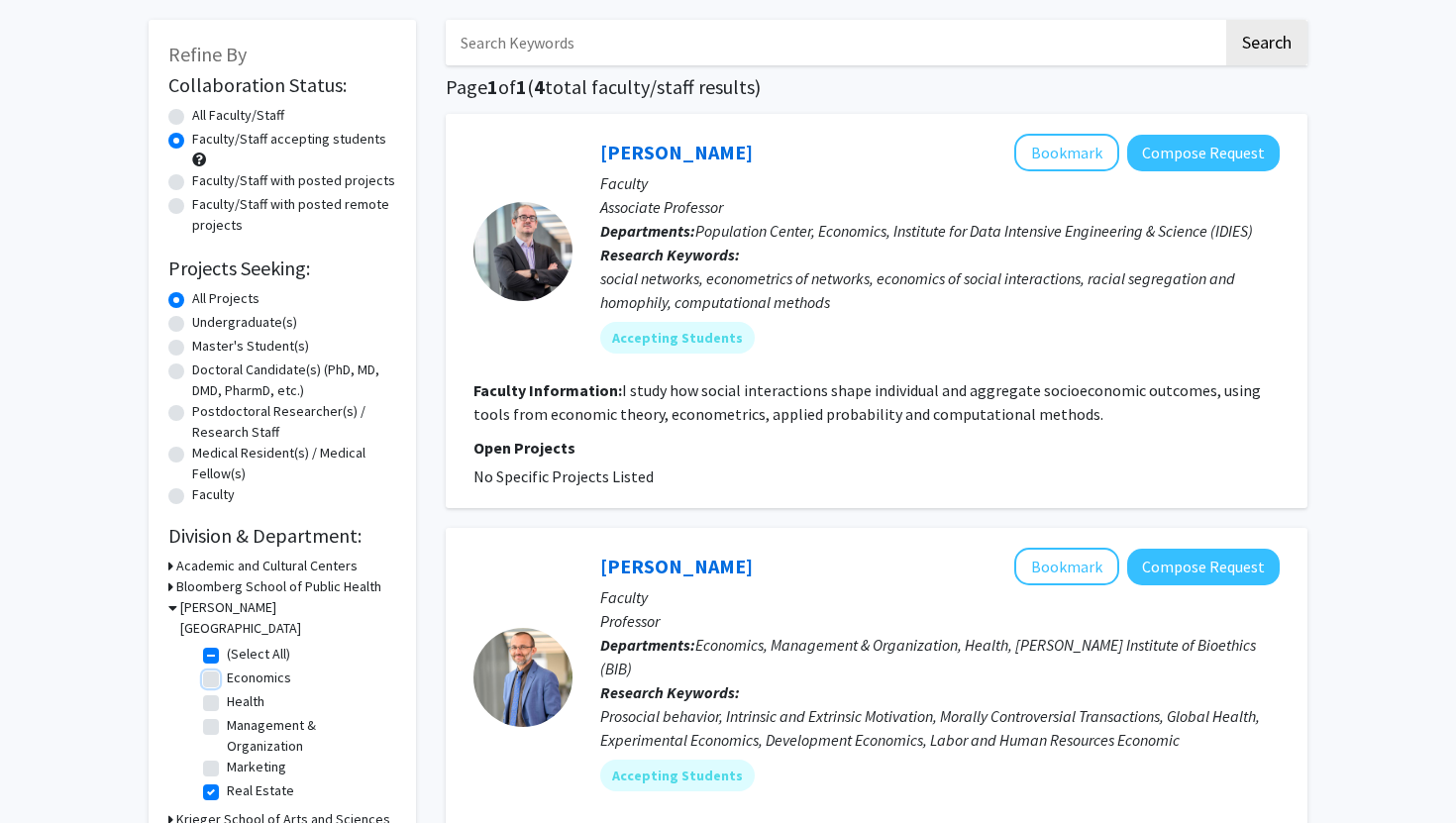 scroll, scrollTop: 0, scrollLeft: 0, axis: both 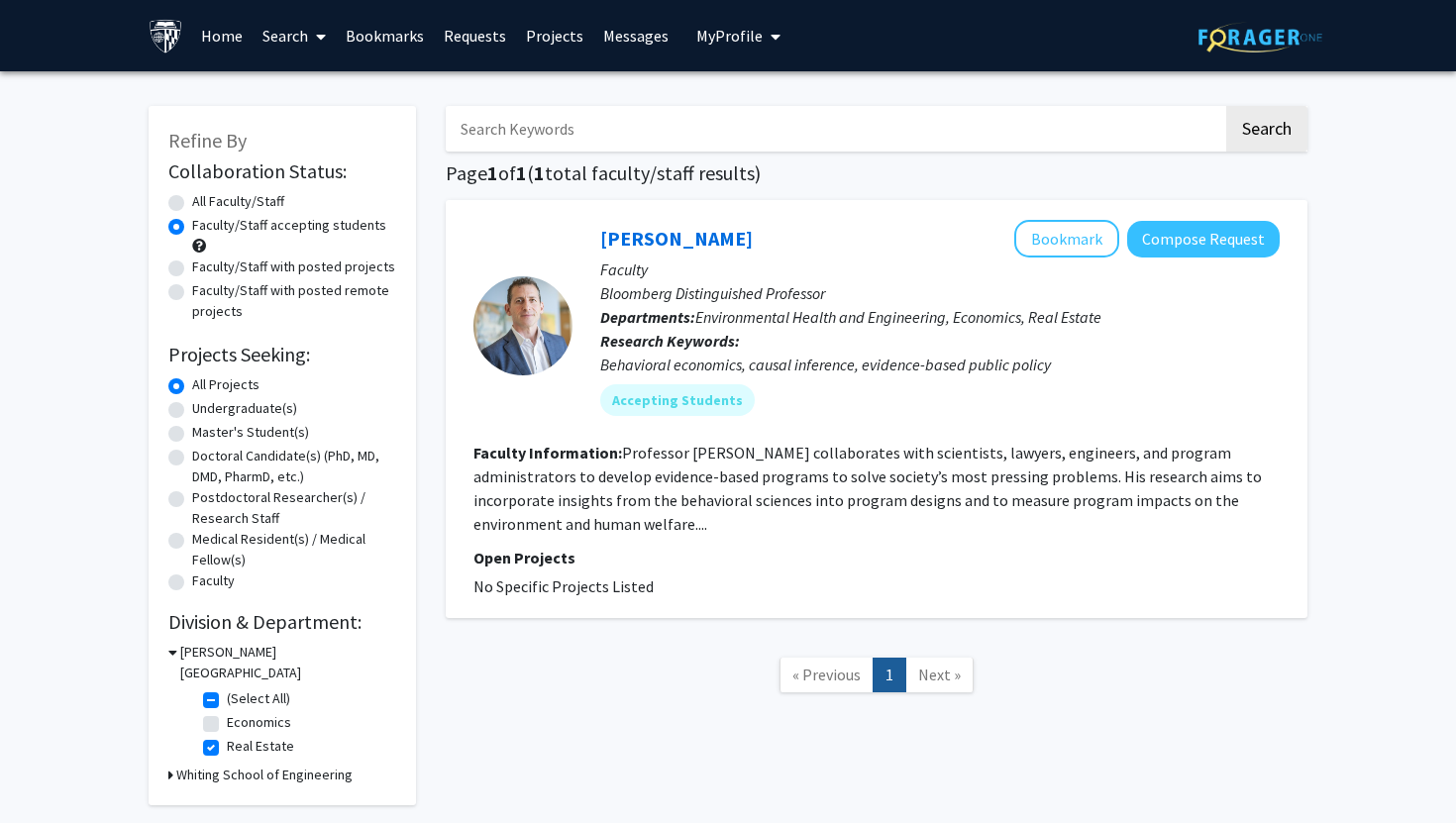 click on "Real Estate" 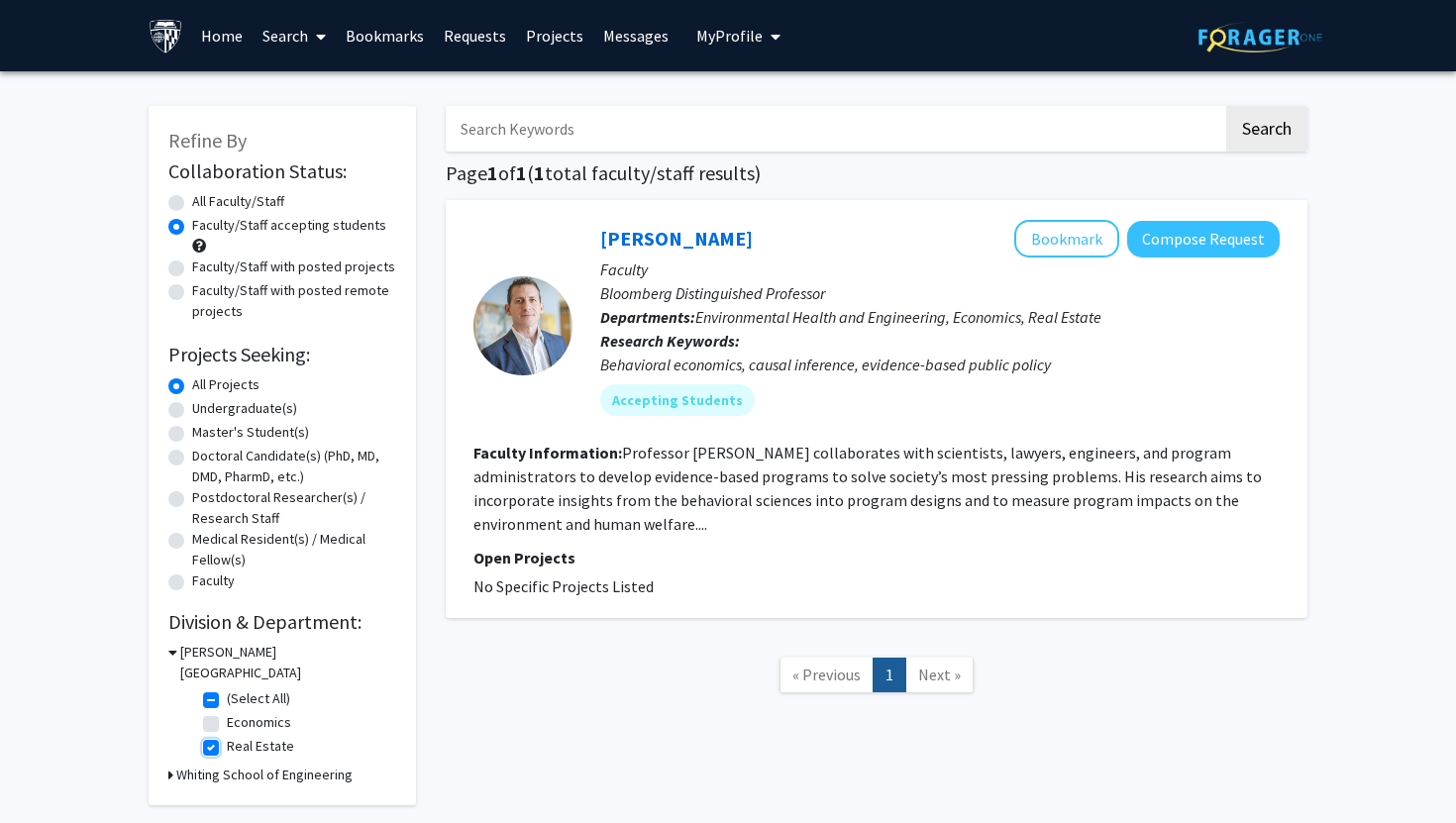 click on "Real Estate" at bounding box center [233, 742] 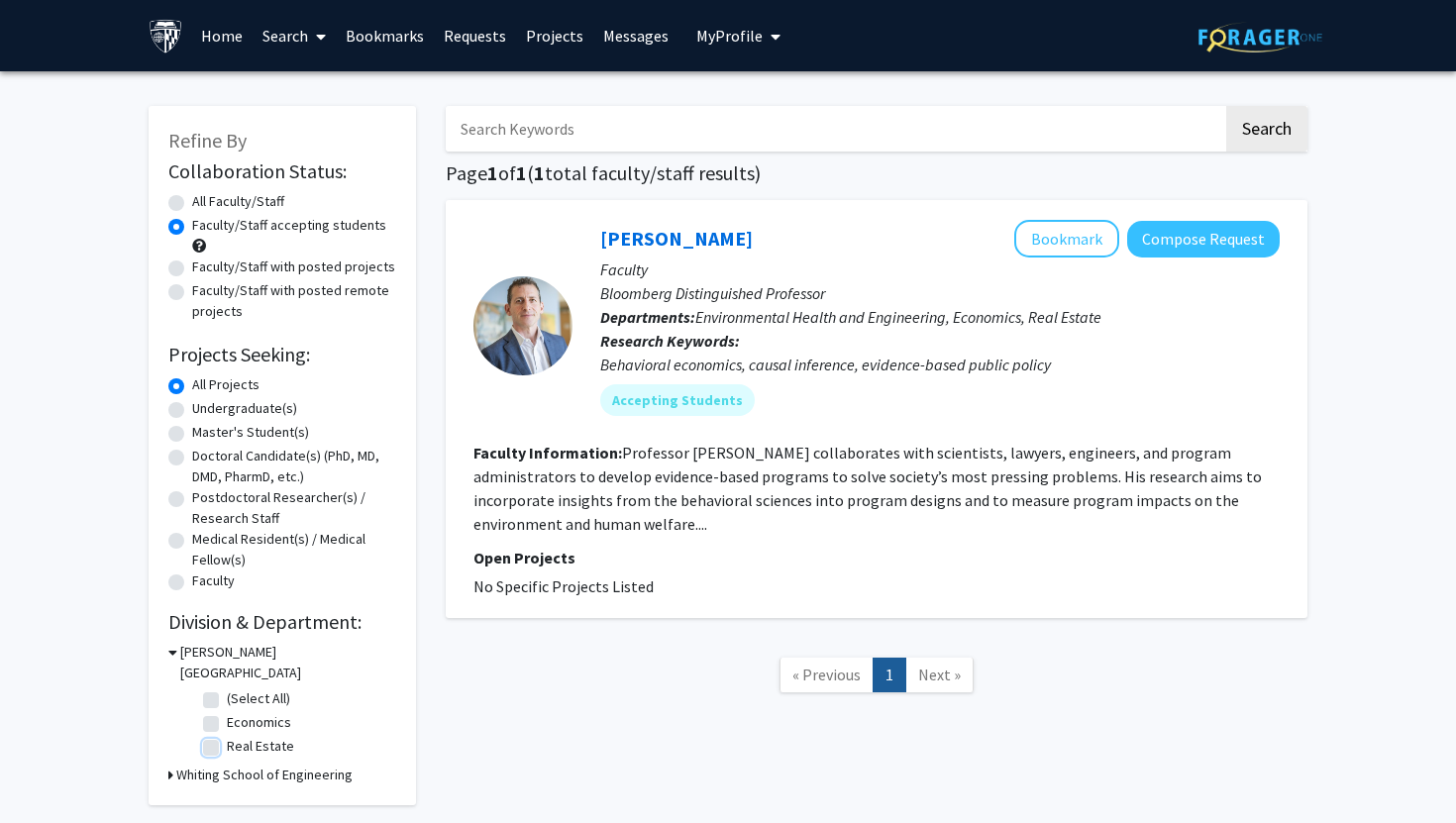 checkbox on "false" 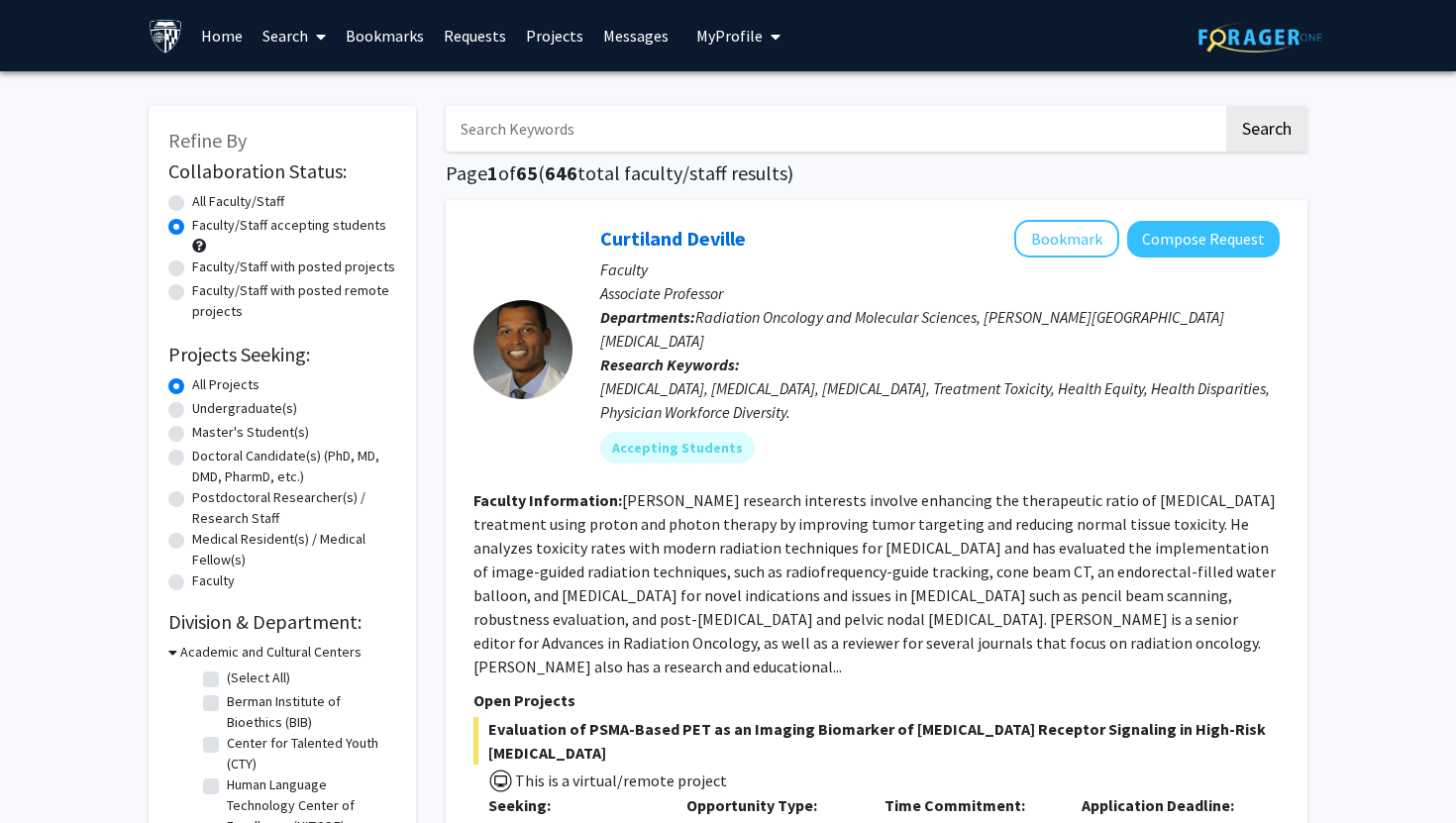 click on "(Select All)" 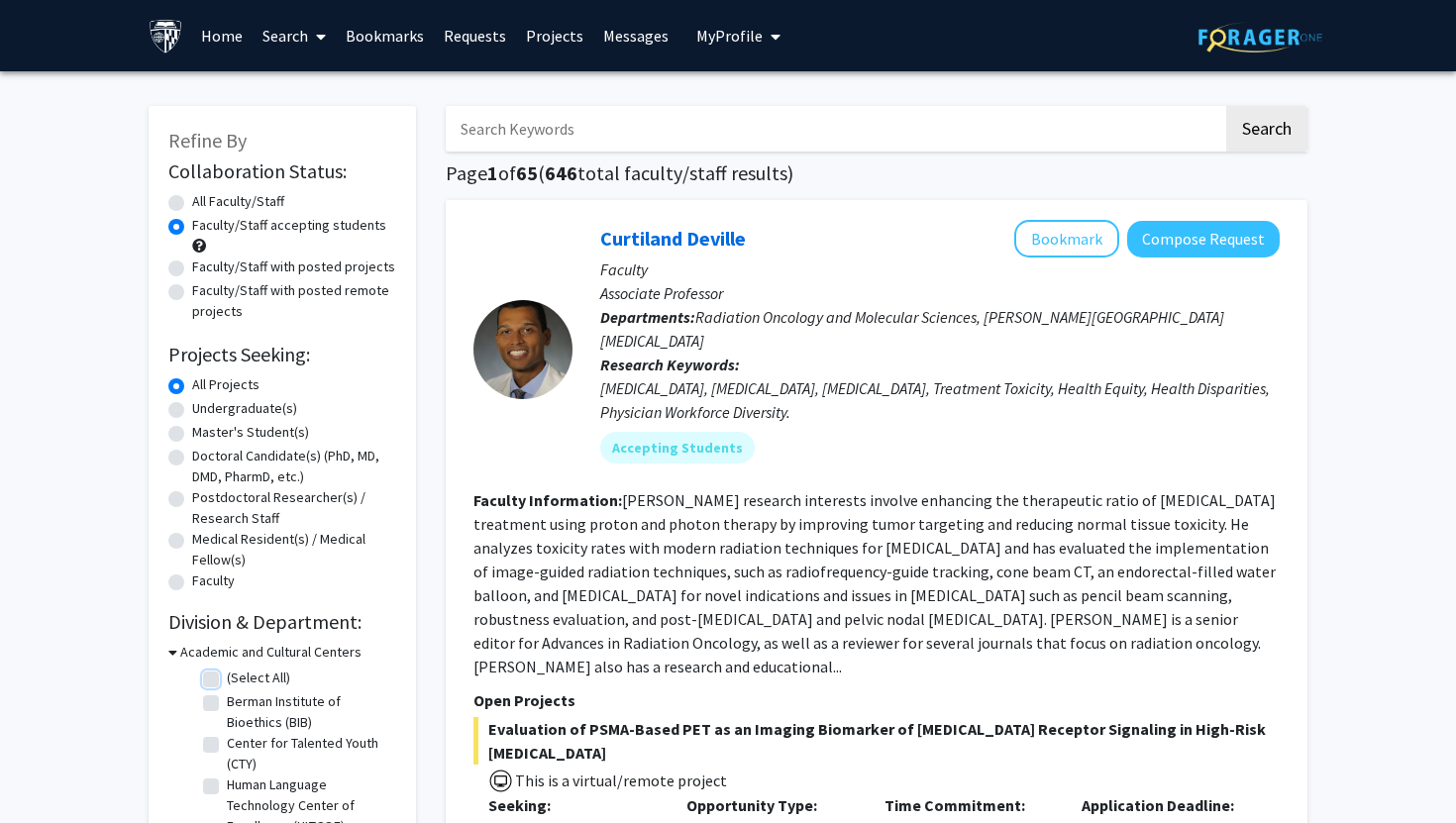 click on "(Select All)" at bounding box center (233, 673) 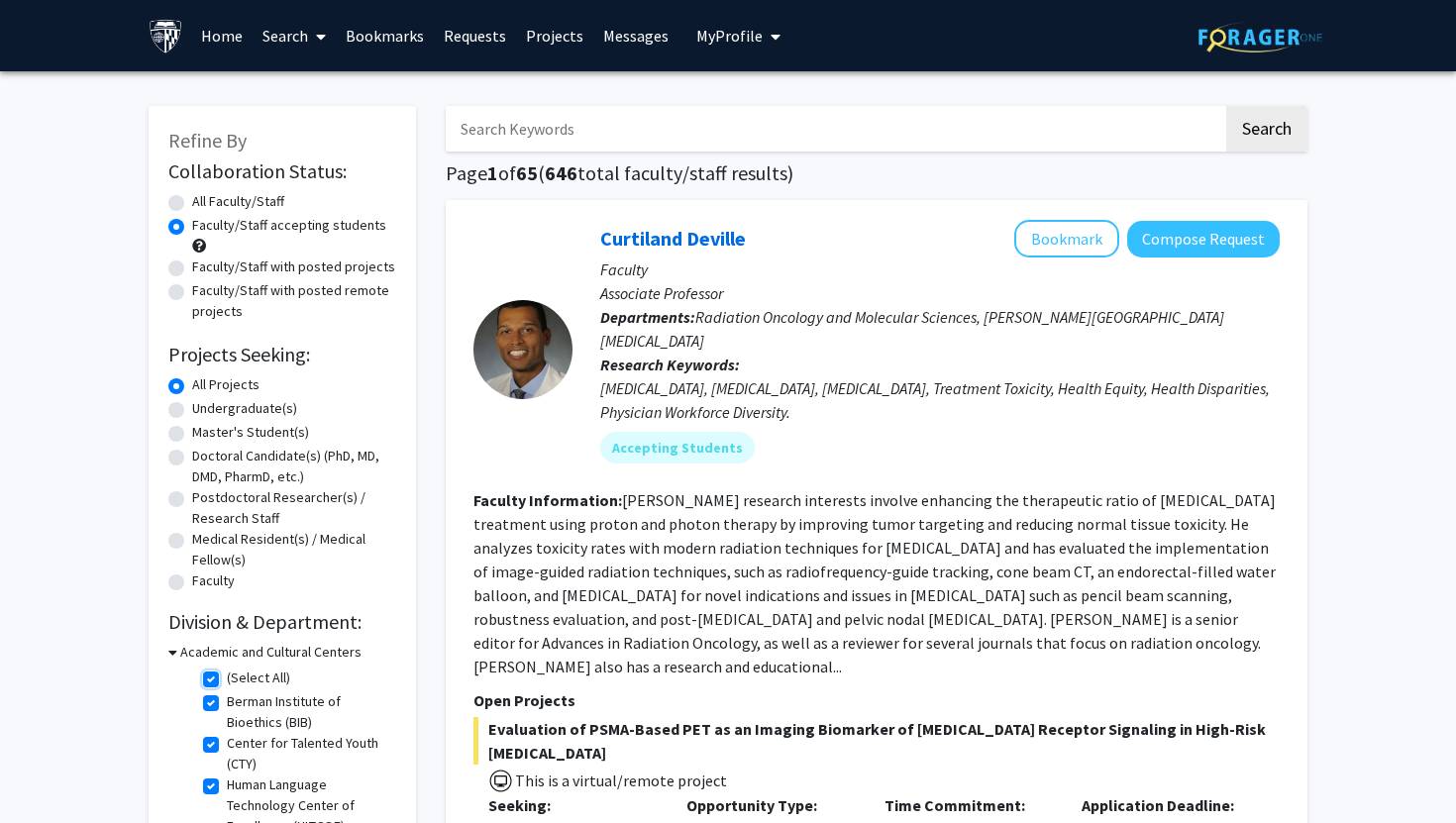 checkbox on "true" 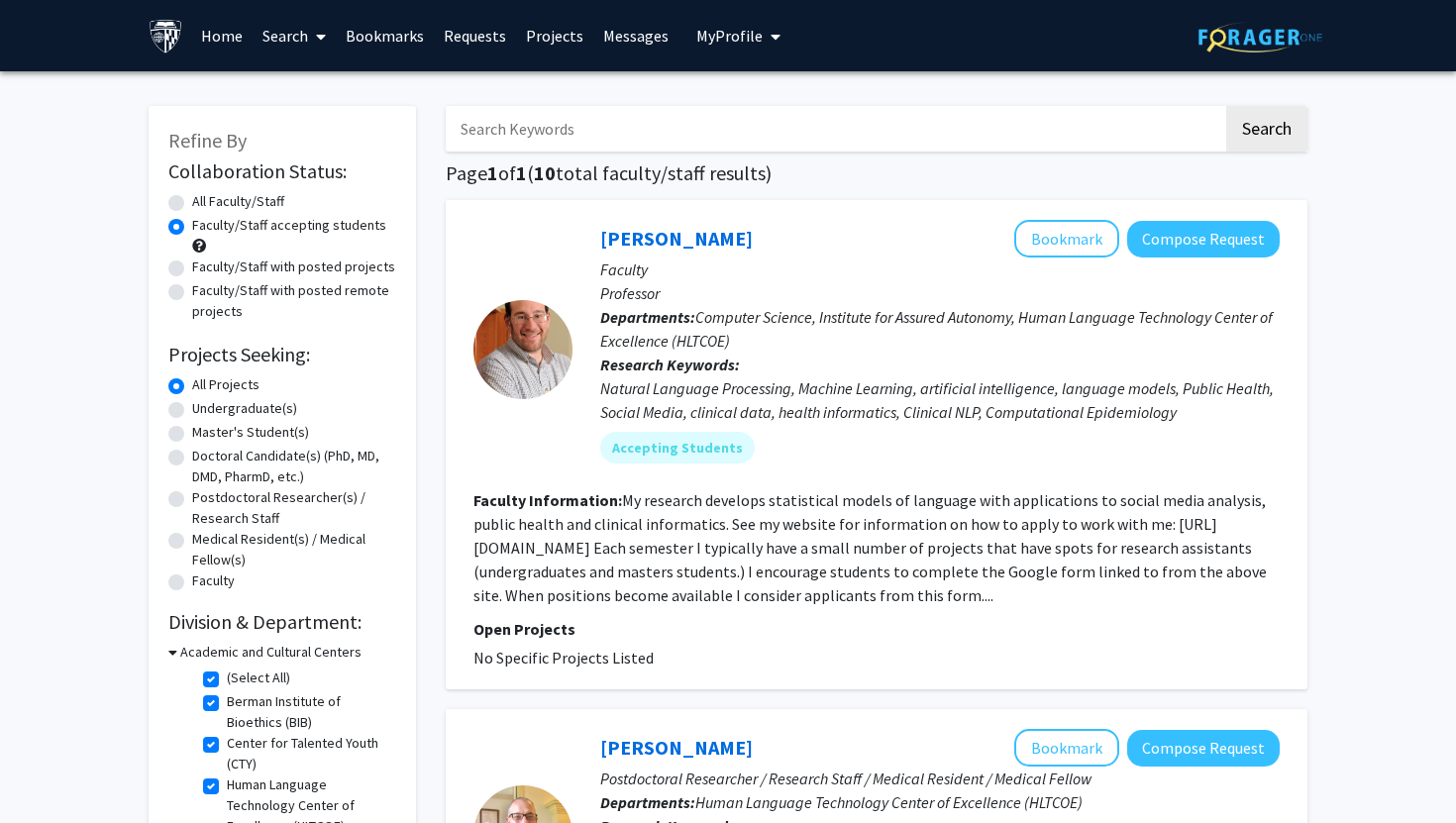 click on "(Select All)" 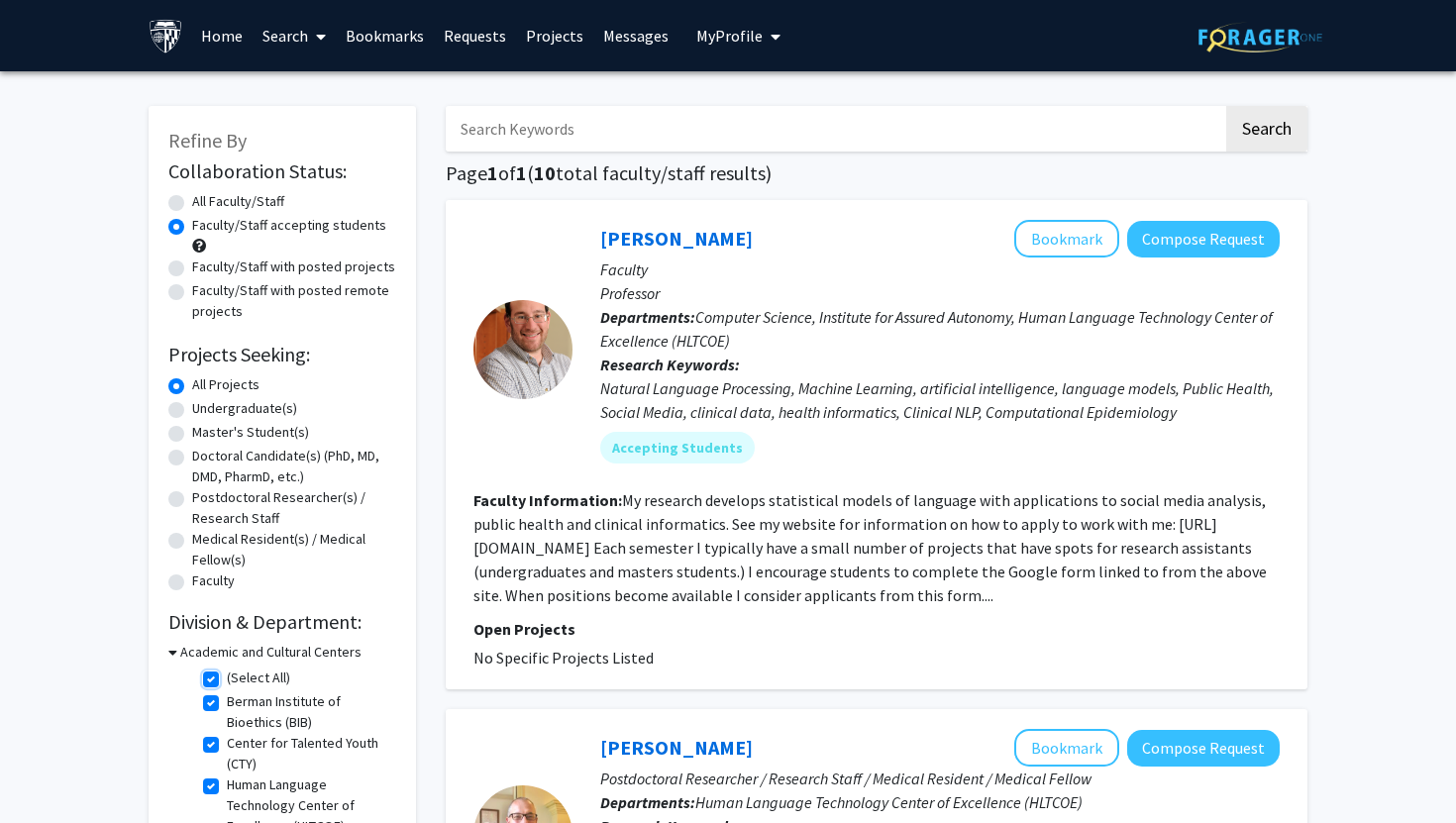 click on "(Select All)" at bounding box center (233, 673) 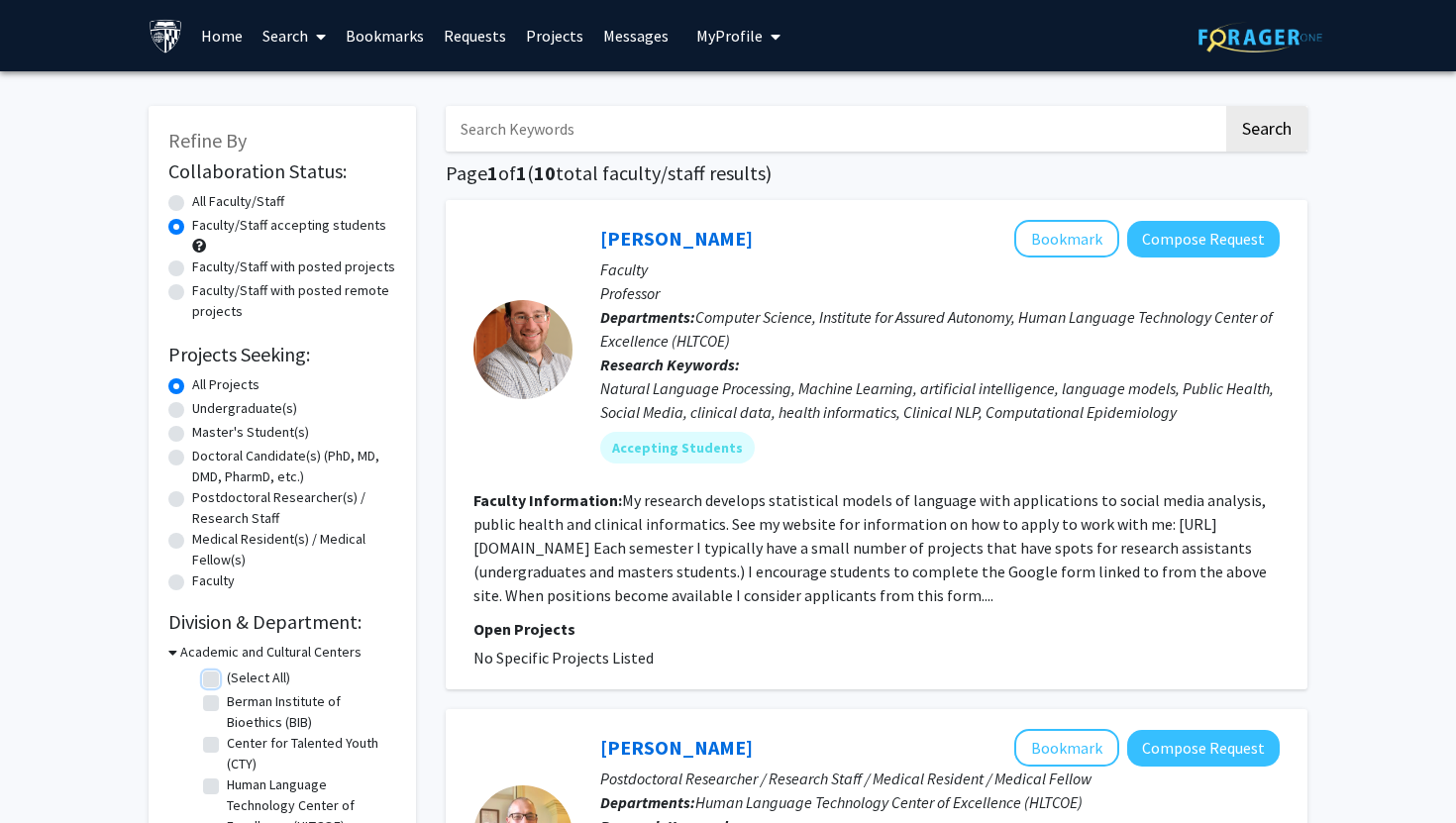 checkbox on "false" 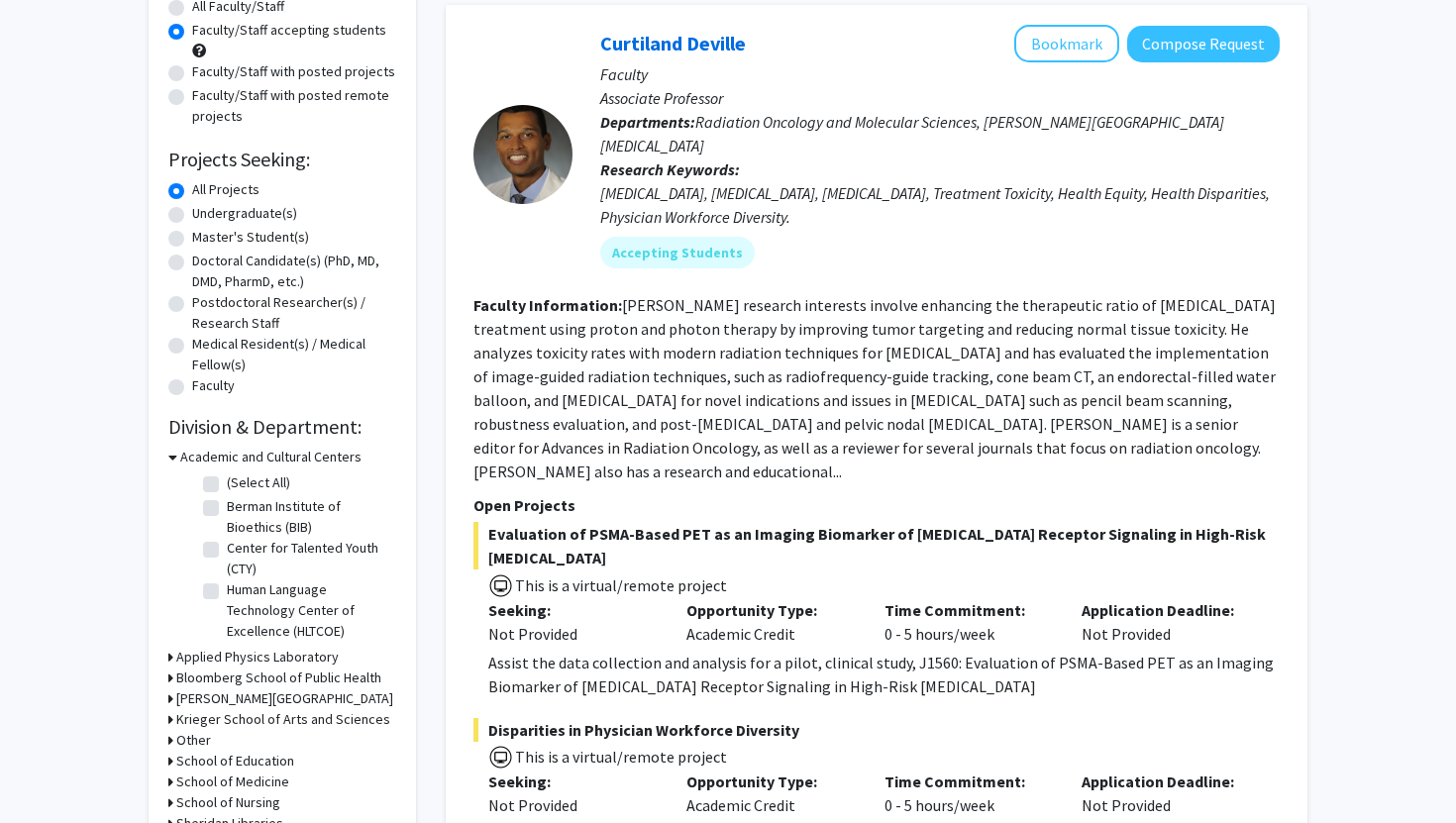 scroll, scrollTop: 282, scrollLeft: 0, axis: vertical 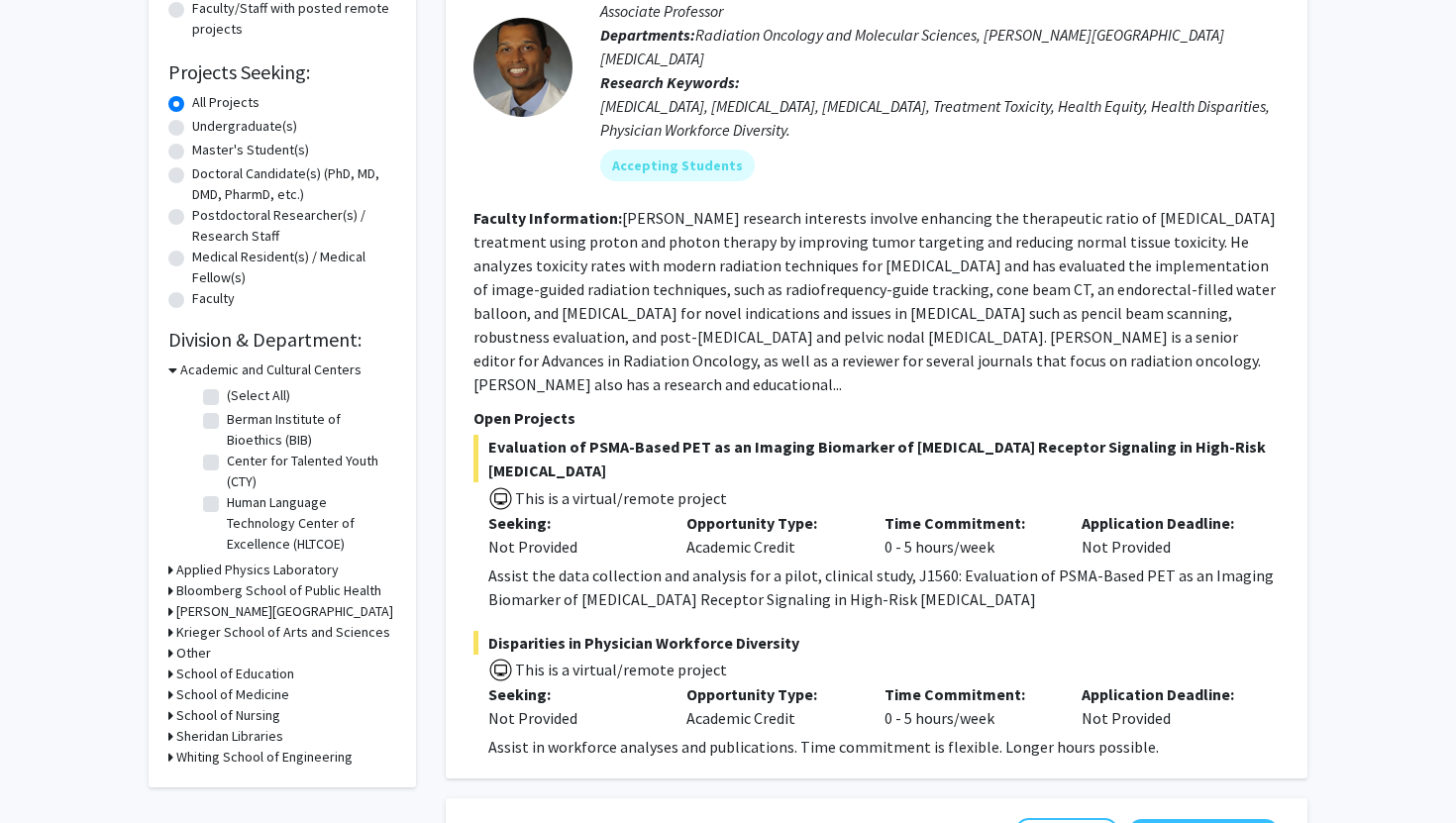 click on "Bloomberg School of Public Health" at bounding box center [278, 590] 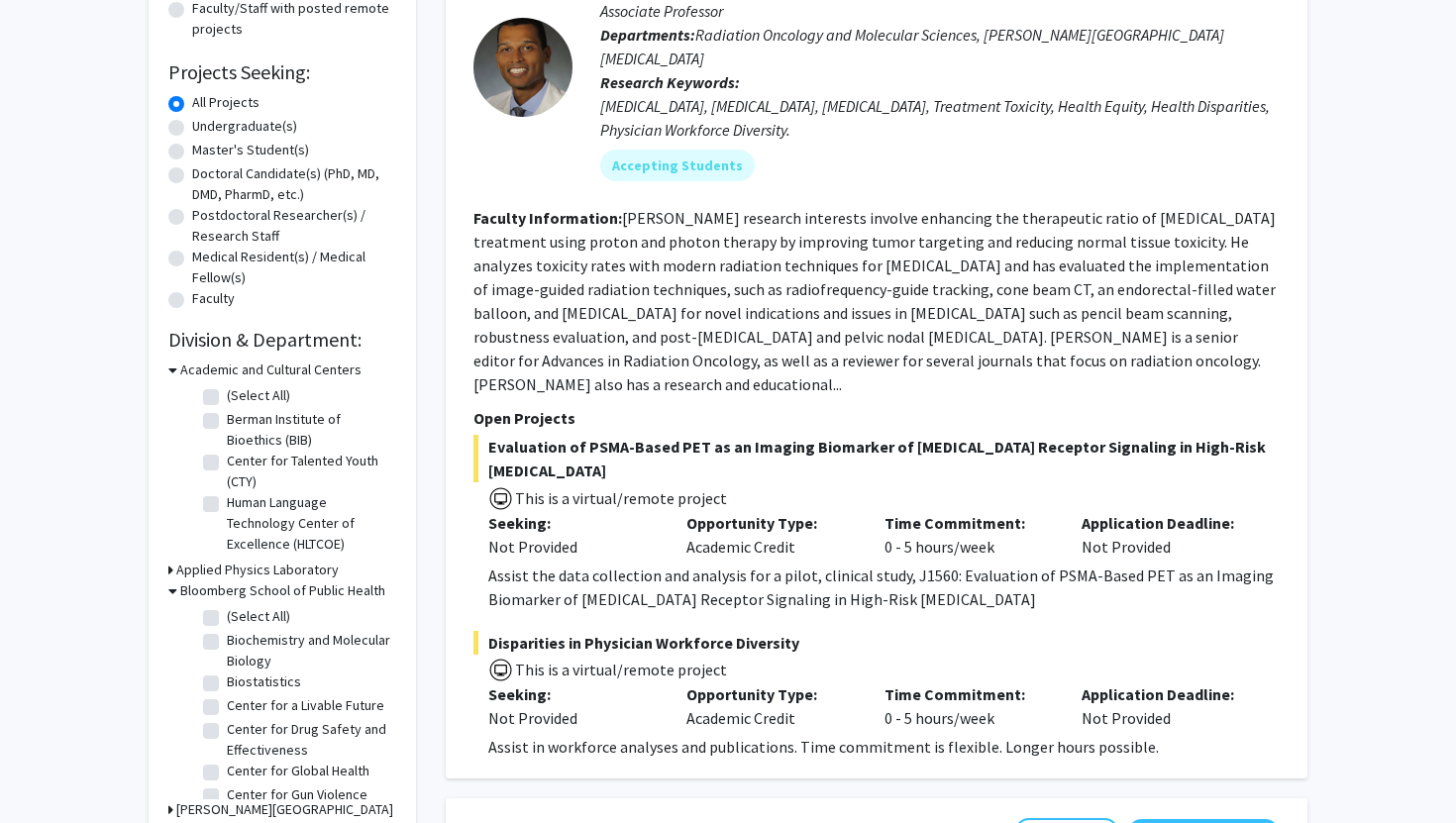 click on "Bloomberg School of Public Health" at bounding box center (282, 590) 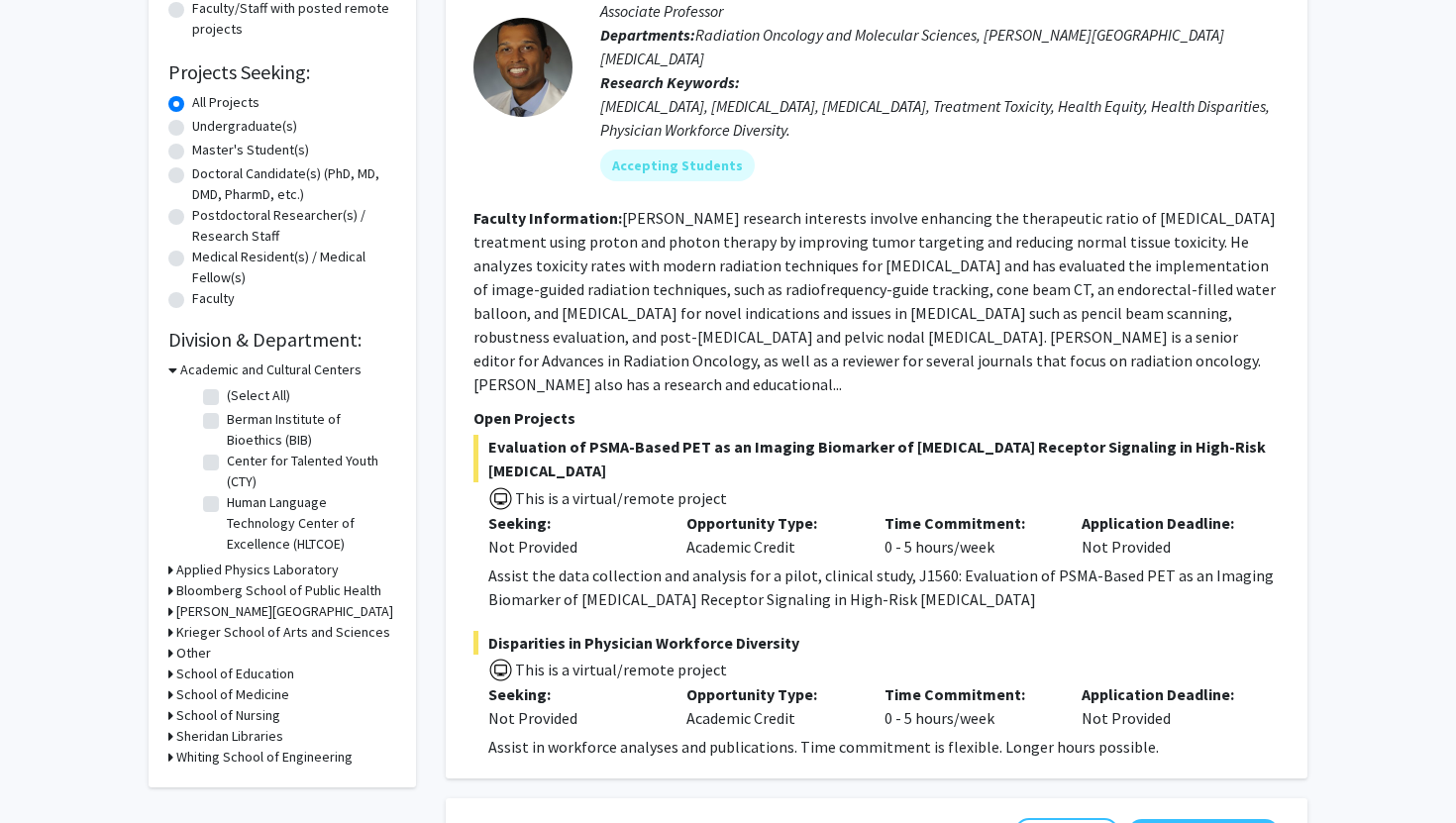 click on "[PERSON_NAME][GEOGRAPHIC_DATA]" at bounding box center (284, 611) 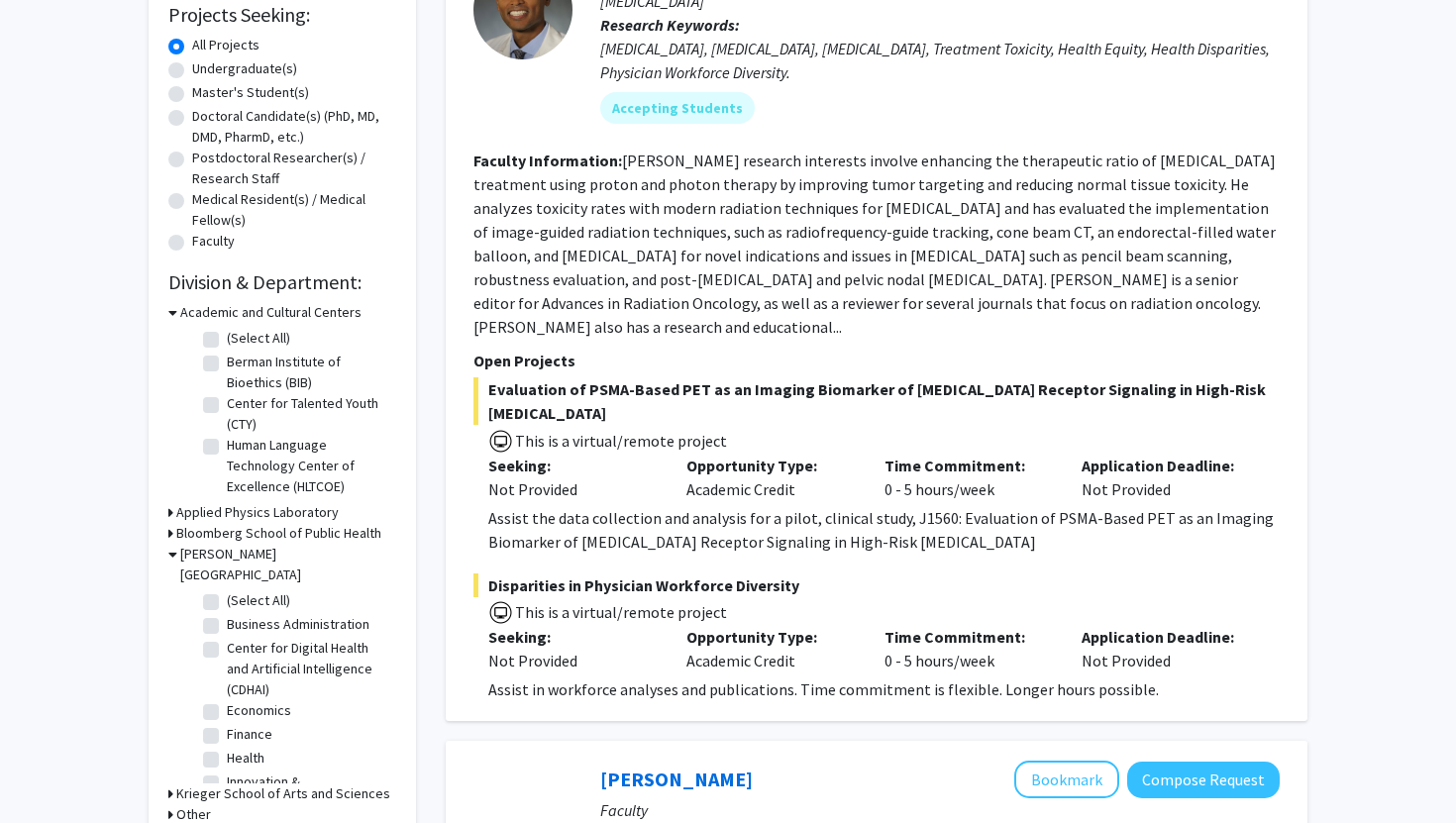 scroll, scrollTop: 414, scrollLeft: 0, axis: vertical 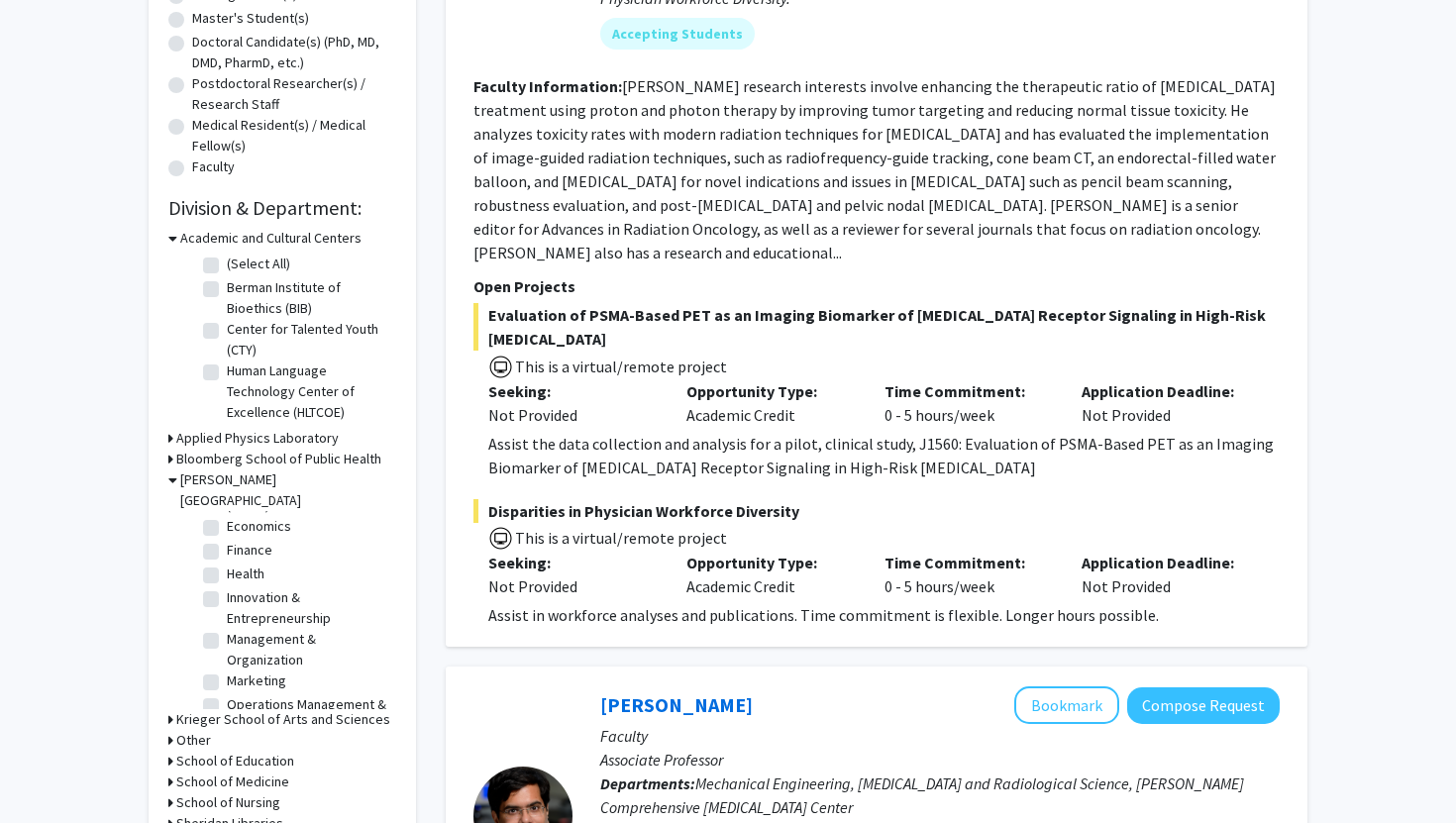 click on "Finance" 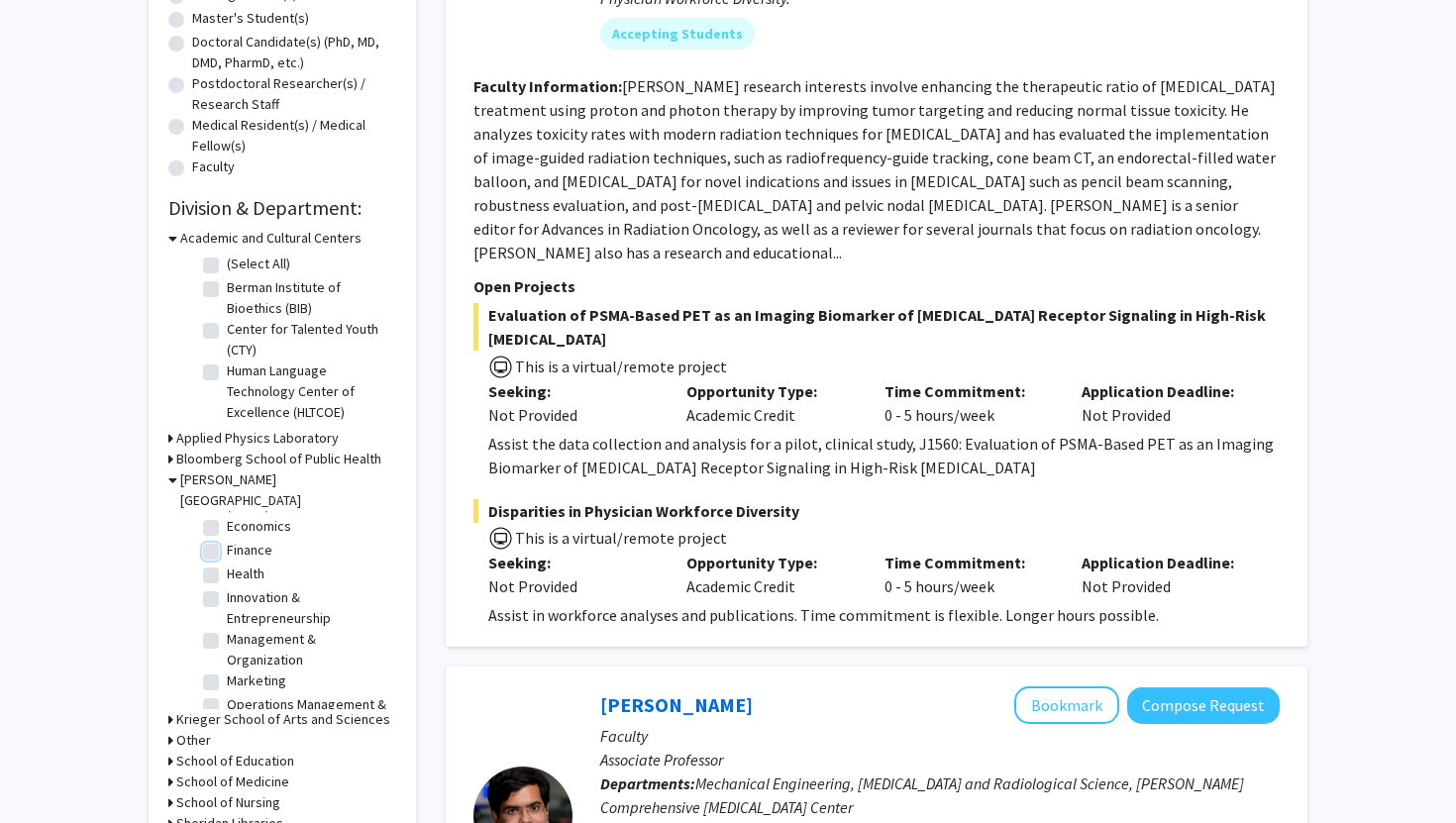 click on "Finance" at bounding box center (233, 546) 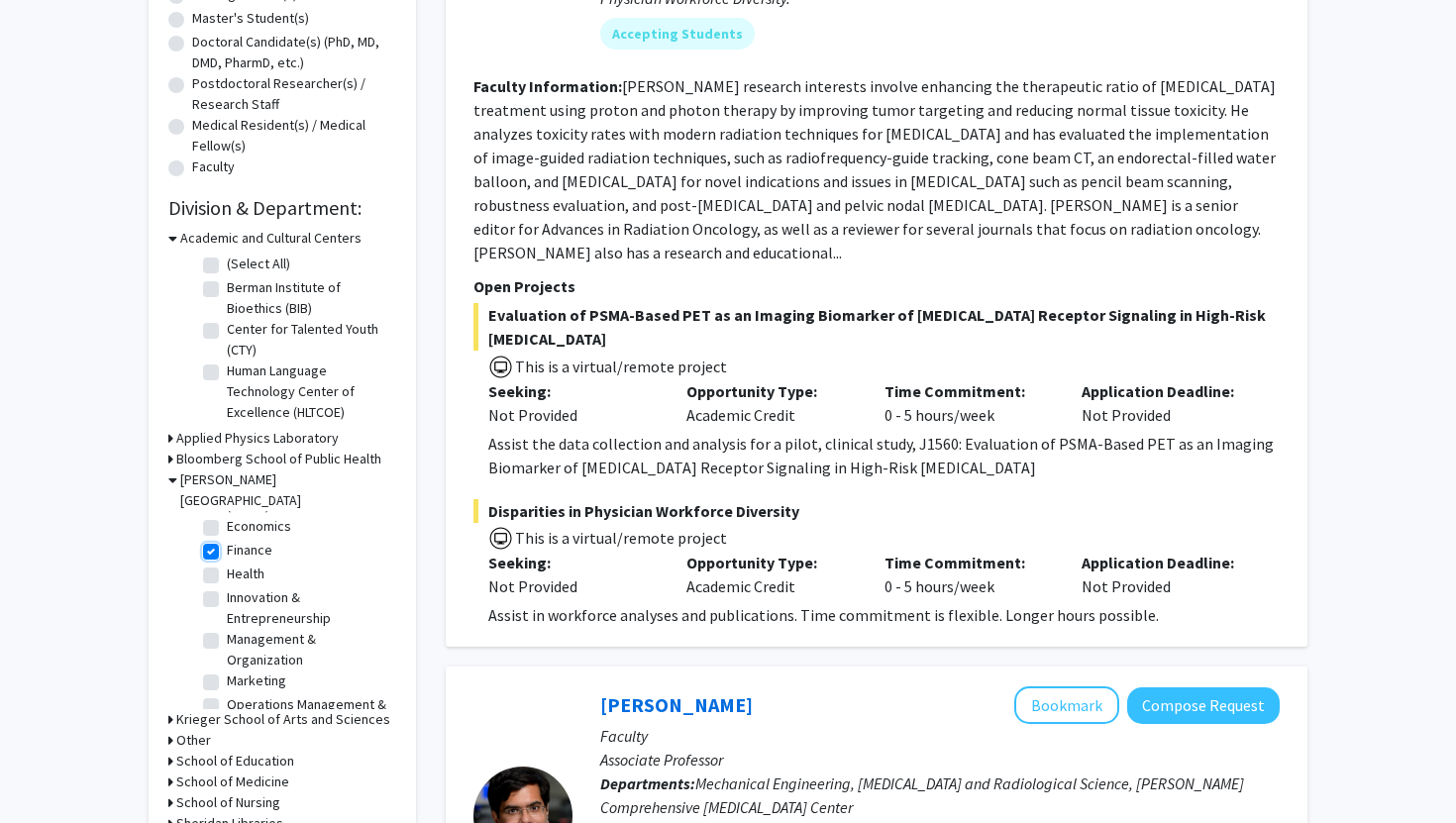 checkbox on "true" 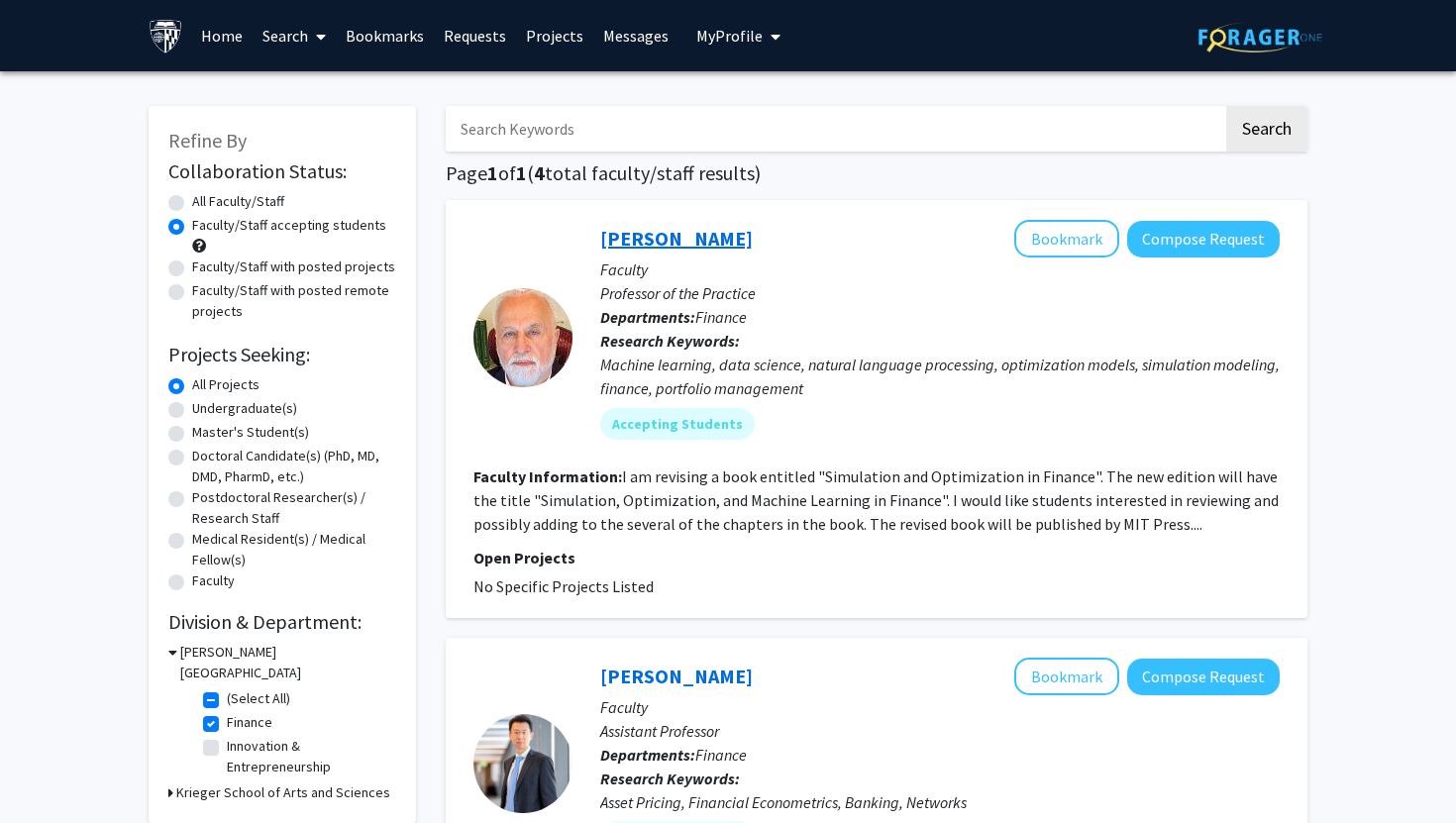 click on "[PERSON_NAME]" 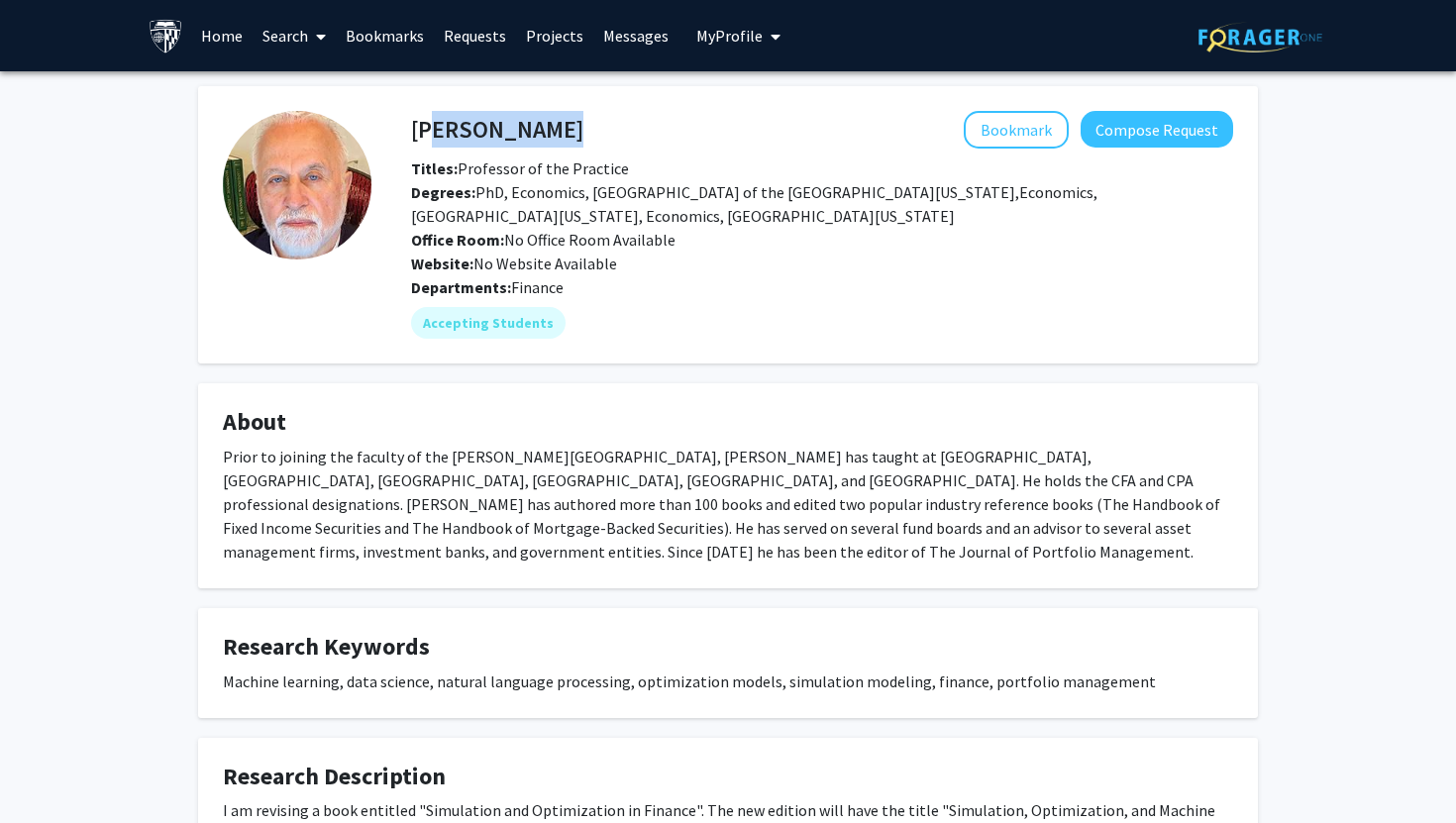 drag, startPoint x: 584, startPoint y: 134, endPoint x: 420, endPoint y: 135, distance: 164.003 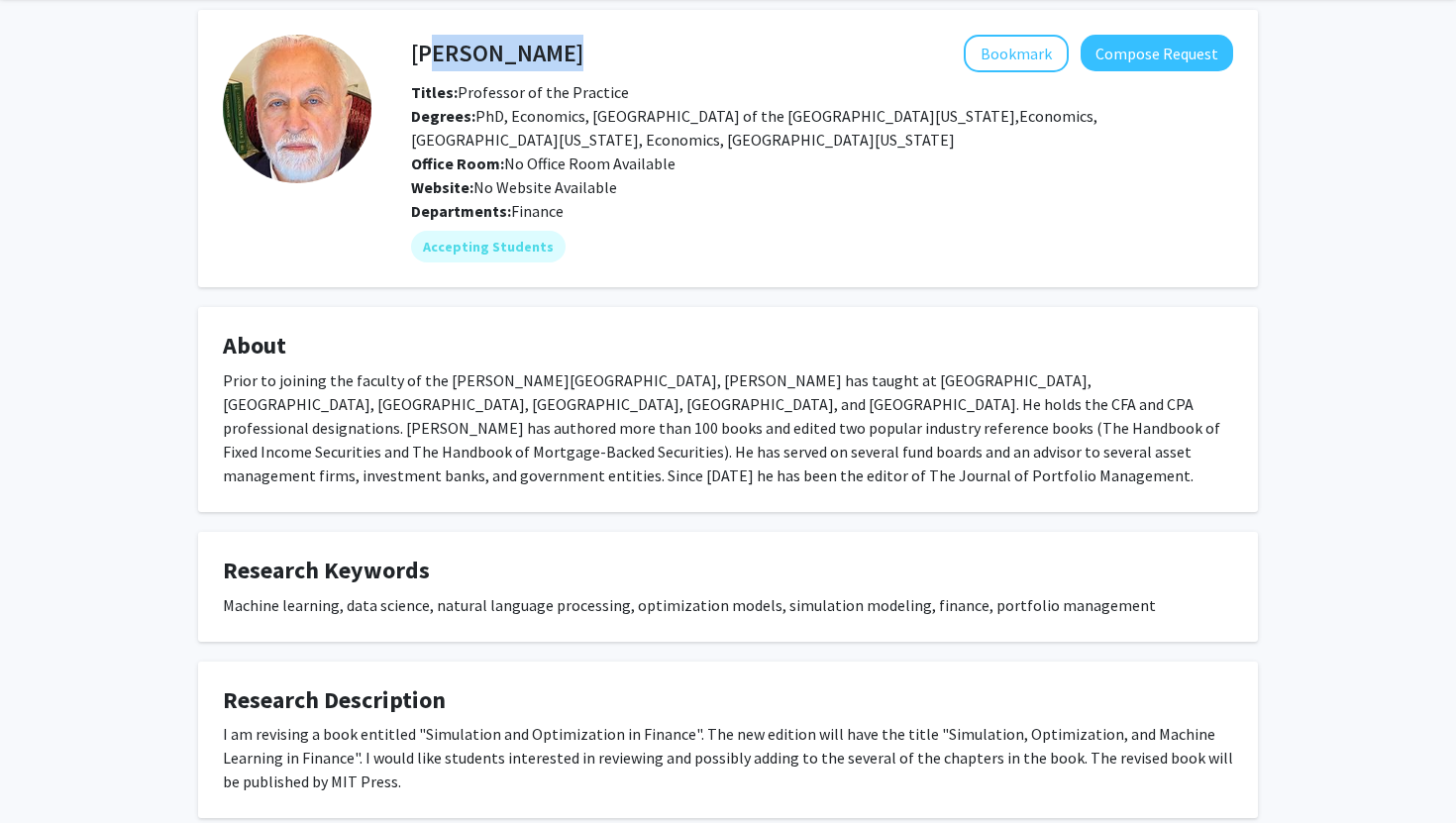 scroll, scrollTop: 88, scrollLeft: 0, axis: vertical 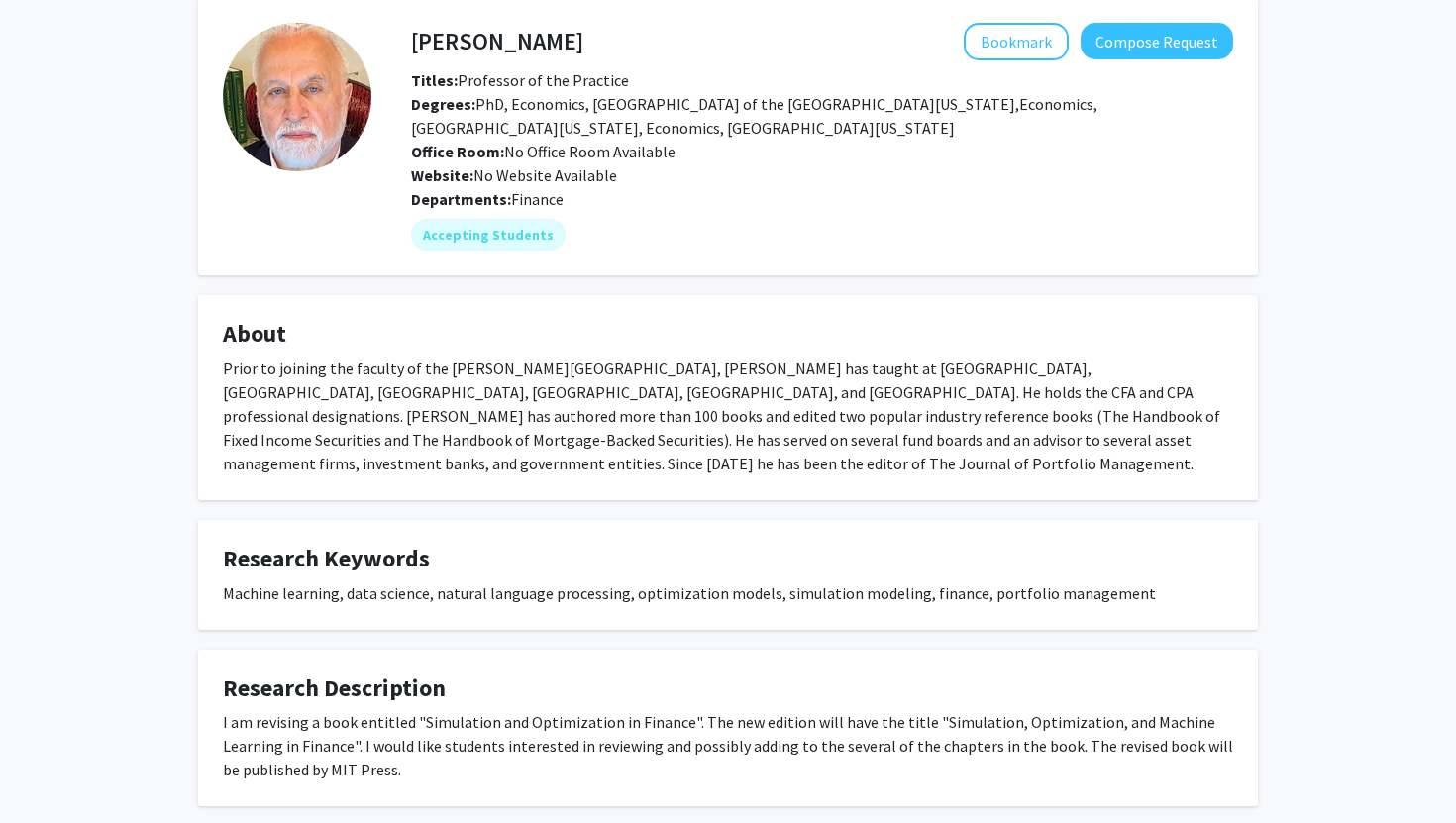 click on "Office Room:   No Office Room Available" 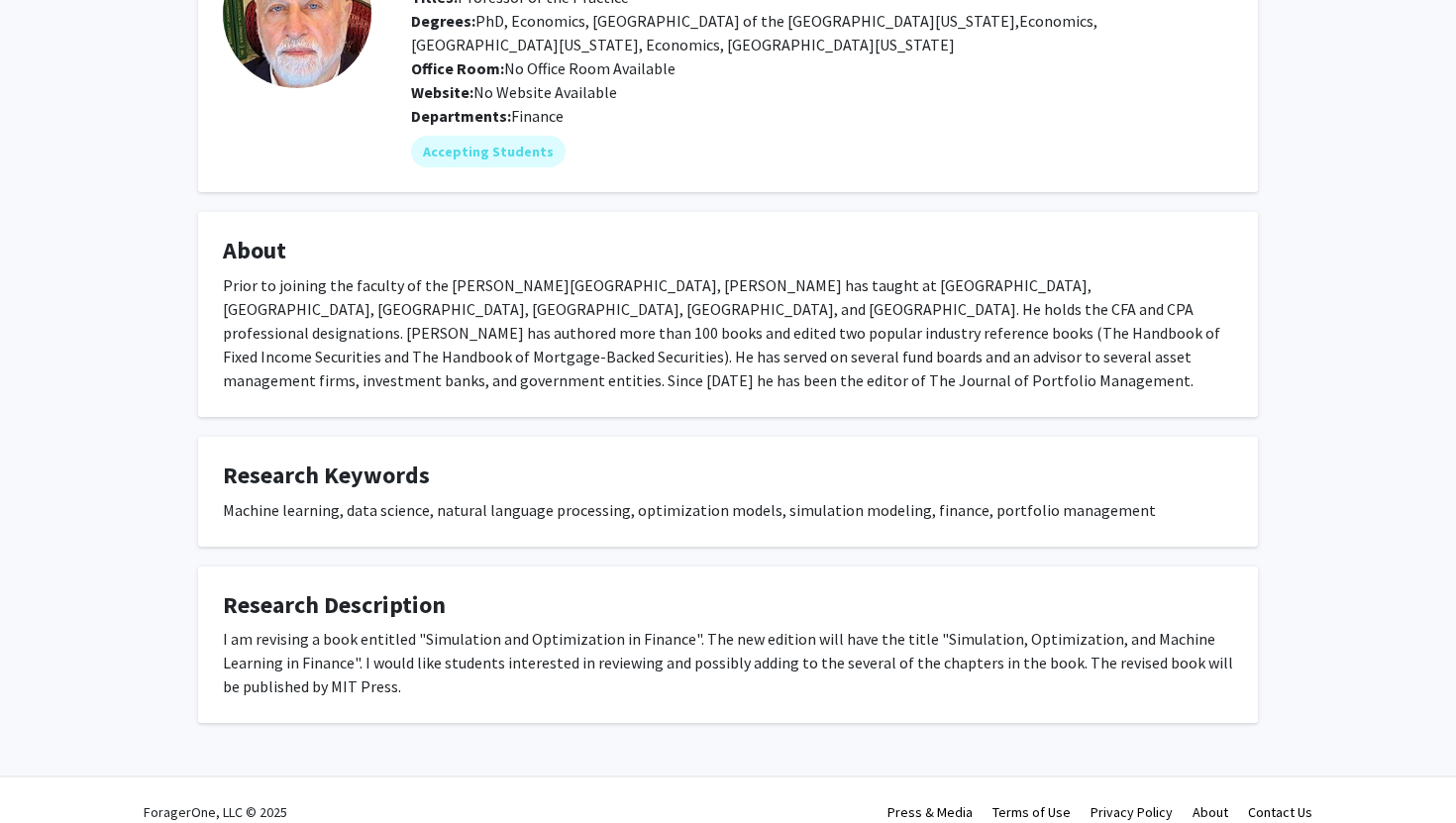 scroll, scrollTop: 0, scrollLeft: 0, axis: both 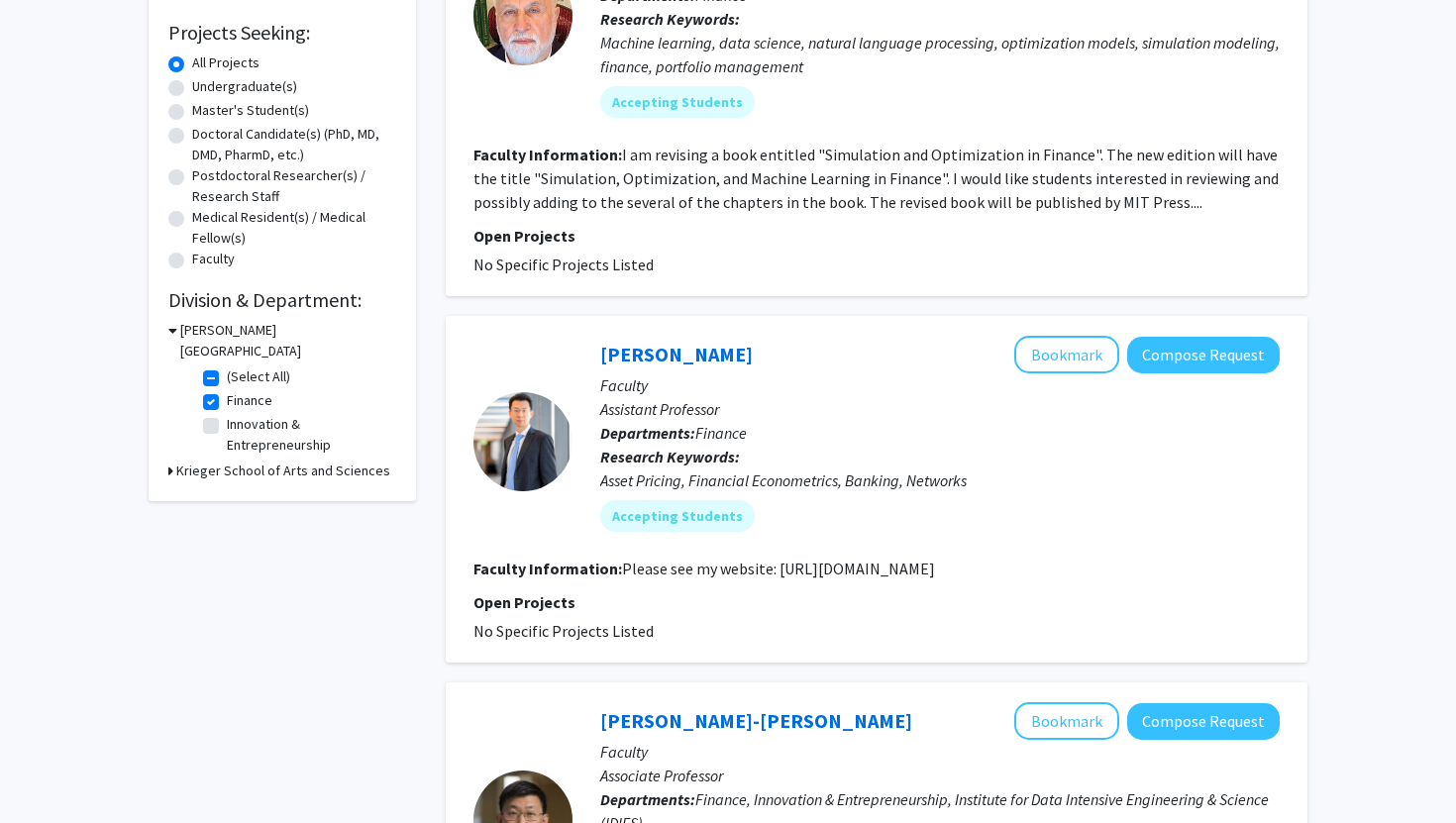 drag, startPoint x: 800, startPoint y: 565, endPoint x: 925, endPoint y: 567, distance: 125.015999 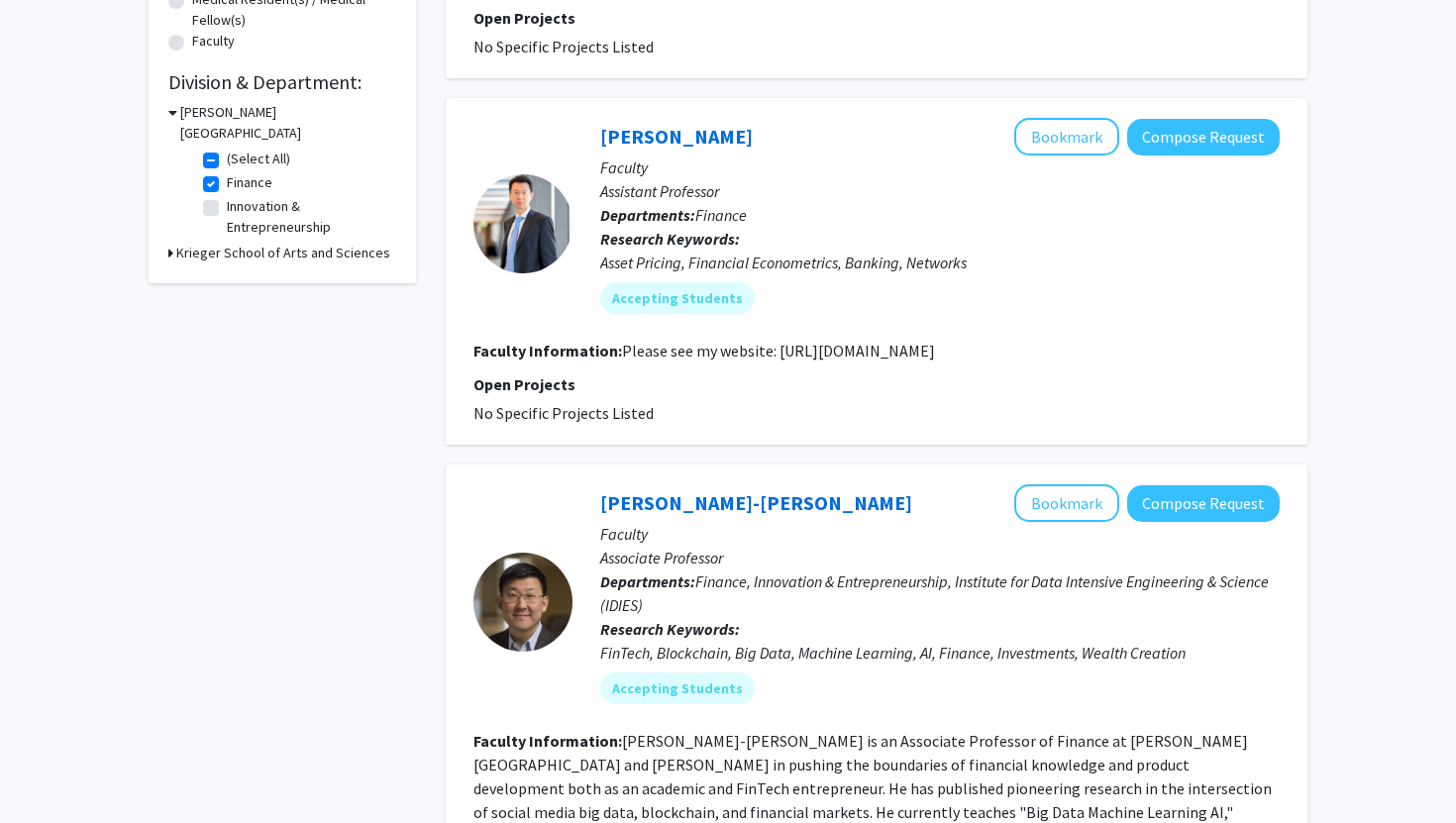 scroll, scrollTop: 762, scrollLeft: 0, axis: vertical 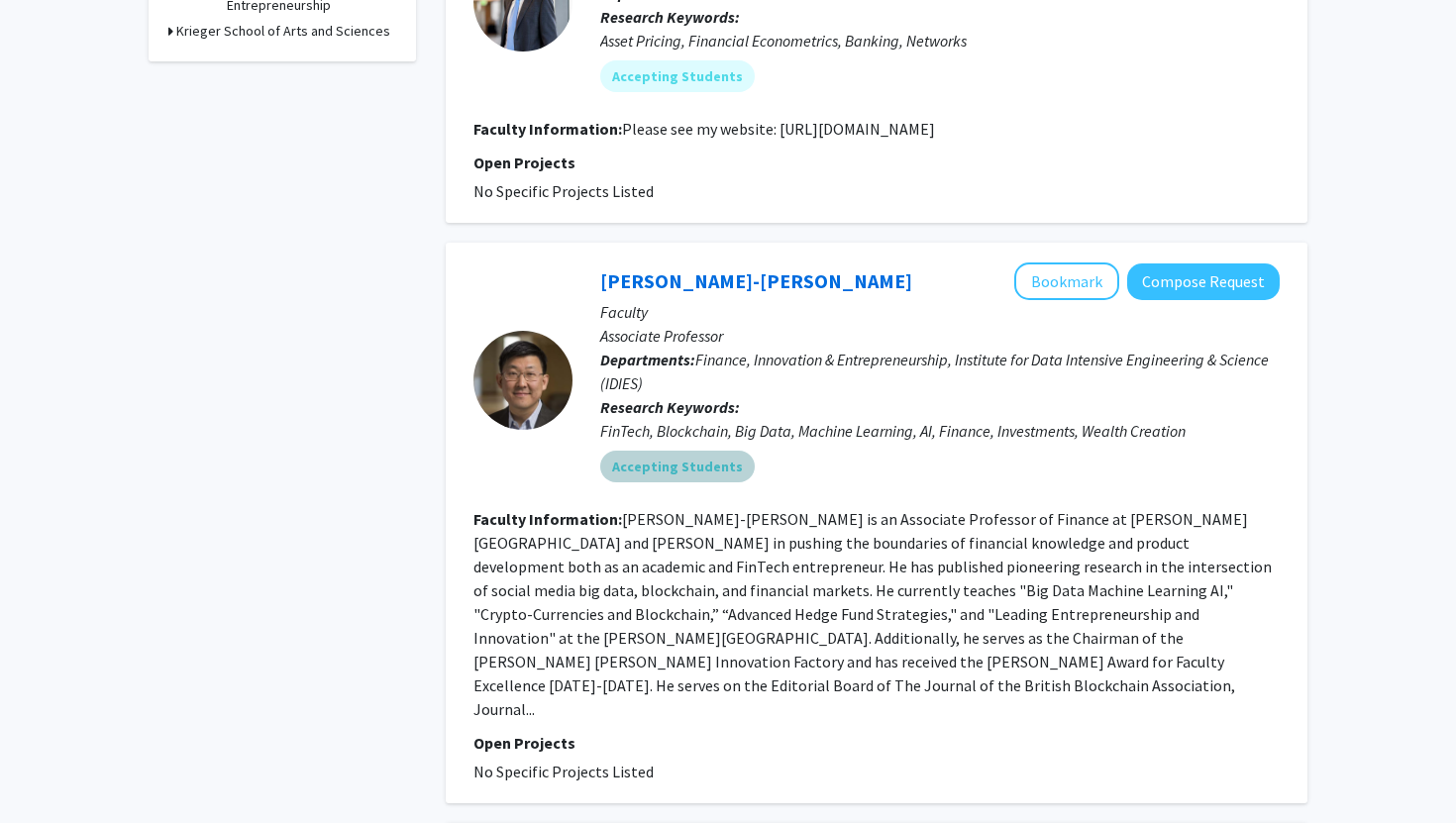 drag, startPoint x: 732, startPoint y: 485, endPoint x: 768, endPoint y: 609, distance: 129.1201 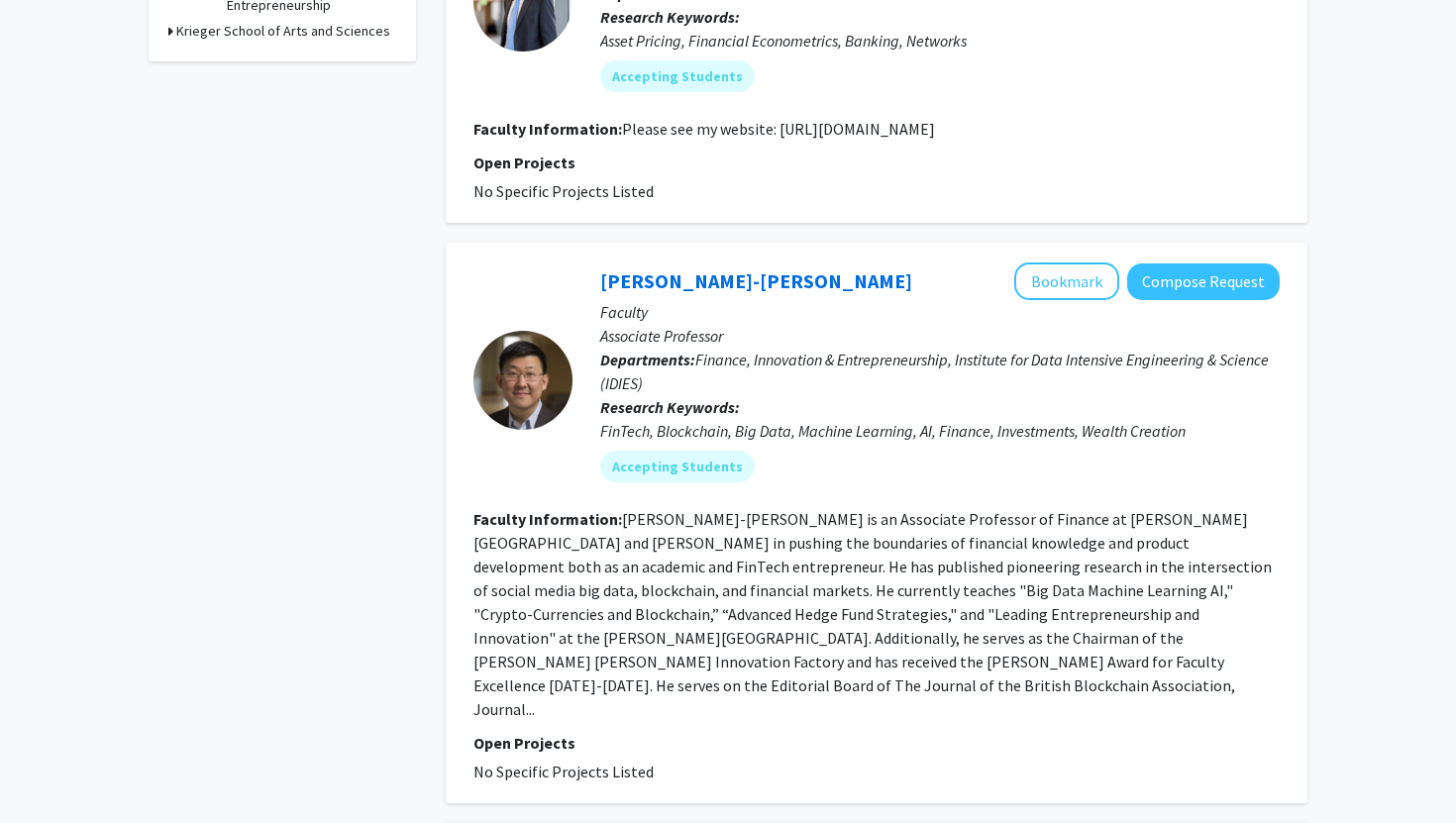 click on "[PERSON_NAME]-[PERSON_NAME] is an Associate Professor of Finance at [PERSON_NAME][GEOGRAPHIC_DATA] and [PERSON_NAME] in pushing the boundaries of financial knowledge and product development both as an academic and FinTech entrepreneur. He has published pioneering research in the intersection of social media big data, blockchain, and financial markets.
He currently teaches "Big Data Machine Learning AI," "Crypto-Currencies and Blockchain,” “Advanced Hedge Fund Strategies," and "Leading Entrepreneurship and Innovation" at the [PERSON_NAME][GEOGRAPHIC_DATA]. Additionally, he serves as the Chairman of the [PERSON_NAME] [PERSON_NAME] Innovation Factory and has received the [PERSON_NAME] Award for Faculty Excellence [DATE]-[DATE]. He serves on the Editorial Board of The Journal of the British Blockchain Association, Journal..." 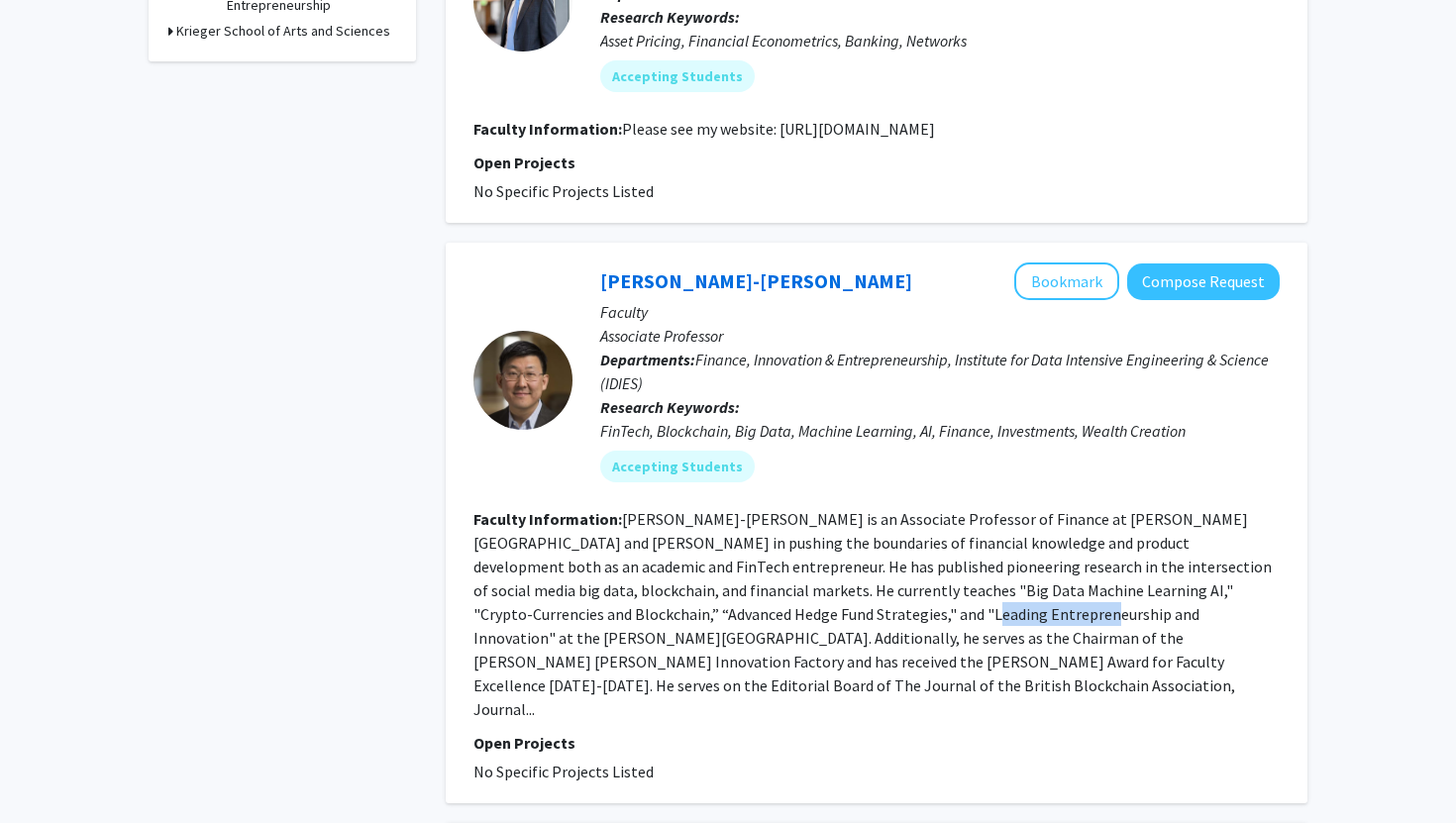 click on "[PERSON_NAME]-[PERSON_NAME] is an Associate Professor of Finance at [PERSON_NAME][GEOGRAPHIC_DATA] and [PERSON_NAME] in pushing the boundaries of financial knowledge and product development both as an academic and FinTech entrepreneur. He has published pioneering research in the intersection of social media big data, blockchain, and financial markets.
He currently teaches "Big Data Machine Learning AI," "Crypto-Currencies and Blockchain,” “Advanced Hedge Fund Strategies," and "Leading Entrepreneurship and Innovation" at the [PERSON_NAME][GEOGRAPHIC_DATA]. Additionally, he serves as the Chairman of the [PERSON_NAME] [PERSON_NAME] Innovation Factory and has received the [PERSON_NAME] Award for Faculty Excellence [DATE]-[DATE]. He serves on the Editorial Board of The Journal of the British Blockchain Association, Journal..." 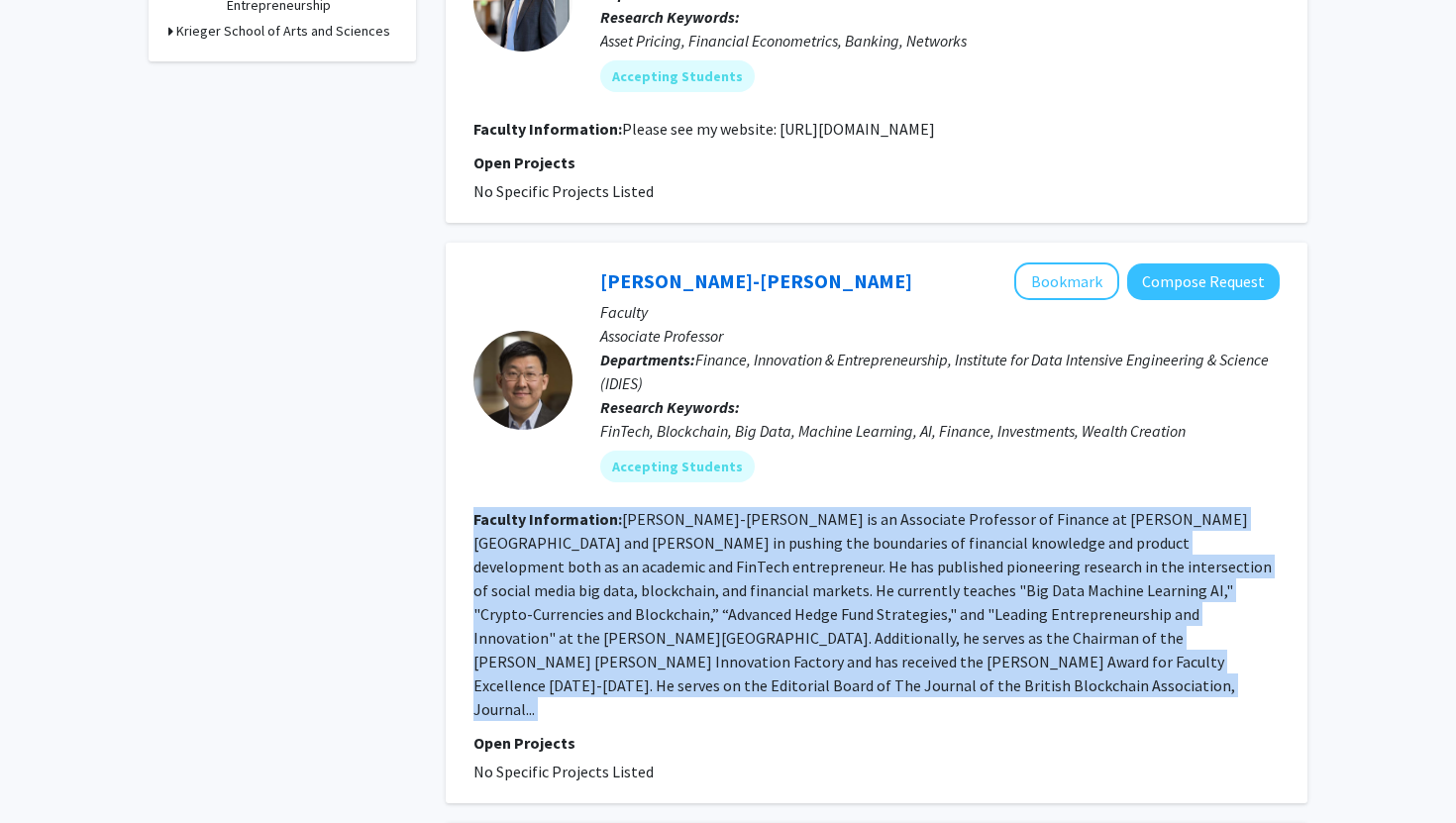 click on "[PERSON_NAME]-[PERSON_NAME] is an Associate Professor of Finance at [PERSON_NAME][GEOGRAPHIC_DATA] and [PERSON_NAME] in pushing the boundaries of financial knowledge and product development both as an academic and FinTech entrepreneur. He has published pioneering research in the intersection of social media big data, blockchain, and financial markets.
He currently teaches "Big Data Machine Learning AI," "Crypto-Currencies and Blockchain,” “Advanced Hedge Fund Strategies," and "Leading Entrepreneurship and Innovation" at the [PERSON_NAME][GEOGRAPHIC_DATA]. Additionally, he serves as the Chairman of the [PERSON_NAME] [PERSON_NAME] Innovation Factory and has received the [PERSON_NAME] Award for Faculty Excellence [DATE]-[DATE]. He serves on the Editorial Board of The Journal of the British Blockchain Association, Journal..." 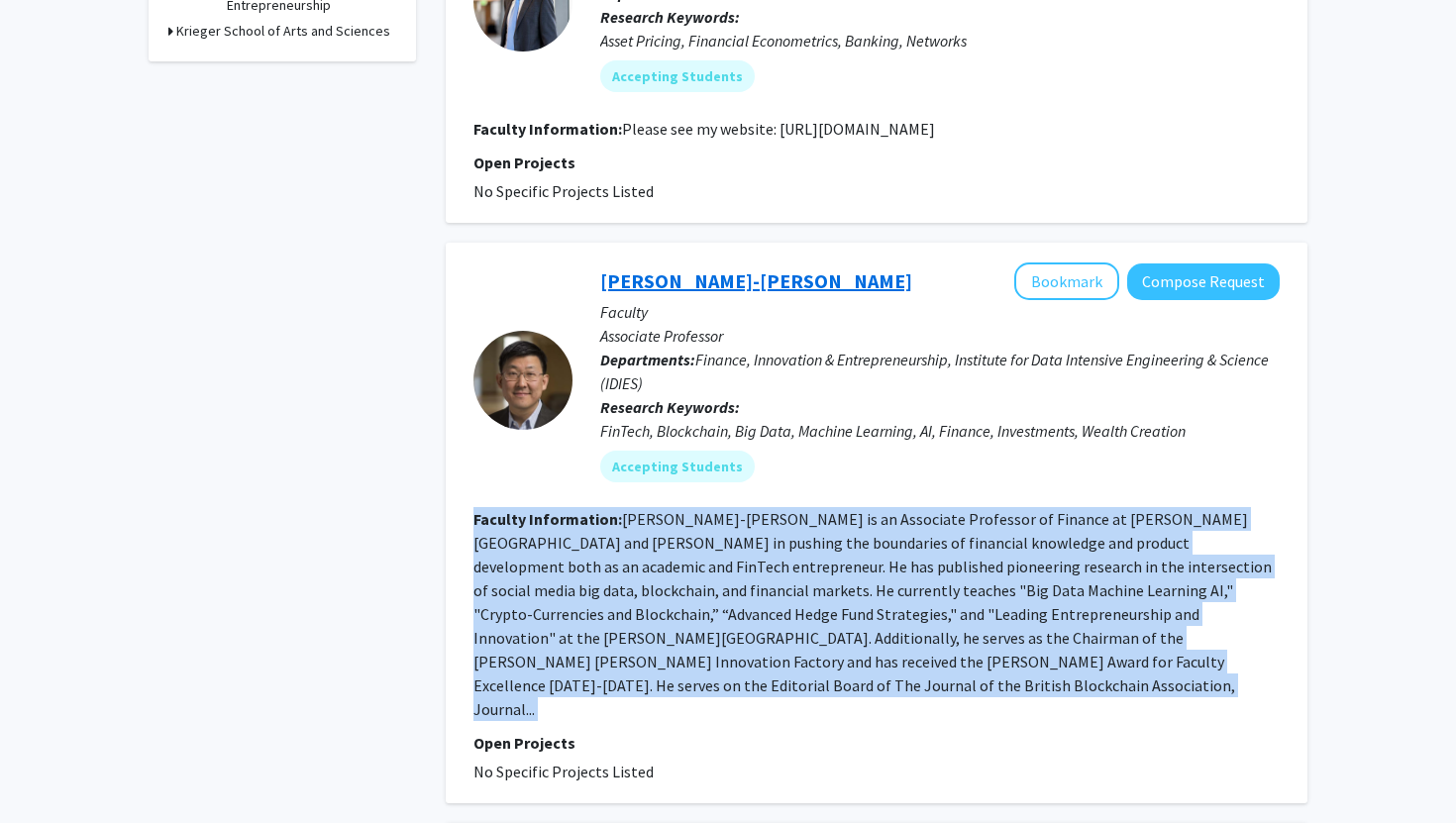 click on "[PERSON_NAME]-[PERSON_NAME]" 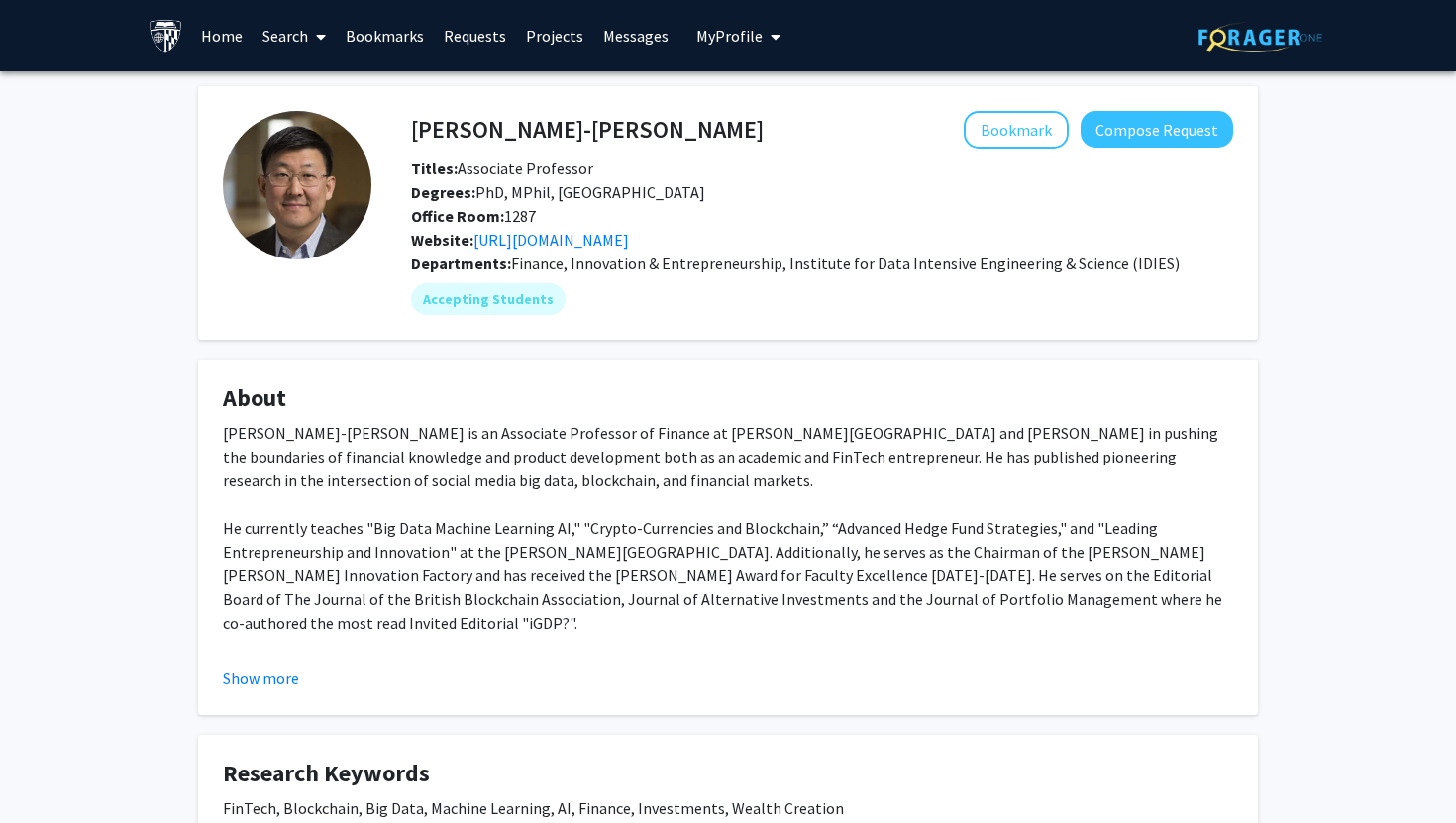 scroll, scrollTop: 145, scrollLeft: 0, axis: vertical 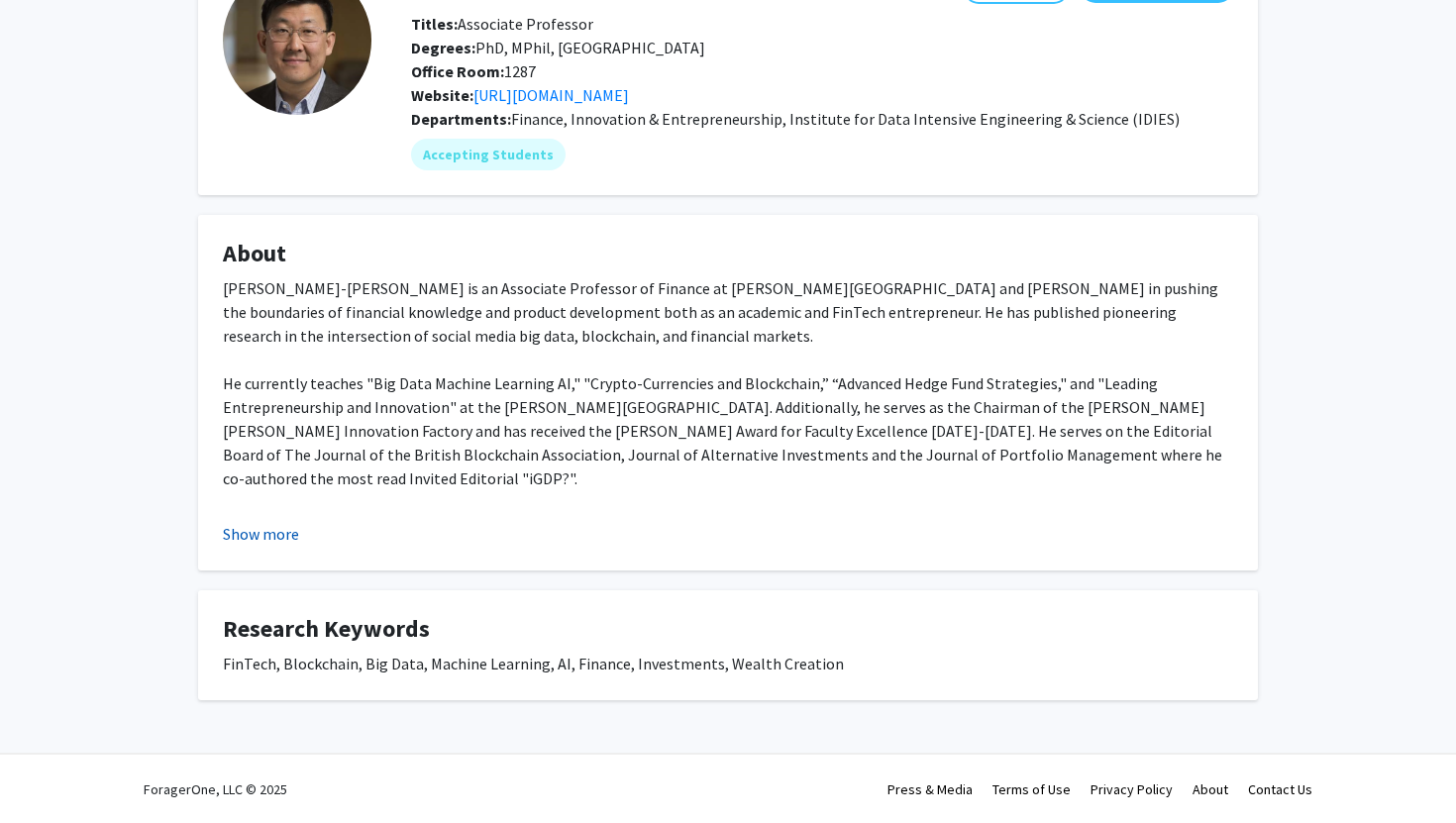 click on "Show more" 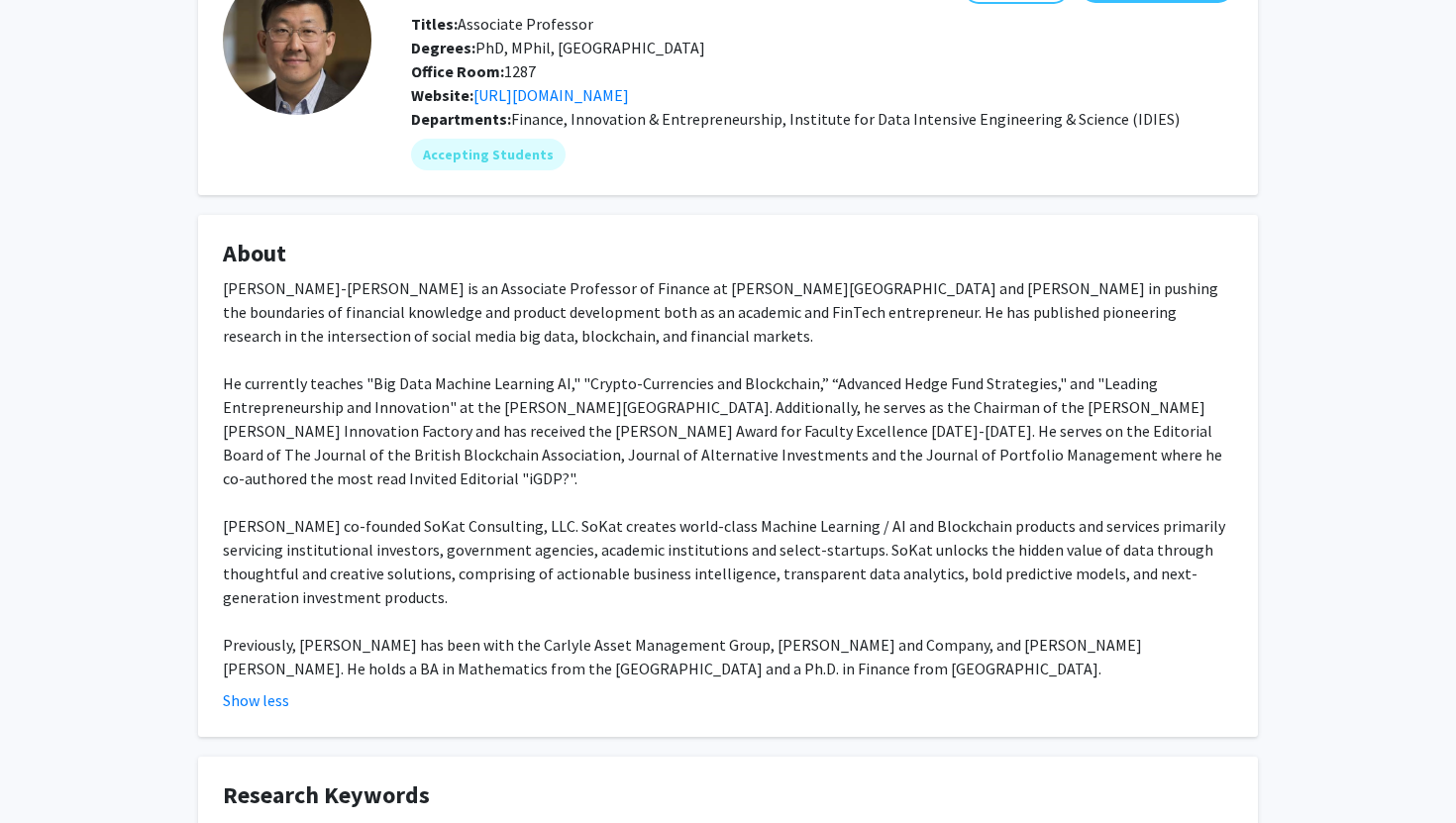 scroll, scrollTop: 0, scrollLeft: 0, axis: both 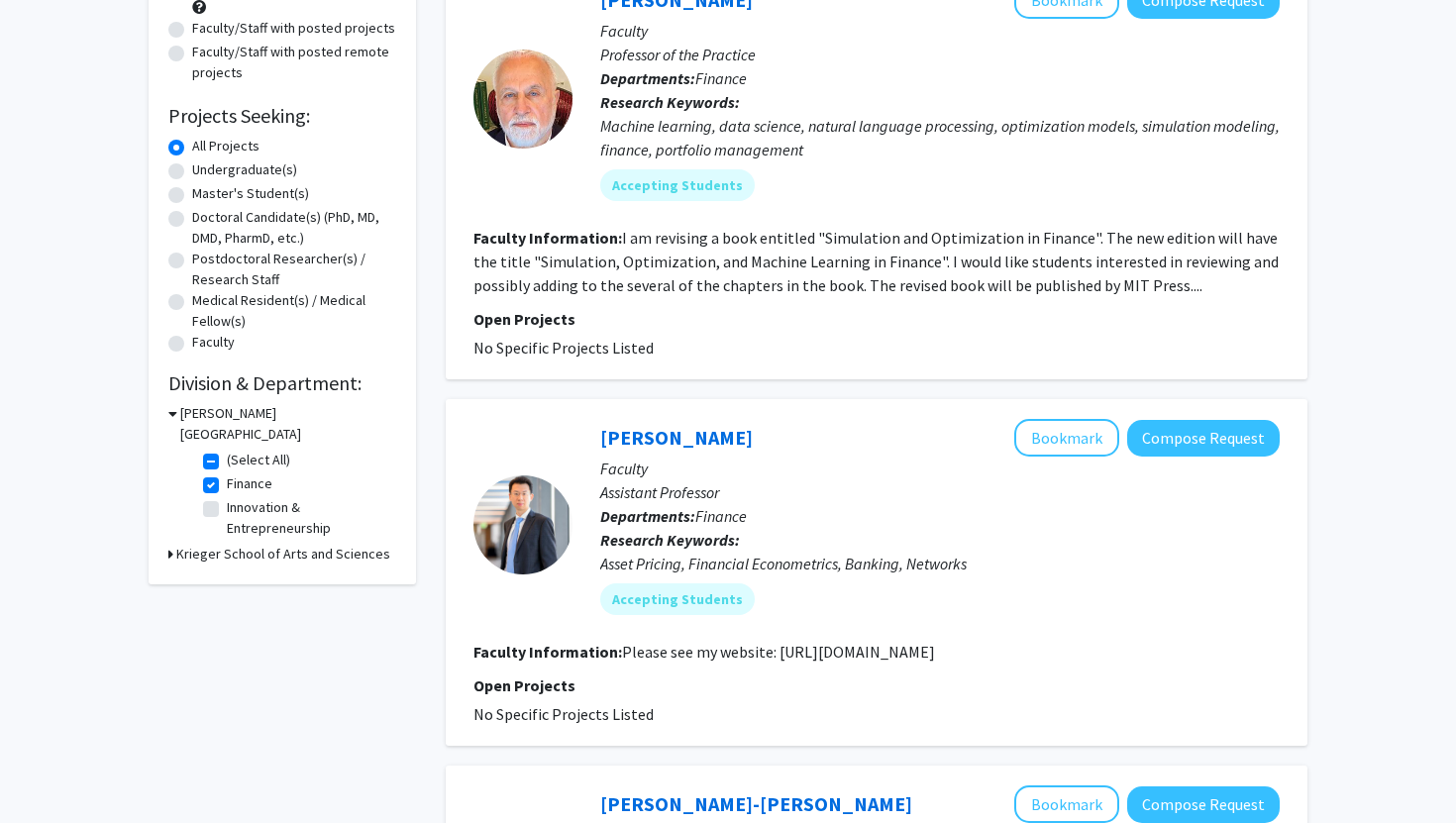 click on "Finance" 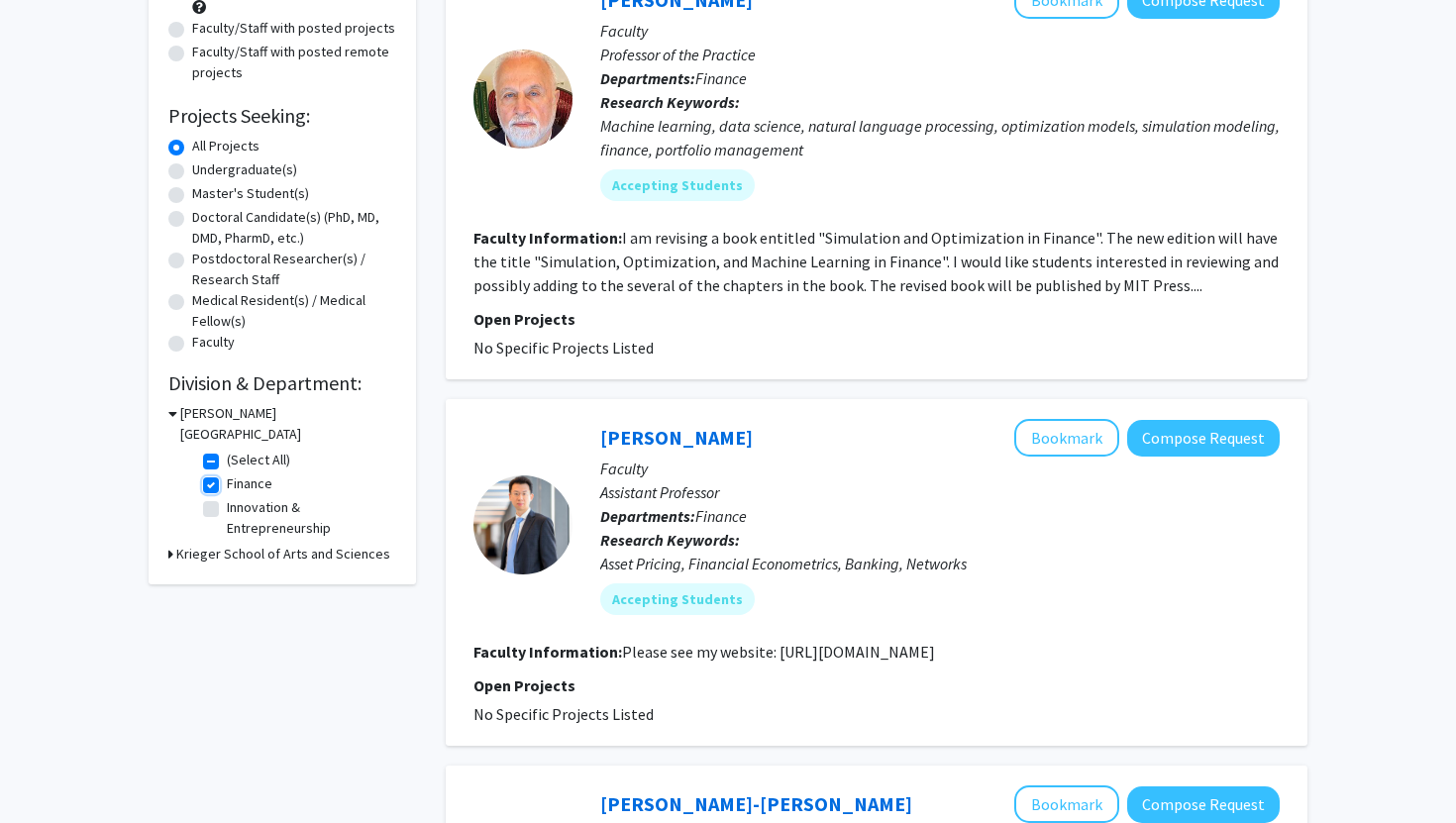 click on "Finance" at bounding box center [233, 479] 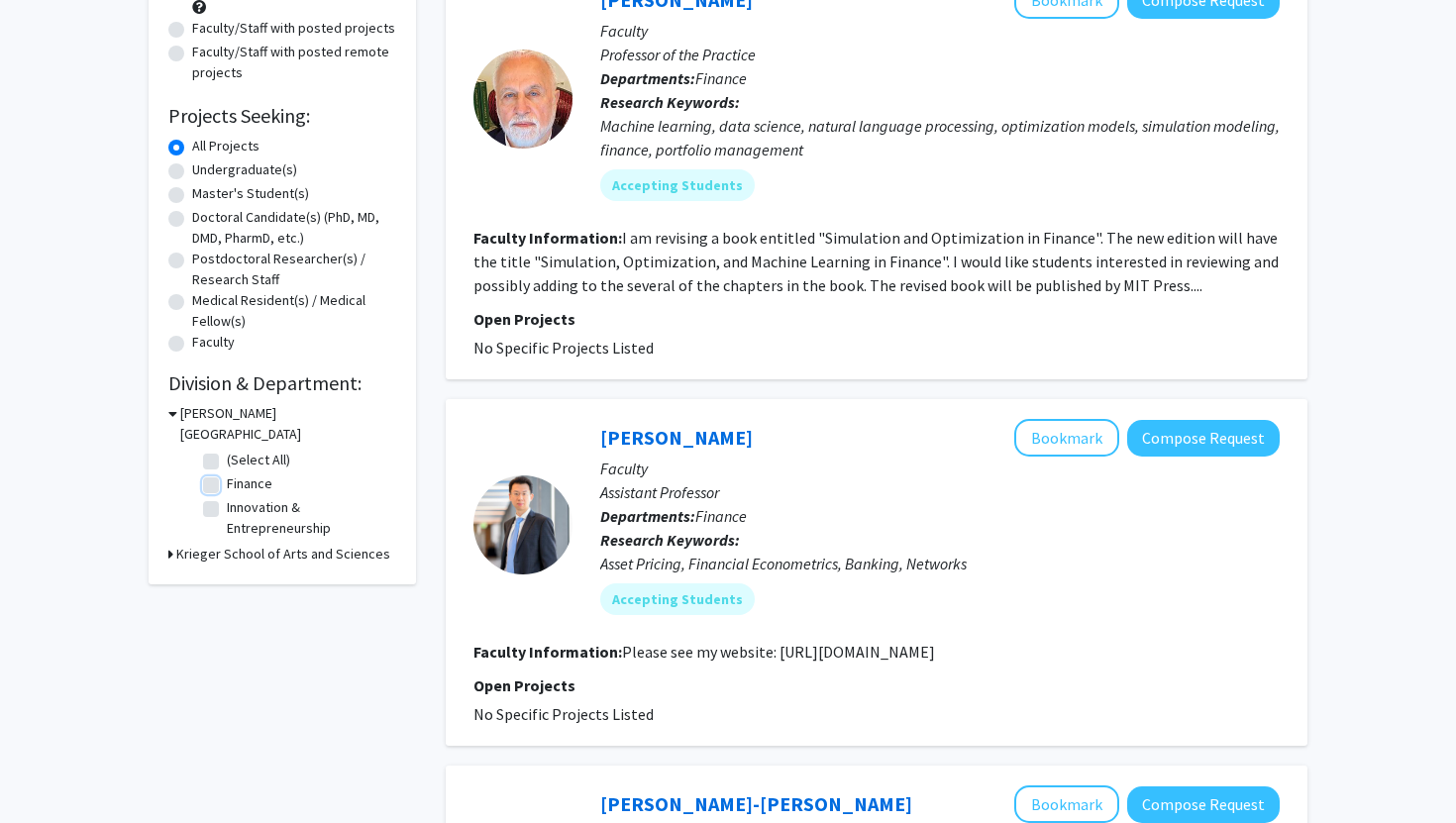 checkbox on "false" 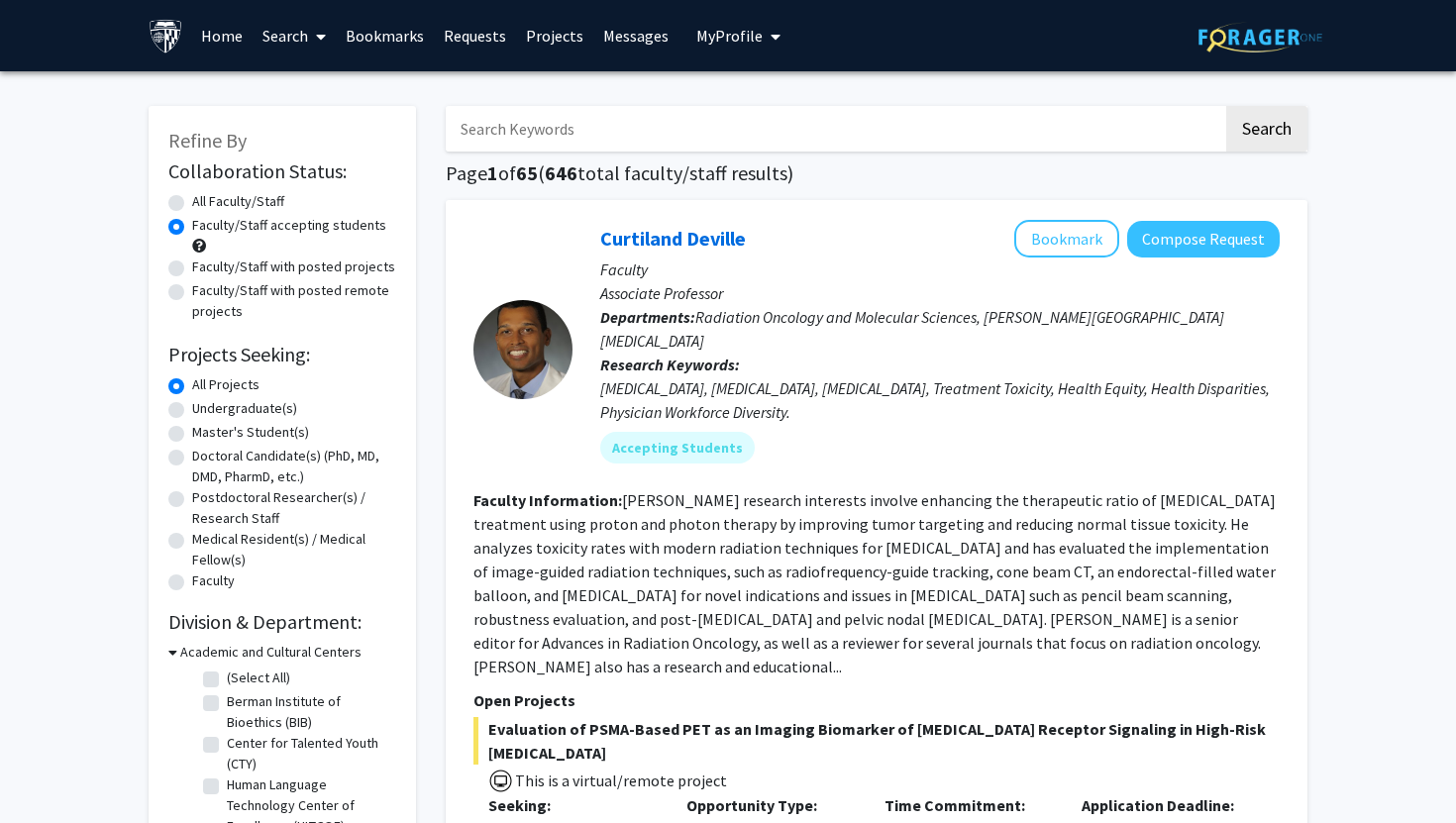 scroll, scrollTop: 249, scrollLeft: 0, axis: vertical 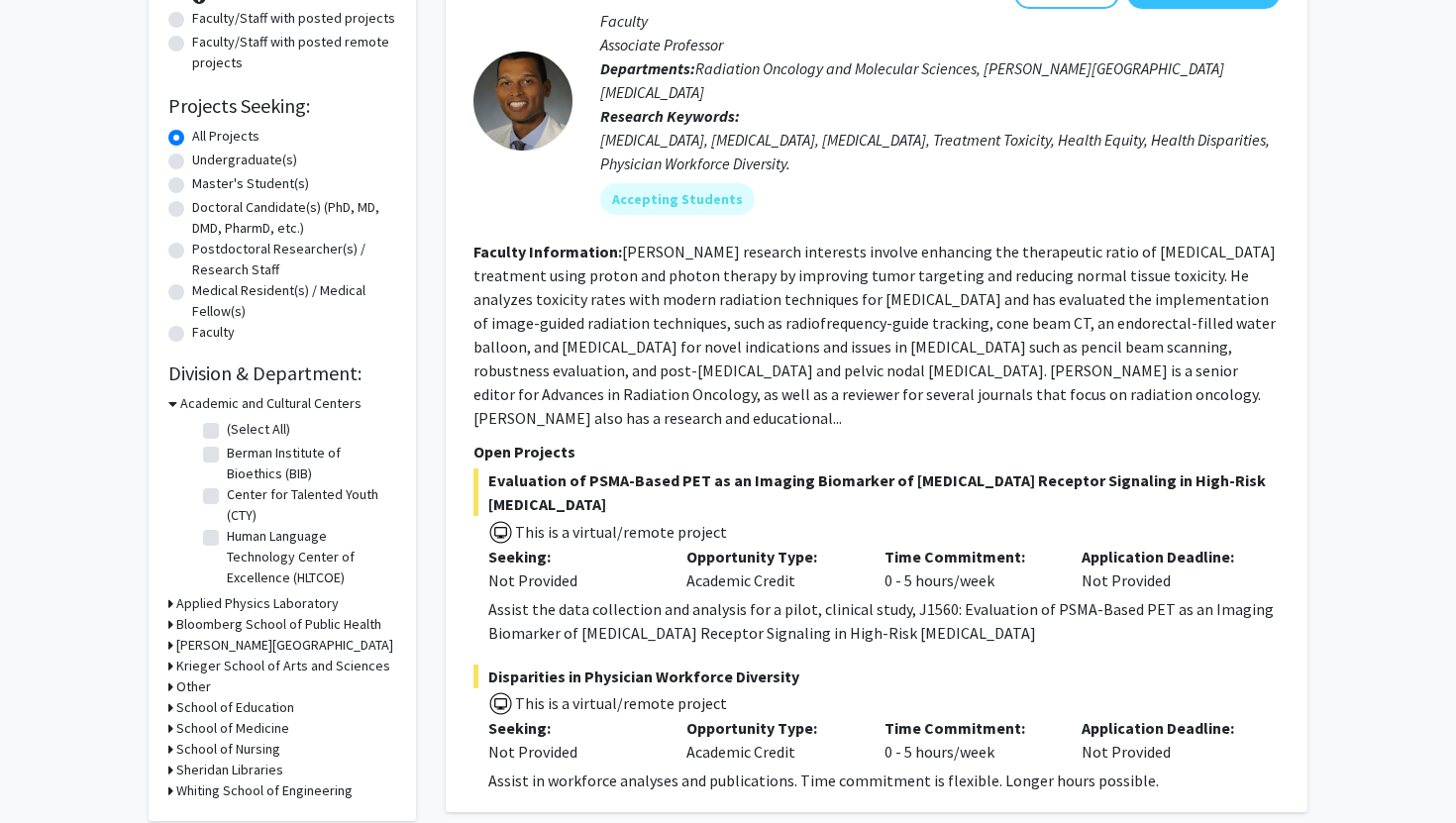 click on "[PERSON_NAME][GEOGRAPHIC_DATA]" at bounding box center (284, 645) 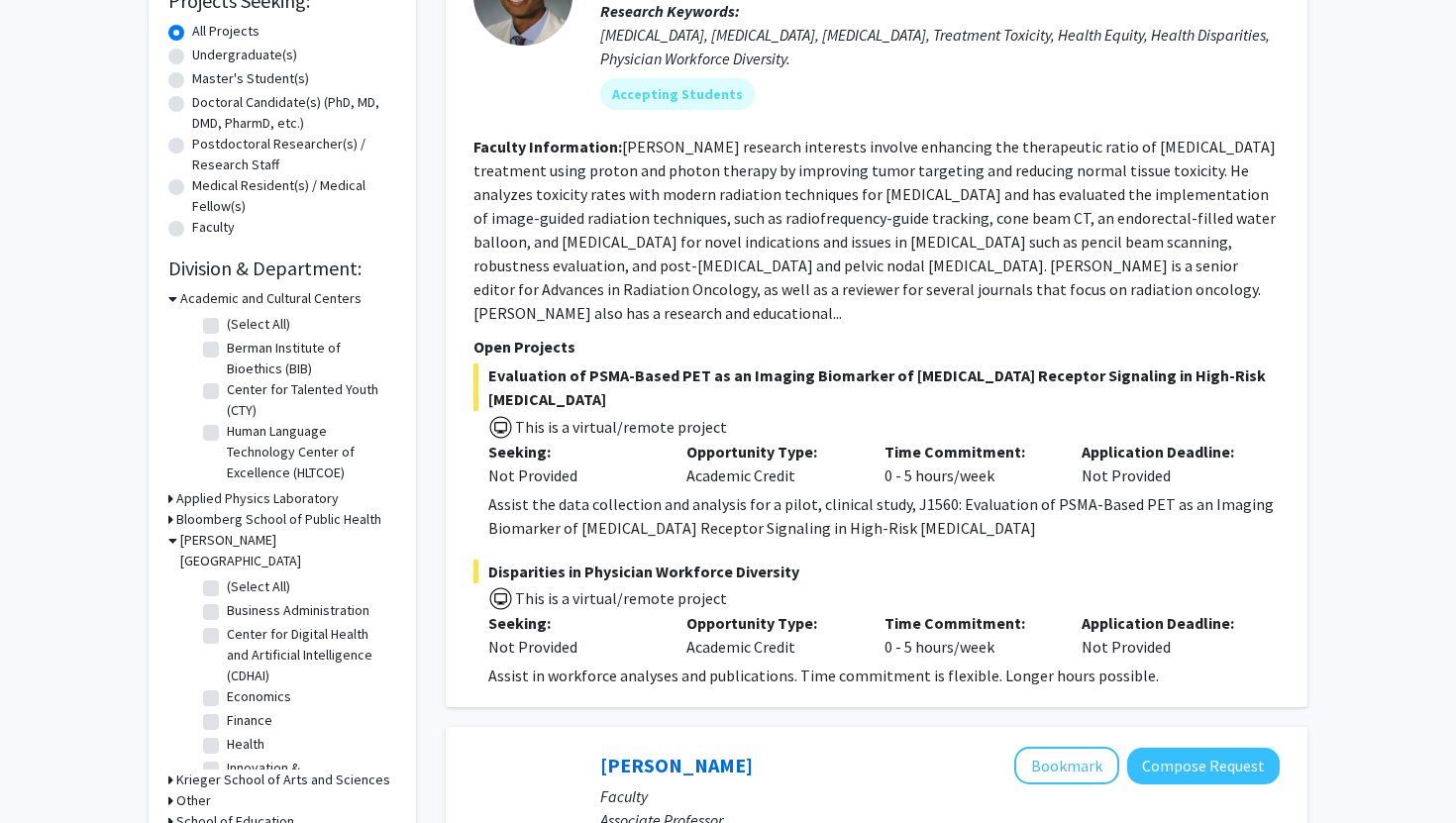 scroll, scrollTop: 430, scrollLeft: 0, axis: vertical 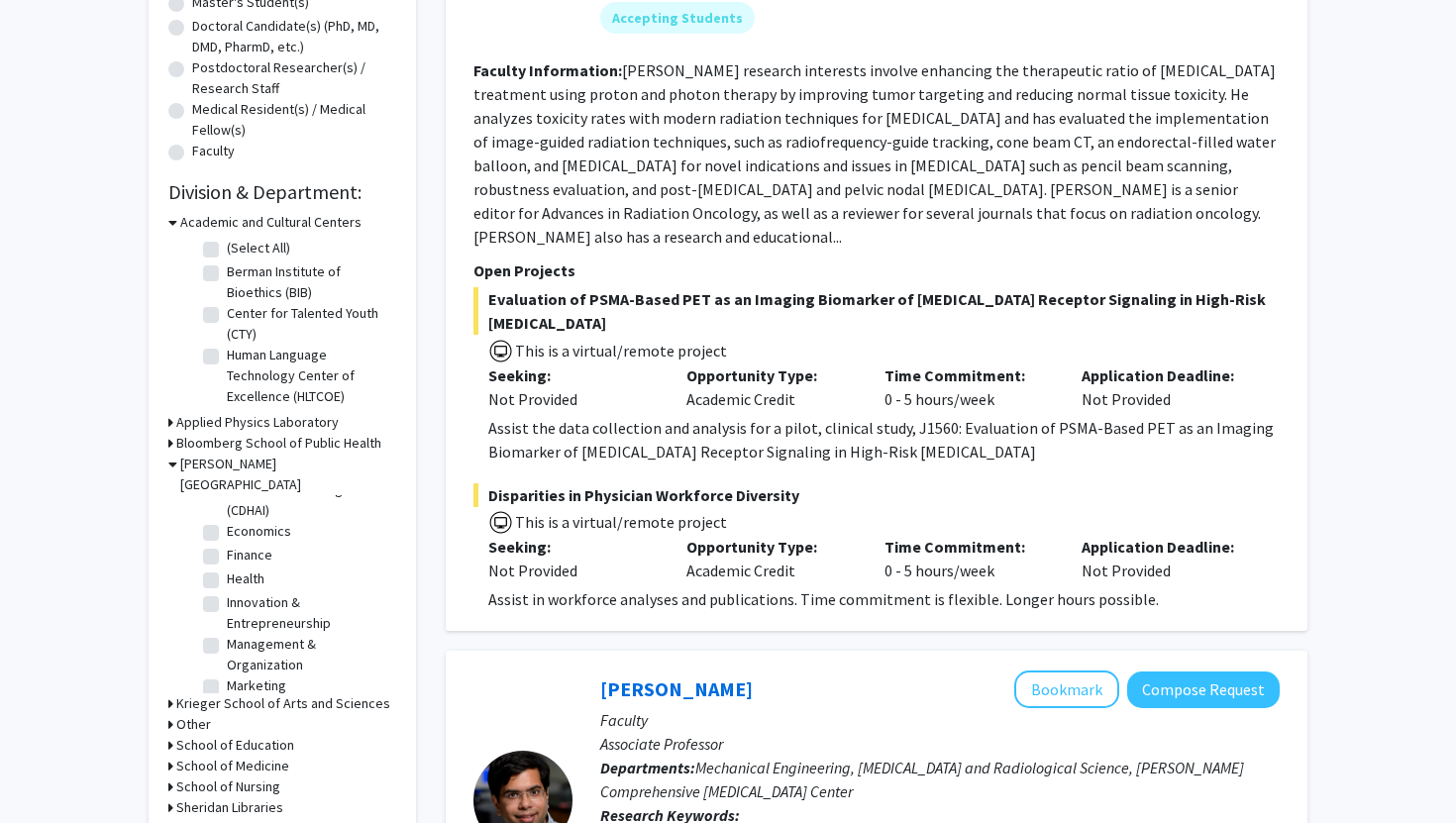 click on "Innovation & Entrepreneurship" 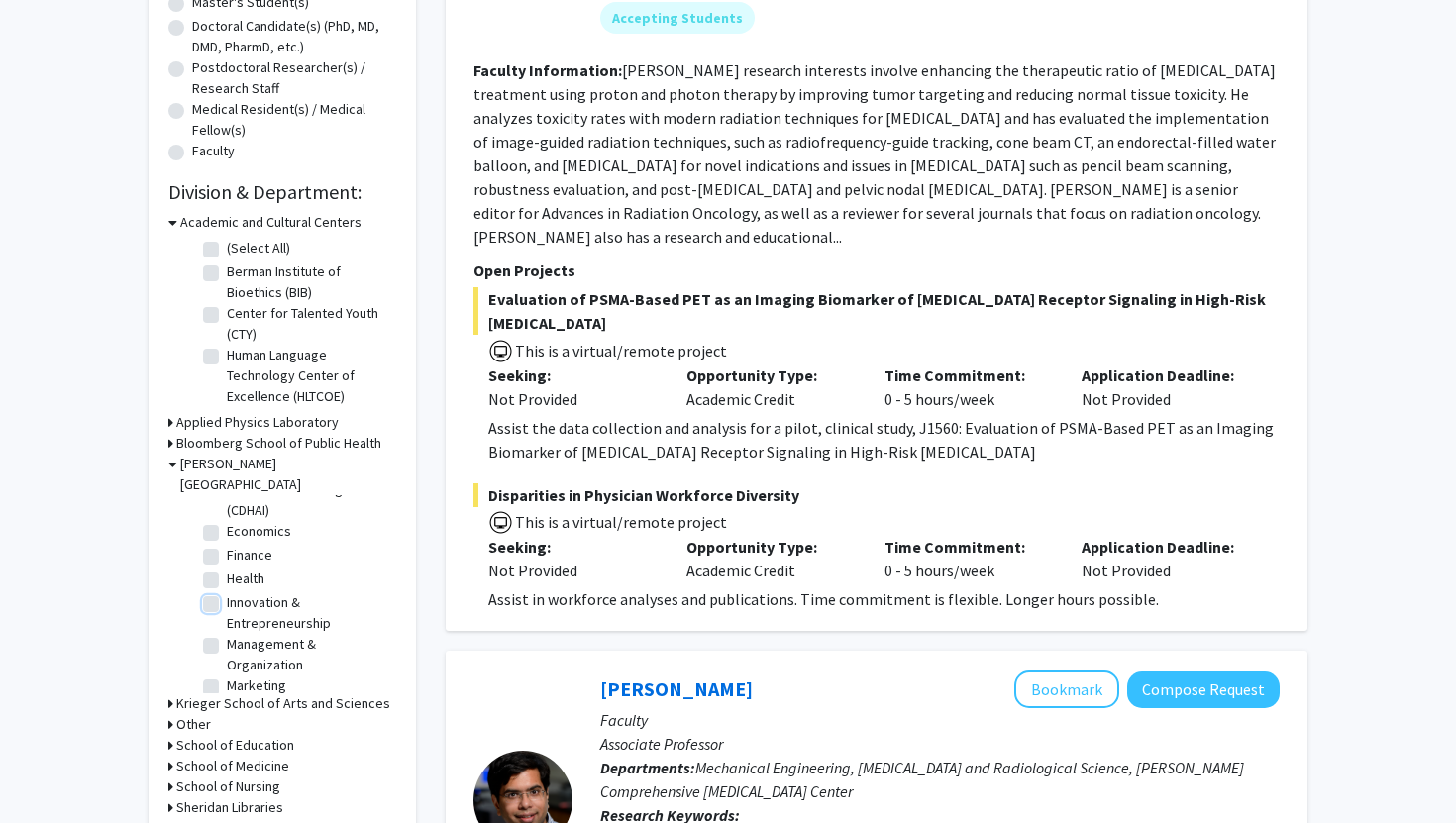 click on "Innovation & Entrepreneurship" at bounding box center [233, 598] 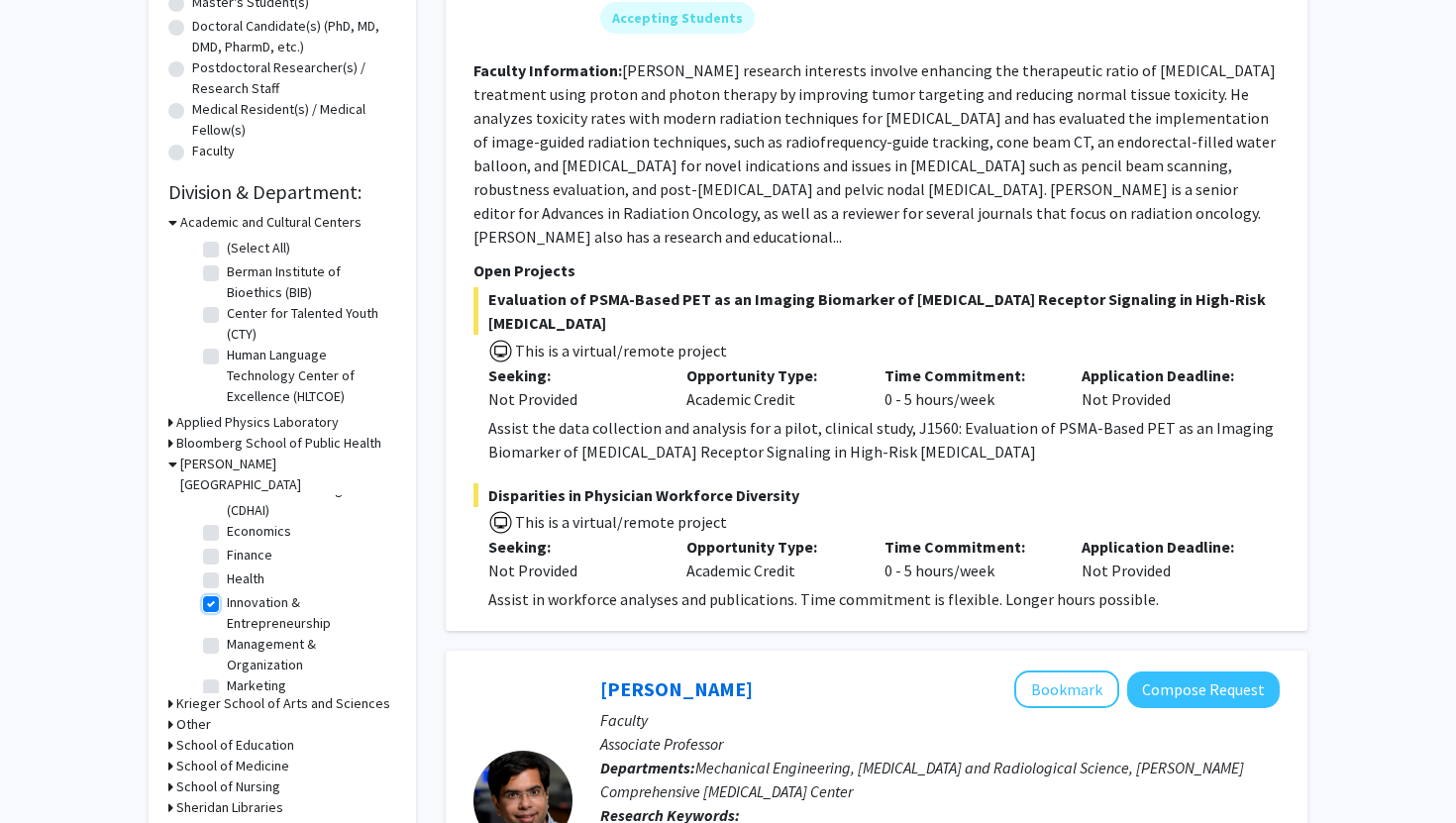 checkbox on "true" 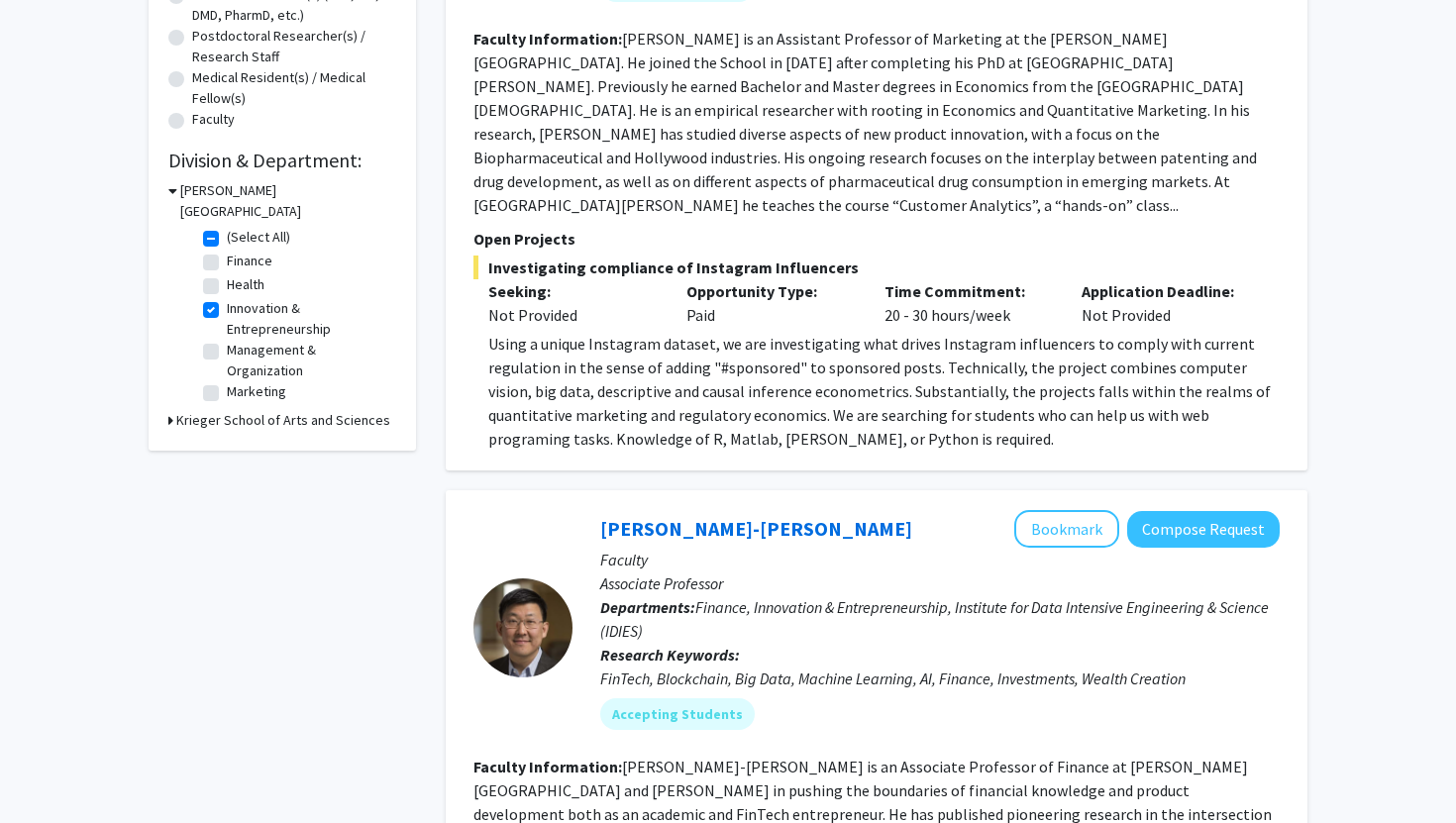 scroll, scrollTop: 419, scrollLeft: 0, axis: vertical 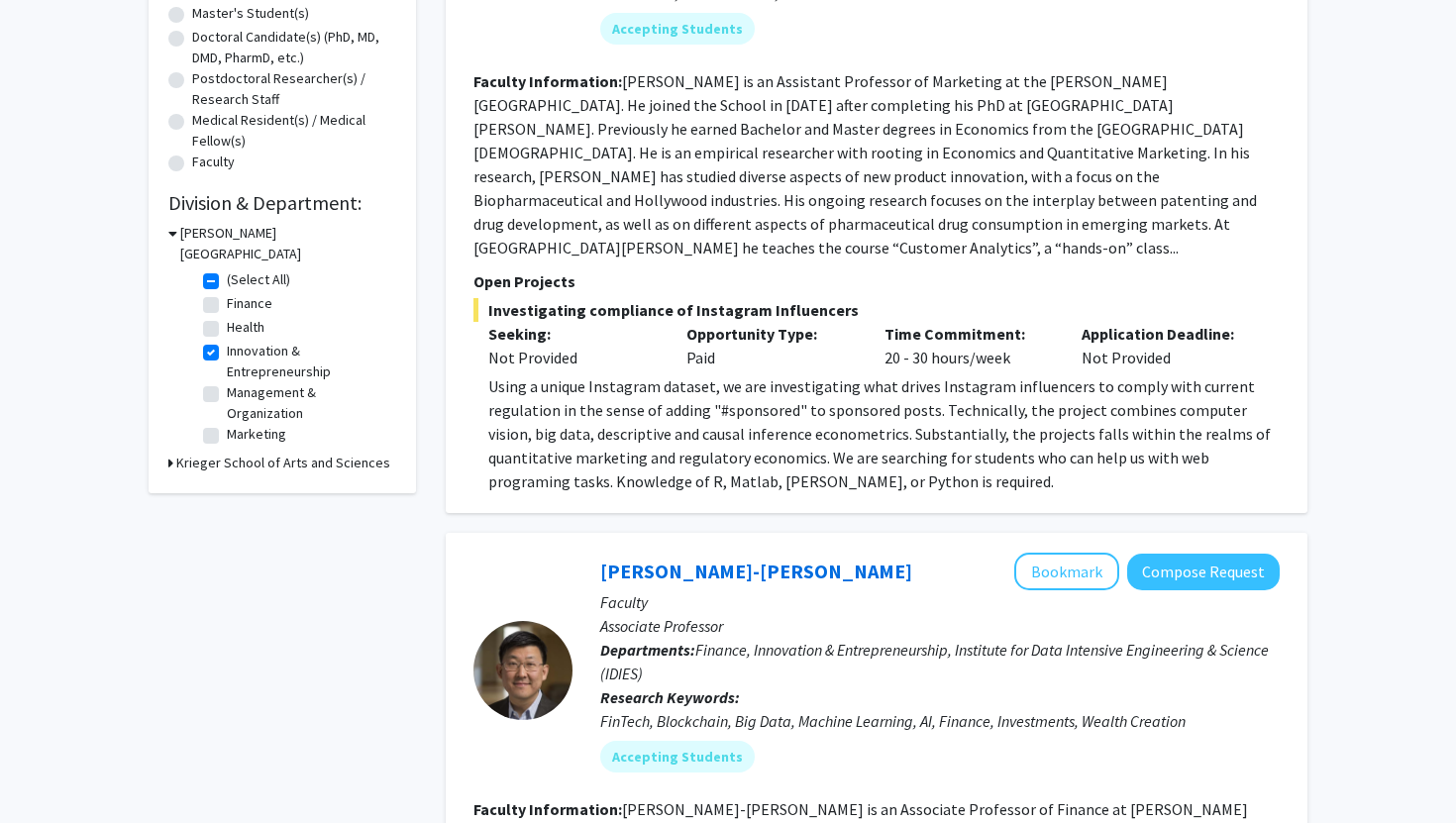 click on "Innovation & Entrepreneurship" 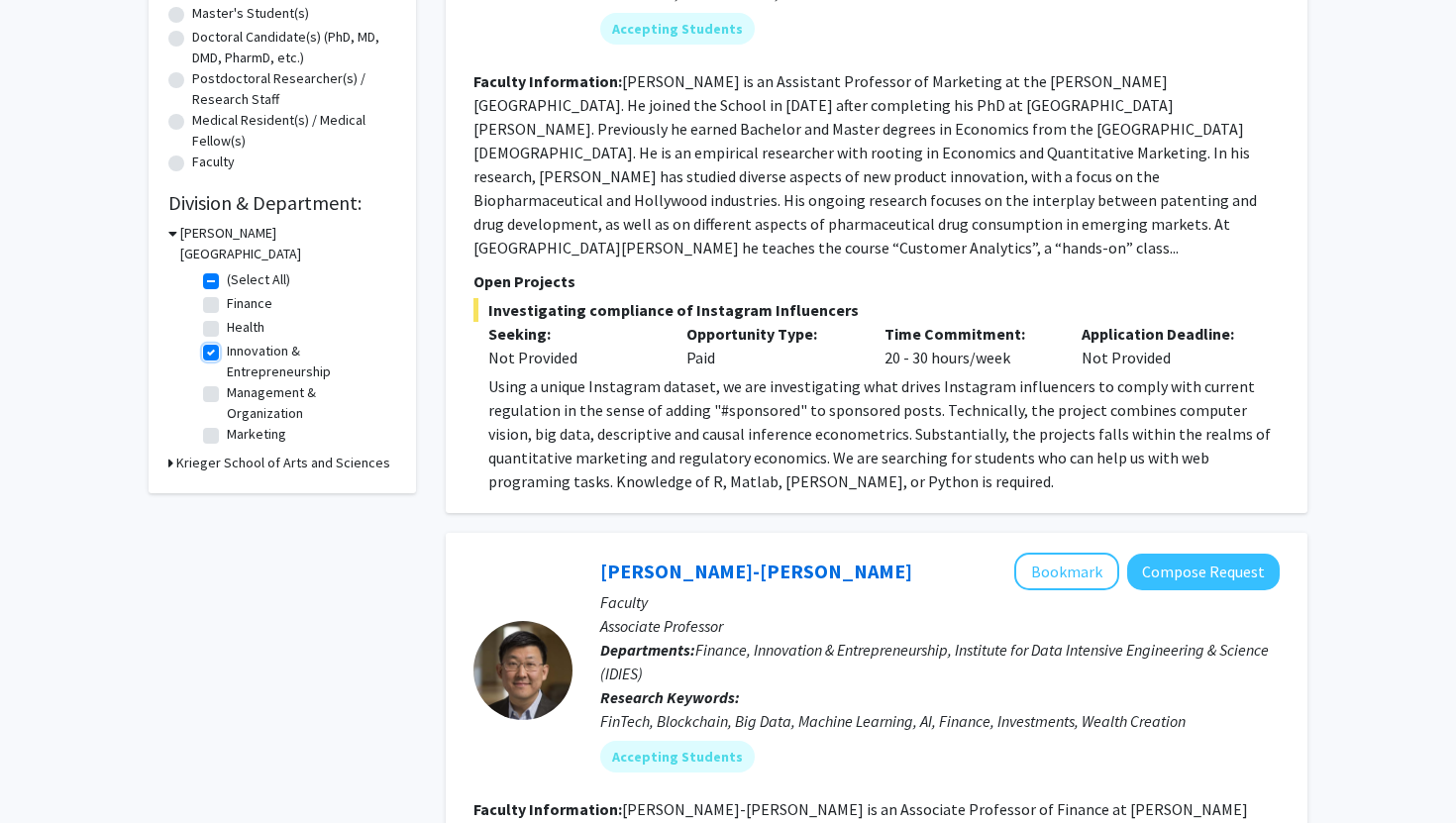 click on "Innovation & Entrepreneurship" at bounding box center (233, 347) 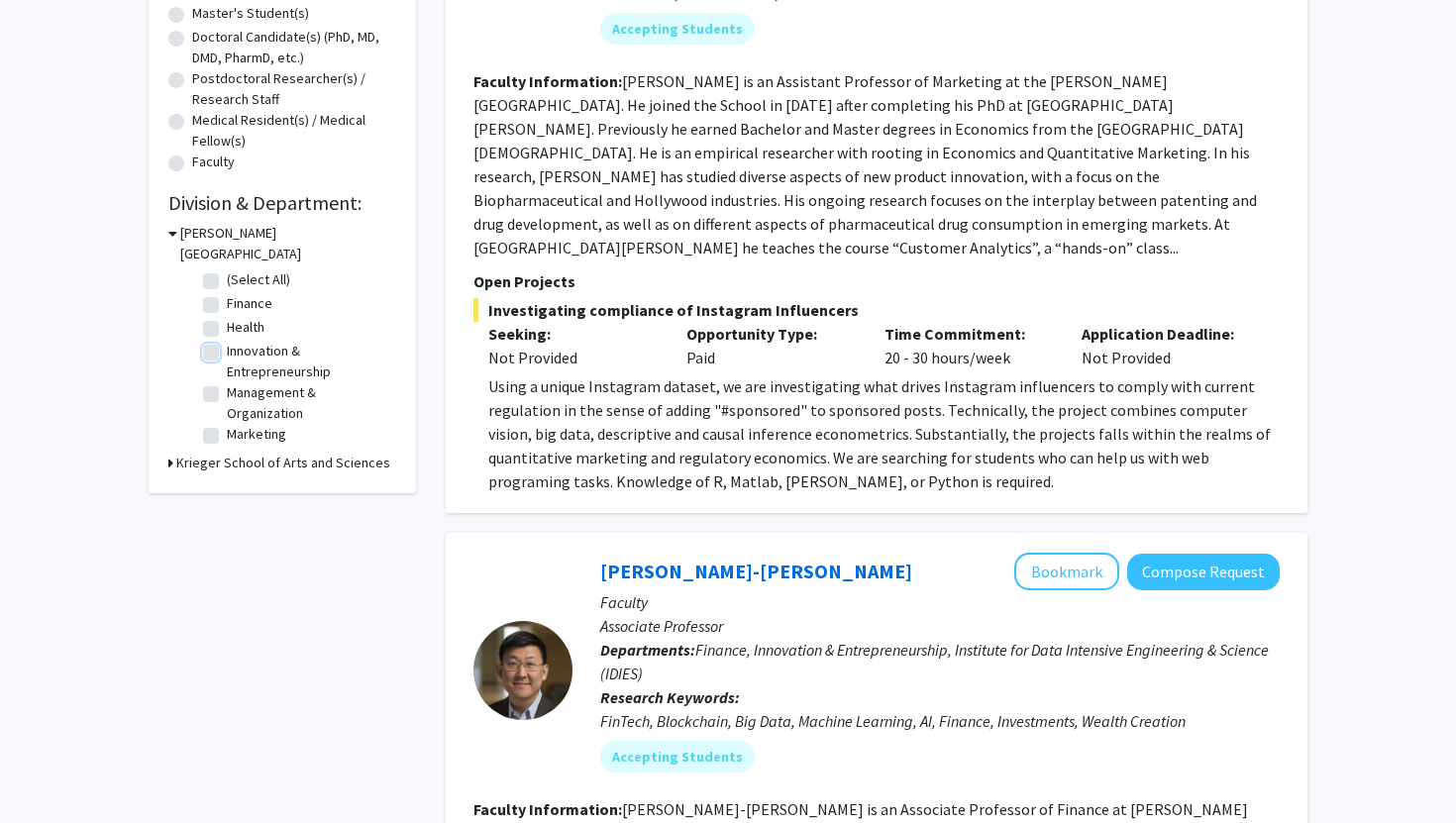 checkbox on "false" 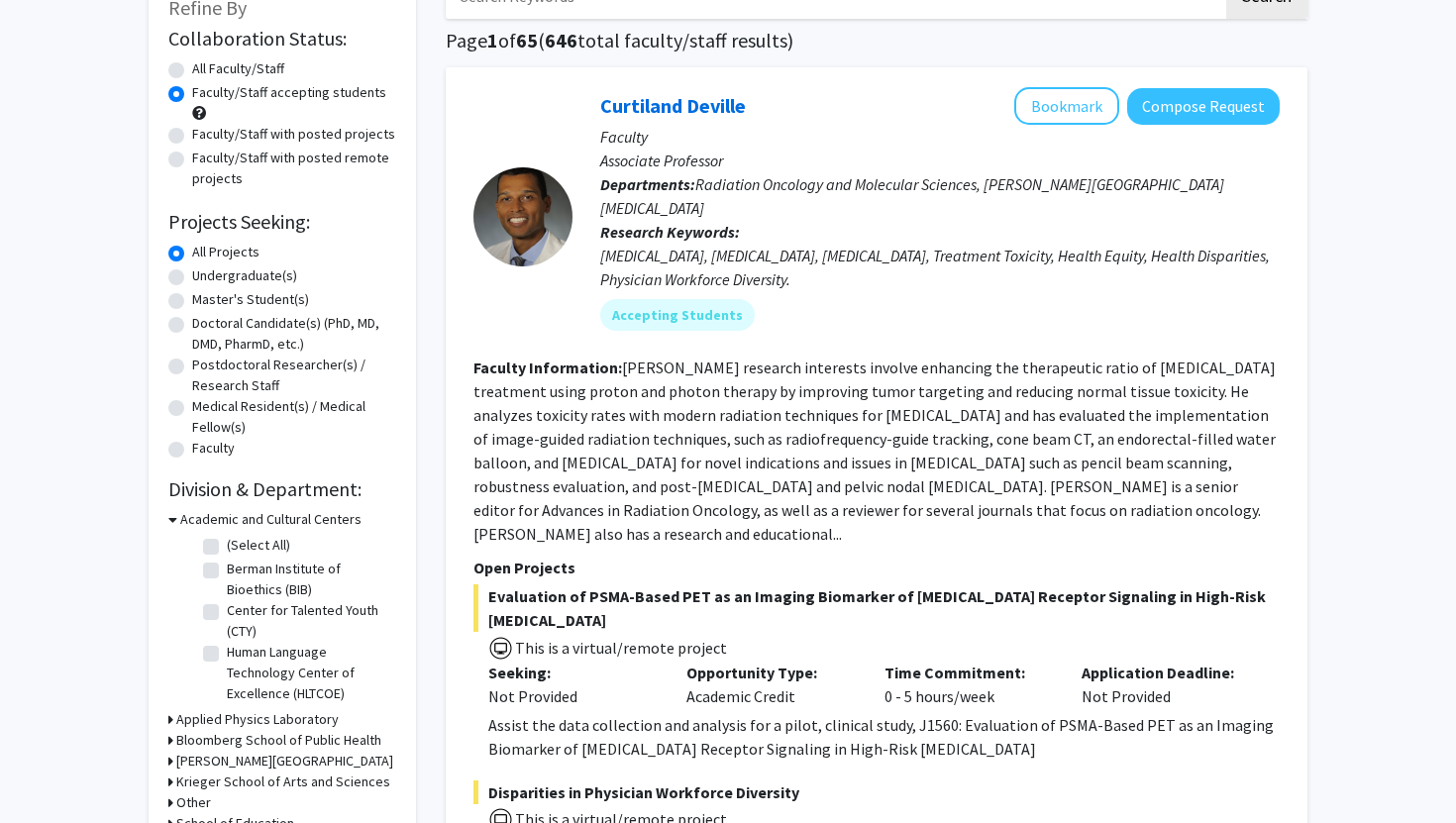 scroll, scrollTop: 163, scrollLeft: 0, axis: vertical 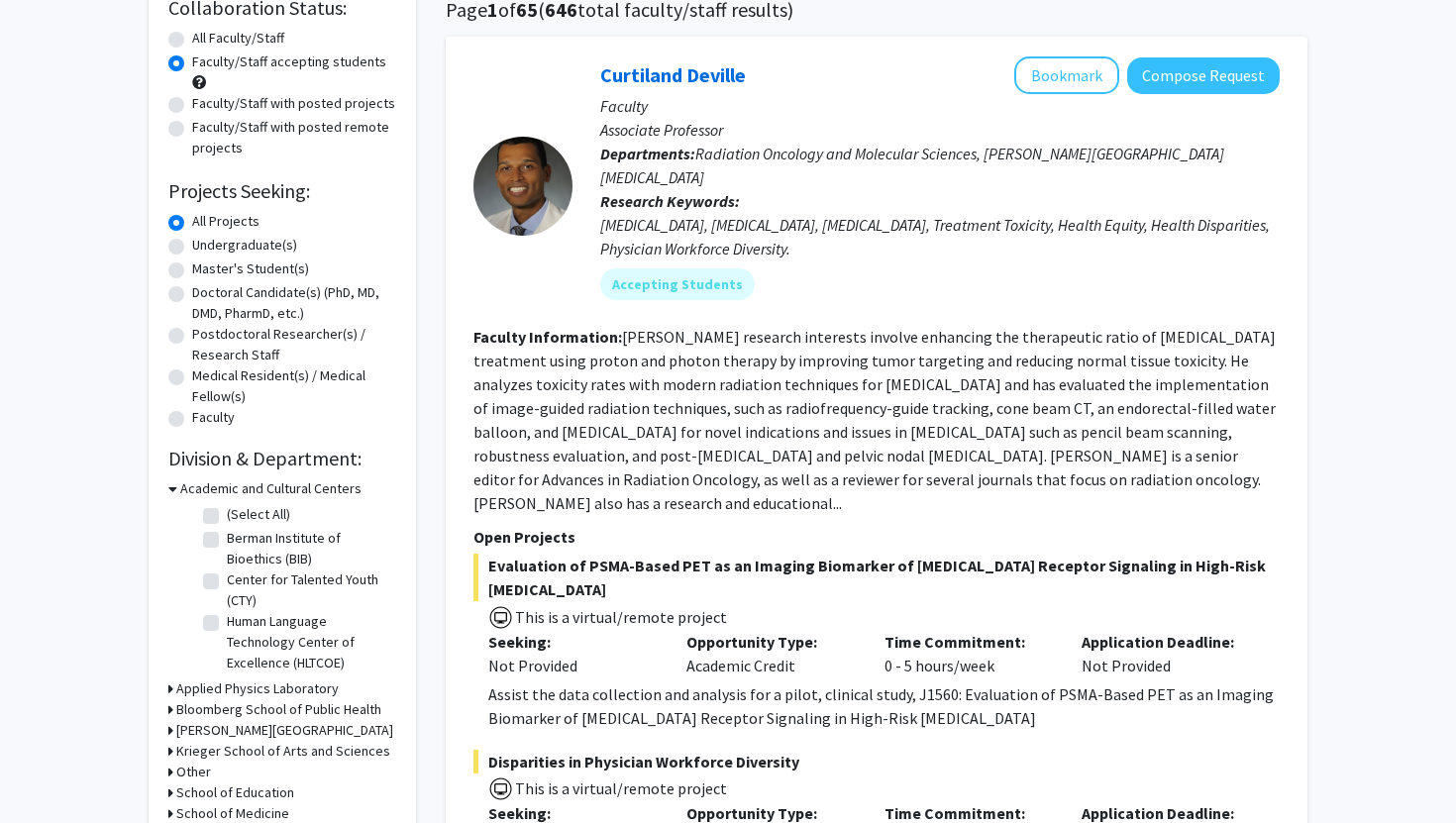 click on "[PERSON_NAME][GEOGRAPHIC_DATA]" at bounding box center (284, 730) 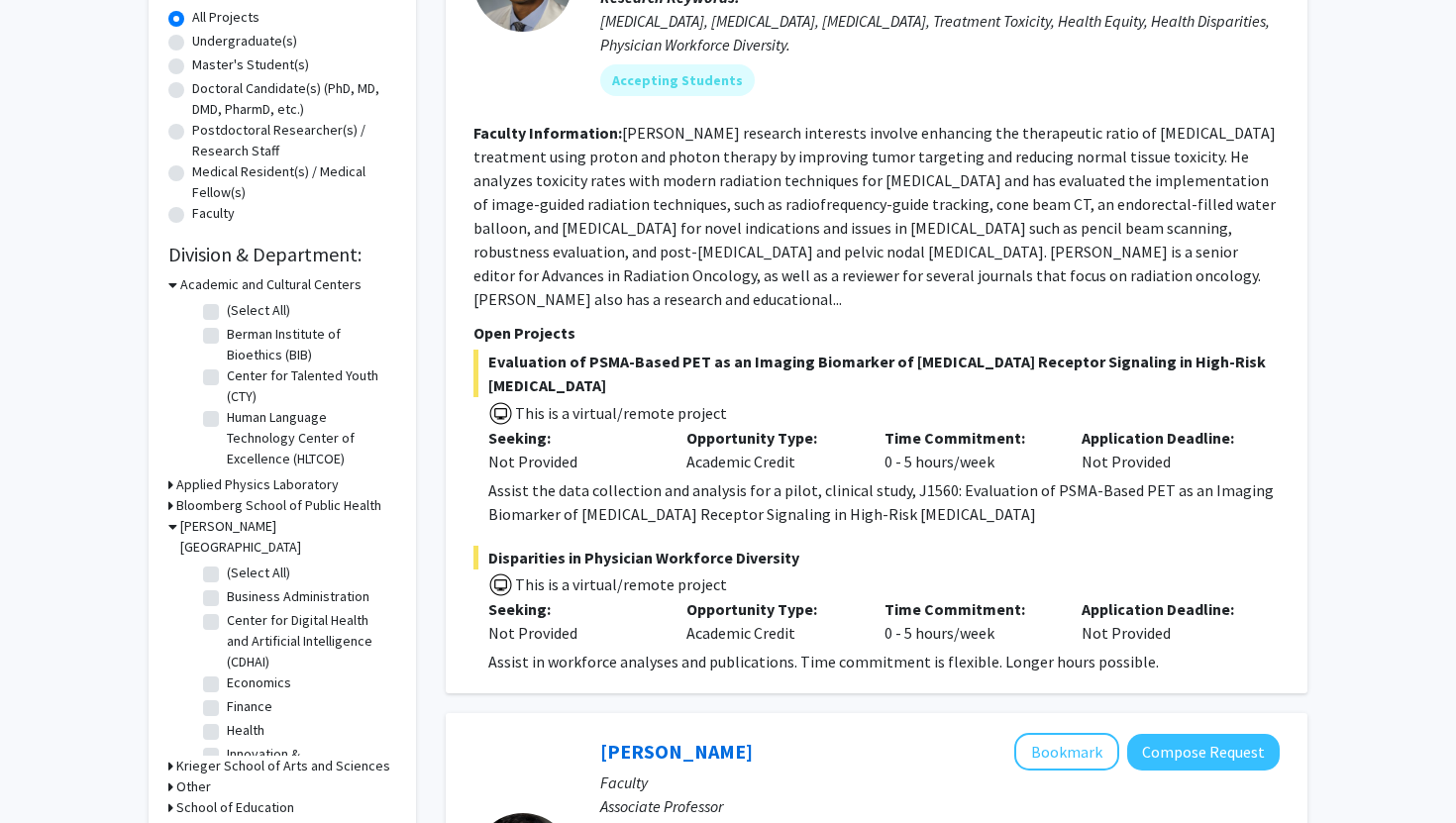 scroll, scrollTop: 379, scrollLeft: 0, axis: vertical 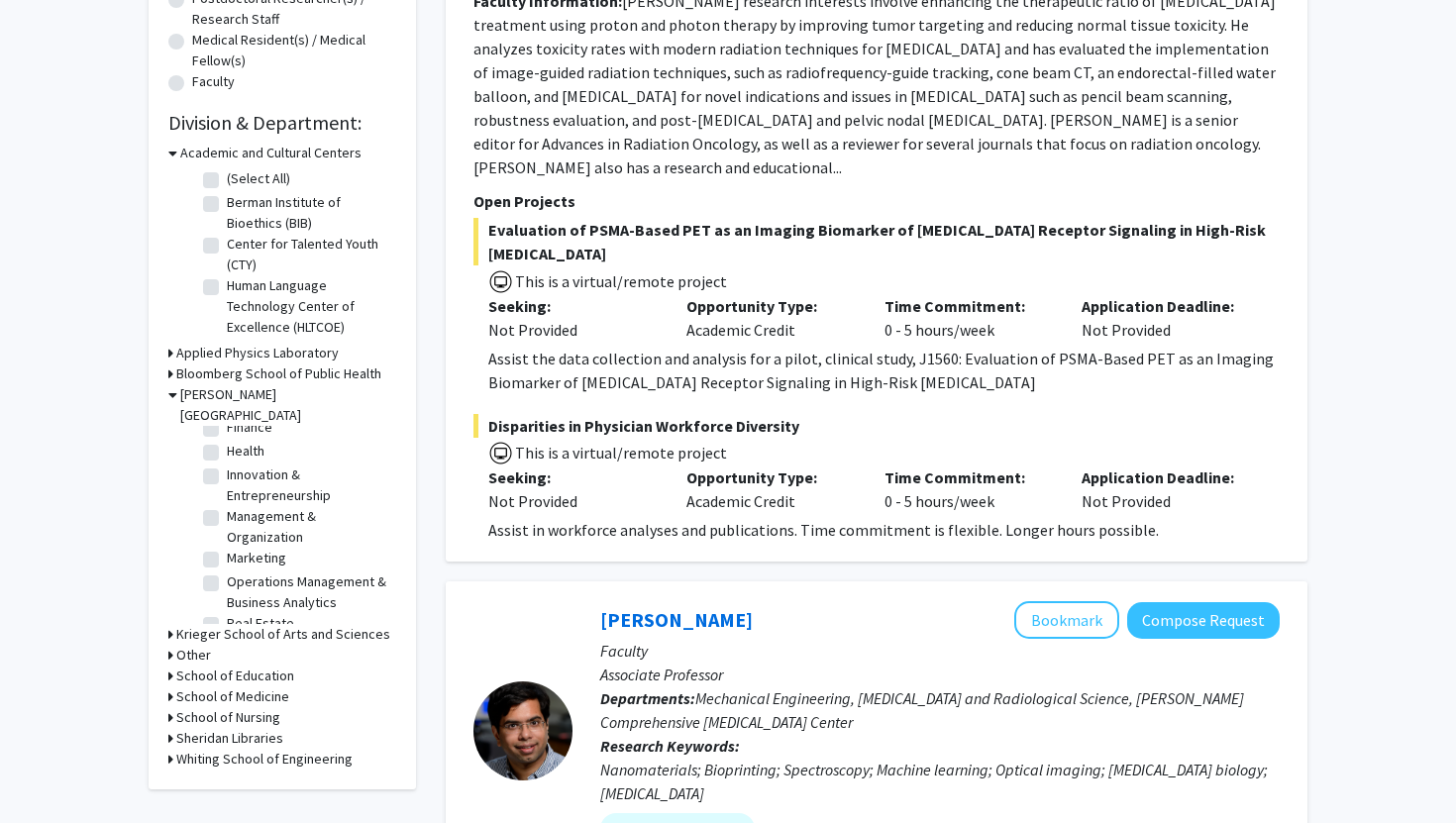click on "Krieger School of Arts and Sciences" at bounding box center [283, 634] 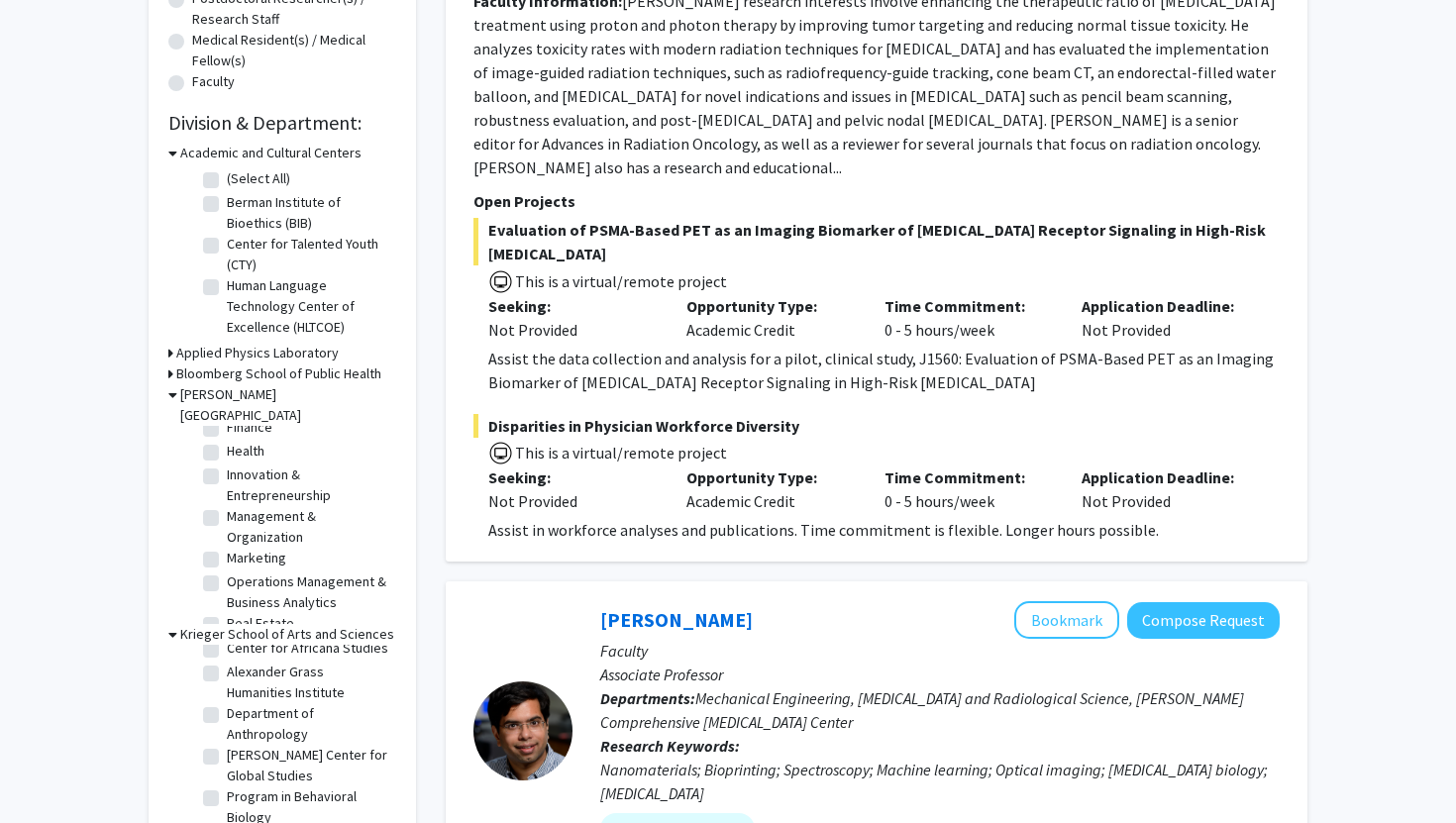 scroll, scrollTop: 38, scrollLeft: 0, axis: vertical 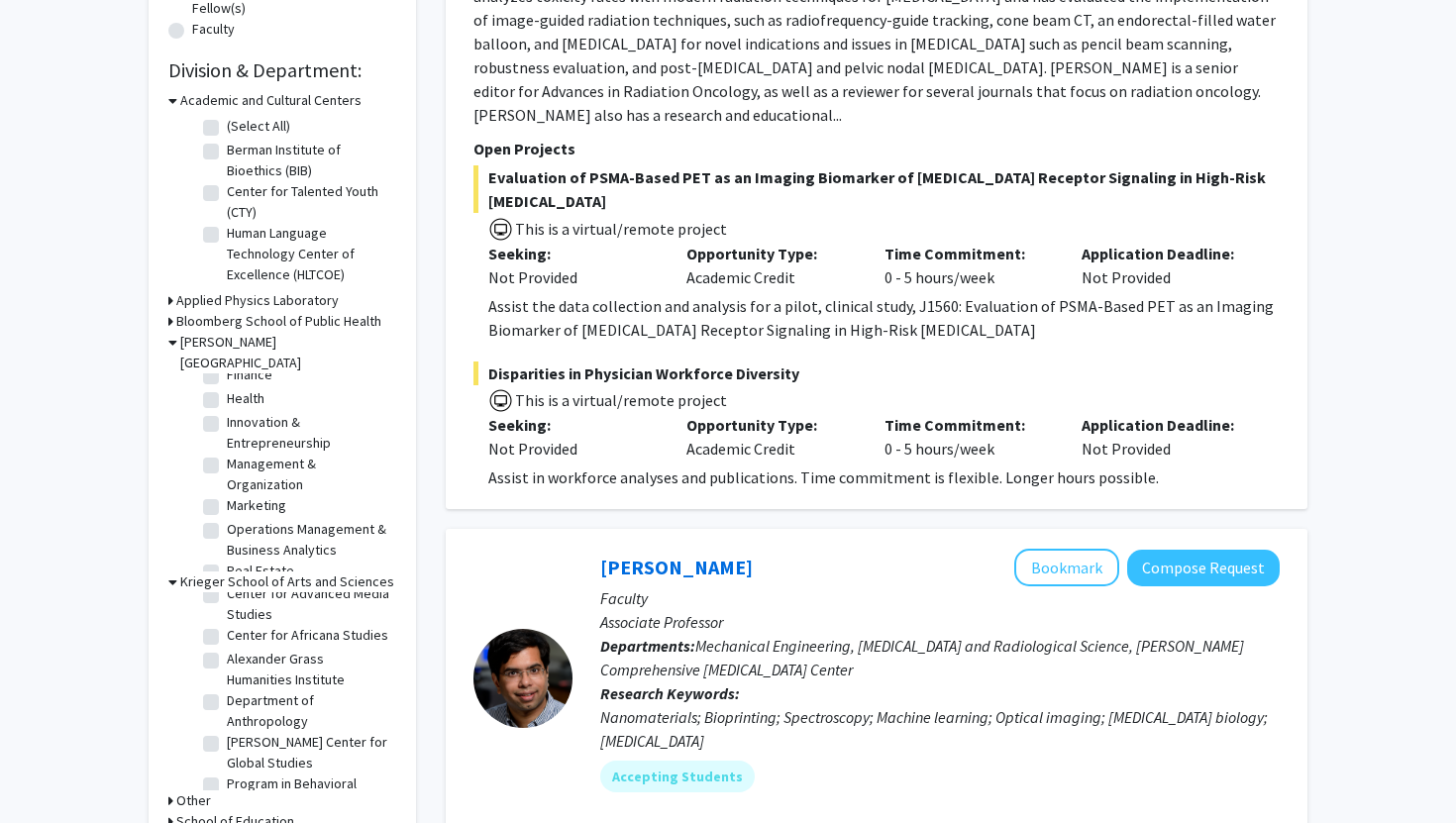 click on "Alexander Grass Humanities Institute" 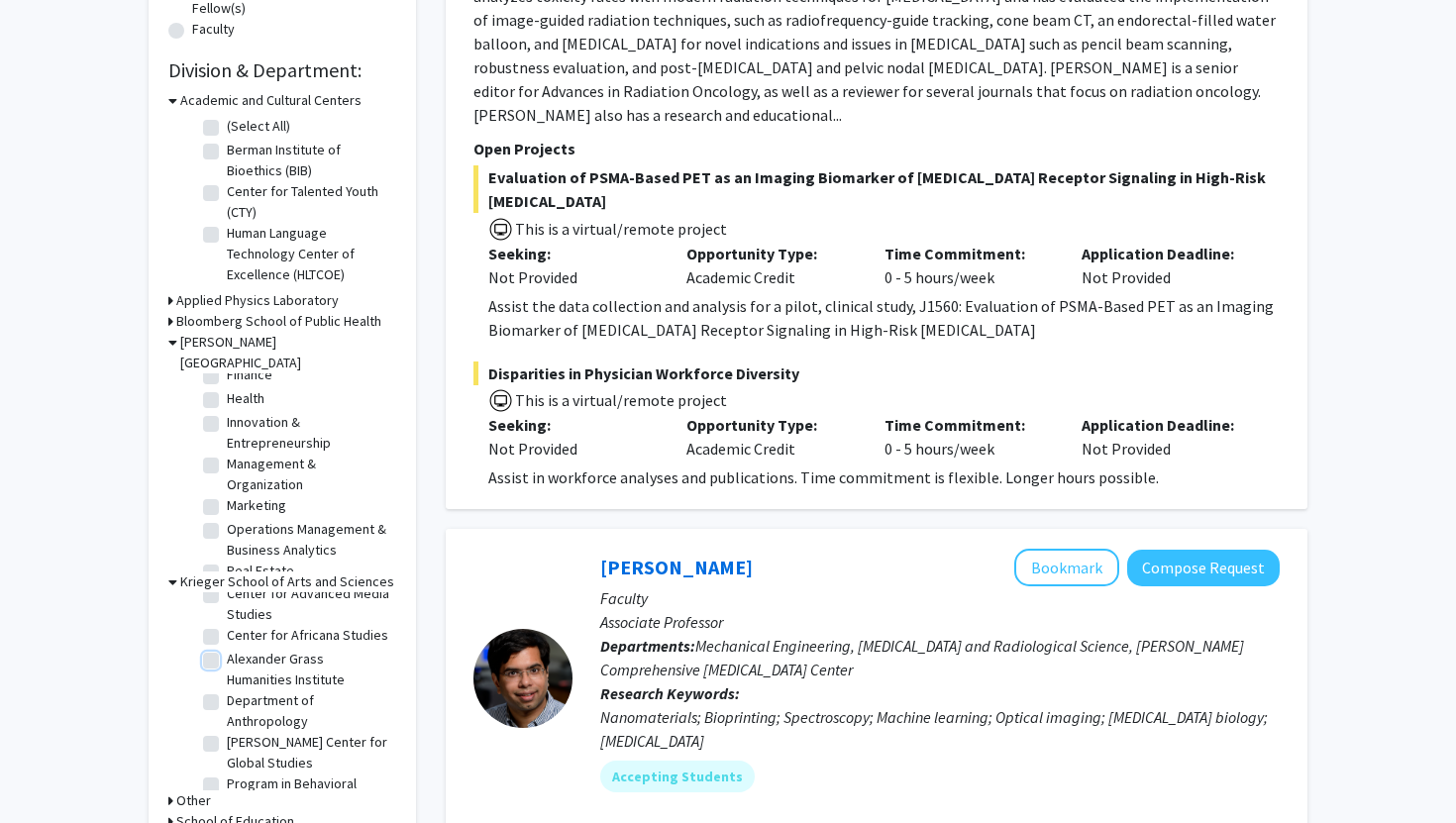 click on "Alexander Grass Humanities Institute" at bounding box center (233, 655) 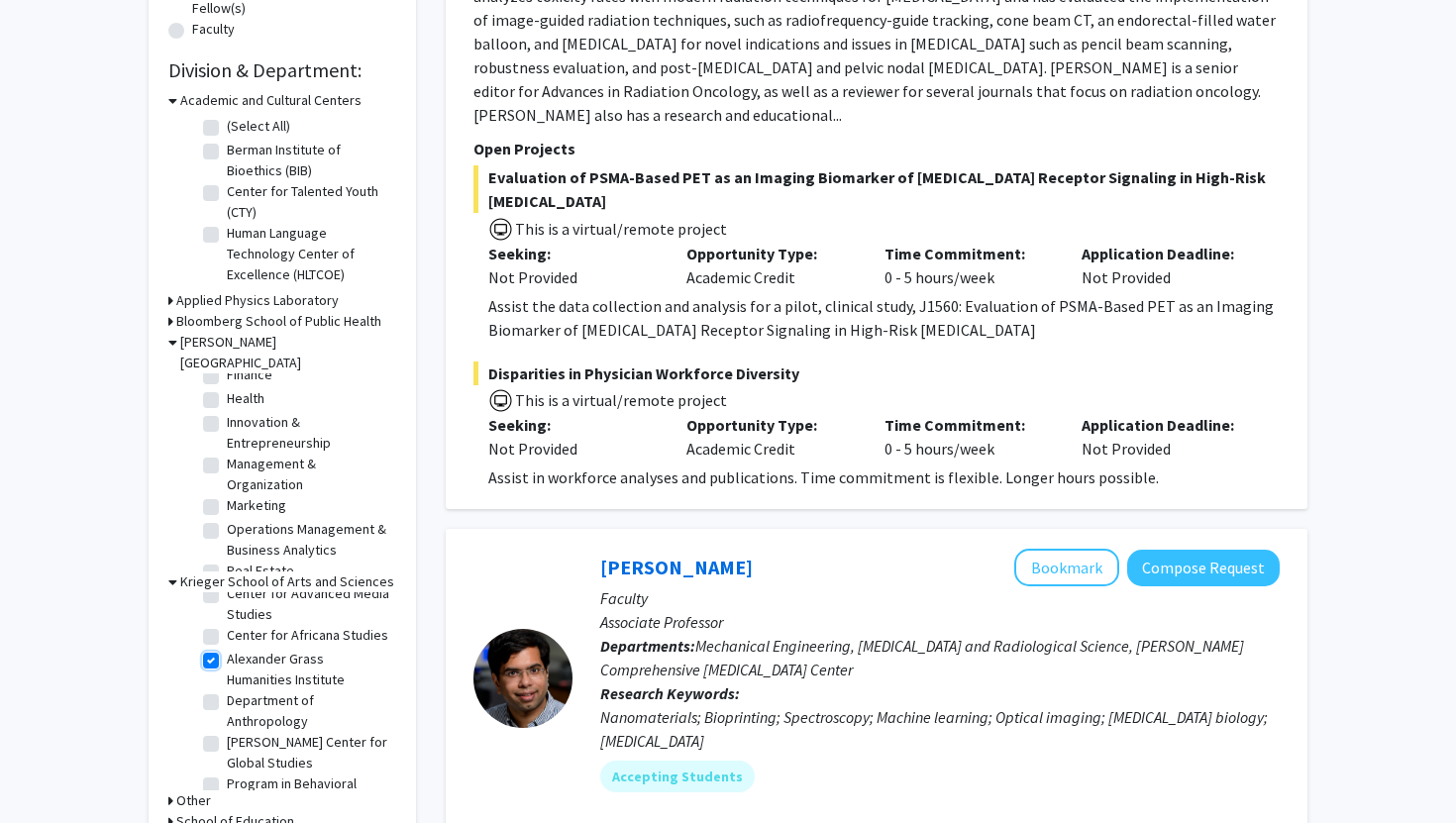 checkbox on "true" 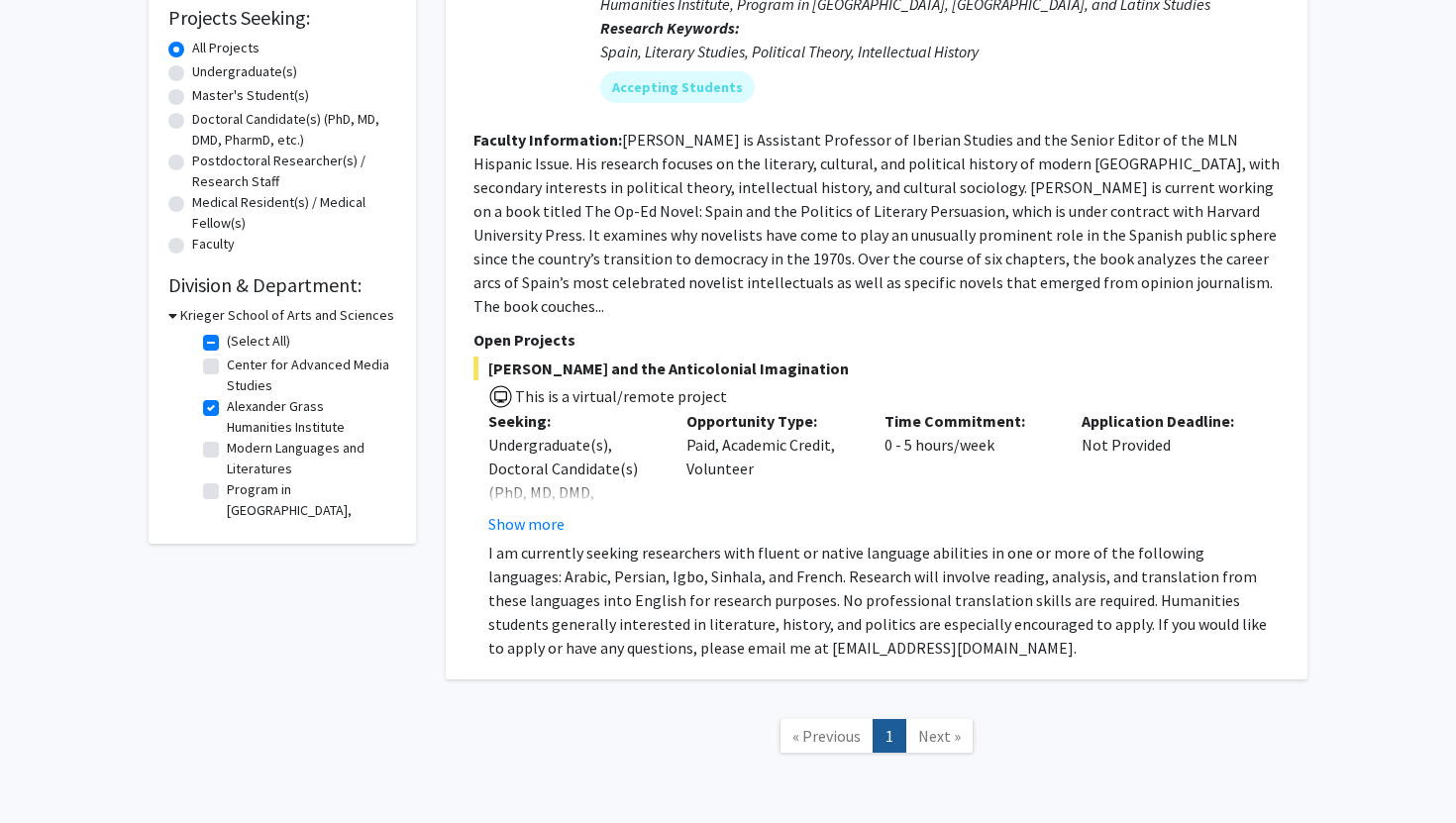scroll, scrollTop: 160, scrollLeft: 0, axis: vertical 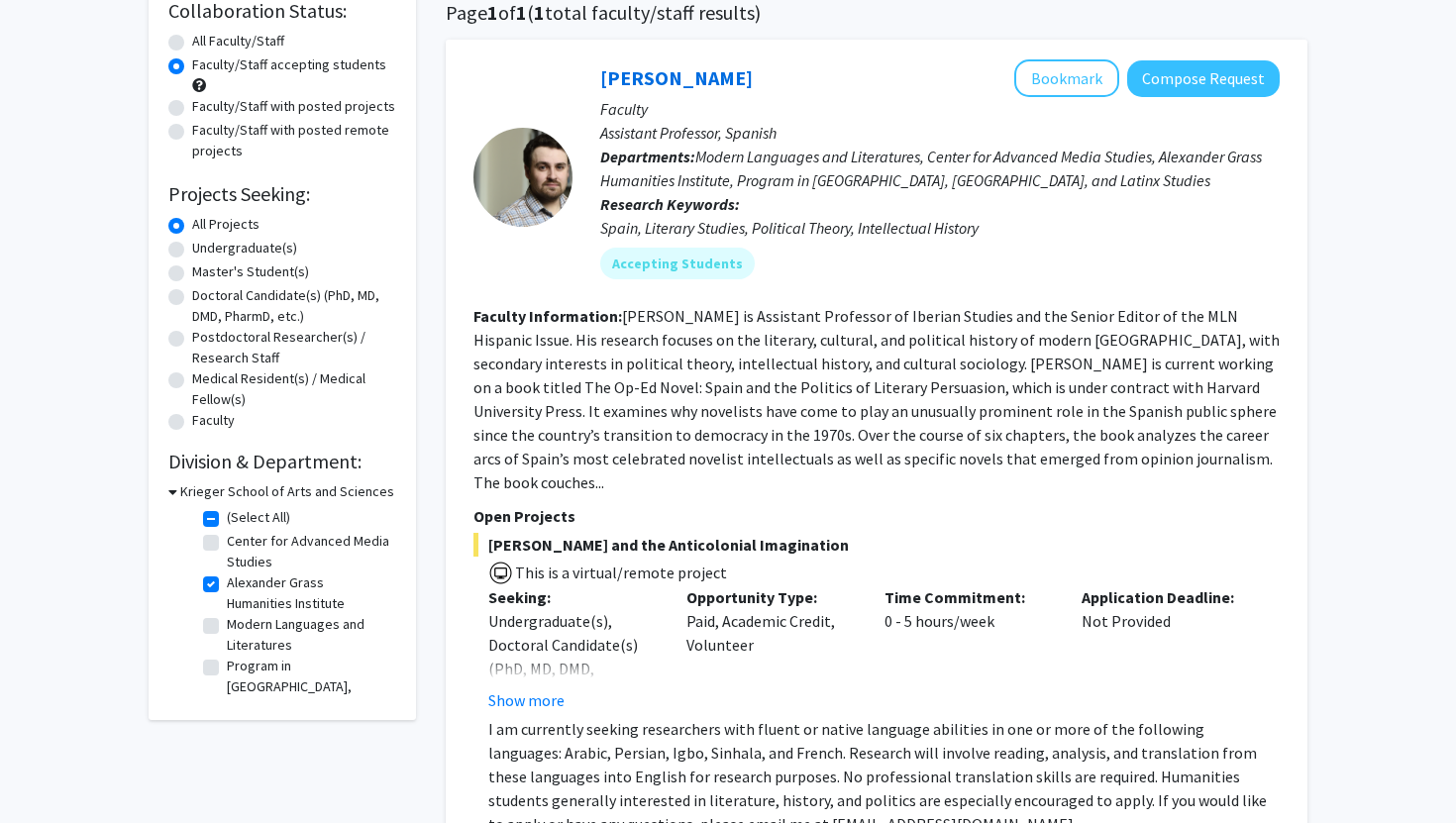 click on "Alexander Grass Humanities Institute" 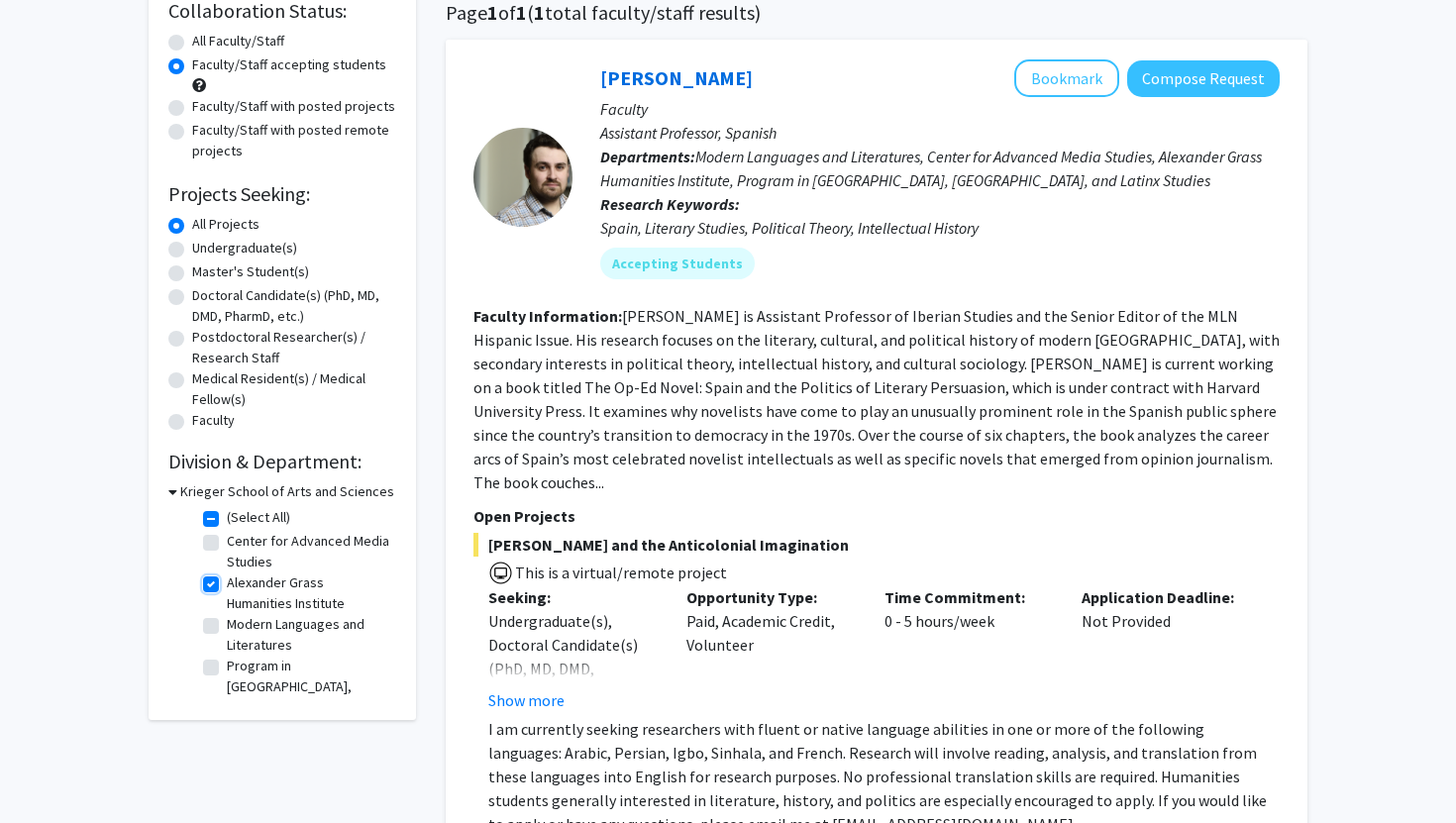 click on "Alexander Grass Humanities Institute" at bounding box center [233, 578] 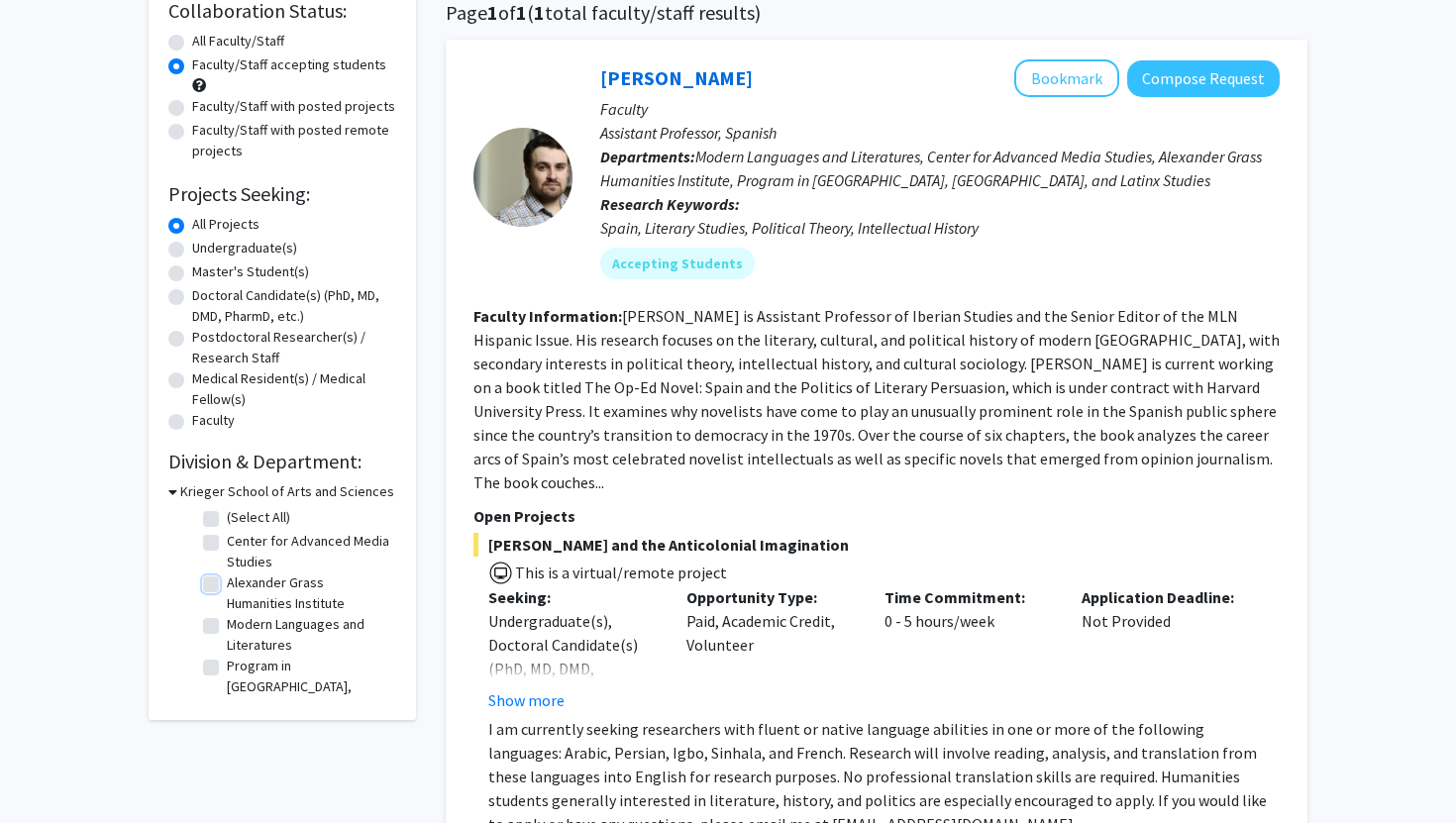 checkbox on "false" 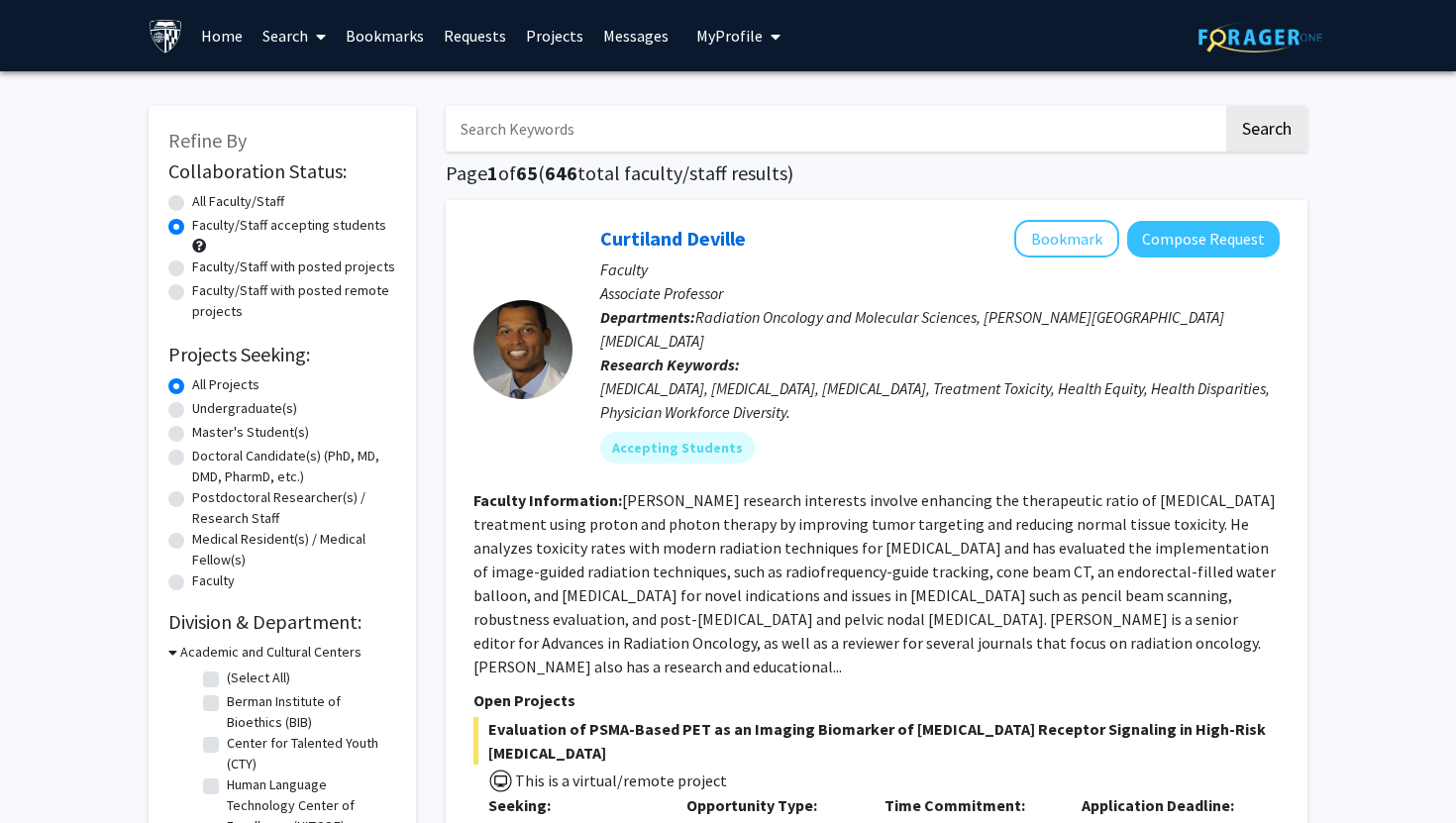 scroll, scrollTop: 235, scrollLeft: 0, axis: vertical 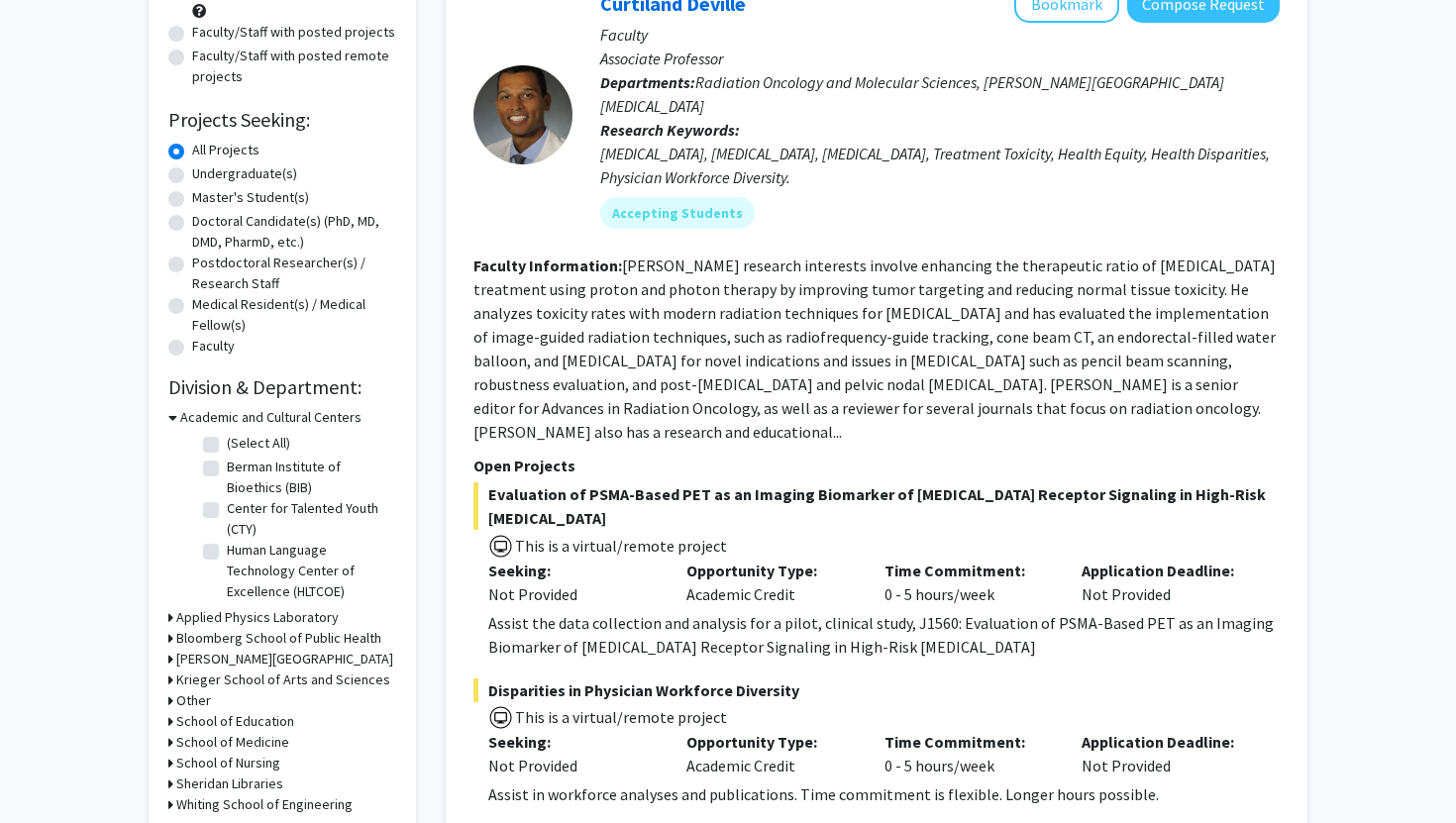 click on "Academic and Cultural Centers" at bounding box center [270, 417] 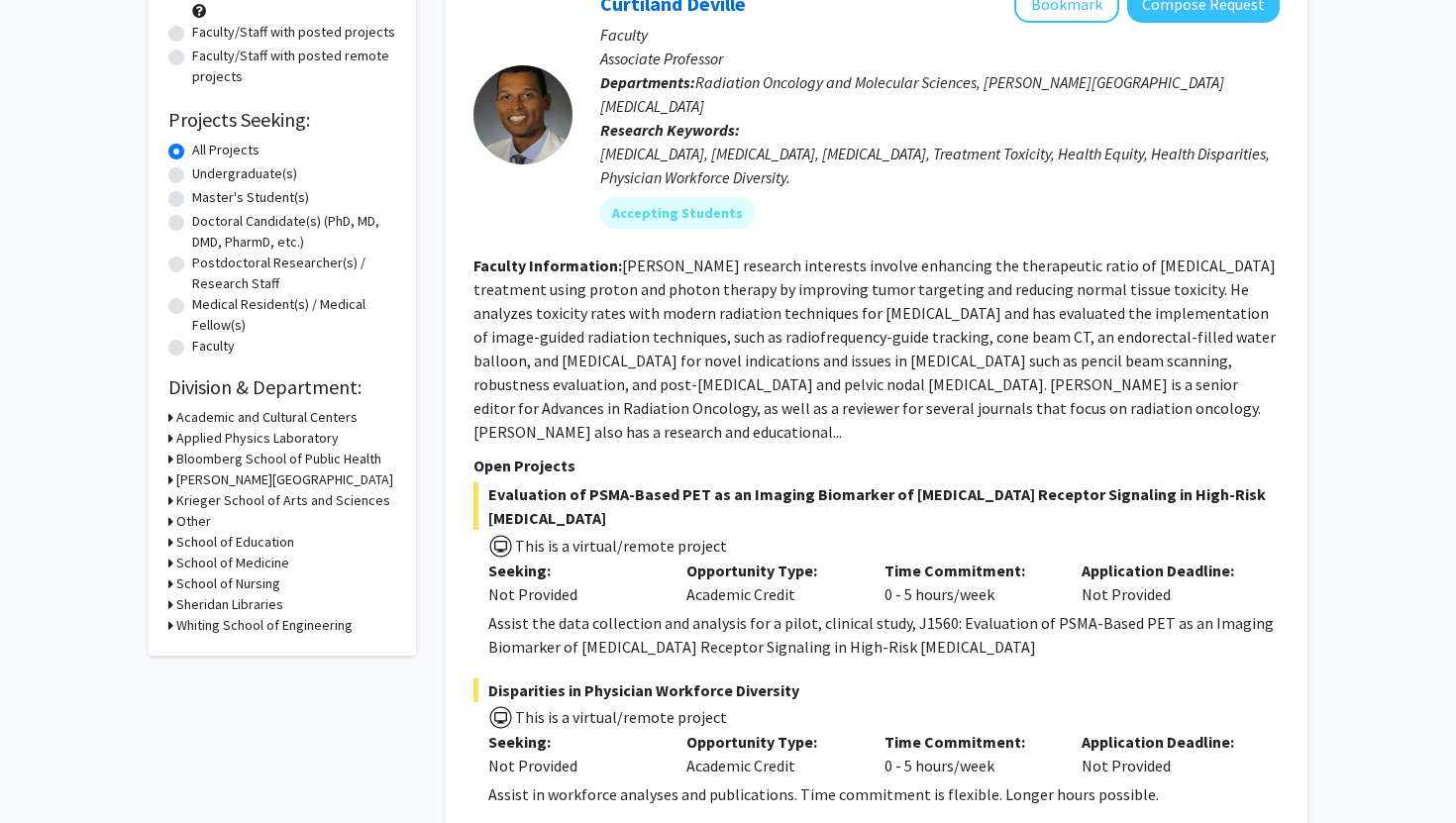 click on "Applied Physics Laboratory" at bounding box center [258, 438] 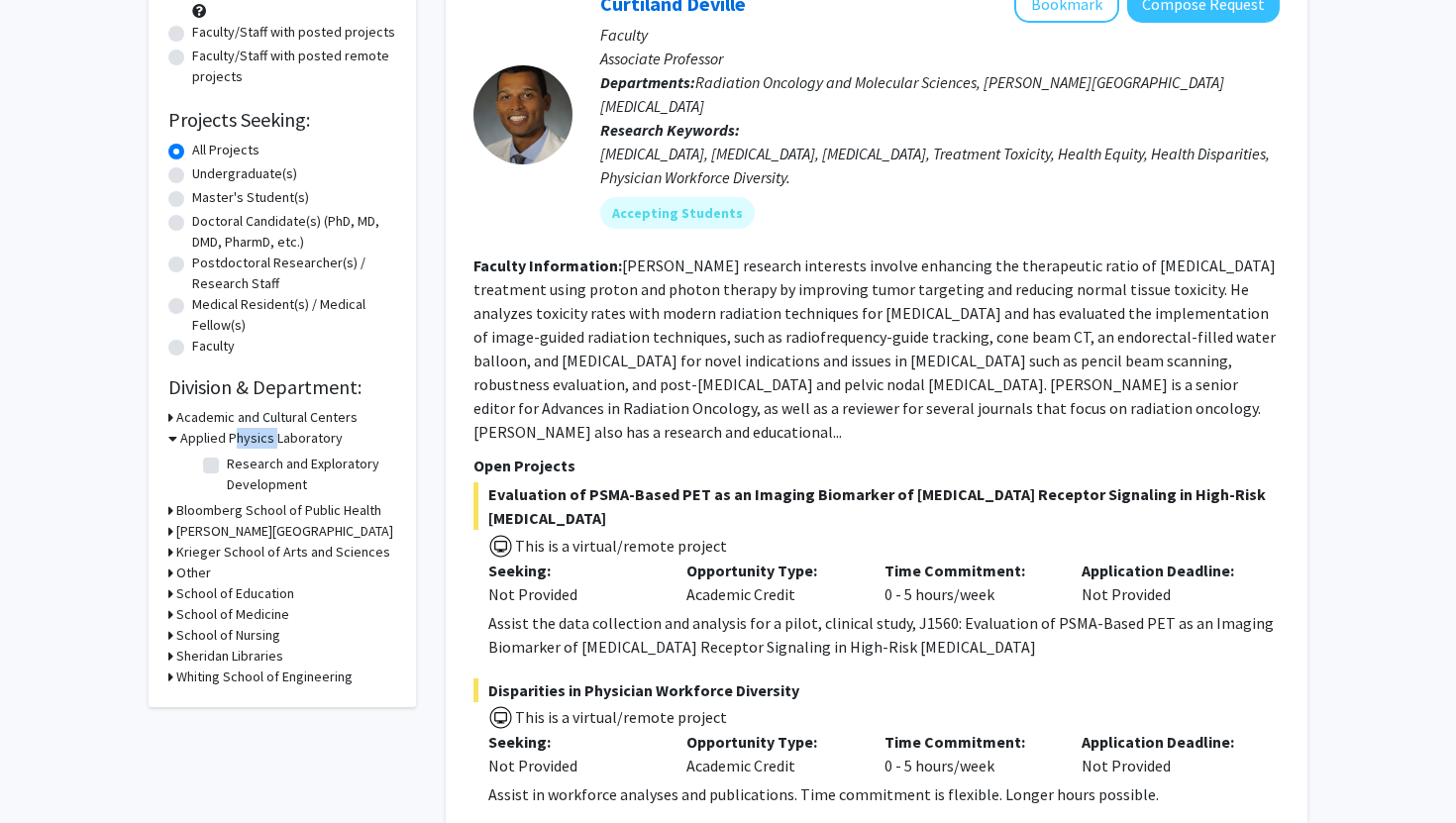 click on "Applied Physics Laboratory" at bounding box center [261, 438] 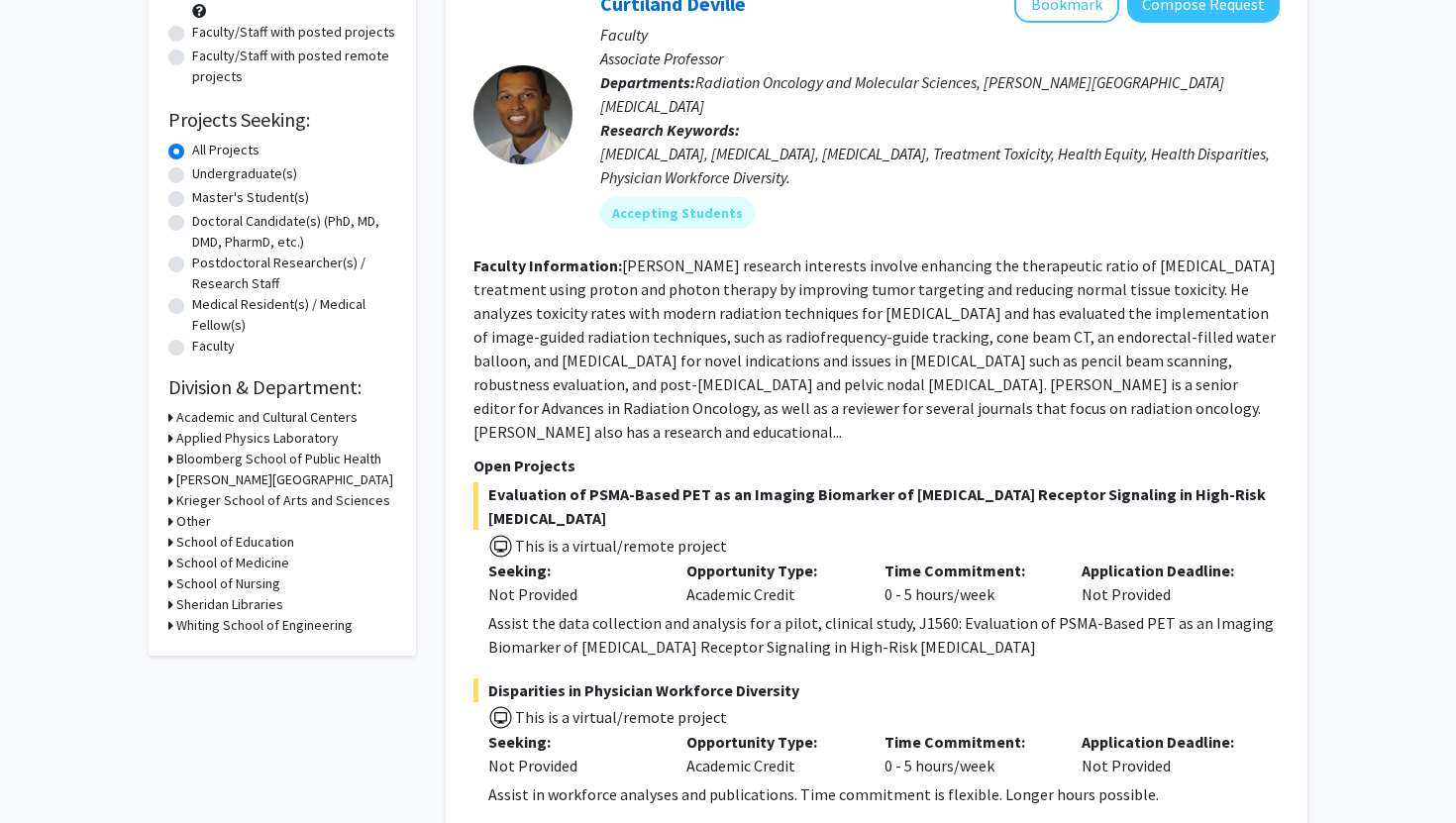 click on "Bloomberg School of Public Health" at bounding box center (278, 459) 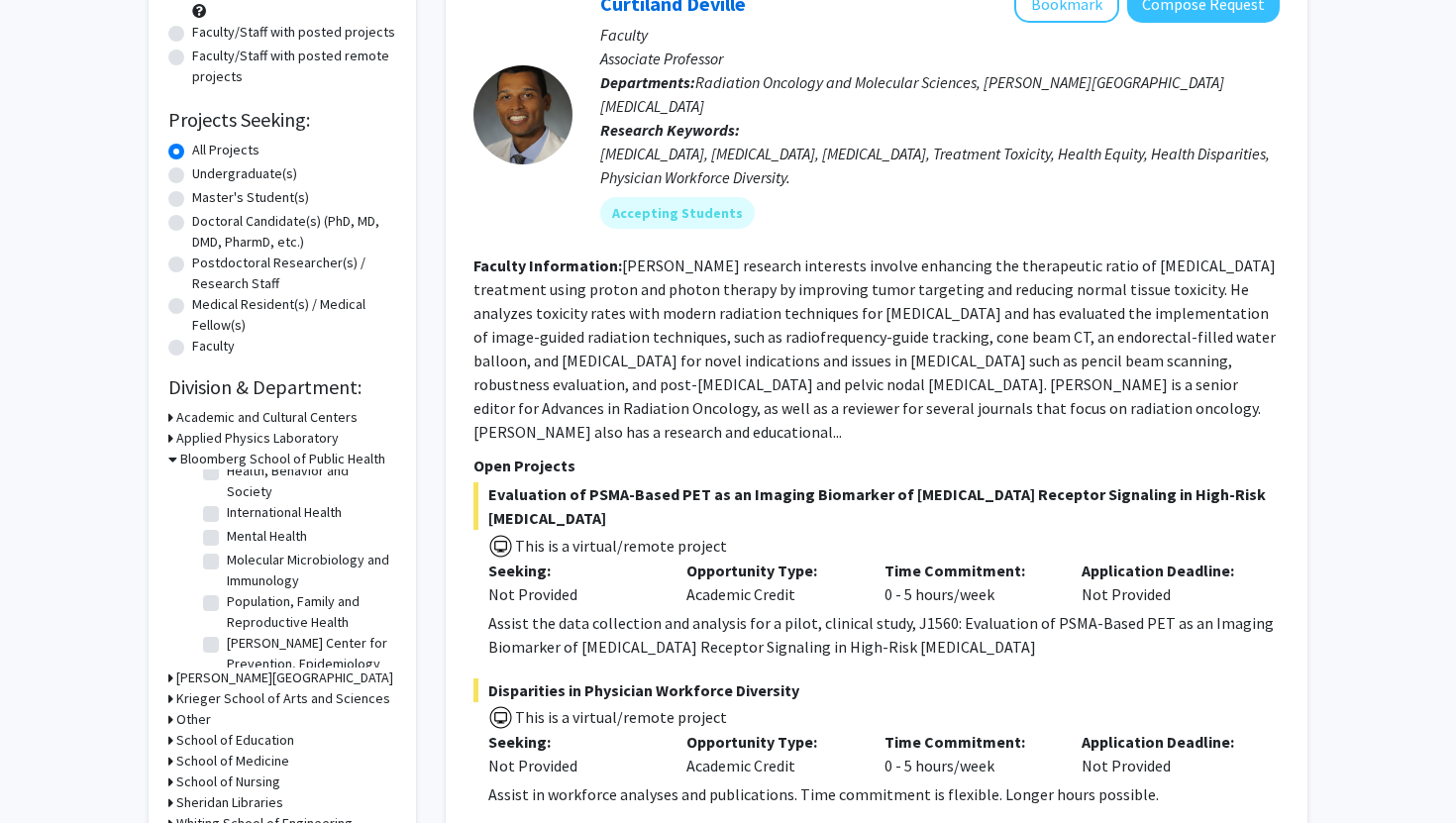 scroll, scrollTop: 691, scrollLeft: 0, axis: vertical 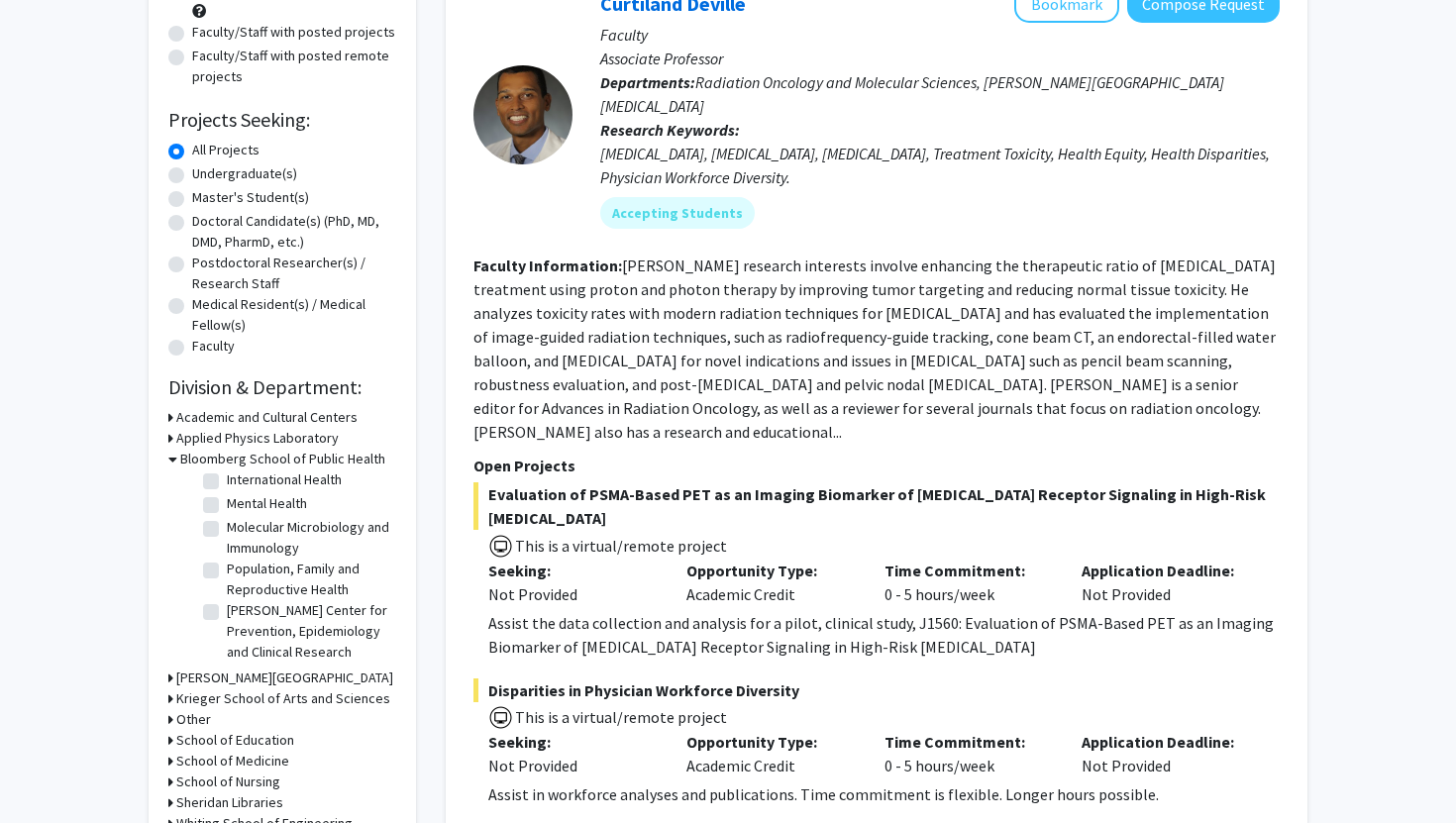 click on "Bloomberg School of Public Health" at bounding box center [282, 459] 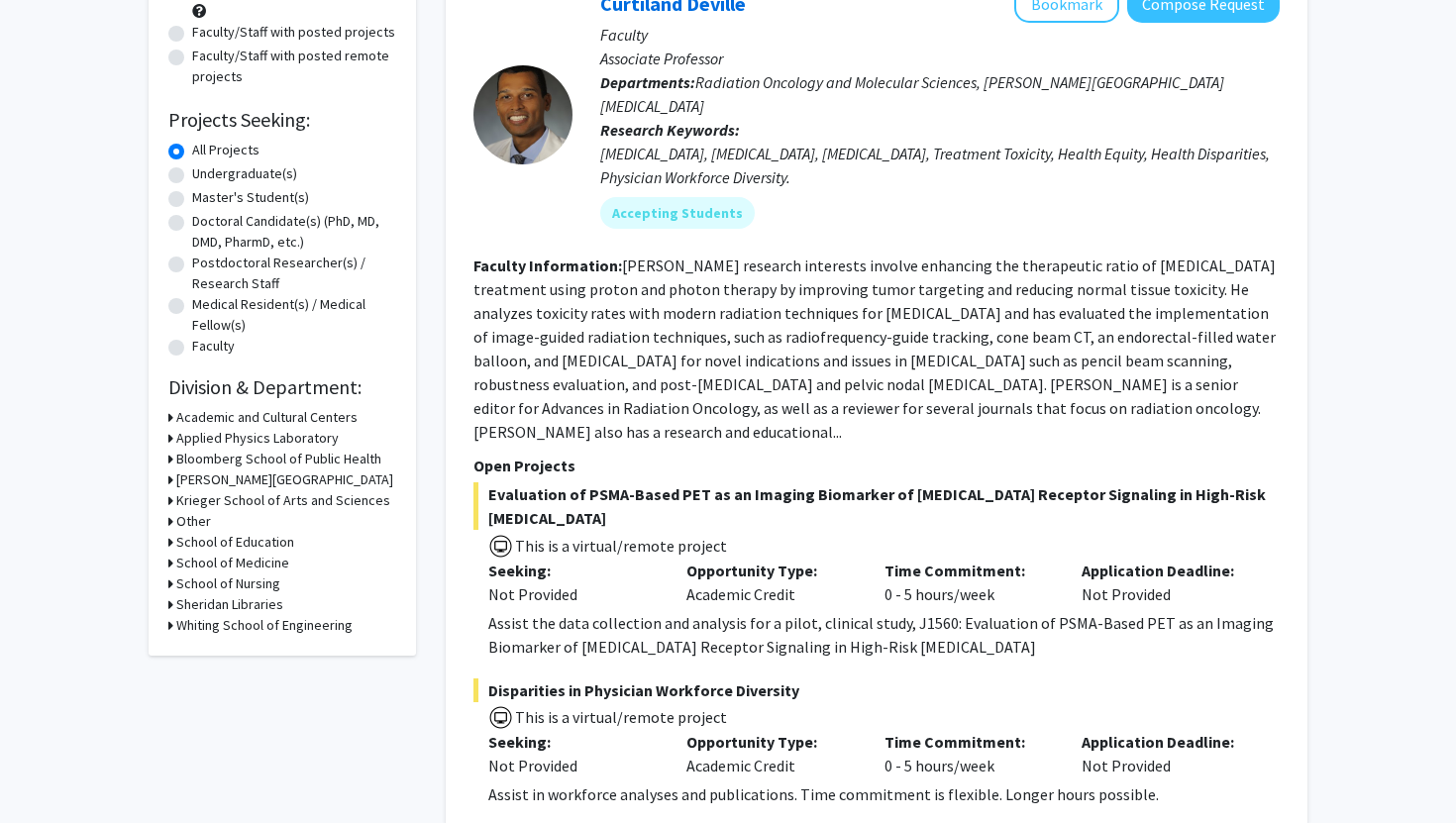 click on "[PERSON_NAME][GEOGRAPHIC_DATA]" at bounding box center (284, 479) 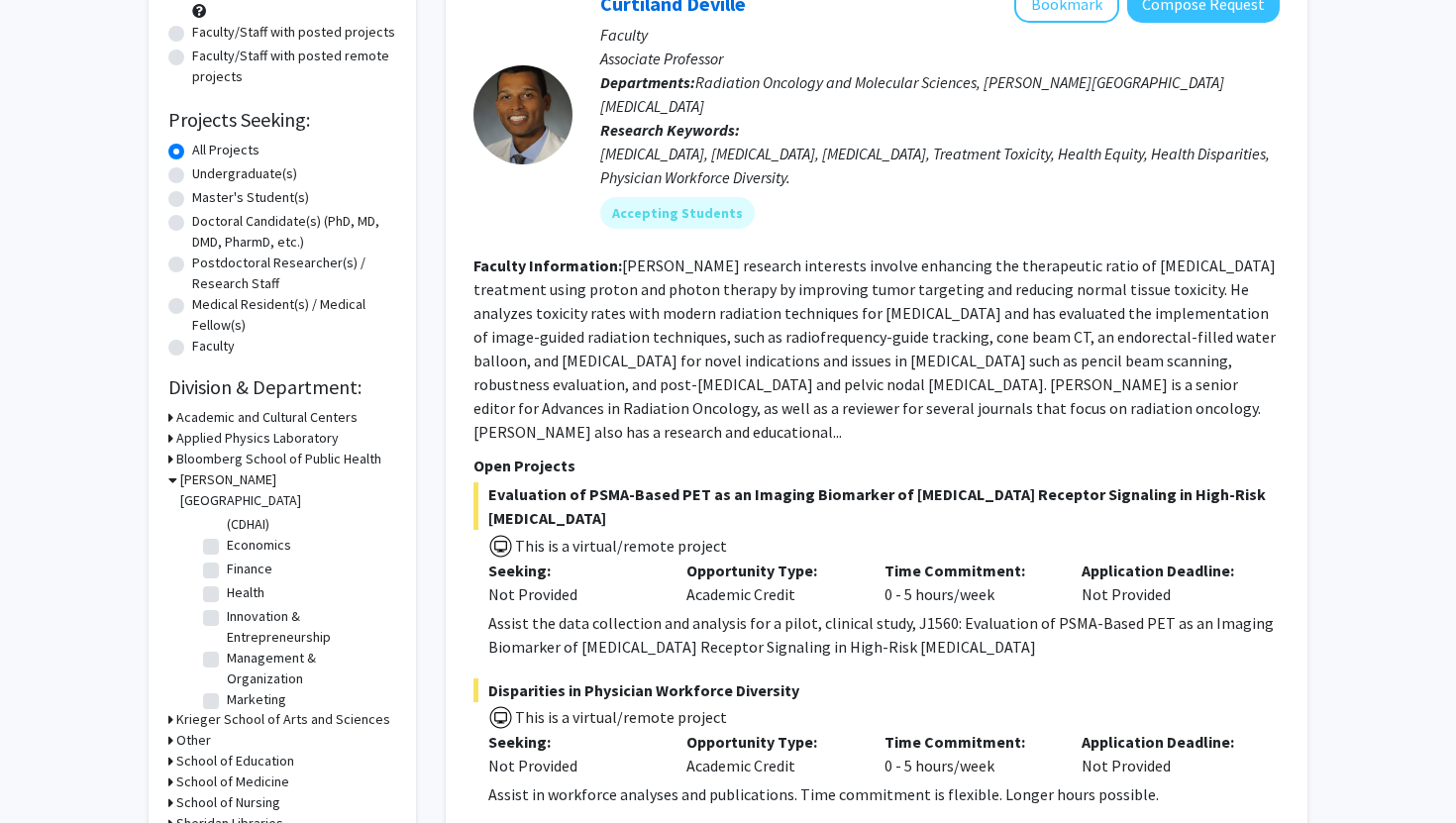 scroll, scrollTop: 148, scrollLeft: 0, axis: vertical 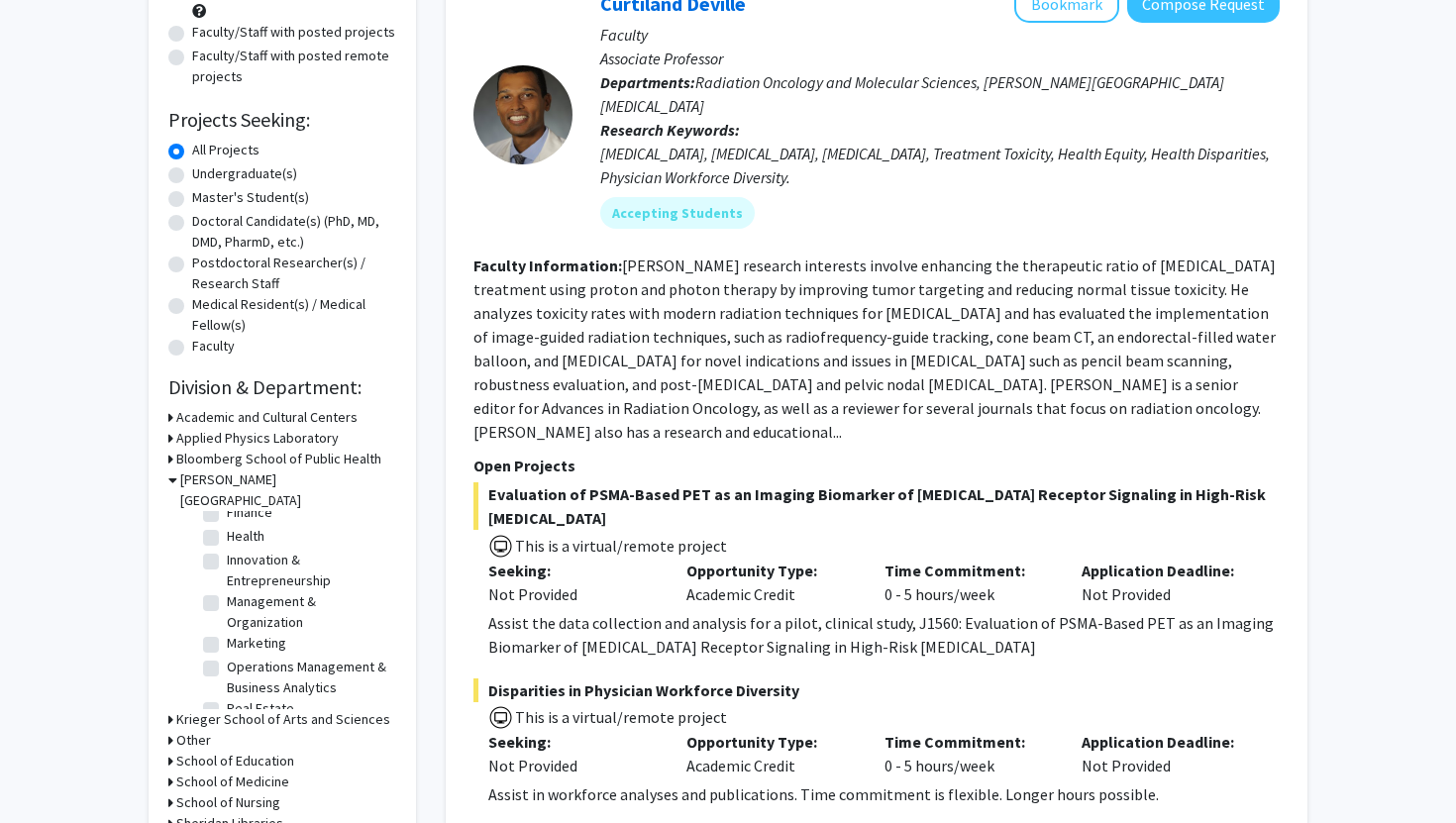 click on "[PERSON_NAME][GEOGRAPHIC_DATA]" at bounding box center [288, 490] 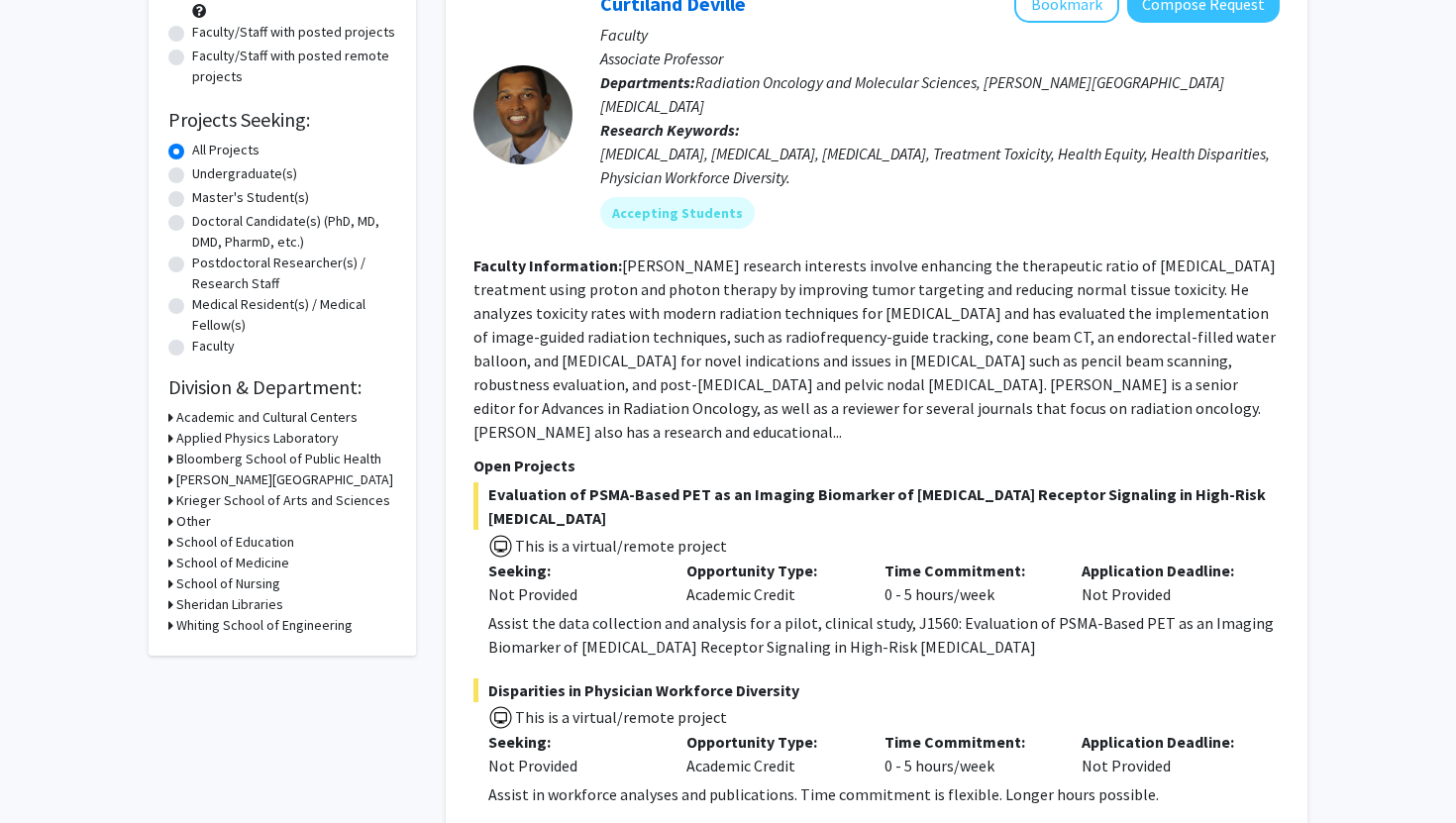 click on "Krieger School of Arts and Sciences" at bounding box center (283, 500) 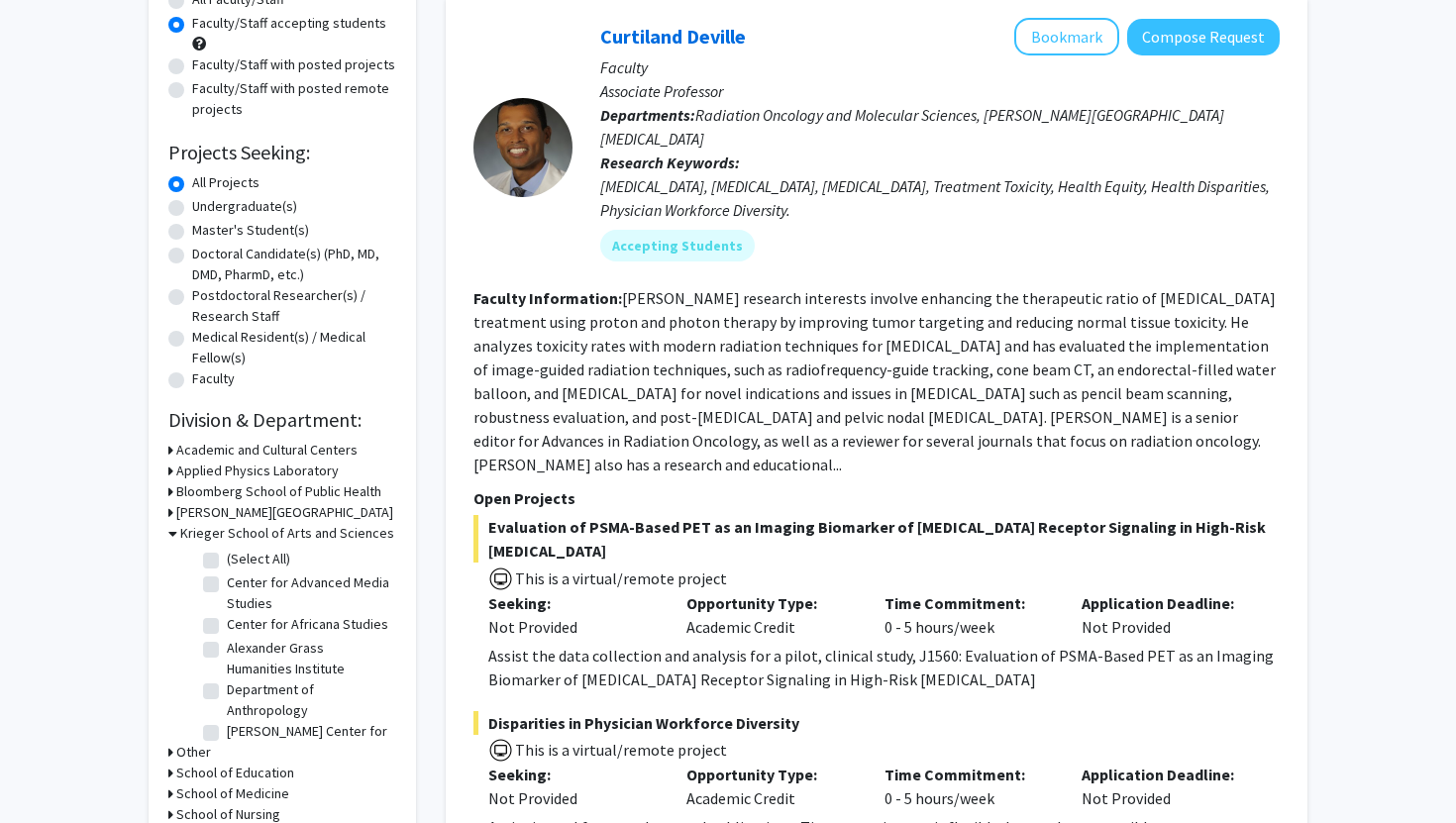 scroll, scrollTop: 201, scrollLeft: 0, axis: vertical 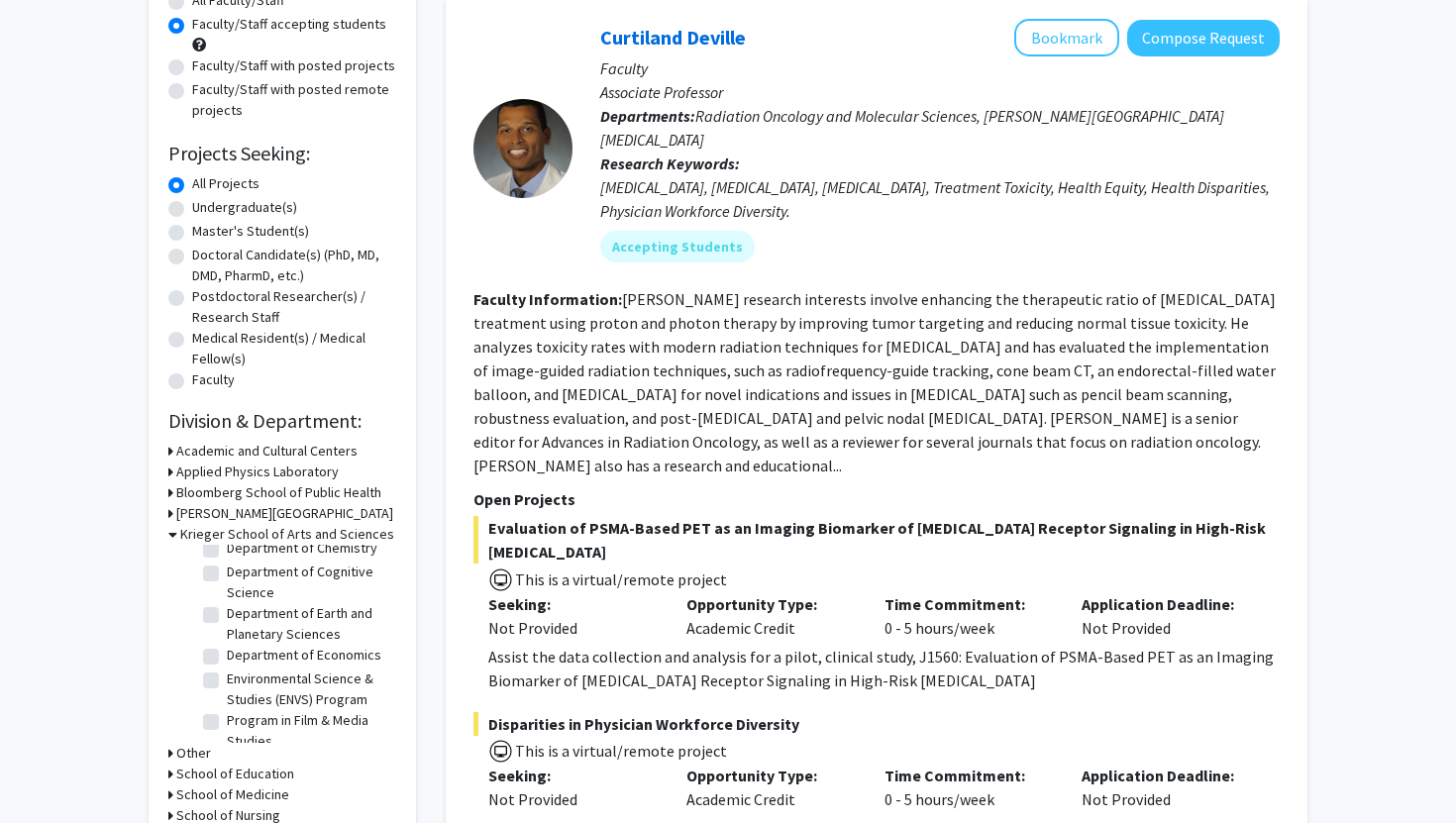 click on "Department of Economics" 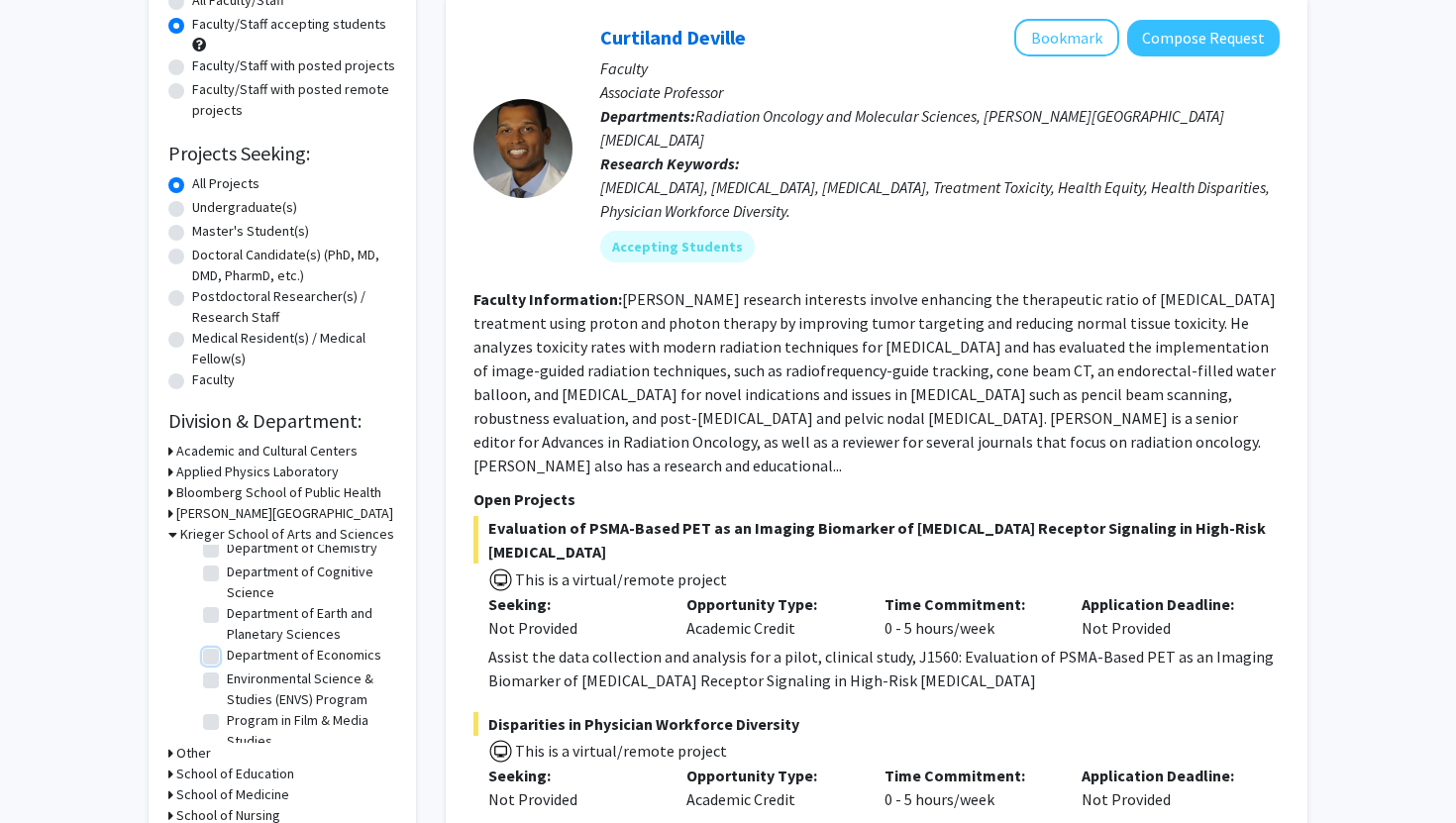 click on "Department of Economics" at bounding box center (233, 651) 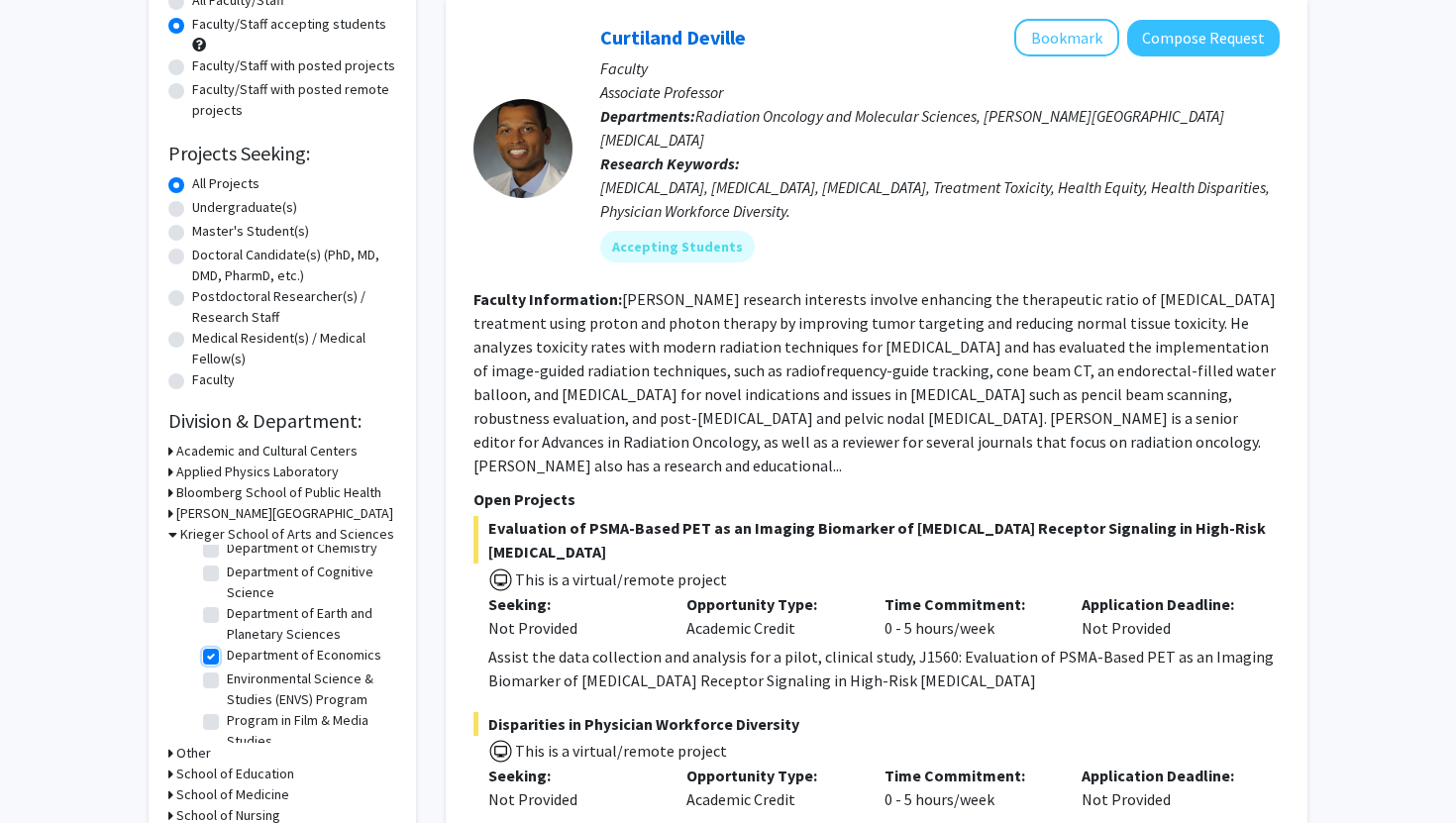 checkbox on "true" 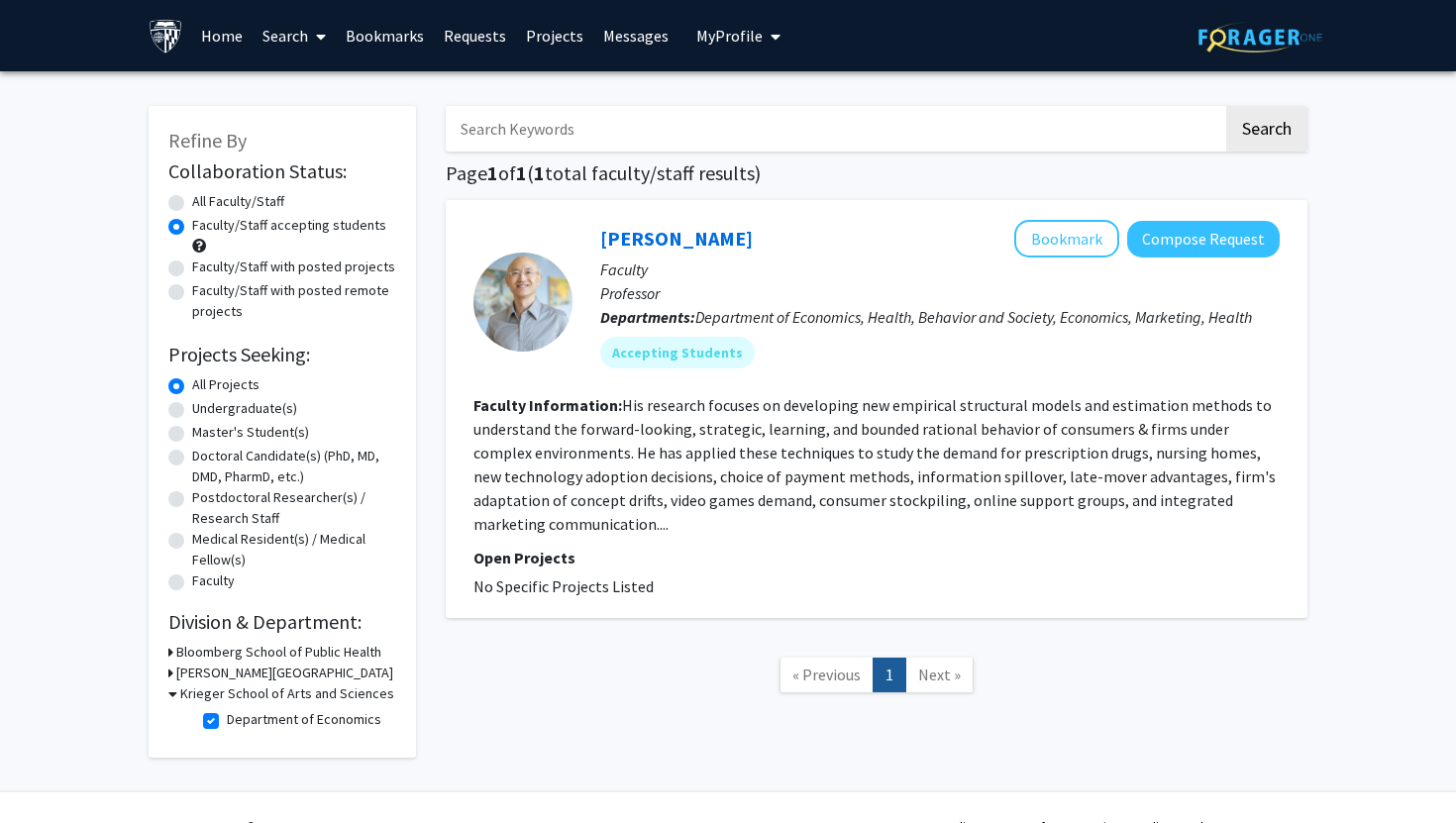 scroll, scrollTop: 39, scrollLeft: 0, axis: vertical 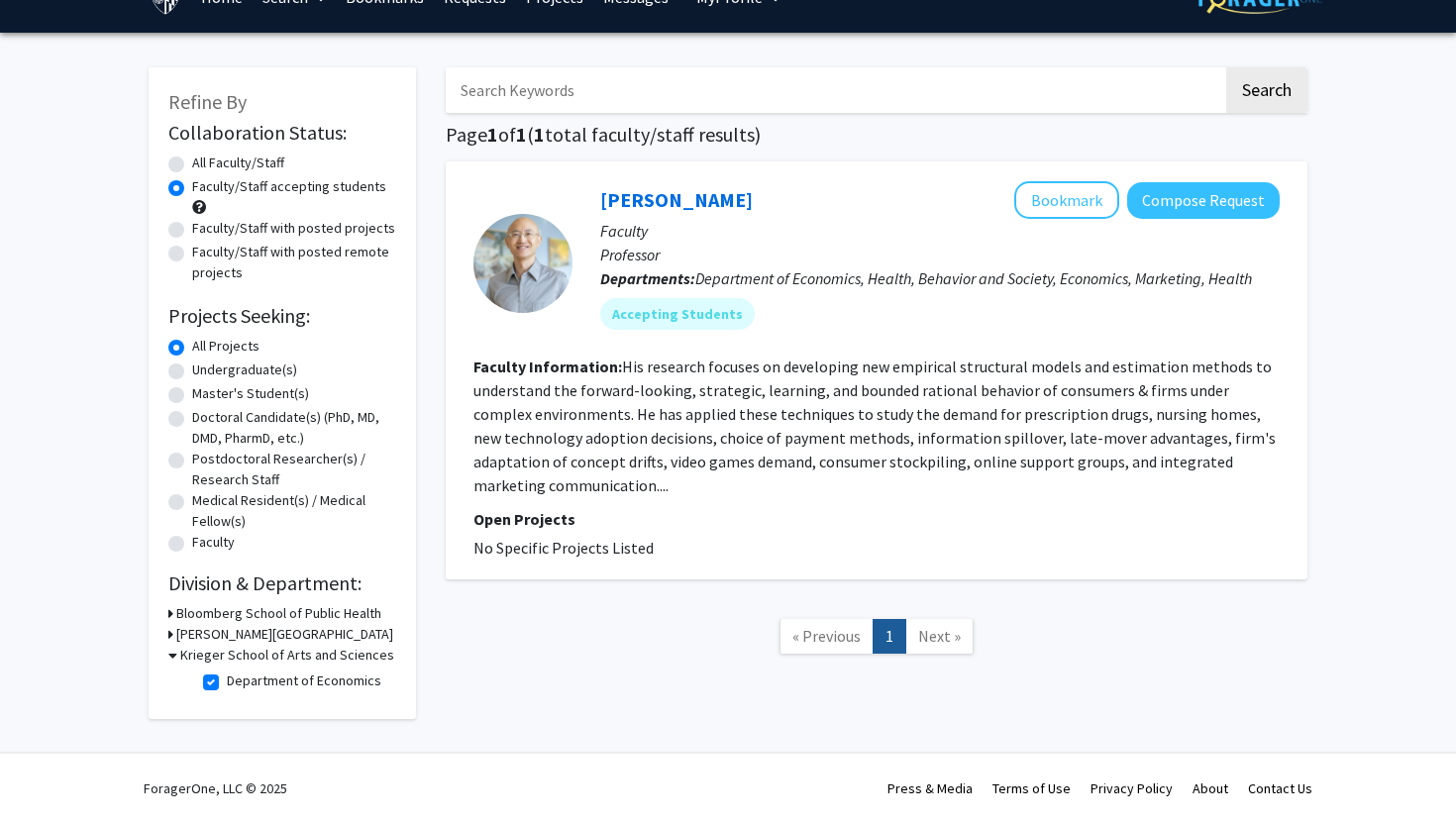 click on "Department of Economics" 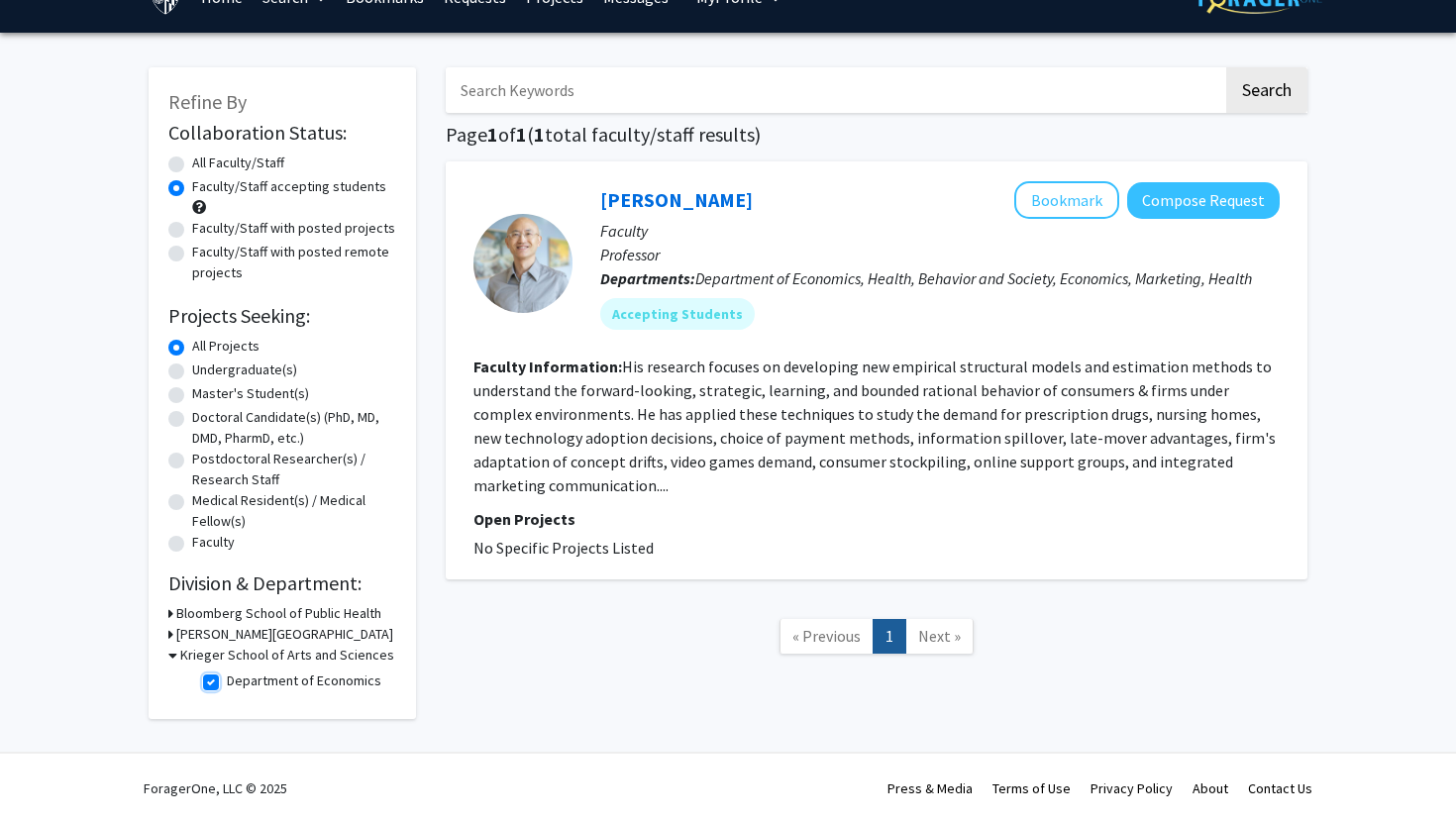 click on "Department of Economics" at bounding box center (233, 676) 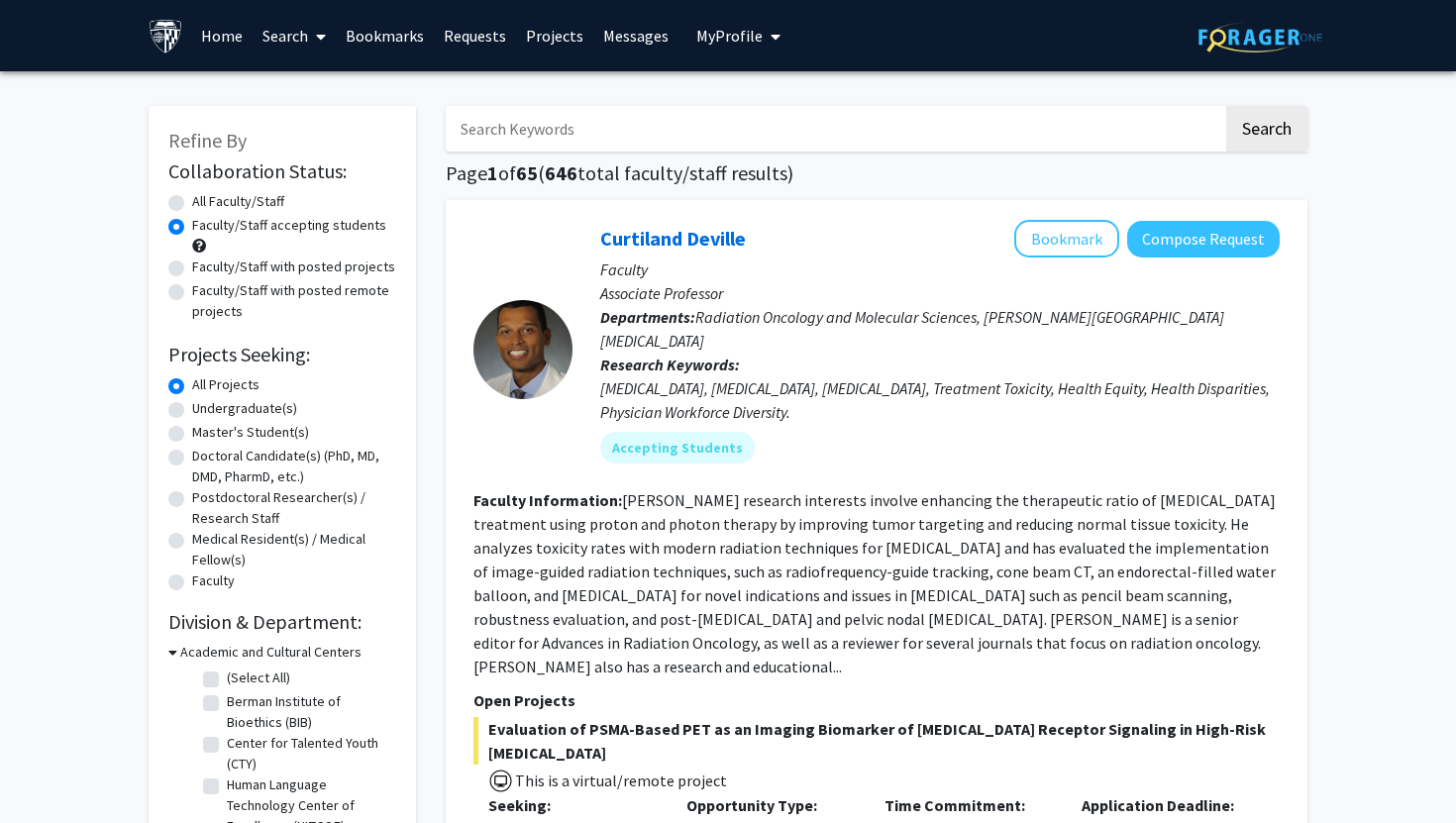 scroll, scrollTop: 290, scrollLeft: 0, axis: vertical 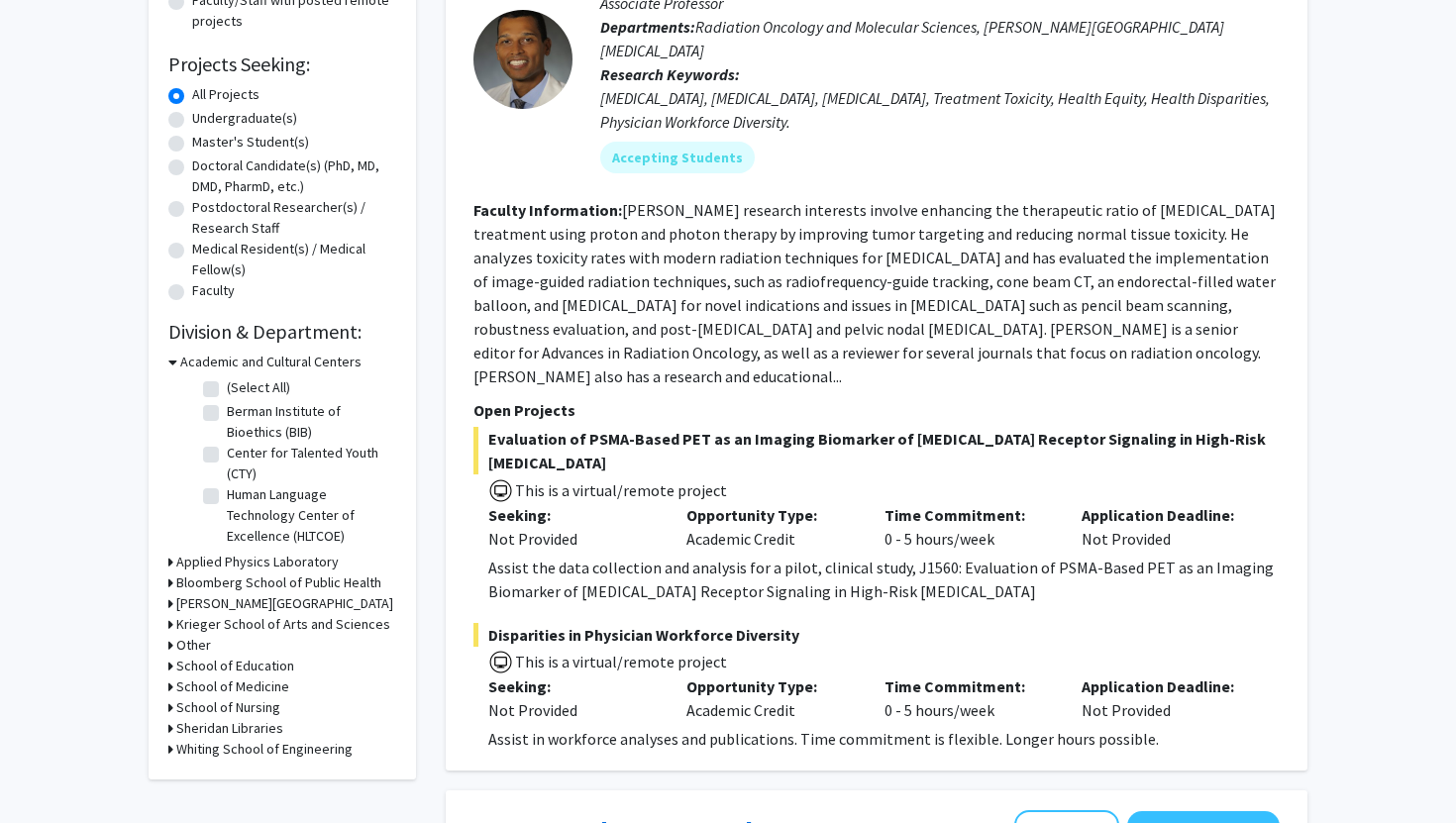 click on "Krieger School of Arts and Sciences" at bounding box center [283, 624] 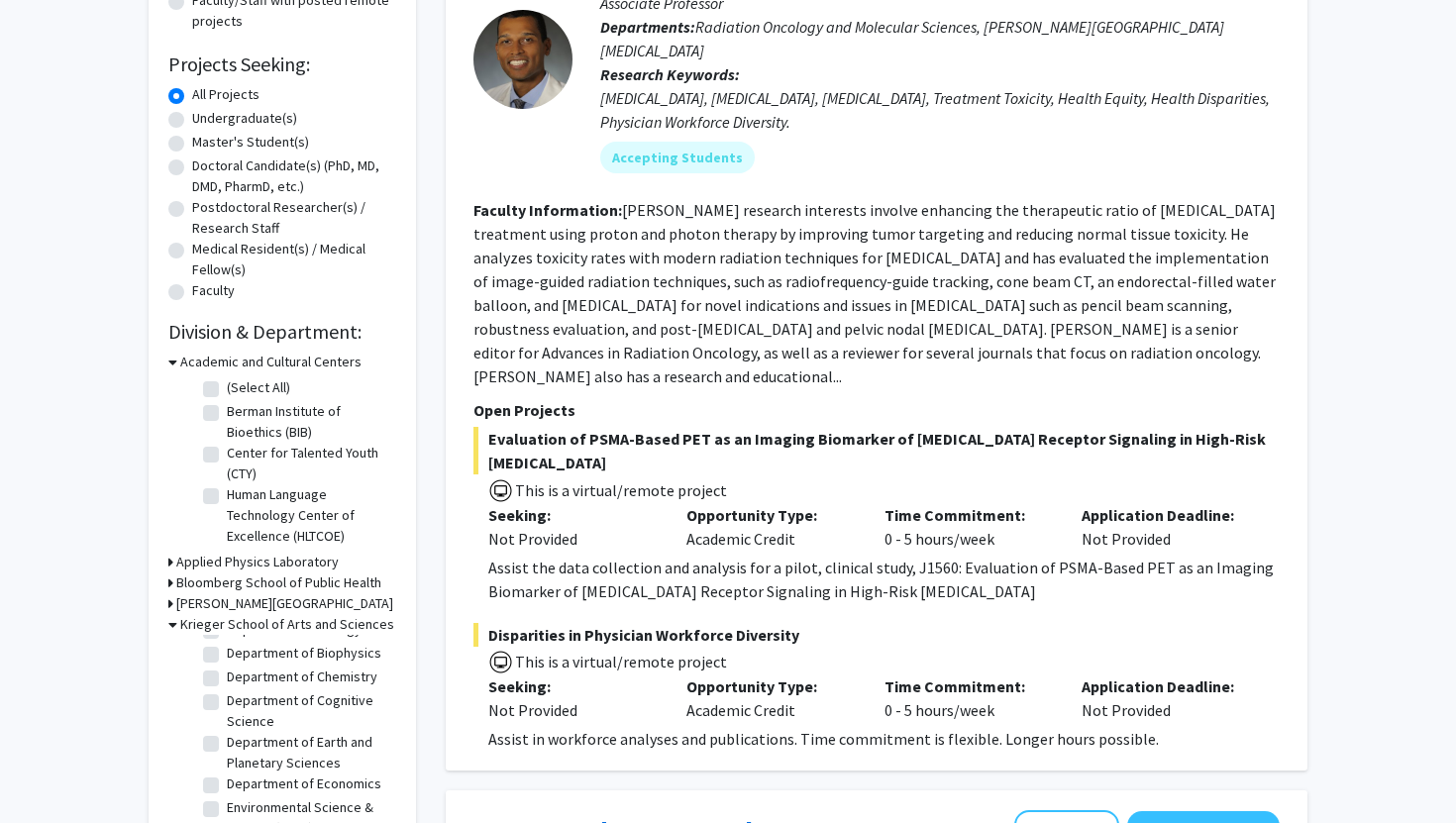 scroll, scrollTop: 299, scrollLeft: 0, axis: vertical 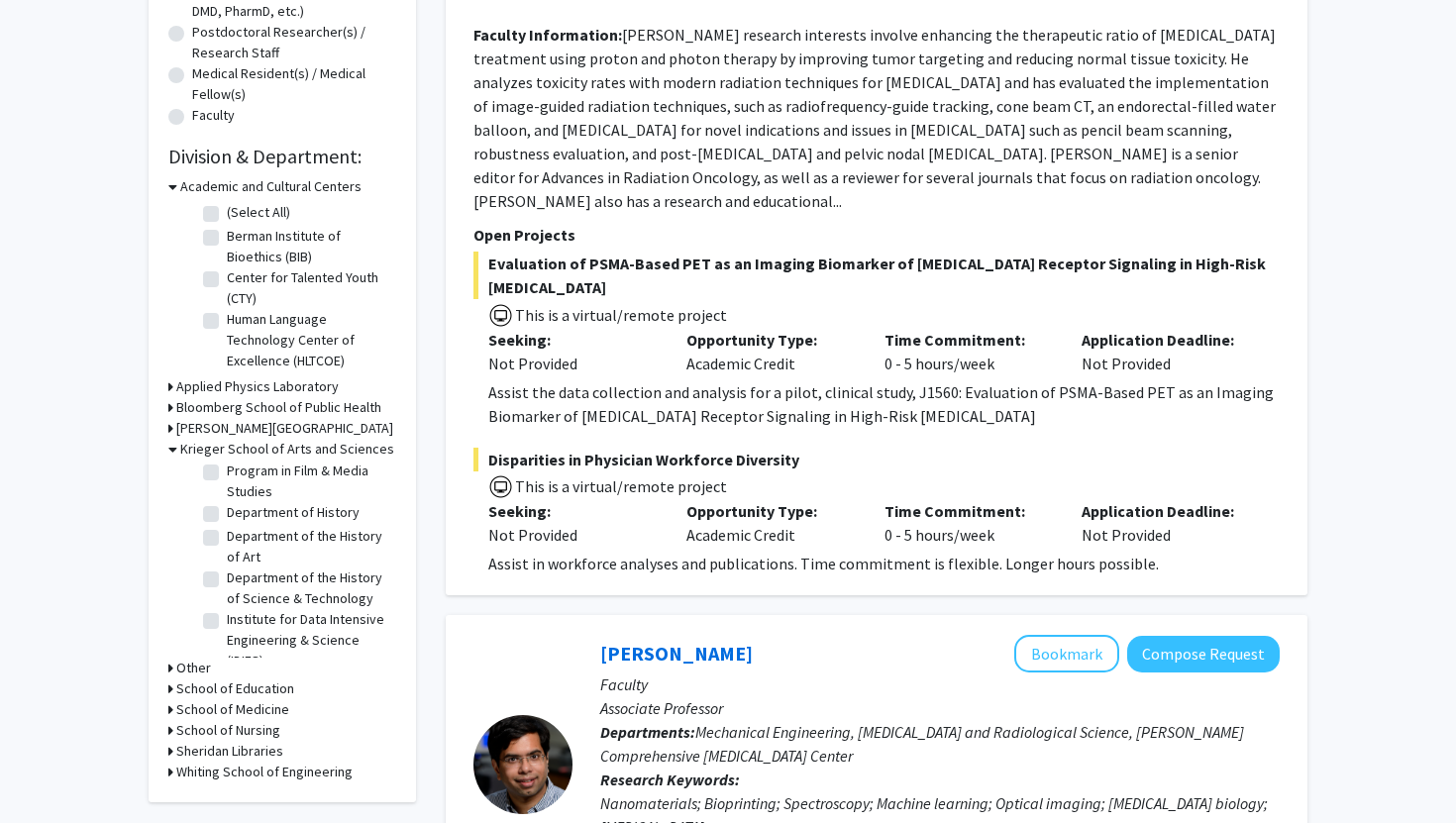 click on "Department of History" 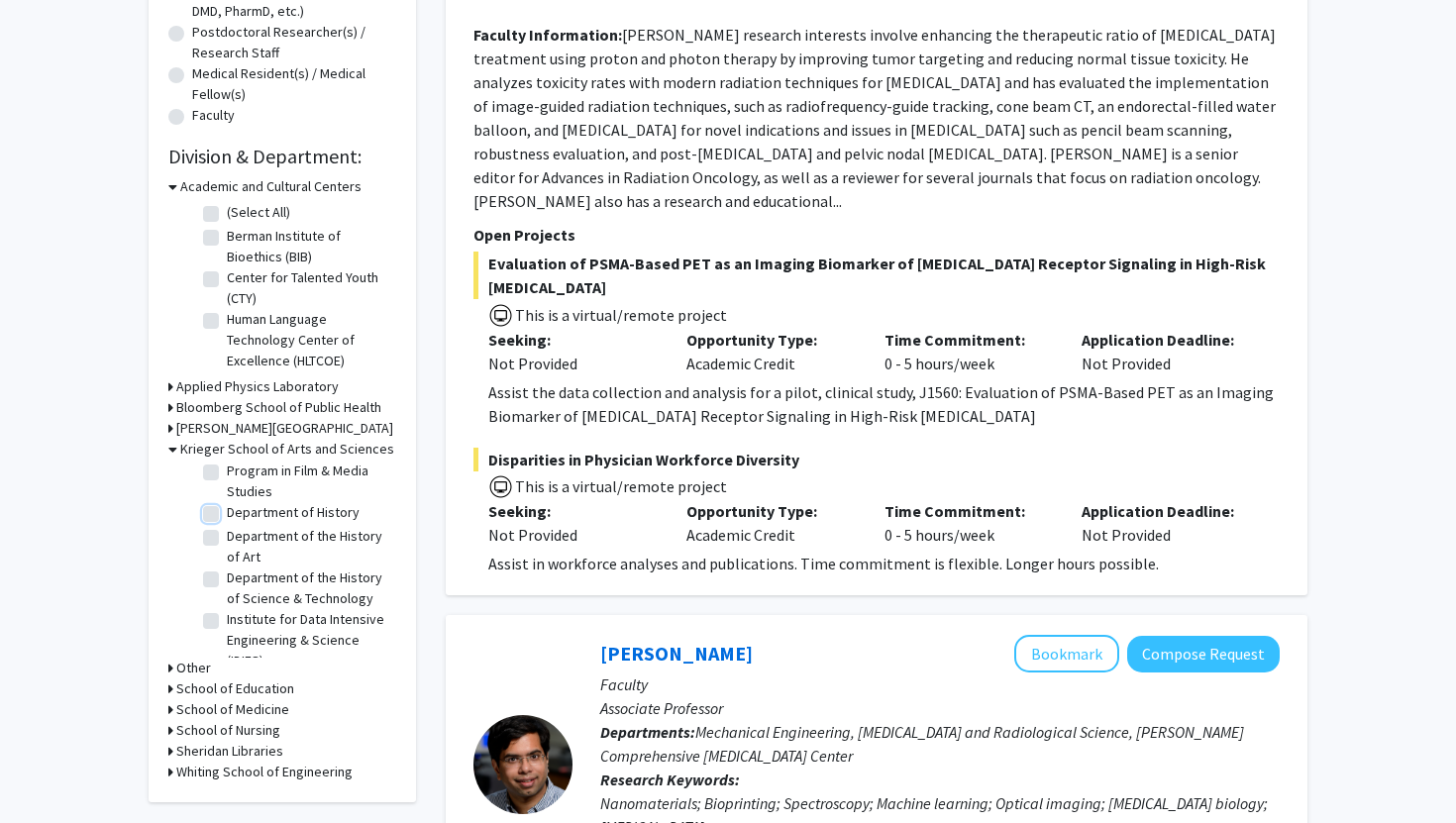 click on "Department of History" at bounding box center [233, 508] 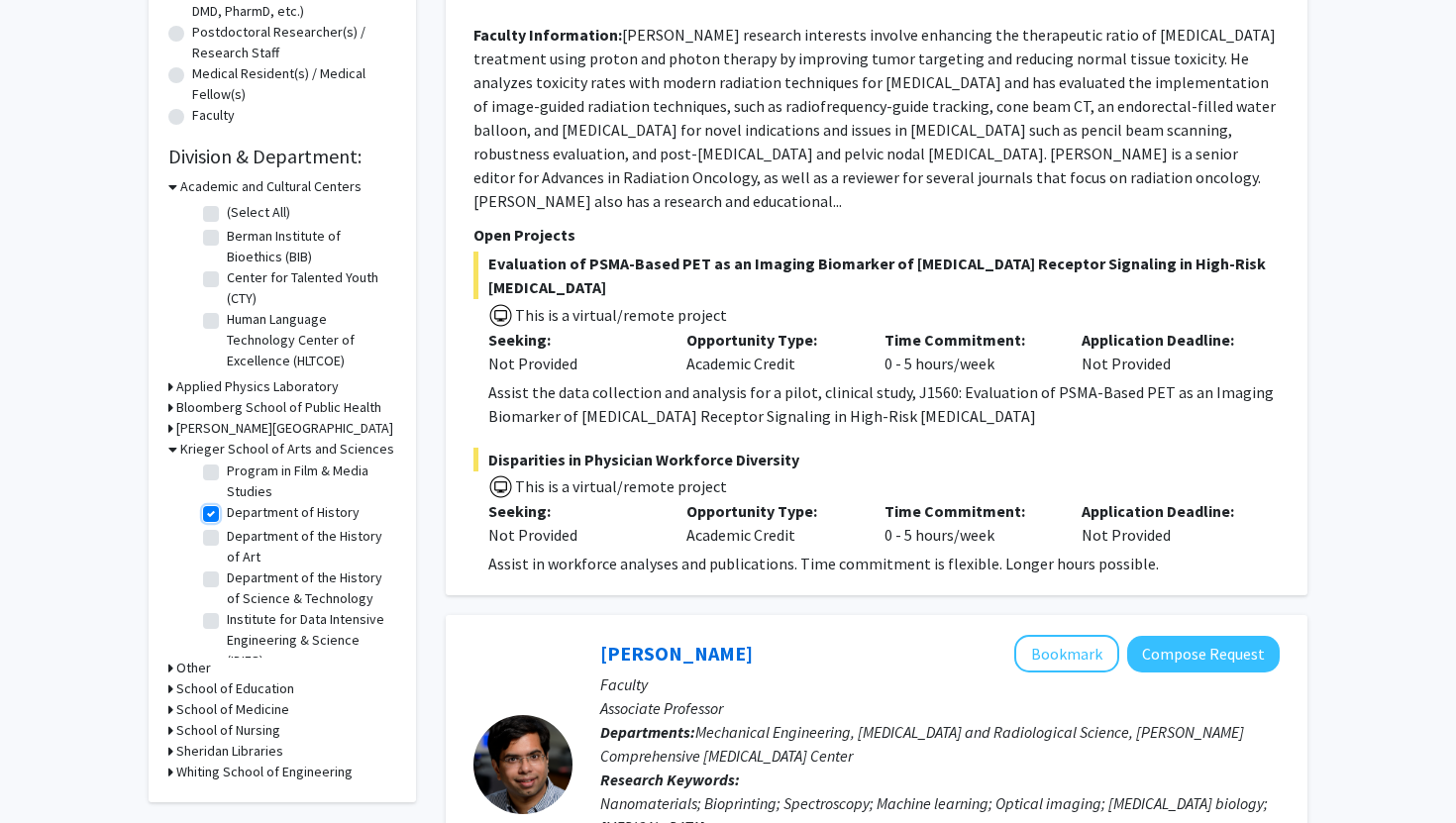 checkbox on "true" 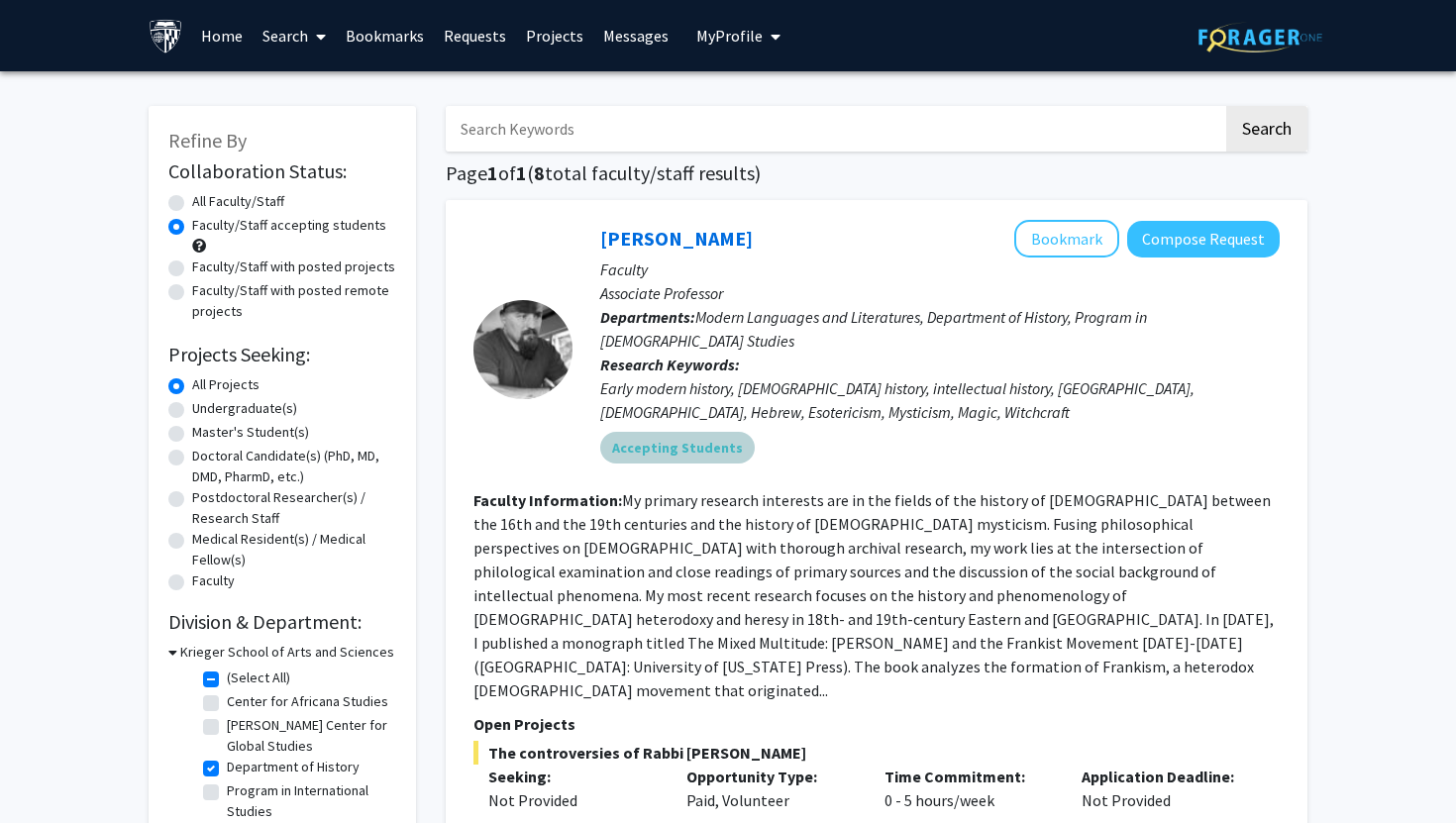 drag, startPoint x: 822, startPoint y: 410, endPoint x: 828, endPoint y: 574, distance: 164.1097 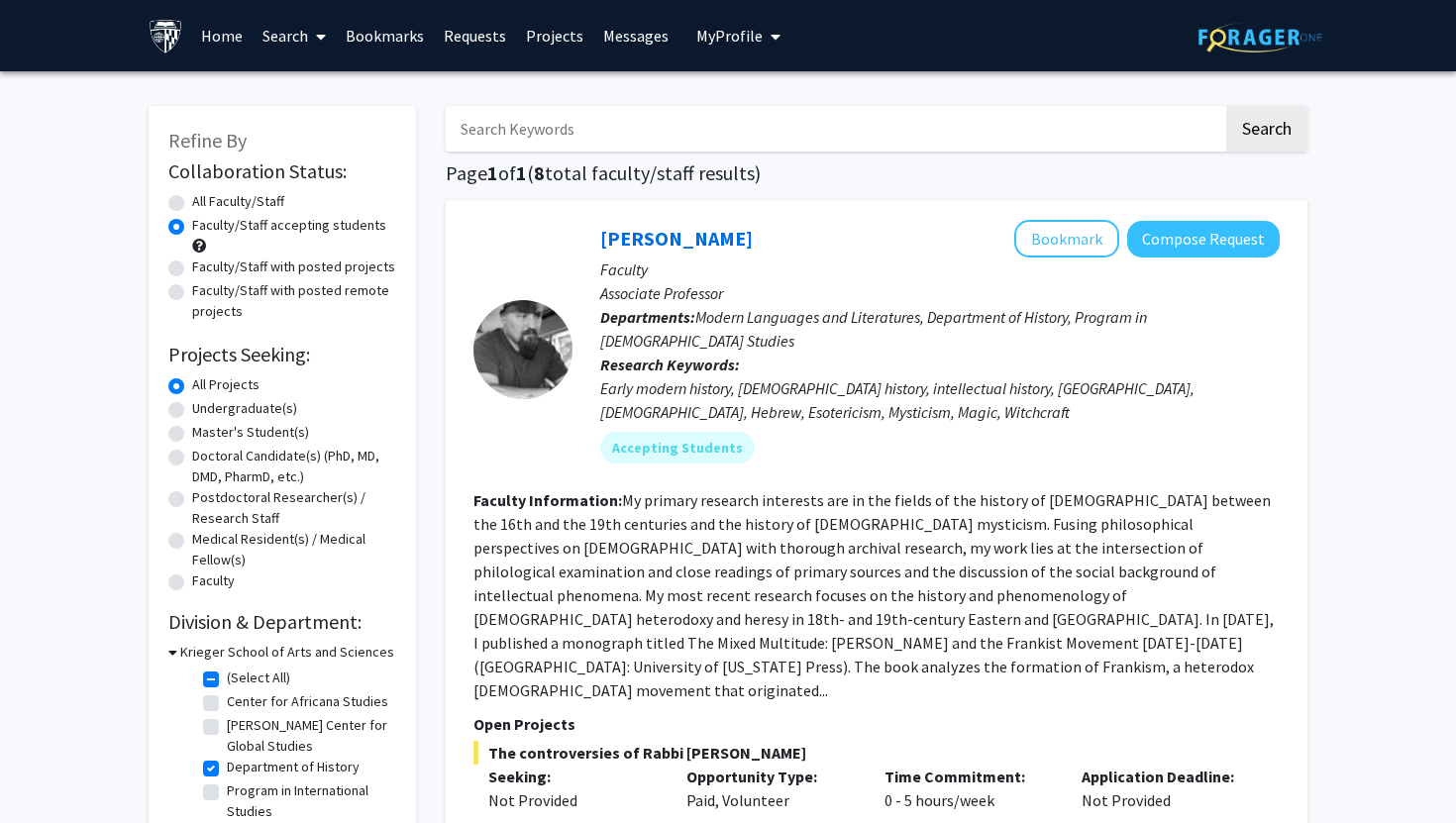 click on "My primary research interests are in the fields of the history of [DEMOGRAPHIC_DATA] between the 16th and the 19th centuries and the history of [DEMOGRAPHIC_DATA] mysticism. Fusing philosophical perspectives on [DEMOGRAPHIC_DATA] with thorough archival research, my work lies at the intersection of philological examination and close readings of primary sources and the discussion of the social background of intellectual phenomena. My most recent research focuses on the history and phenomenology of [DEMOGRAPHIC_DATA] heterodoxy and heresy in 18th- and 19th-century Eastern and [GEOGRAPHIC_DATA].
In [DATE], I published a monograph titled The Mixed Multitude: [PERSON_NAME] and the Frankist Movement [DATE]-[DATE] ([GEOGRAPHIC_DATA]: University of [US_STATE] Press). The book analyzes the formation of Frankism, a heterodox [DEMOGRAPHIC_DATA] movement that originated..." 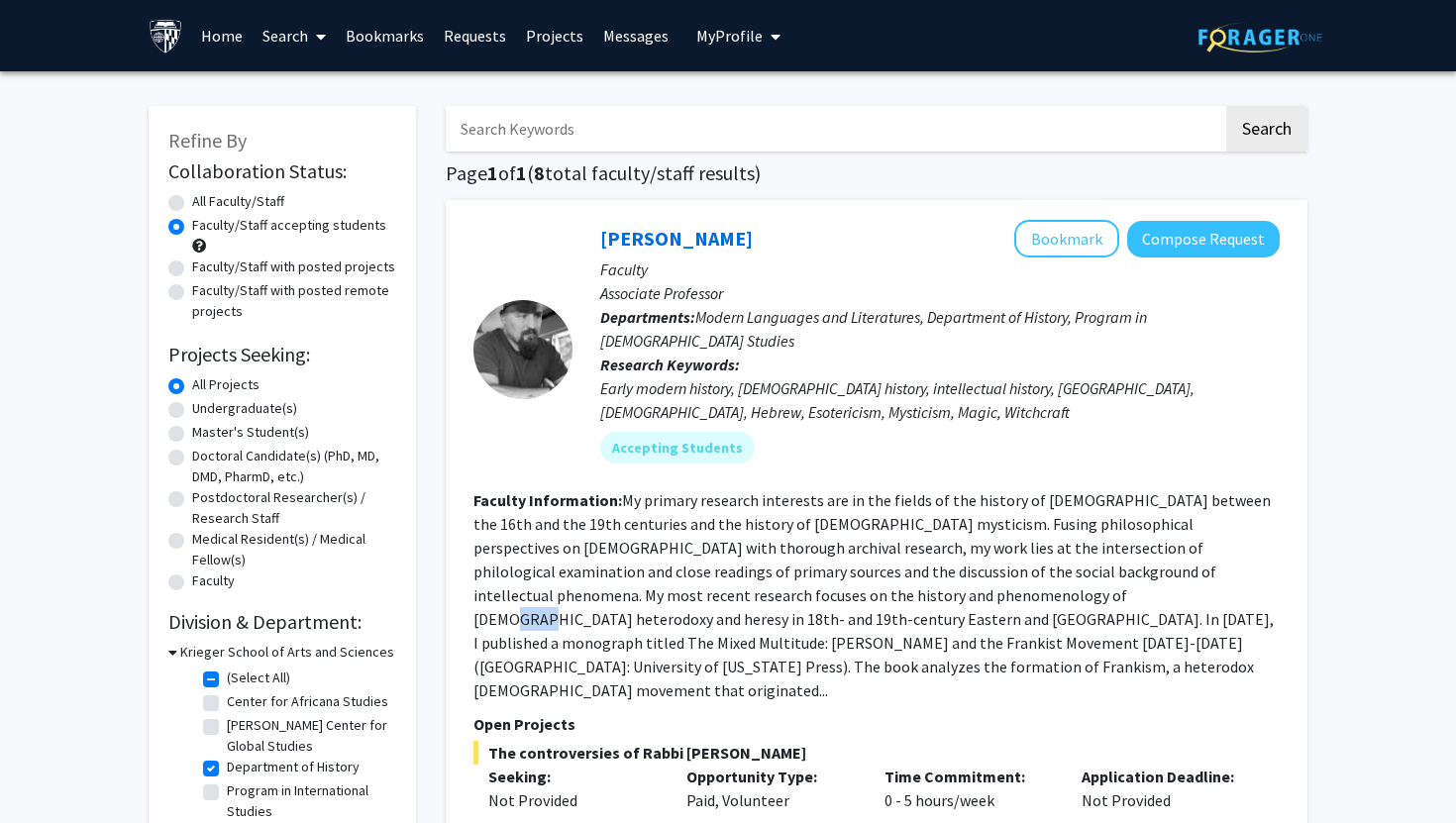 click on "My primary research interests are in the fields of the history of [DEMOGRAPHIC_DATA] between the 16th and the 19th centuries and the history of [DEMOGRAPHIC_DATA] mysticism. Fusing philosophical perspectives on [DEMOGRAPHIC_DATA] with thorough archival research, my work lies at the intersection of philological examination and close readings of primary sources and the discussion of the social background of intellectual phenomena. My most recent research focuses on the history and phenomenology of [DEMOGRAPHIC_DATA] heterodoxy and heresy in 18th- and 19th-century Eastern and [GEOGRAPHIC_DATA].
In [DATE], I published a monograph titled The Mixed Multitude: [PERSON_NAME] and the Frankist Movement [DATE]-[DATE] ([GEOGRAPHIC_DATA]: University of [US_STATE] Press). The book analyzes the formation of Frankism, a heterodox [DEMOGRAPHIC_DATA] movement that originated..." 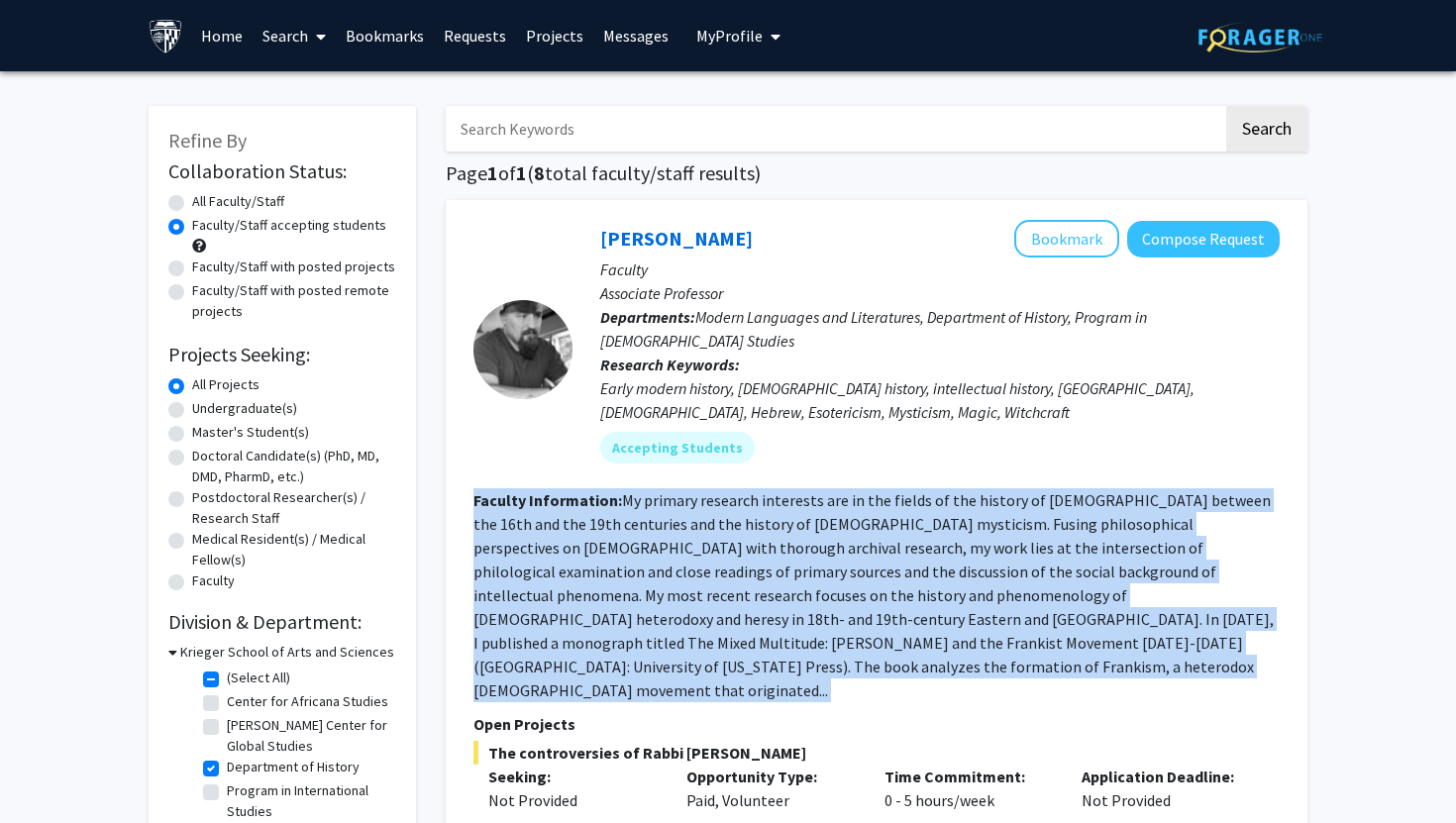 click on "My primary research interests are in the fields of the history of [DEMOGRAPHIC_DATA] between the 16th and the 19th centuries and the history of [DEMOGRAPHIC_DATA] mysticism. Fusing philosophical perspectives on [DEMOGRAPHIC_DATA] with thorough archival research, my work lies at the intersection of philological examination and close readings of primary sources and the discussion of the social background of intellectual phenomena. My most recent research focuses on the history and phenomenology of [DEMOGRAPHIC_DATA] heterodoxy and heresy in 18th- and 19th-century Eastern and [GEOGRAPHIC_DATA].
In [DATE], I published a monograph titled The Mixed Multitude: [PERSON_NAME] and the Frankist Movement [DATE]-[DATE] ([GEOGRAPHIC_DATA]: University of [US_STATE] Press). The book analyzes the formation of Frankism, a heterodox [DEMOGRAPHIC_DATA] movement that originated..." 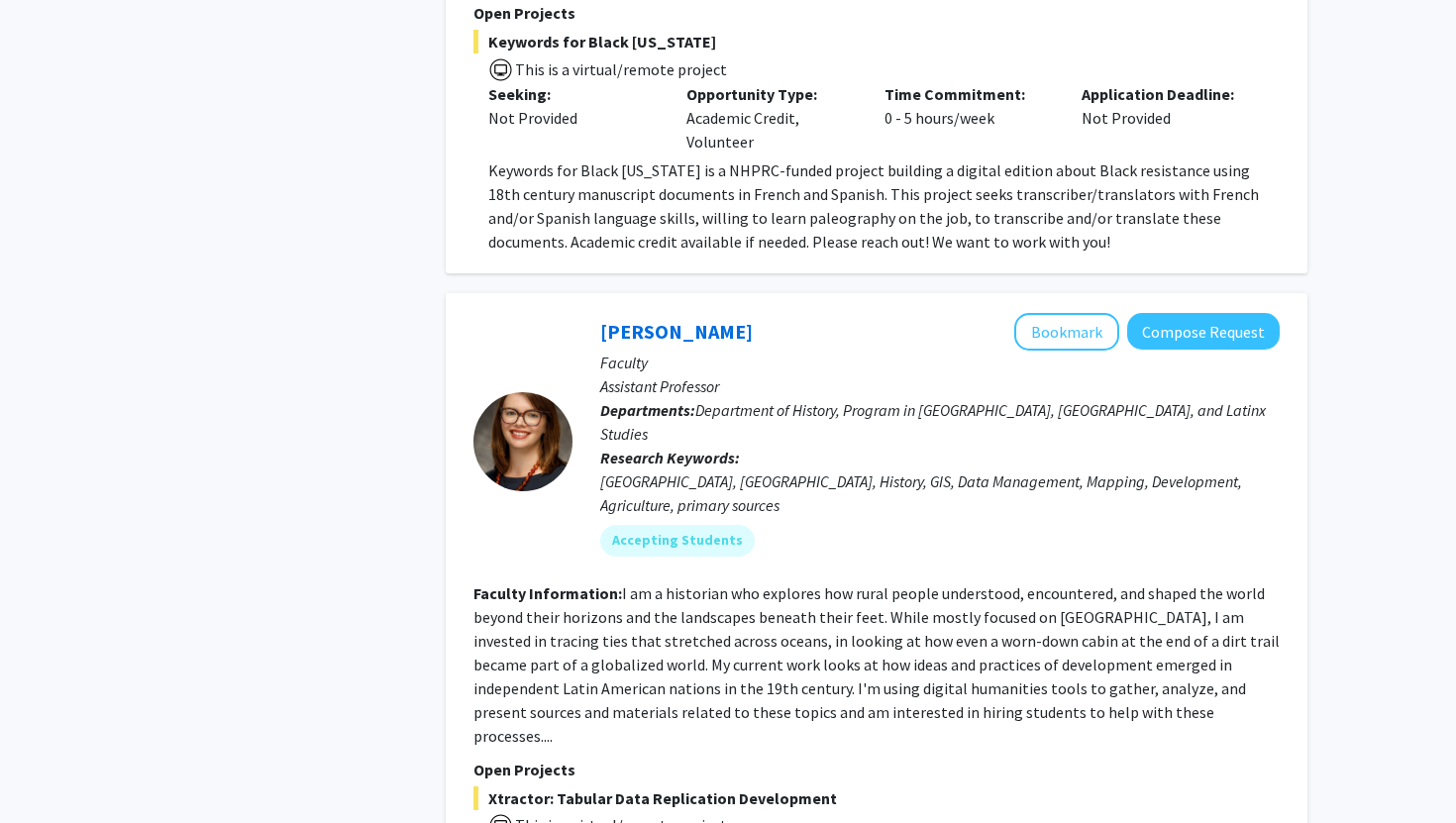 scroll, scrollTop: 1492, scrollLeft: 0, axis: vertical 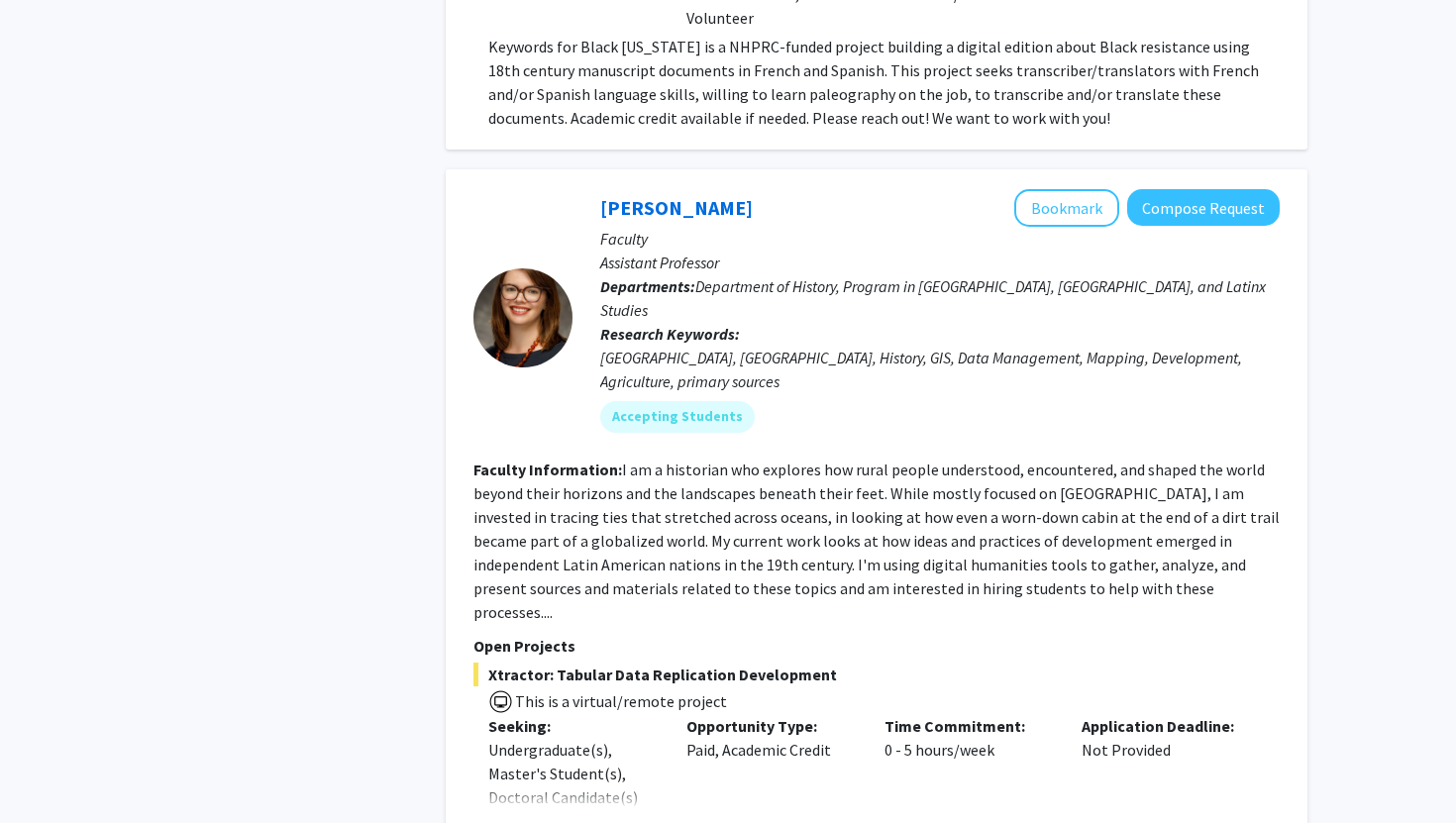 click on "Xtractor: Tabular Data Replication Development" 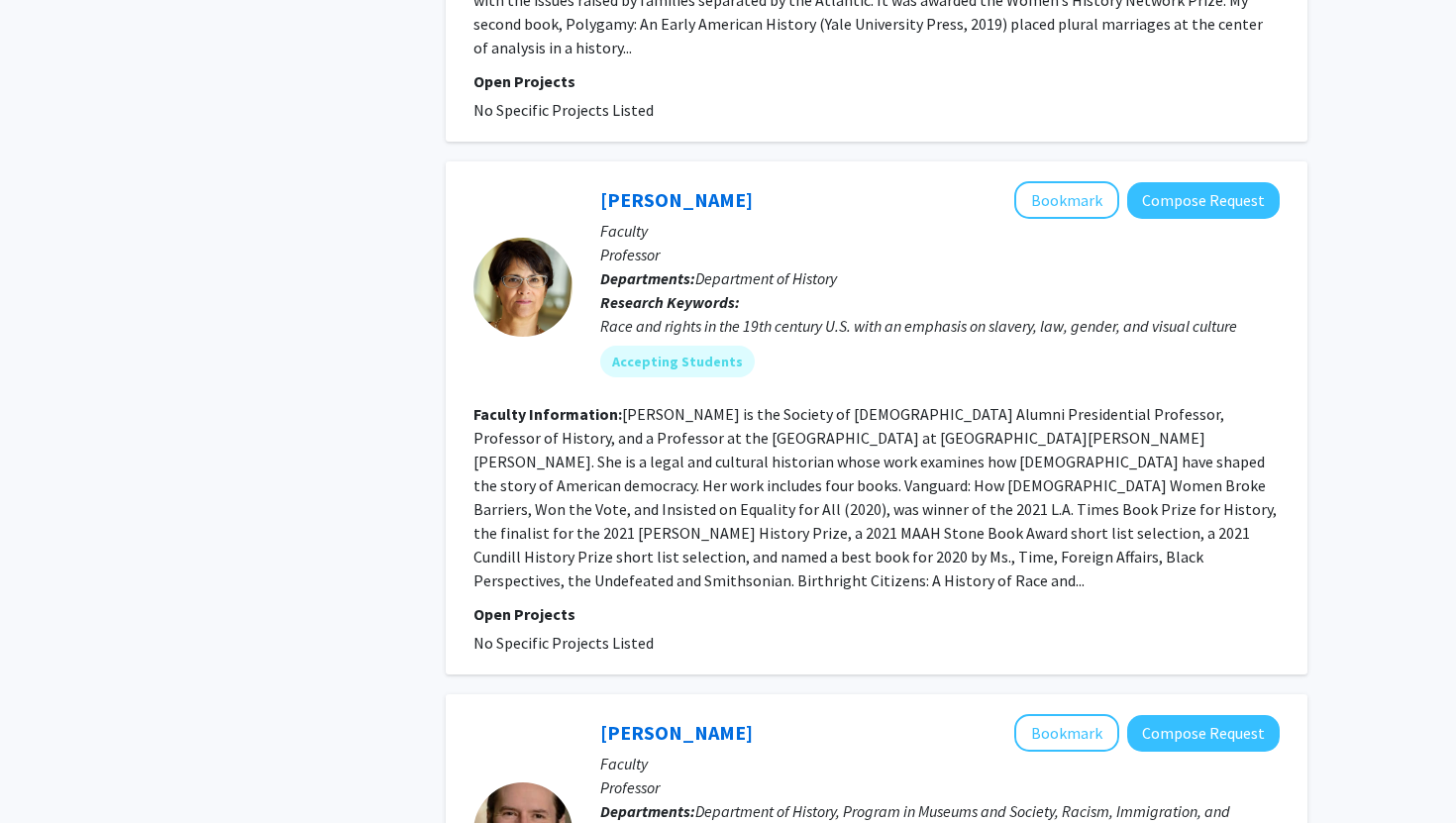 scroll, scrollTop: 4401, scrollLeft: 0, axis: vertical 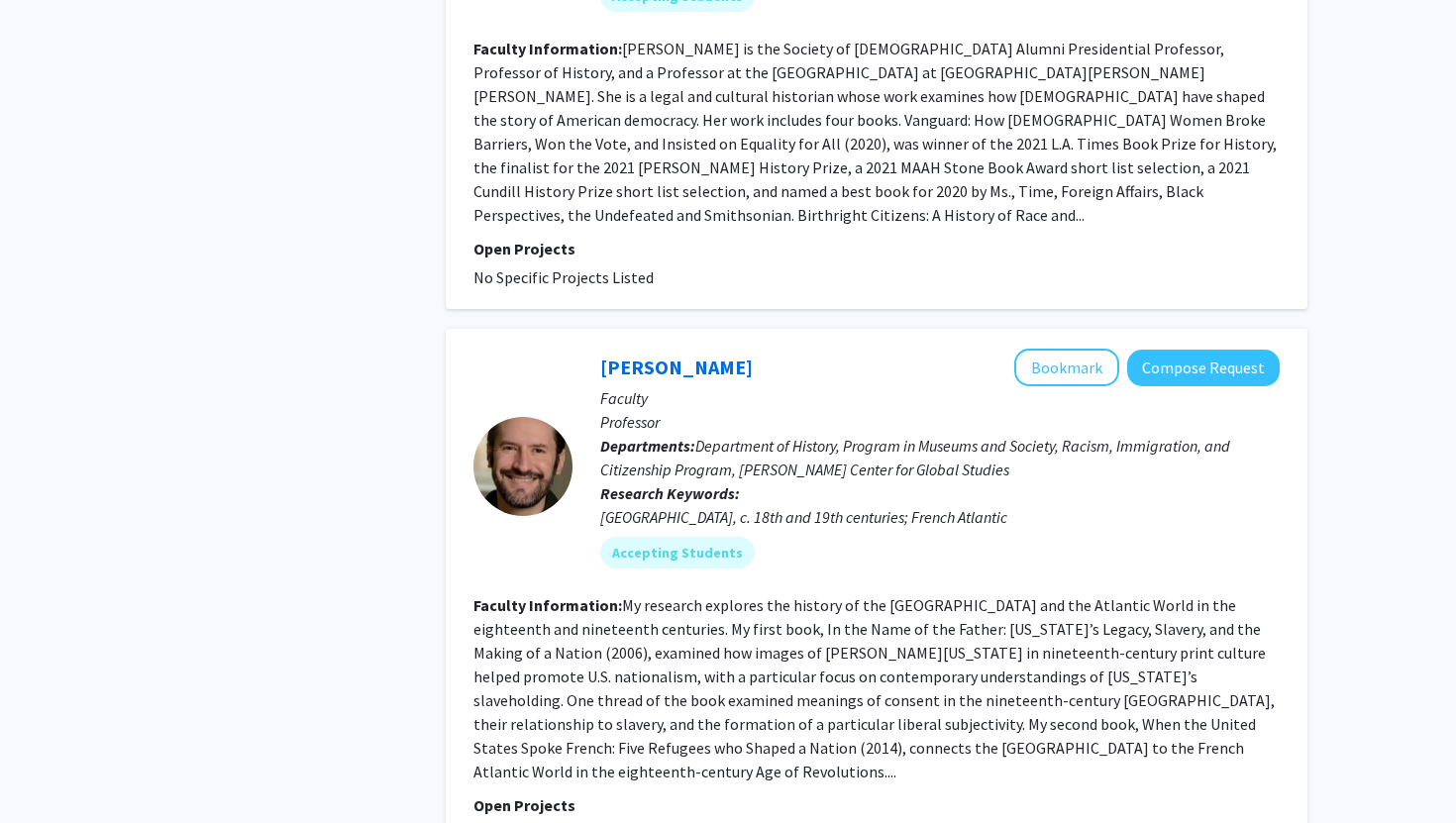 checkbox on "false" 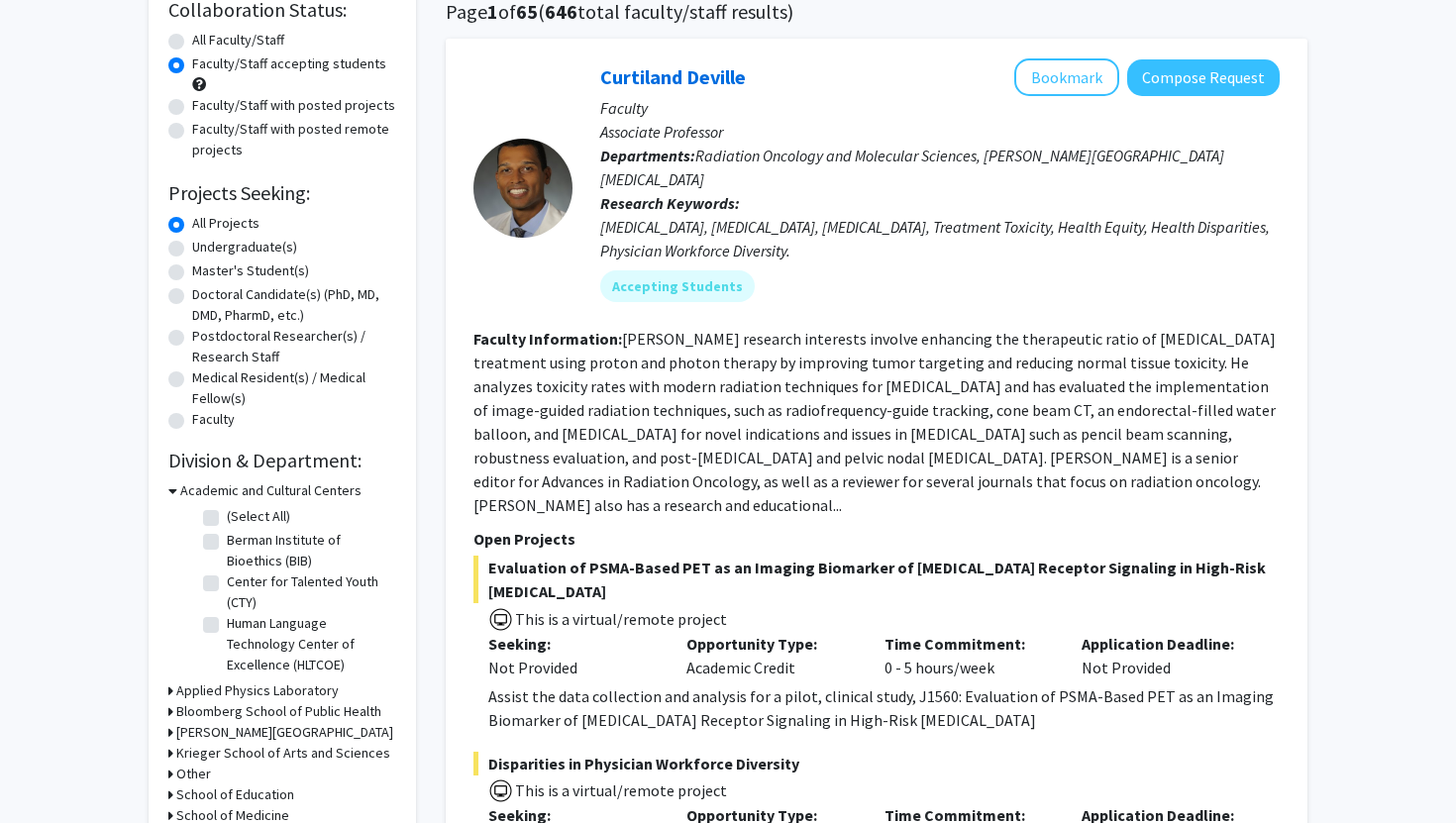 scroll, scrollTop: 465, scrollLeft: 0, axis: vertical 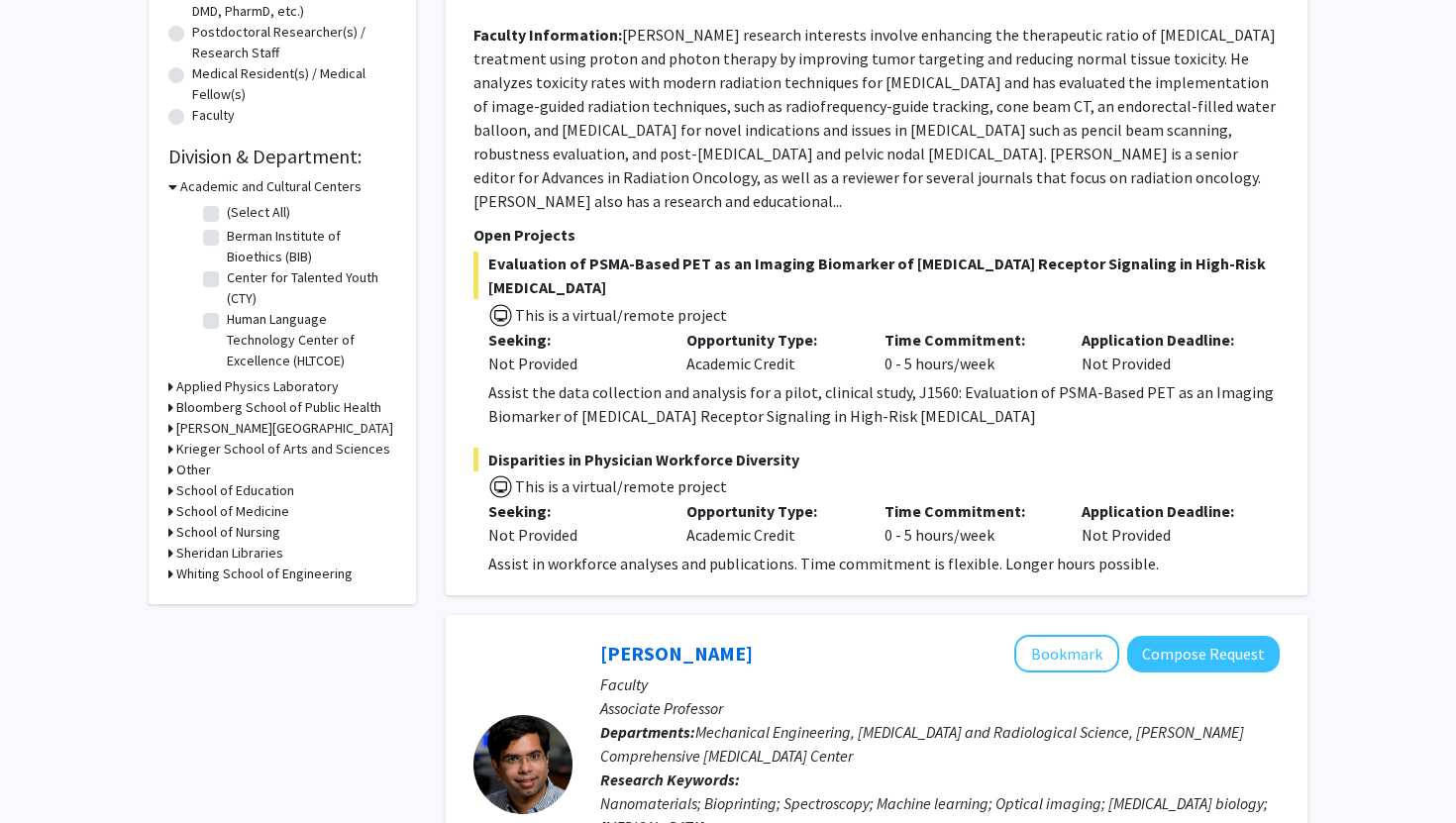 click on "Academic and Cultural Centers" at bounding box center (270, 186) 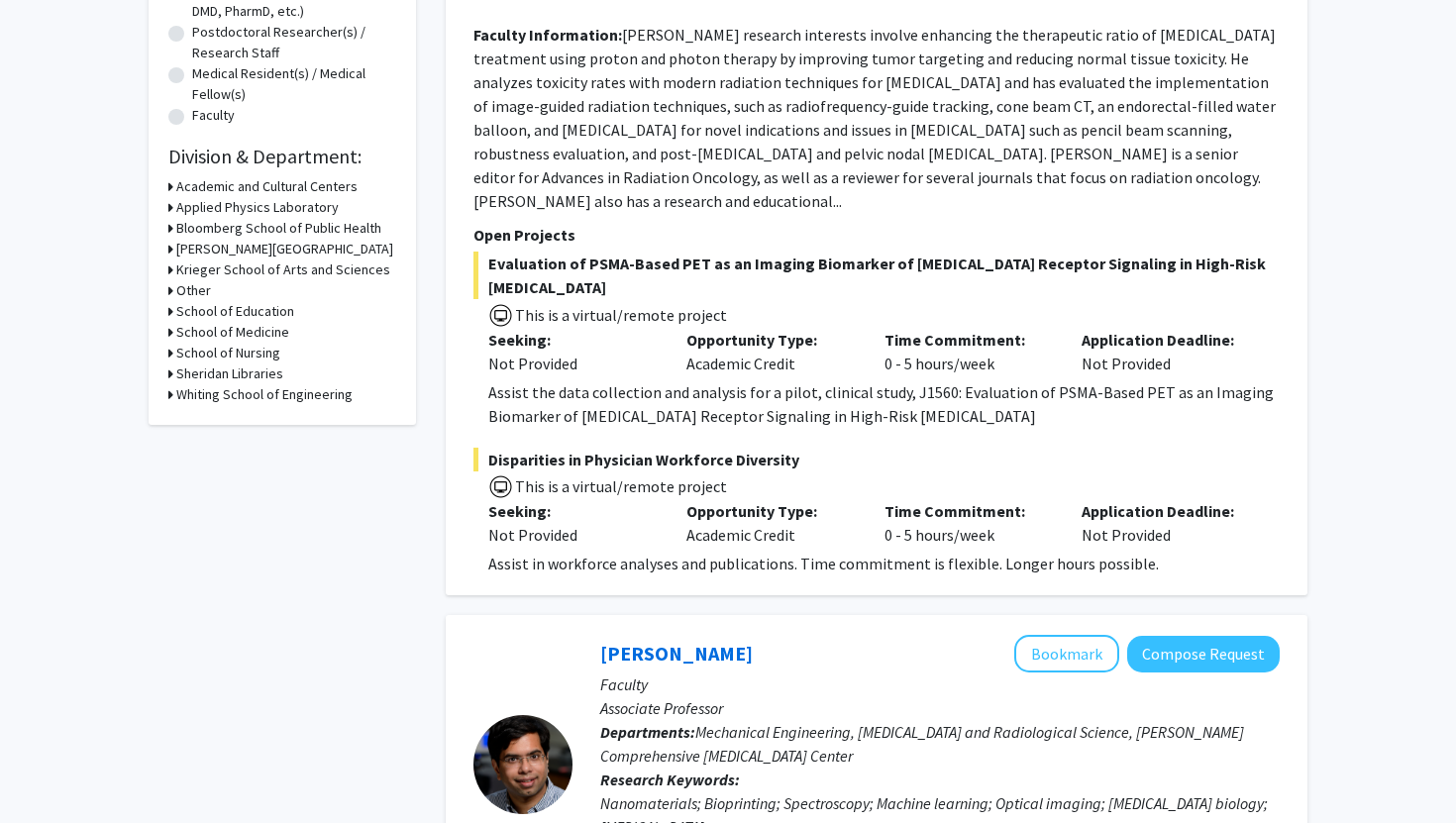 click on "Krieger School of Arts and Sciences" at bounding box center (283, 269) 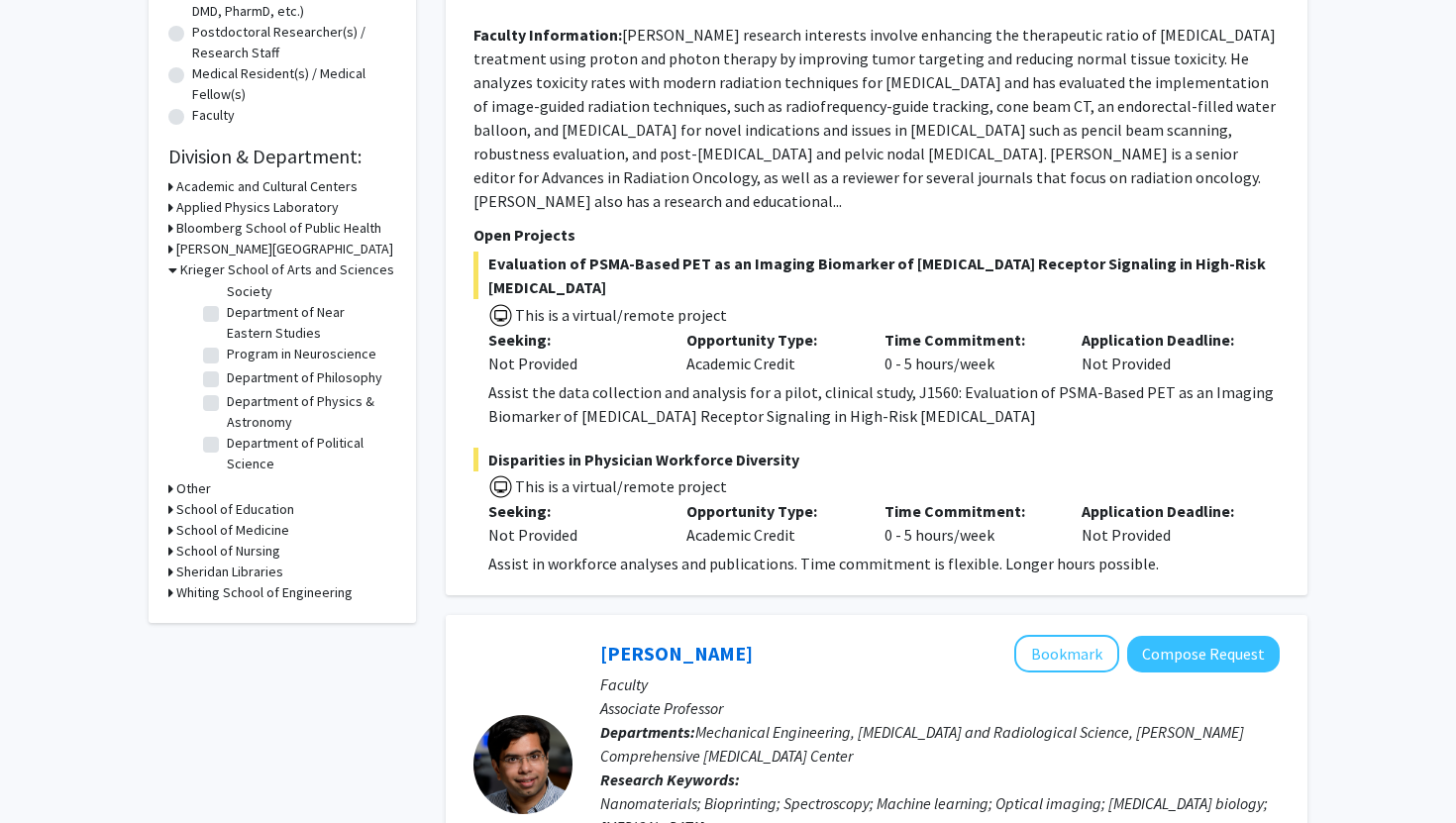 scroll, scrollTop: 911, scrollLeft: 0, axis: vertical 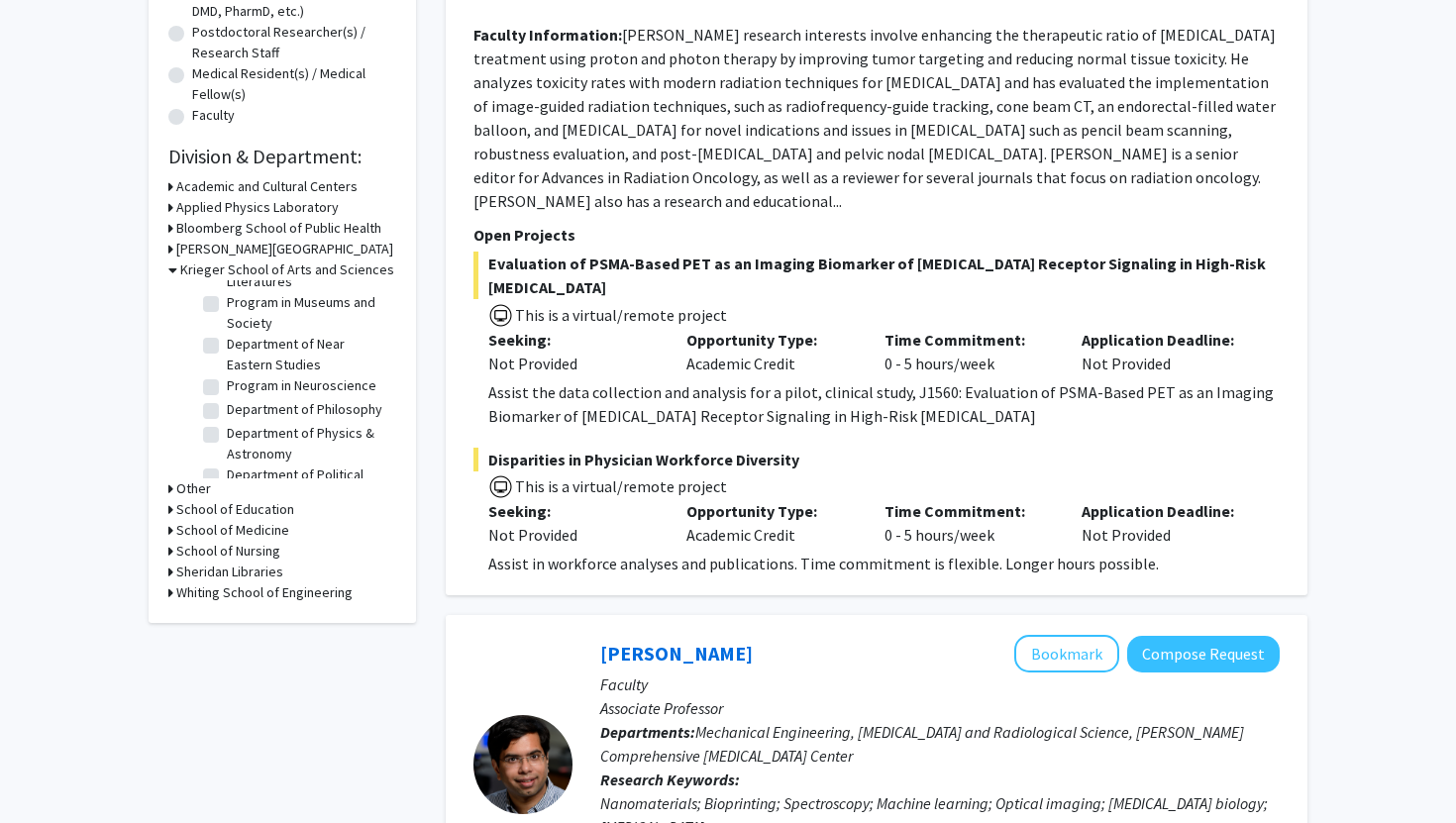 click on "Department of Philosophy" 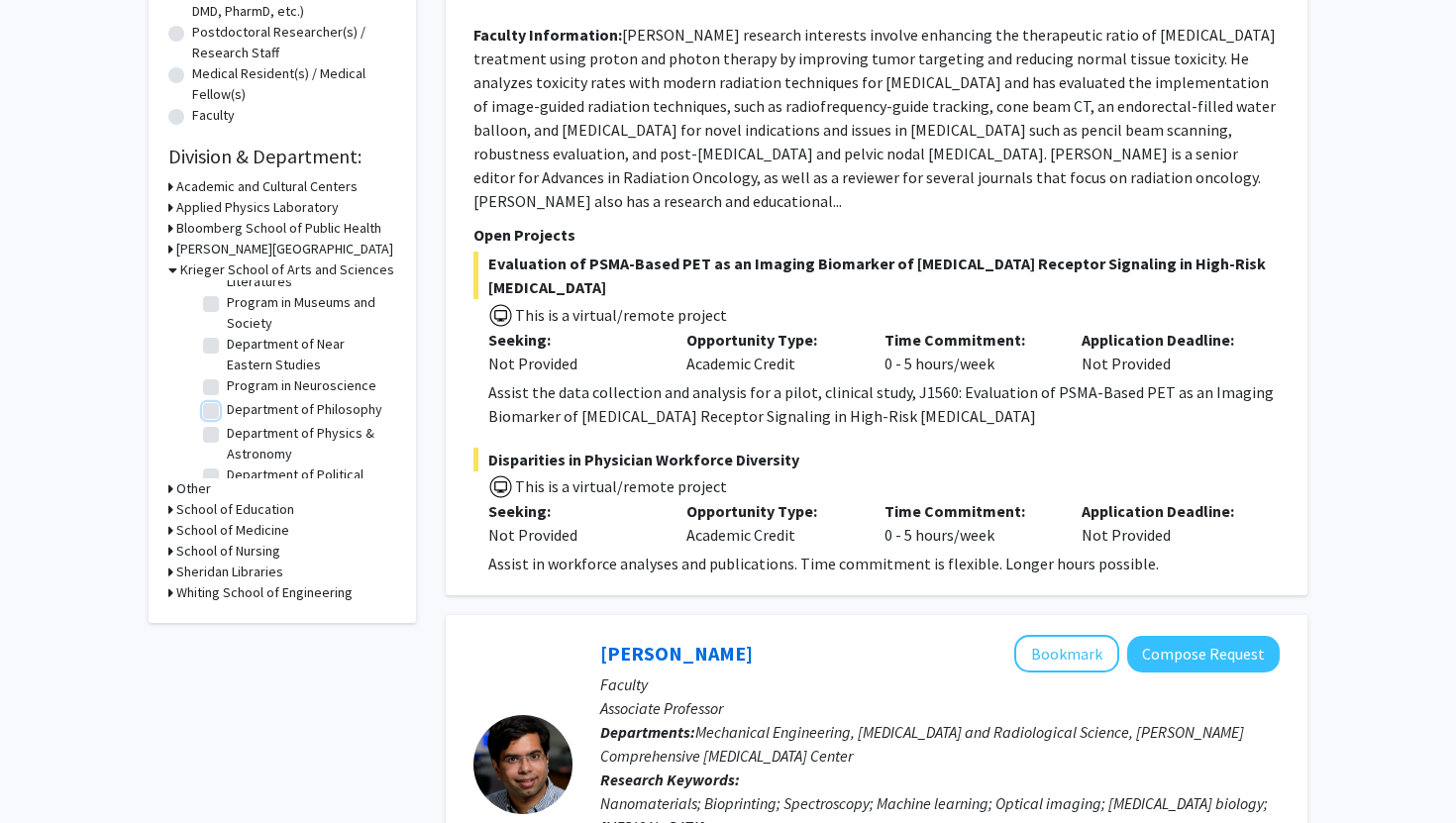 click on "Department of Philosophy" at bounding box center [233, 405] 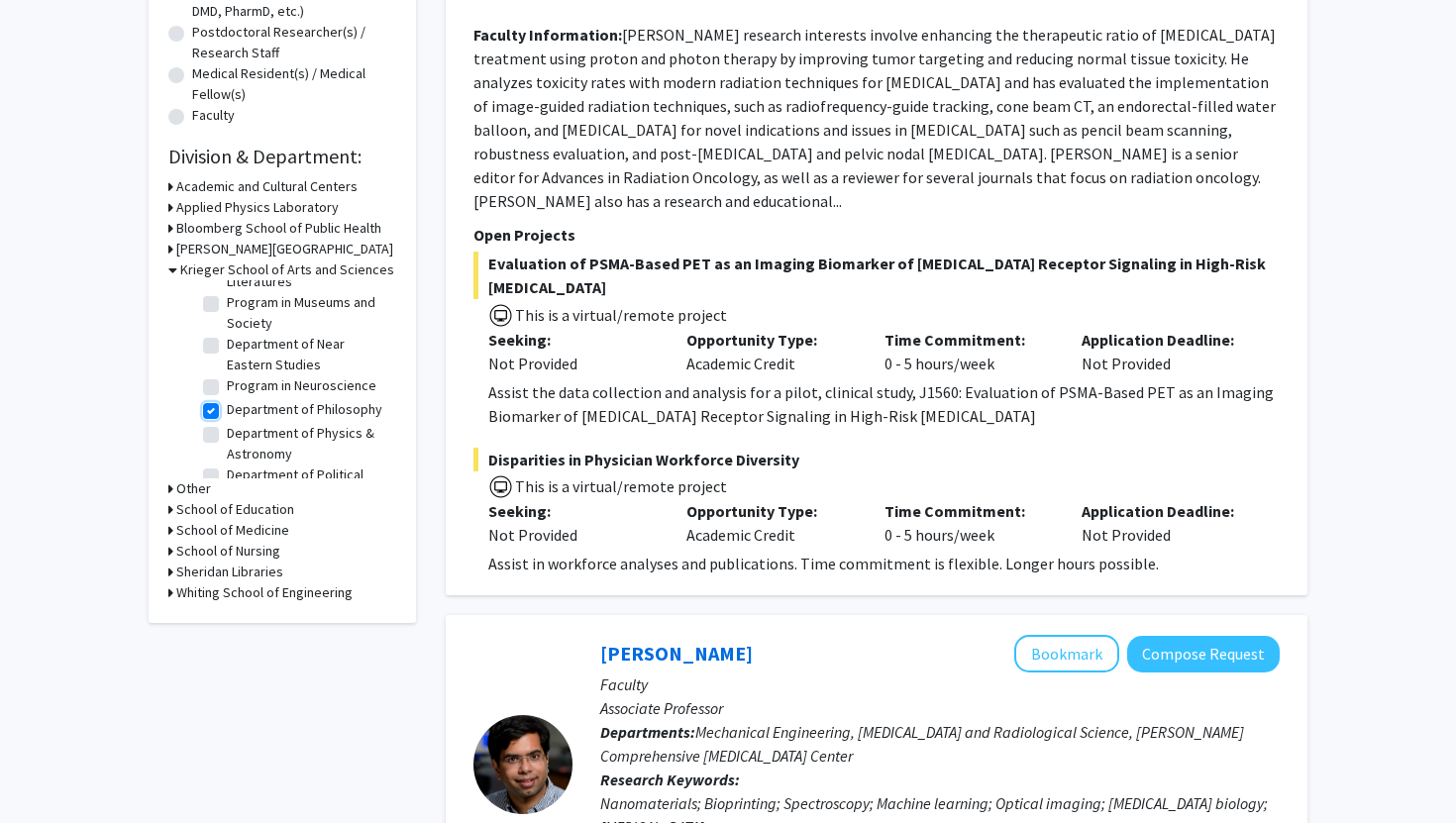 checkbox on "true" 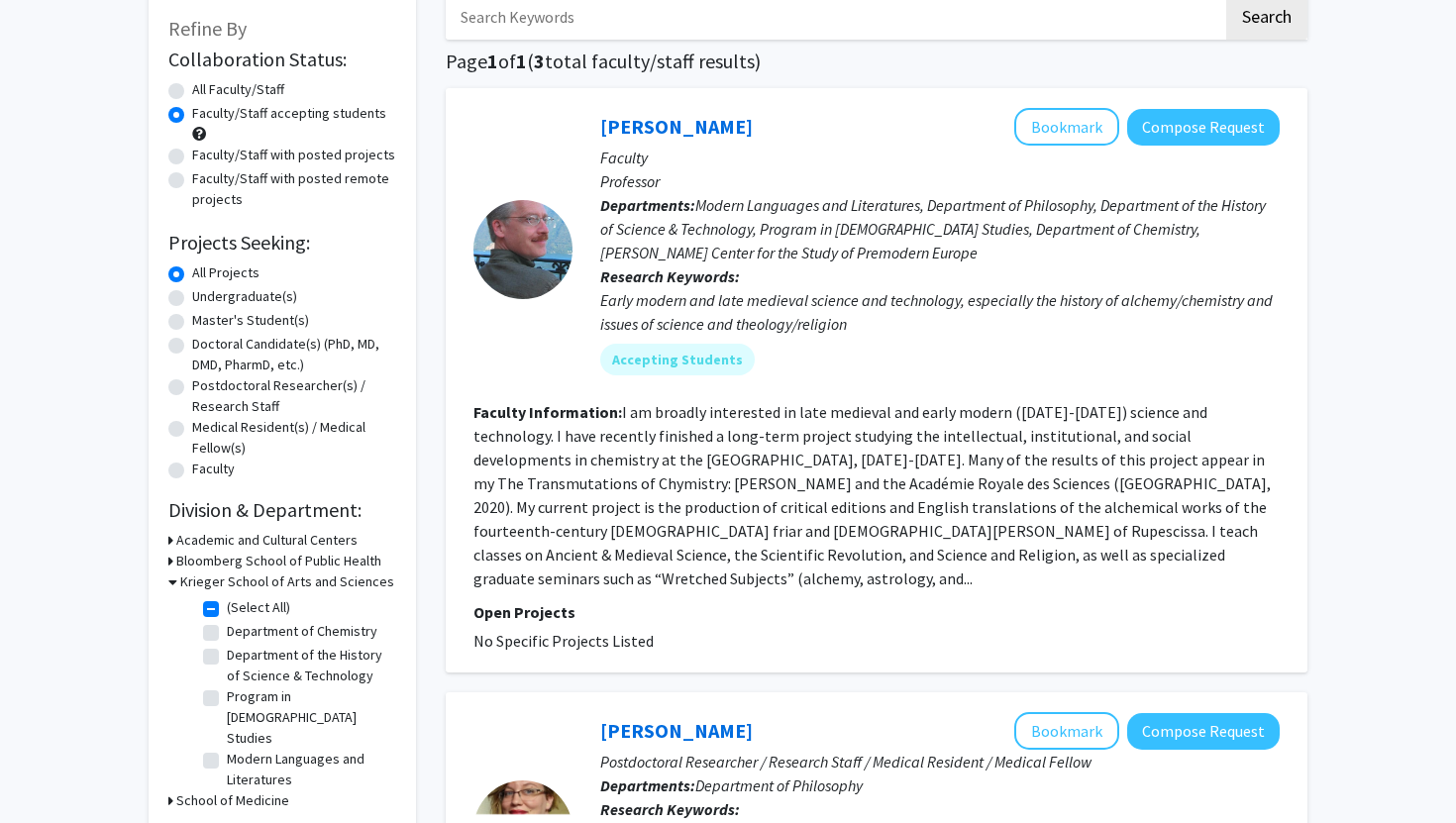 scroll, scrollTop: 113, scrollLeft: 0, axis: vertical 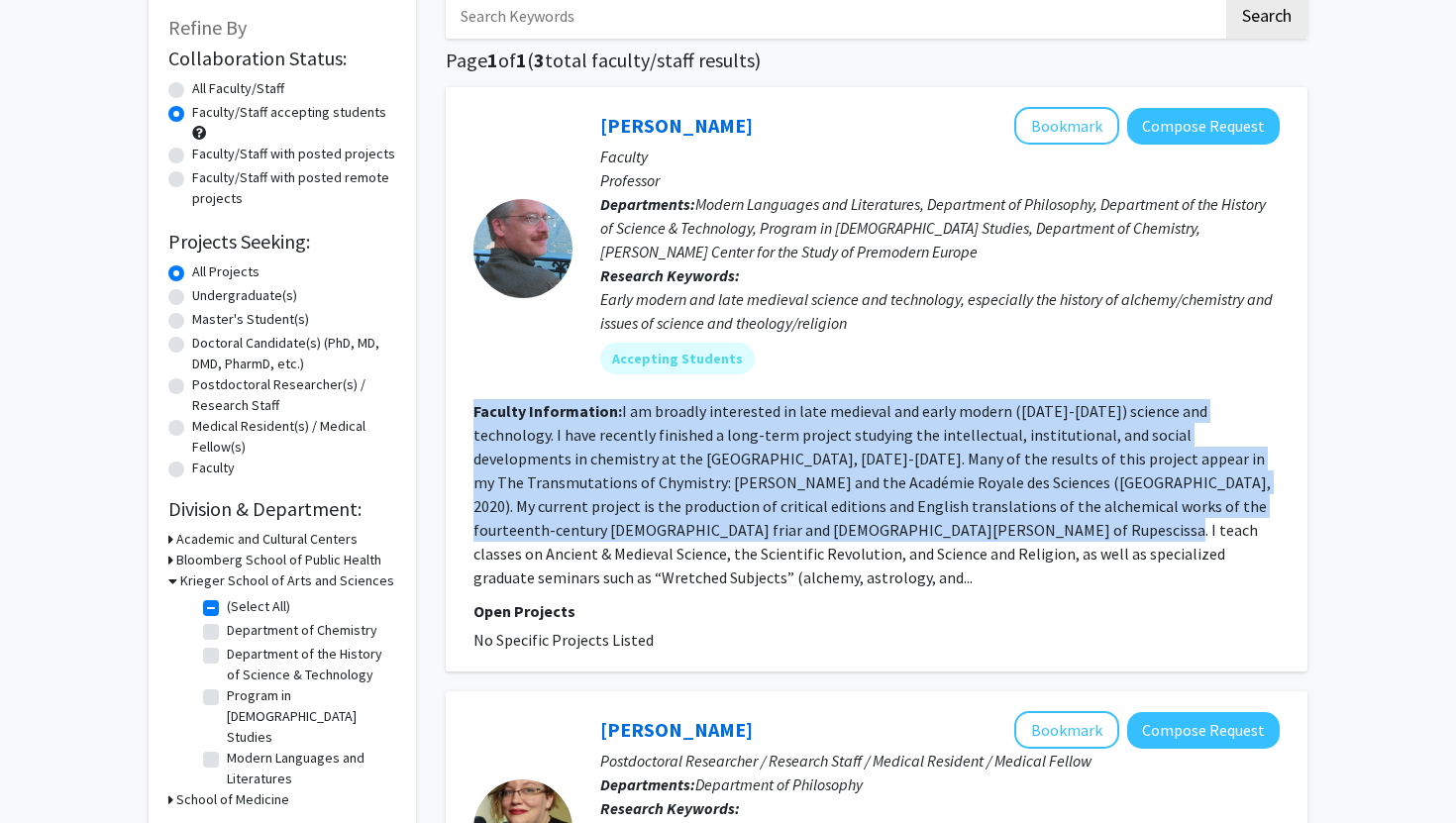 drag, startPoint x: 787, startPoint y: 383, endPoint x: 860, endPoint y: 528, distance: 162.33915 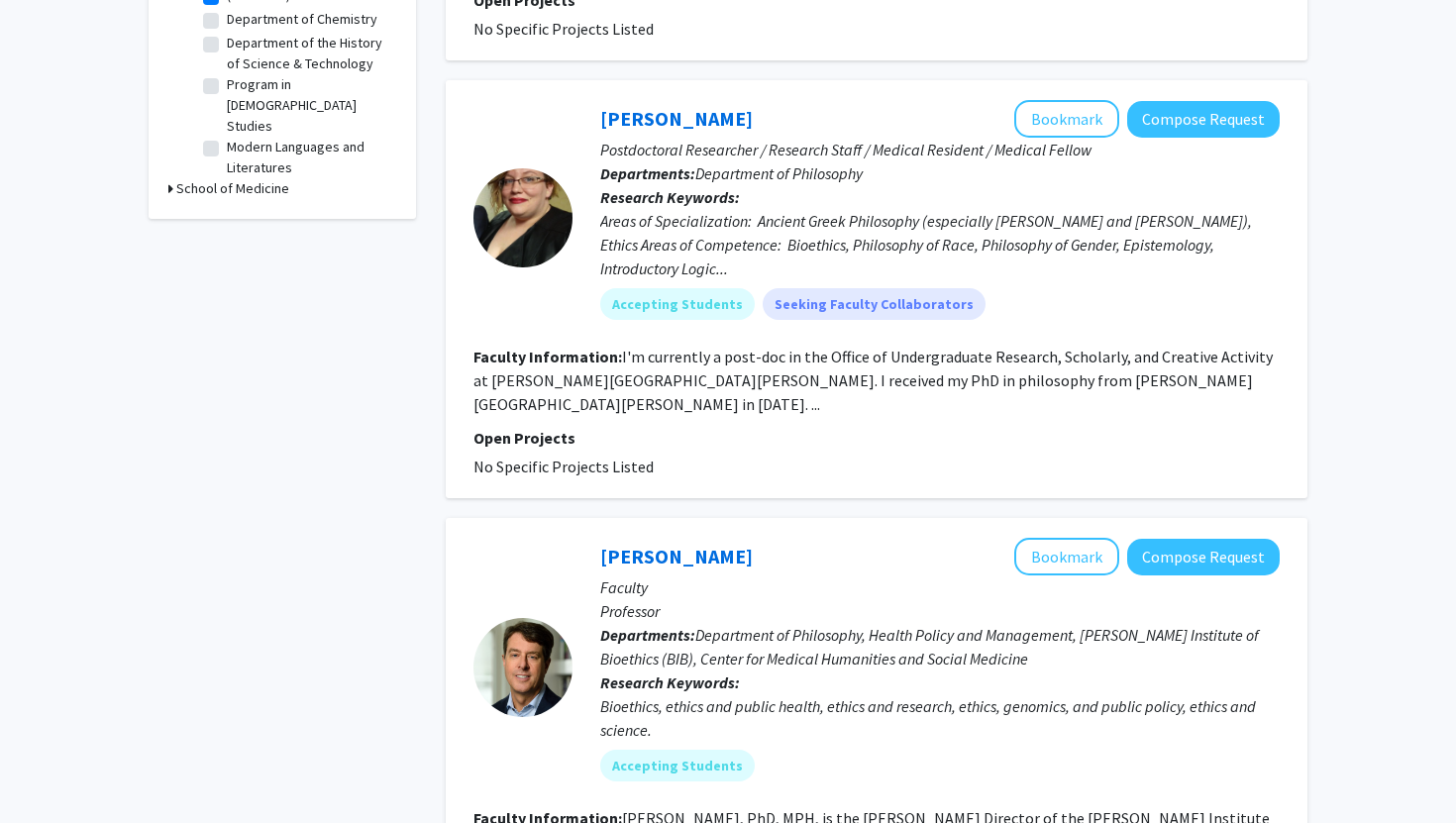 scroll, scrollTop: 528, scrollLeft: 0, axis: vertical 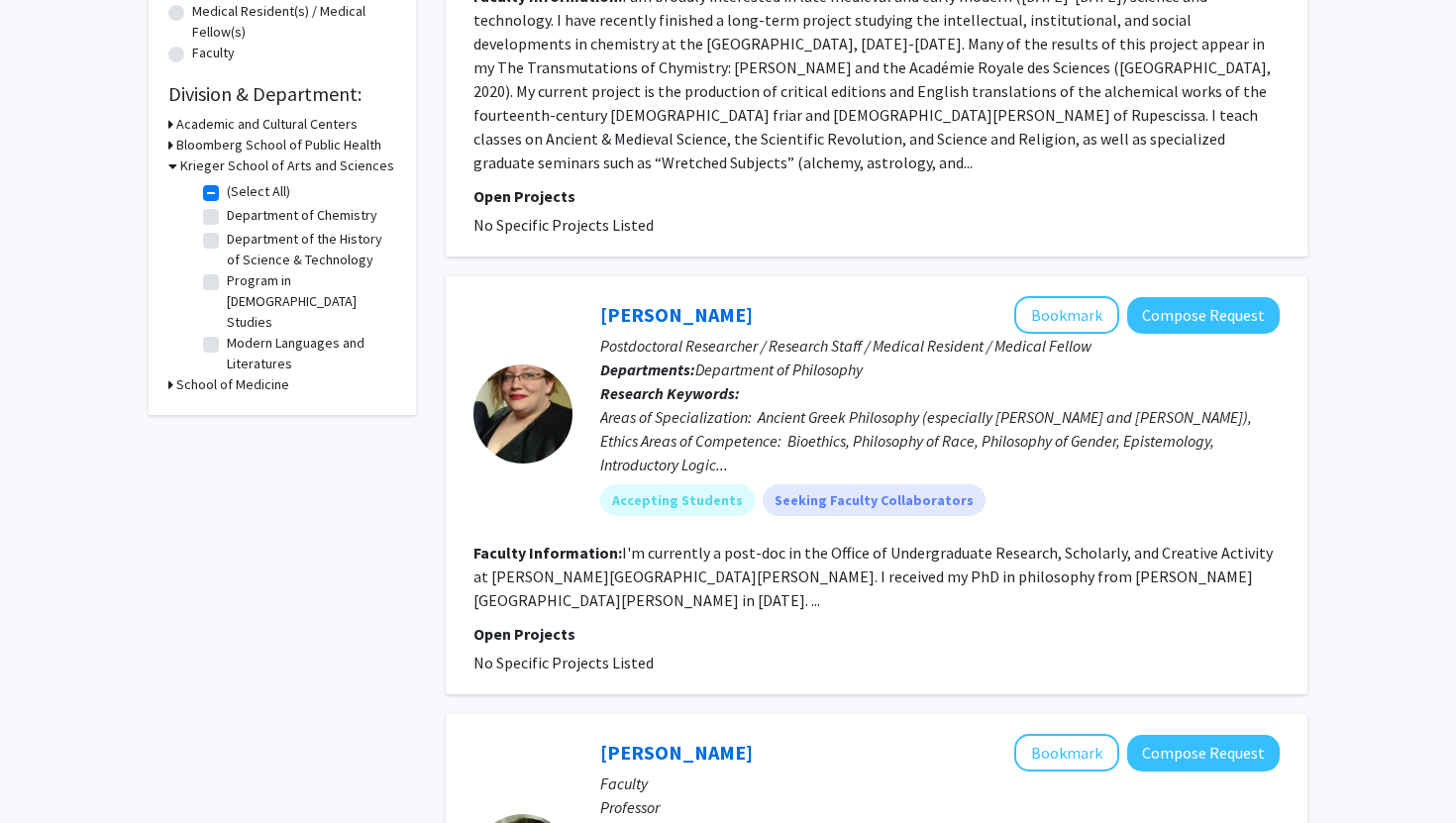 click on "Department of Philosophy" 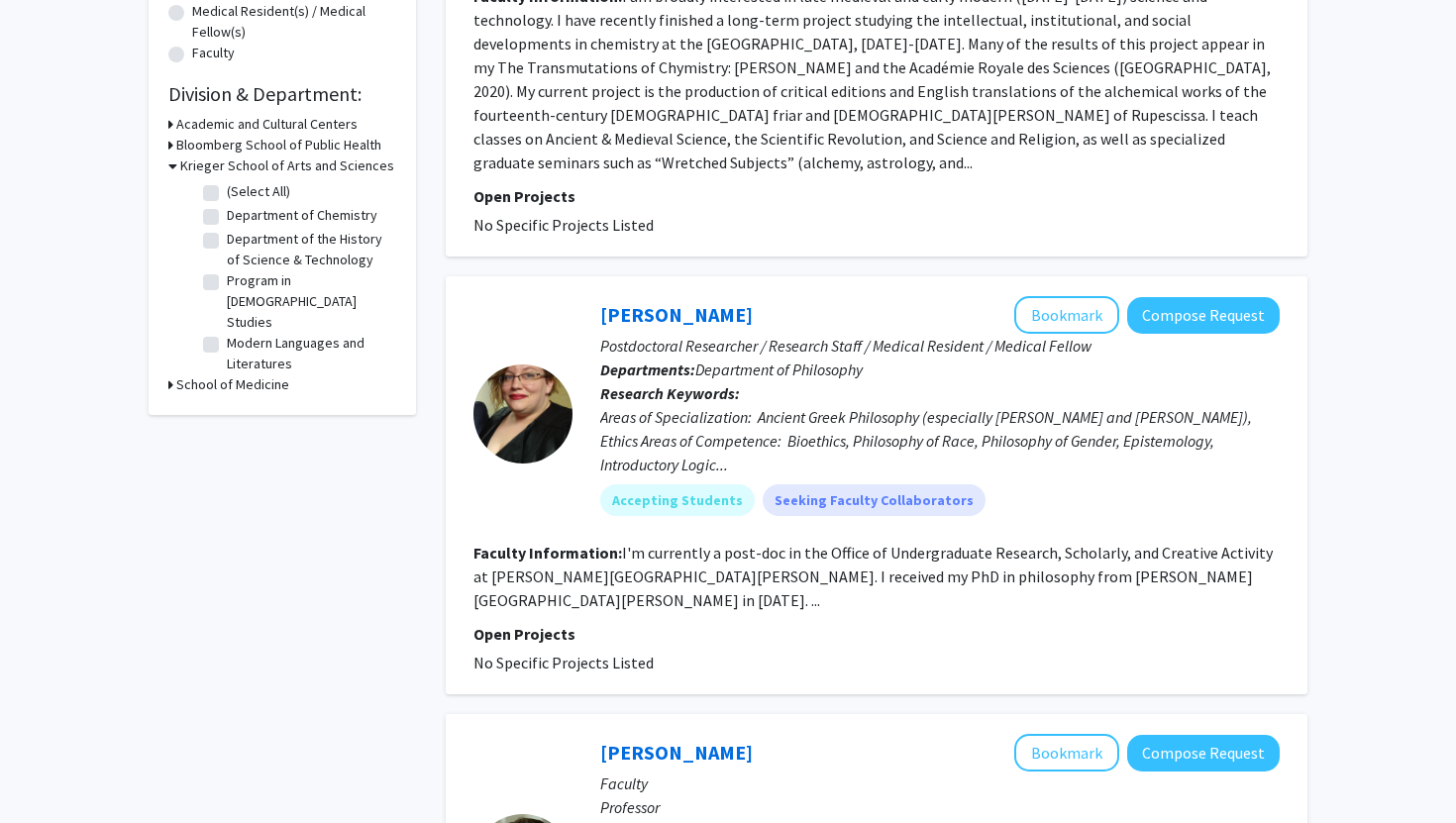 checkbox on "false" 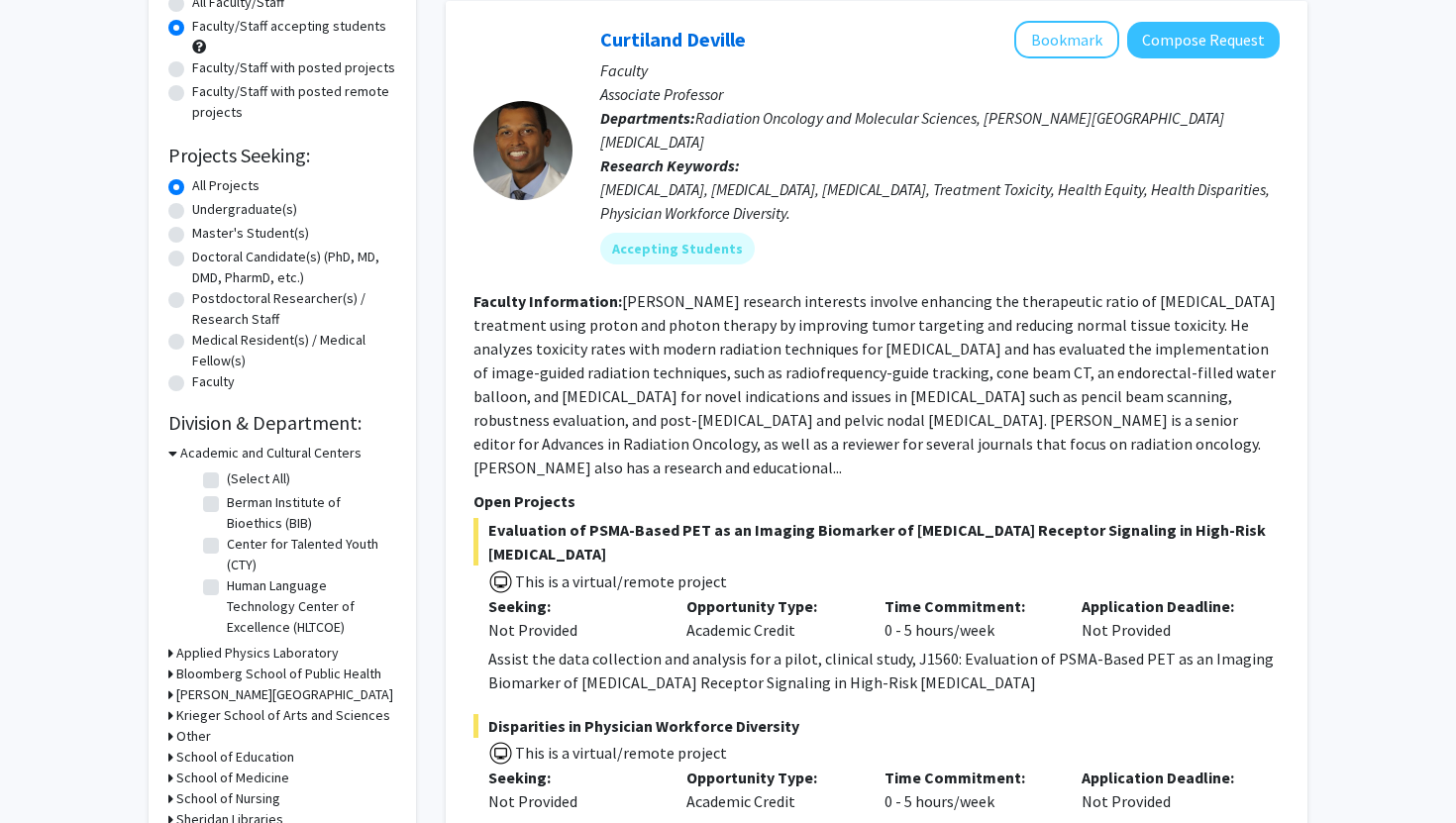 scroll, scrollTop: 226, scrollLeft: 0, axis: vertical 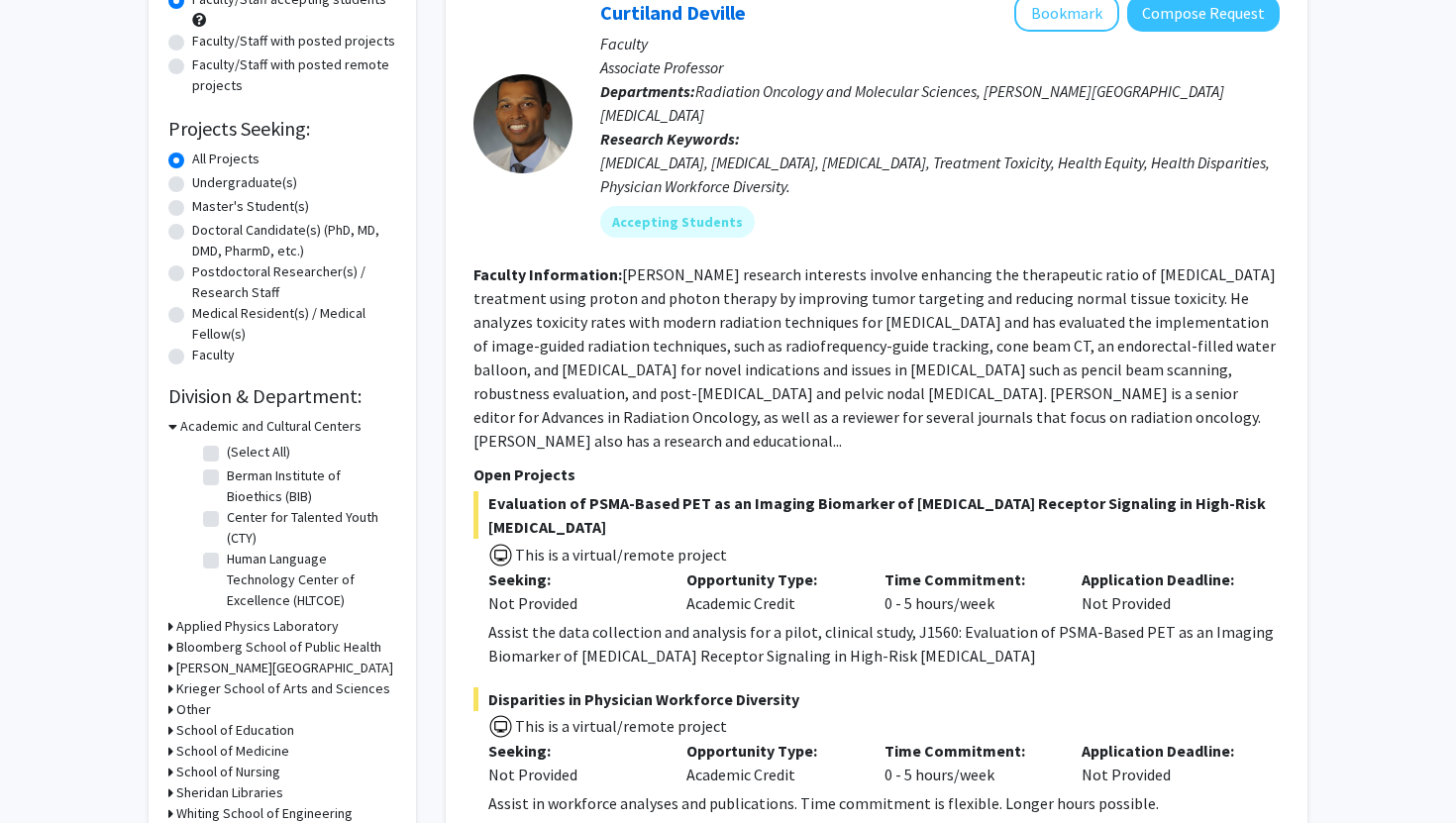 click on "Krieger School of Arts and Sciences" at bounding box center [283, 688] 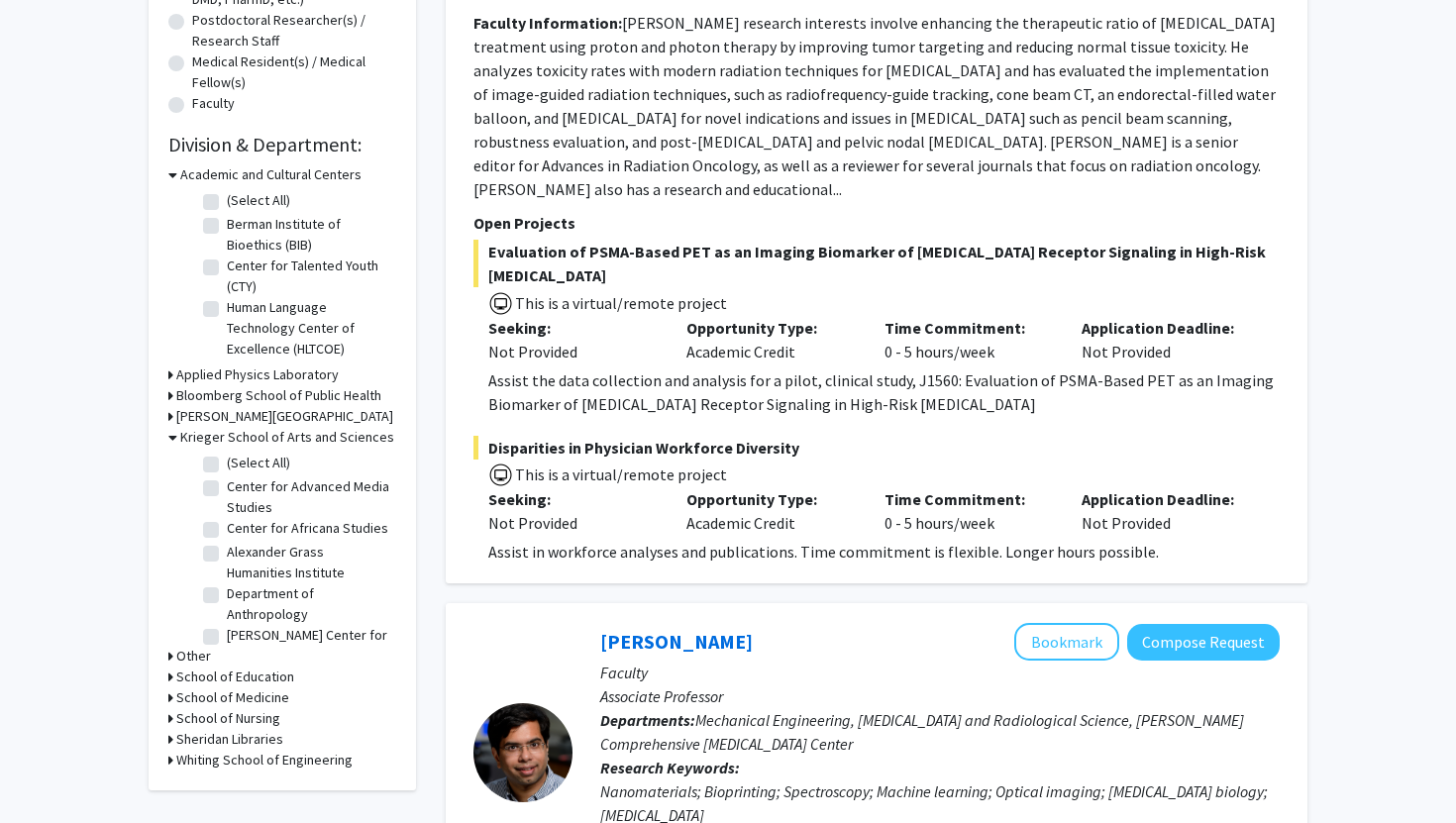 scroll, scrollTop: 594, scrollLeft: 0, axis: vertical 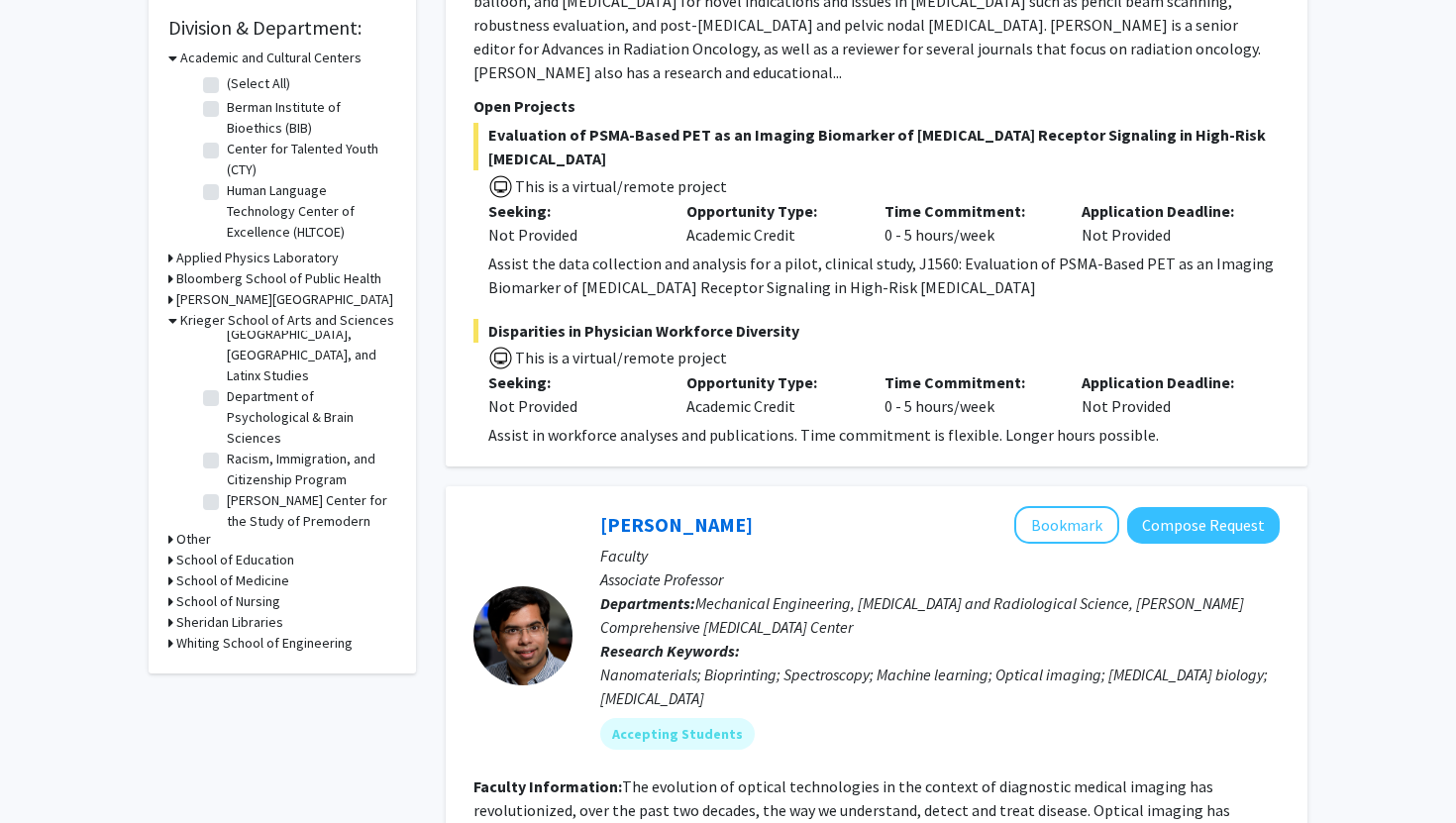 click on "SNF Agora Institute" 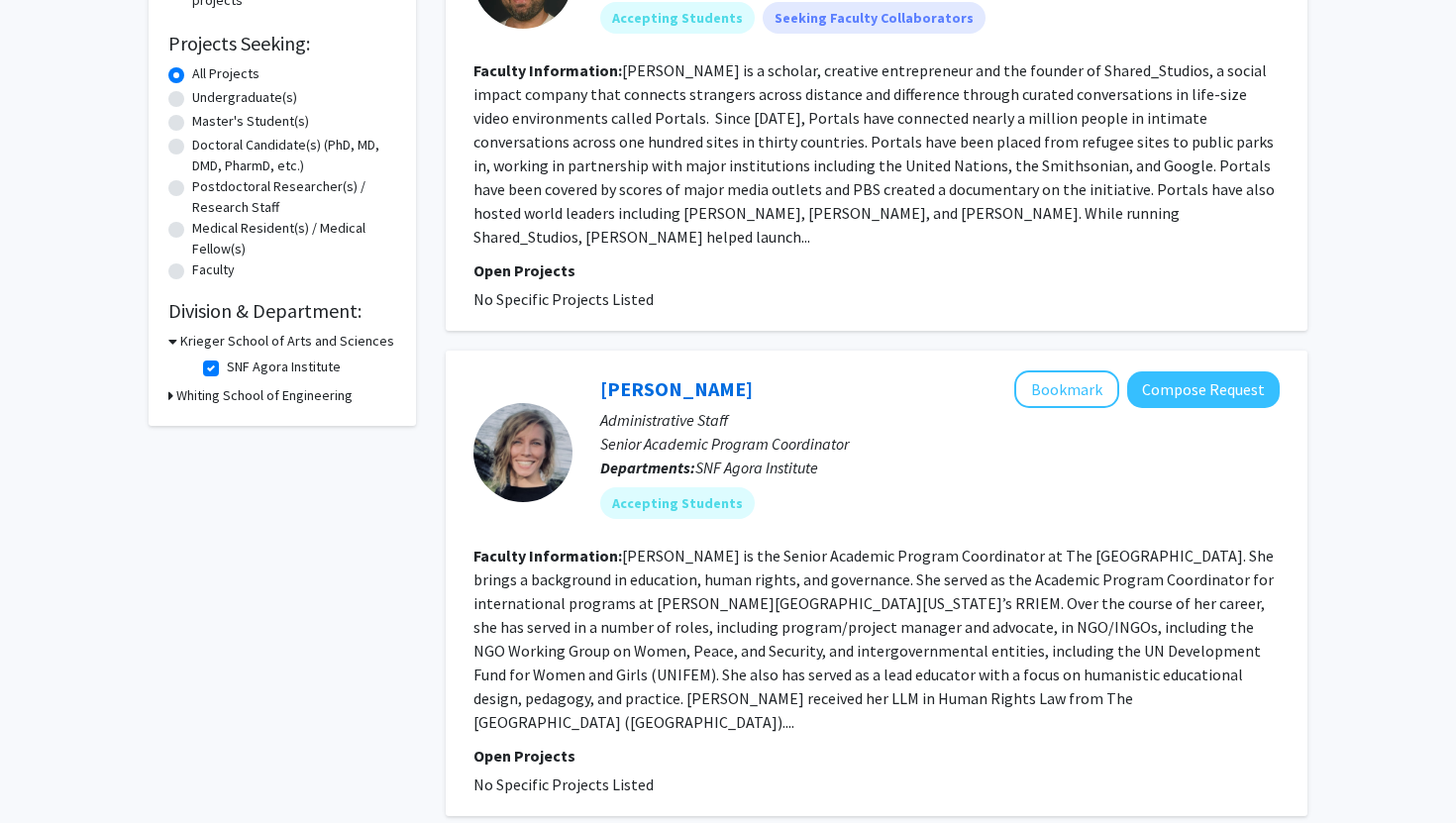 scroll, scrollTop: 146, scrollLeft: 0, axis: vertical 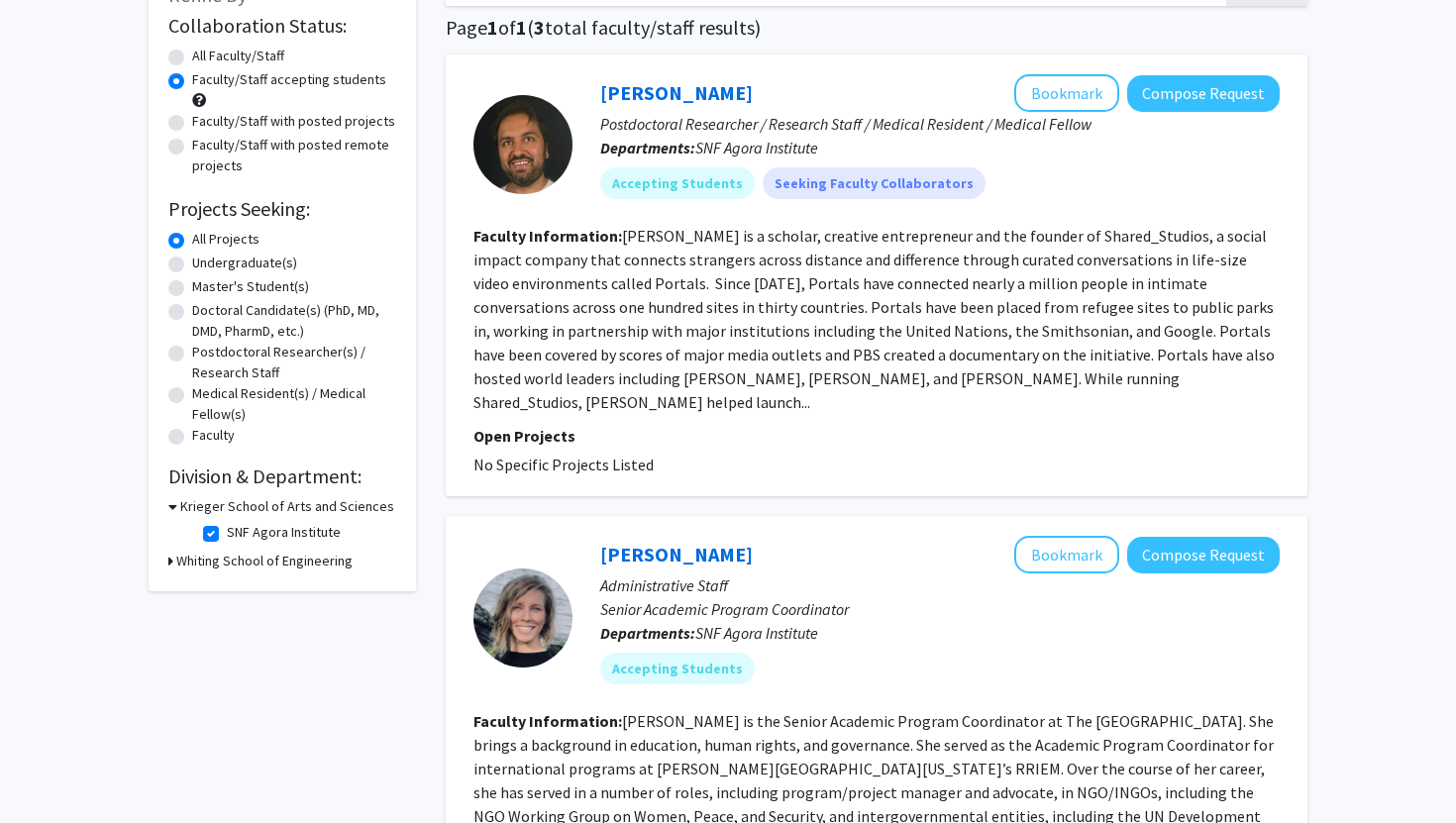 click on "SNF Agora Institute" 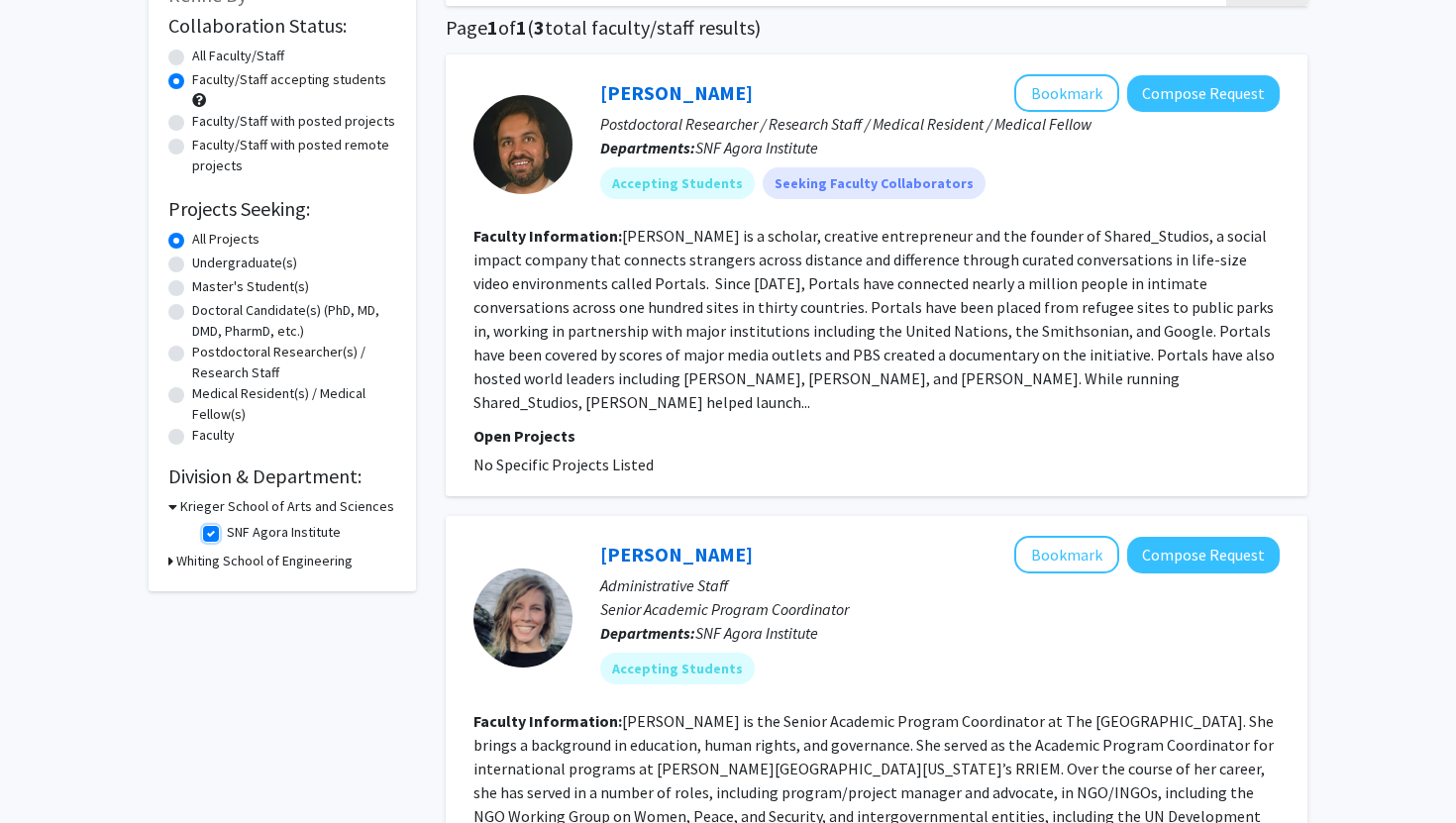 click on "SNF Agora Institute" at bounding box center [233, 528] 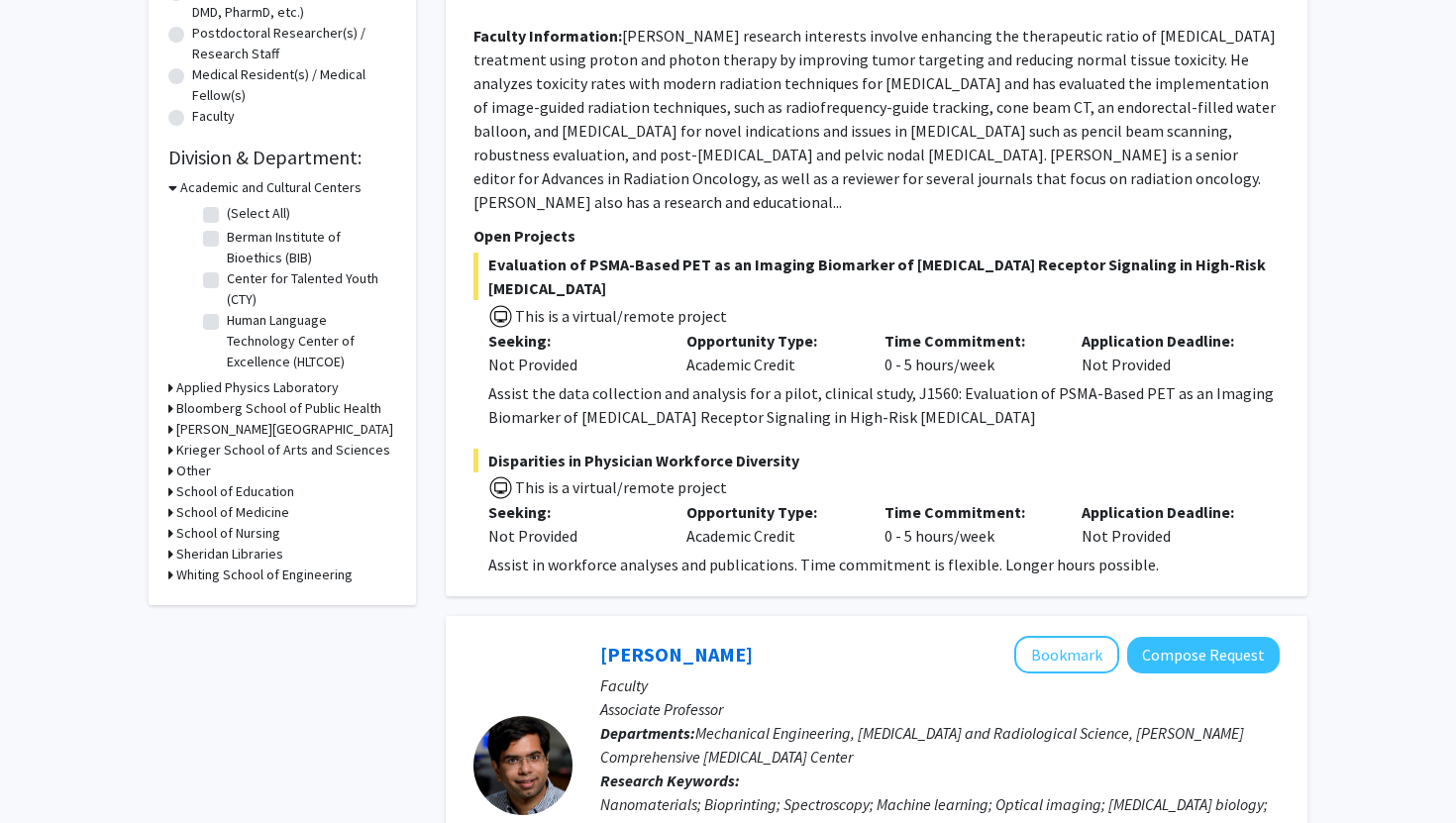 scroll, scrollTop: 374, scrollLeft: 0, axis: vertical 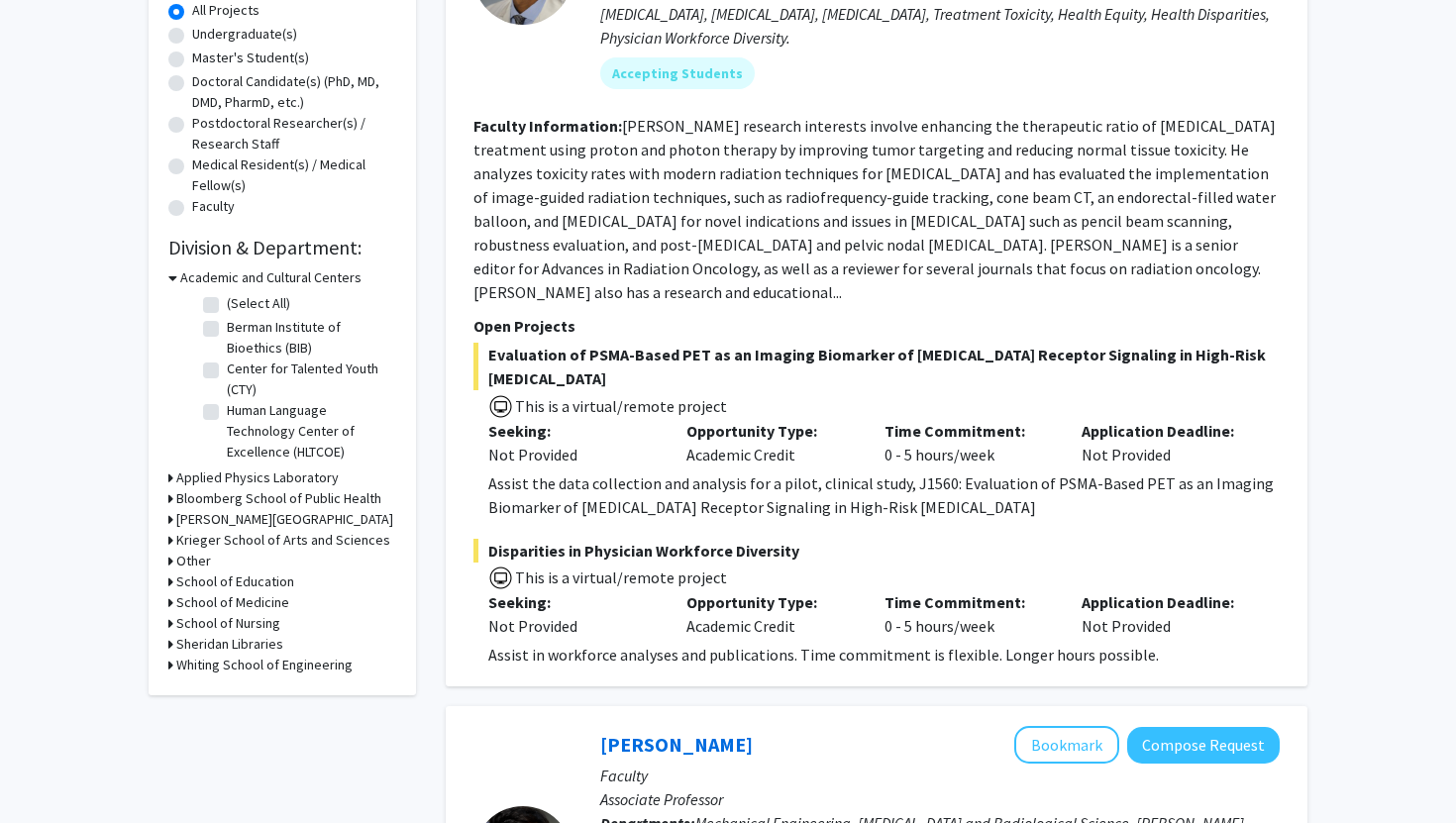 click on "Applied Physics Laboratory" at bounding box center [258, 477] 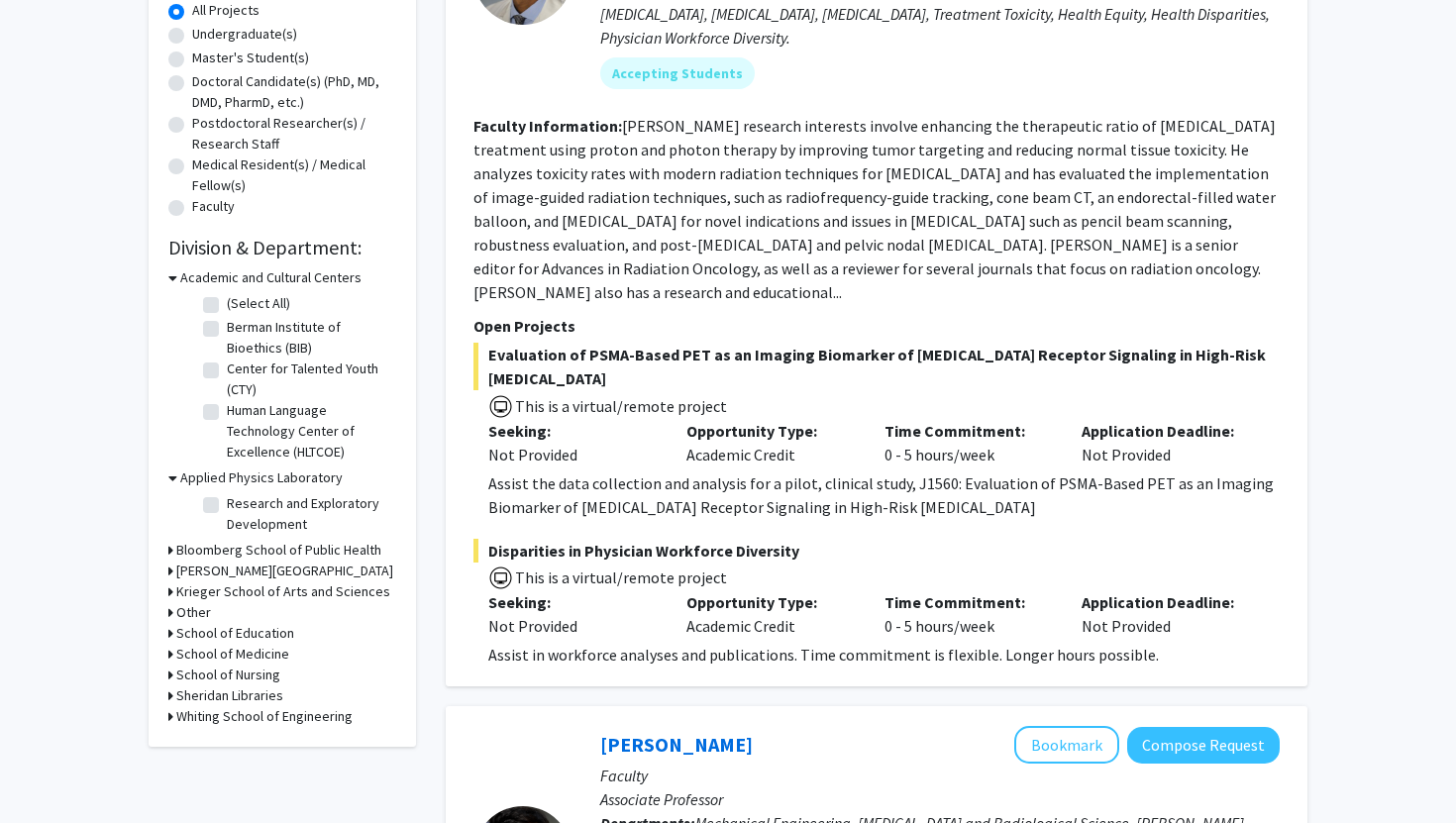 click on "Applied Physics Laboratory" at bounding box center (261, 477) 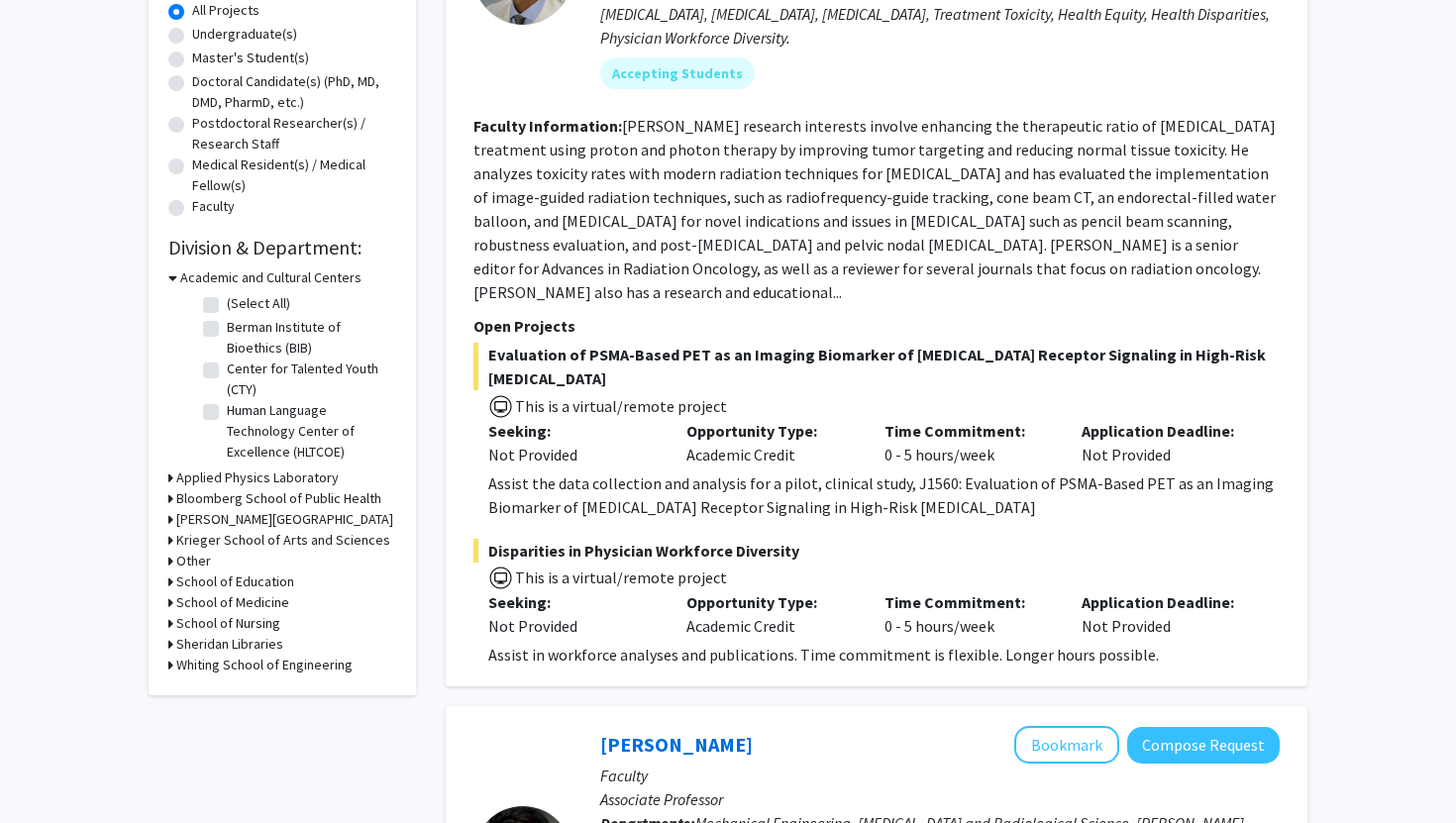 click on "(Select All)" 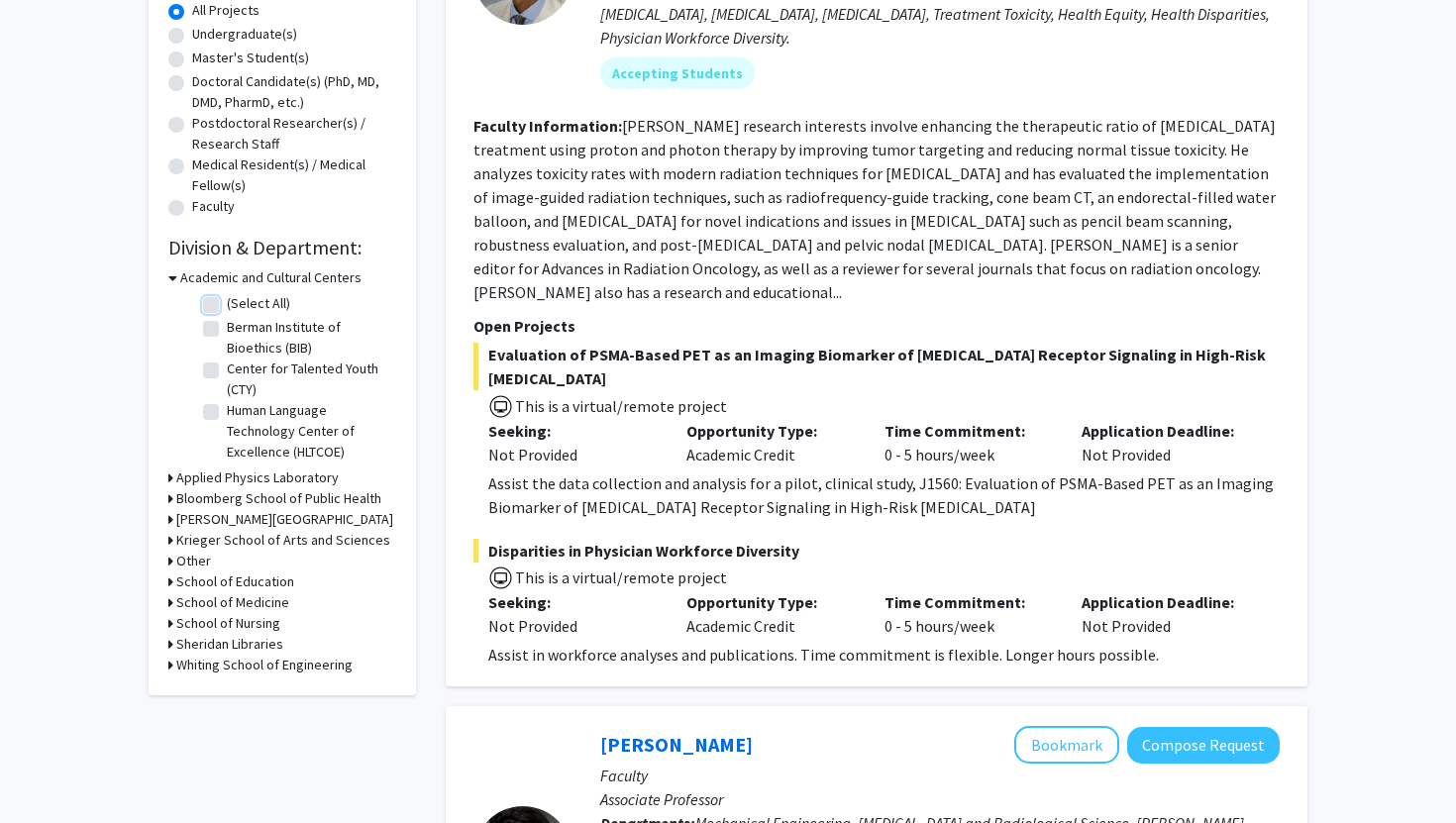 click on "(Select All)" at bounding box center [233, 299] 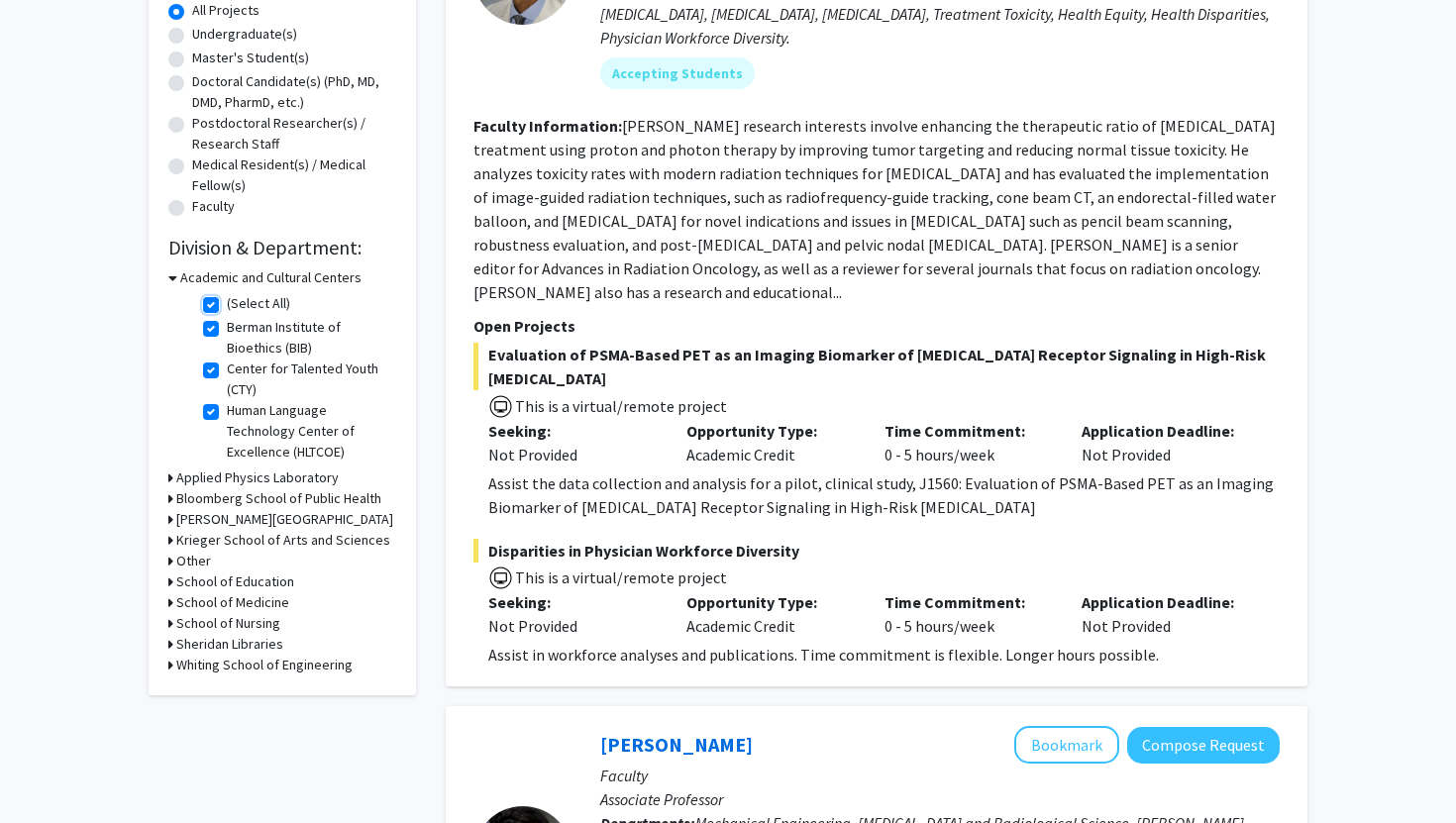 checkbox on "true" 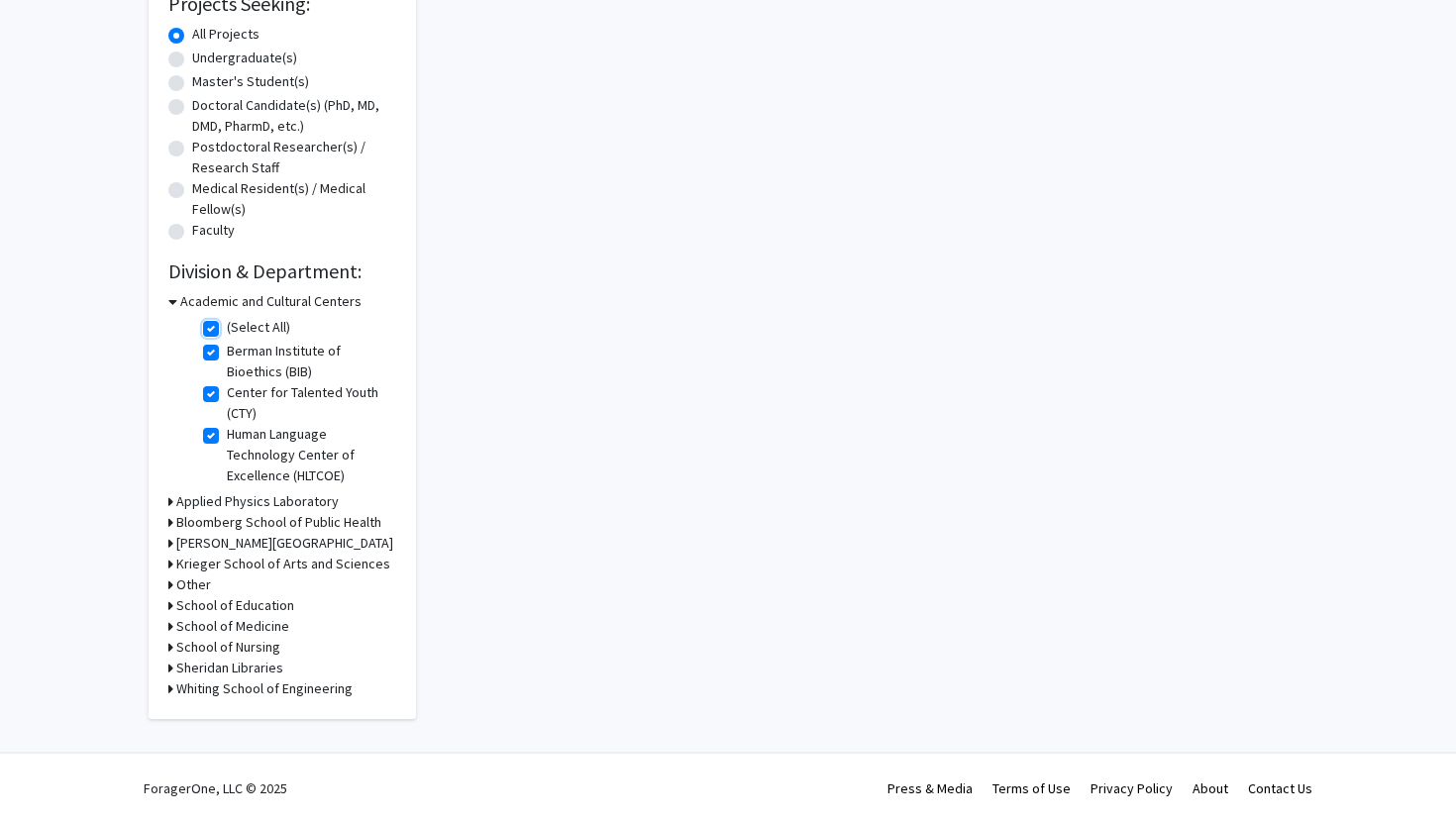 scroll, scrollTop: 0, scrollLeft: 0, axis: both 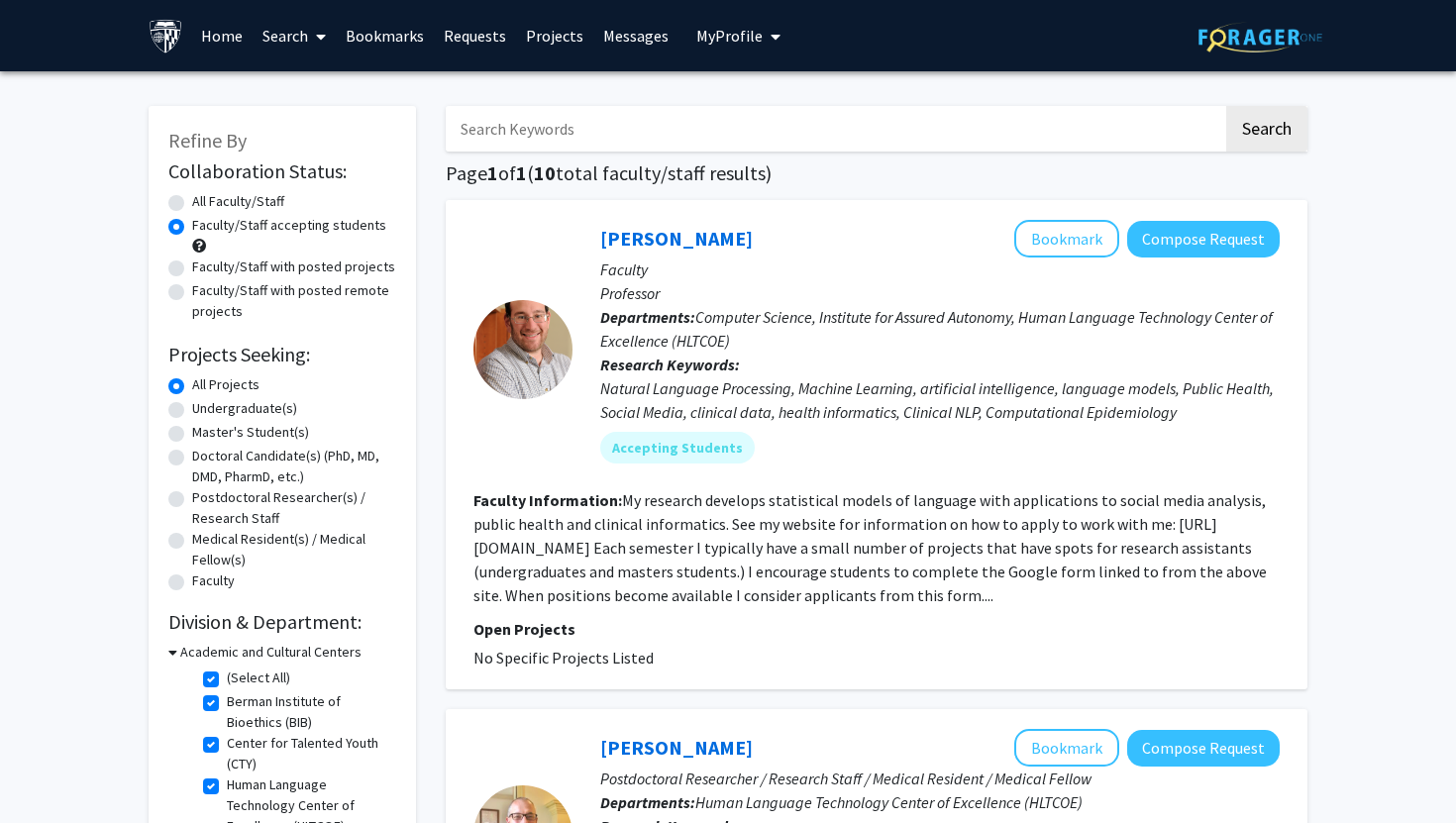 click on "(Select All)" 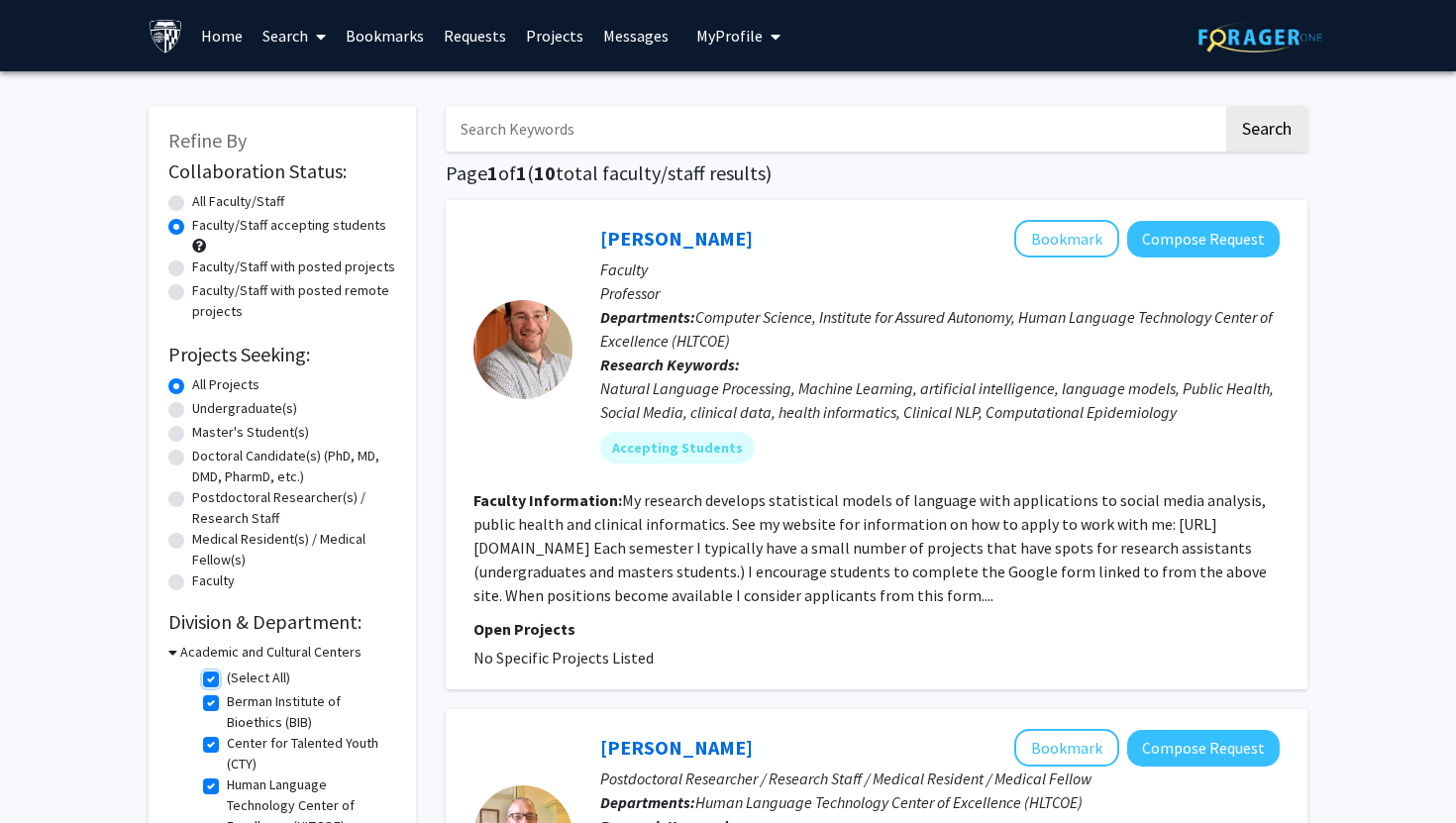 checkbox on "false" 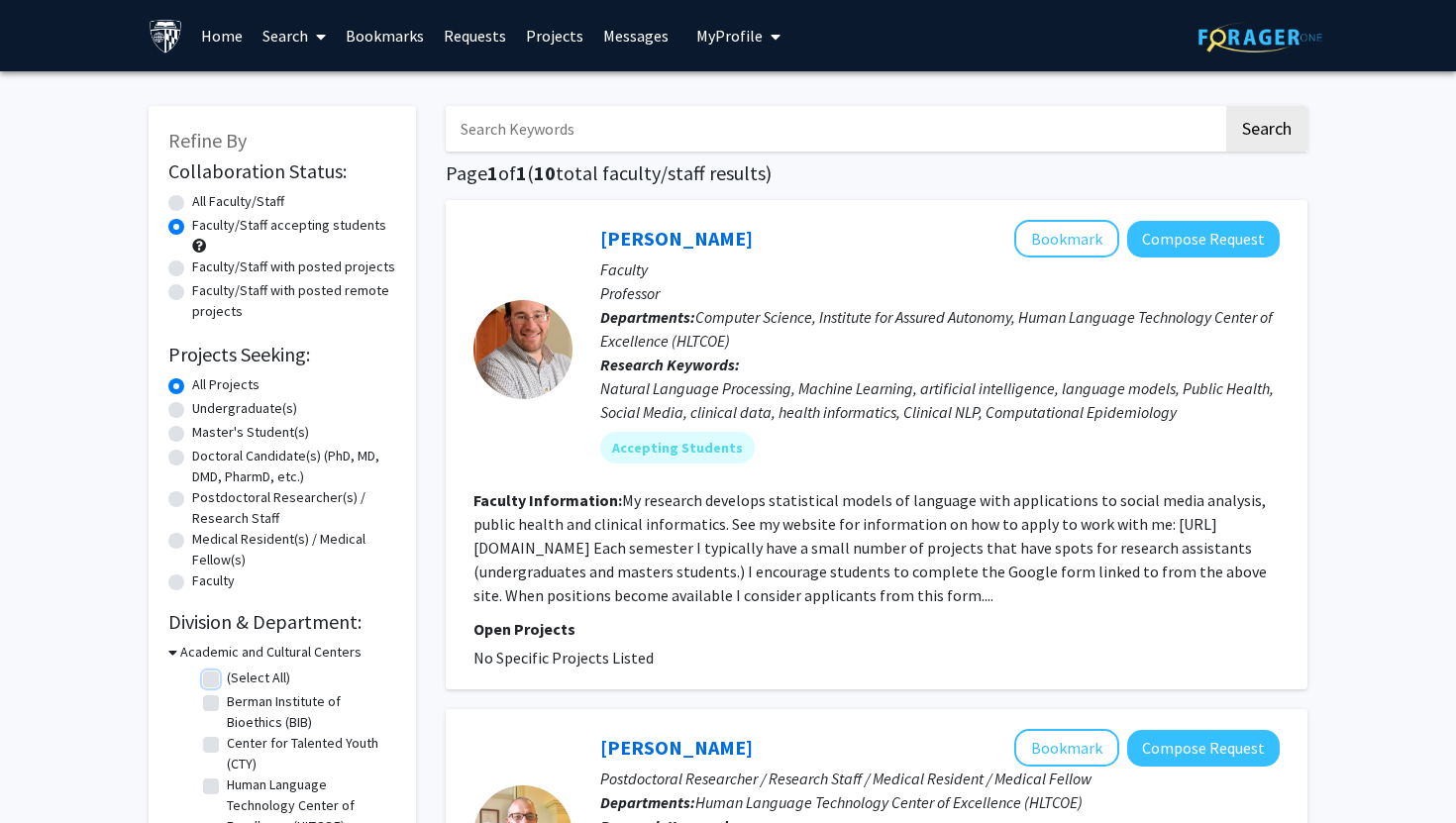checkbox on "false" 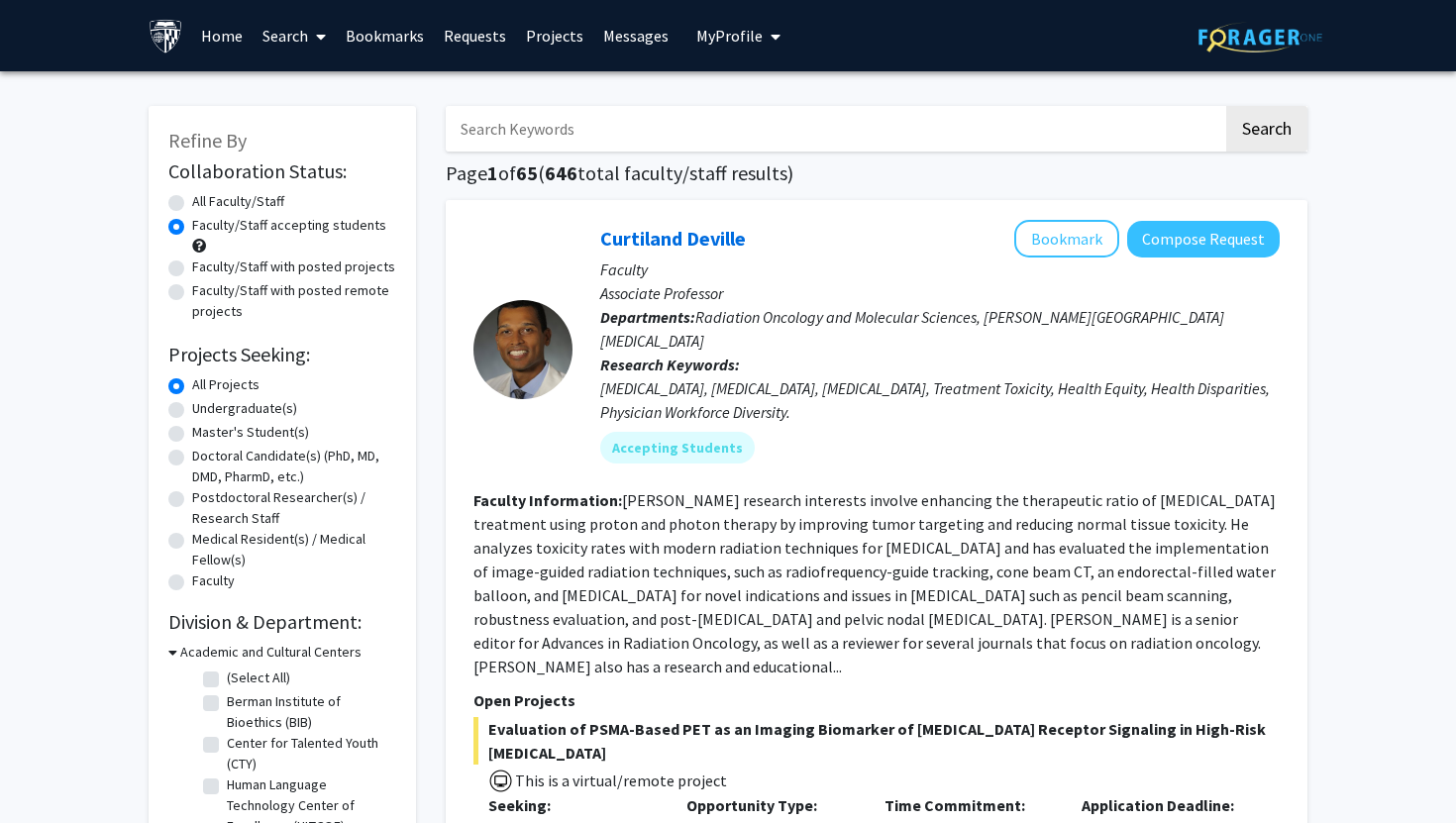 click on "Academic and Cultural Centers" at bounding box center (270, 652) 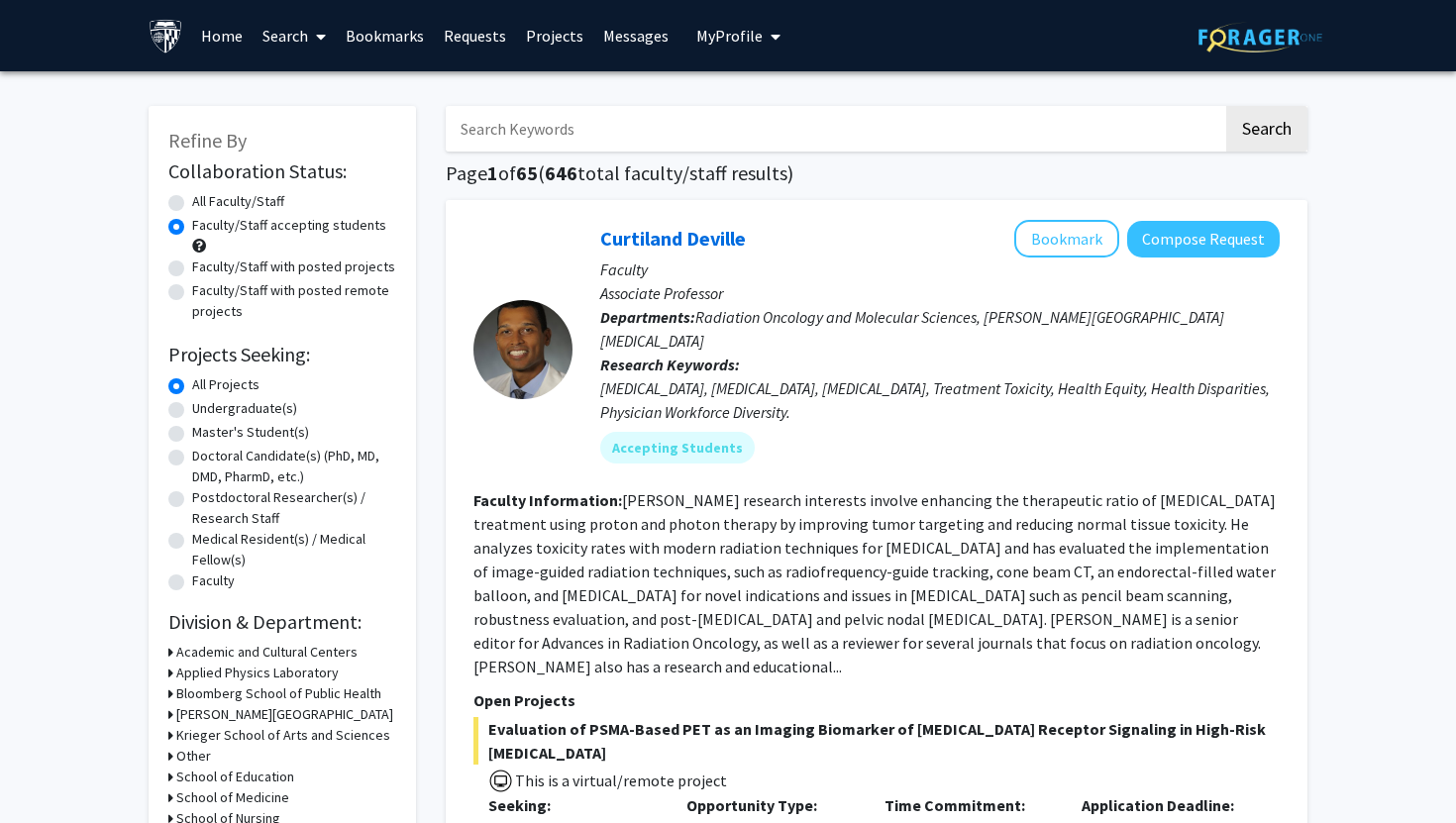 scroll, scrollTop: 149, scrollLeft: 0, axis: vertical 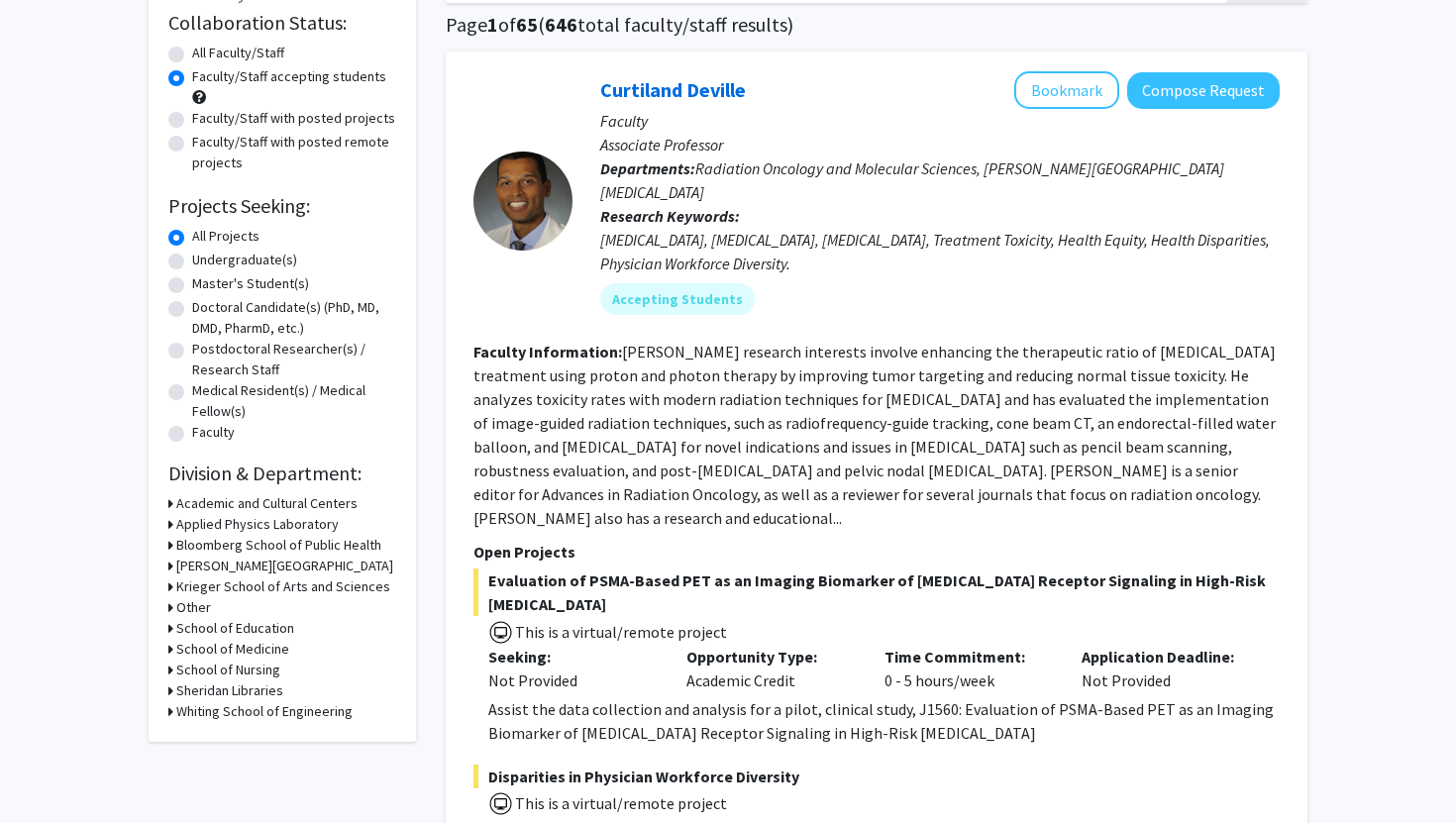 click on "School of Education" at bounding box center (235, 628) 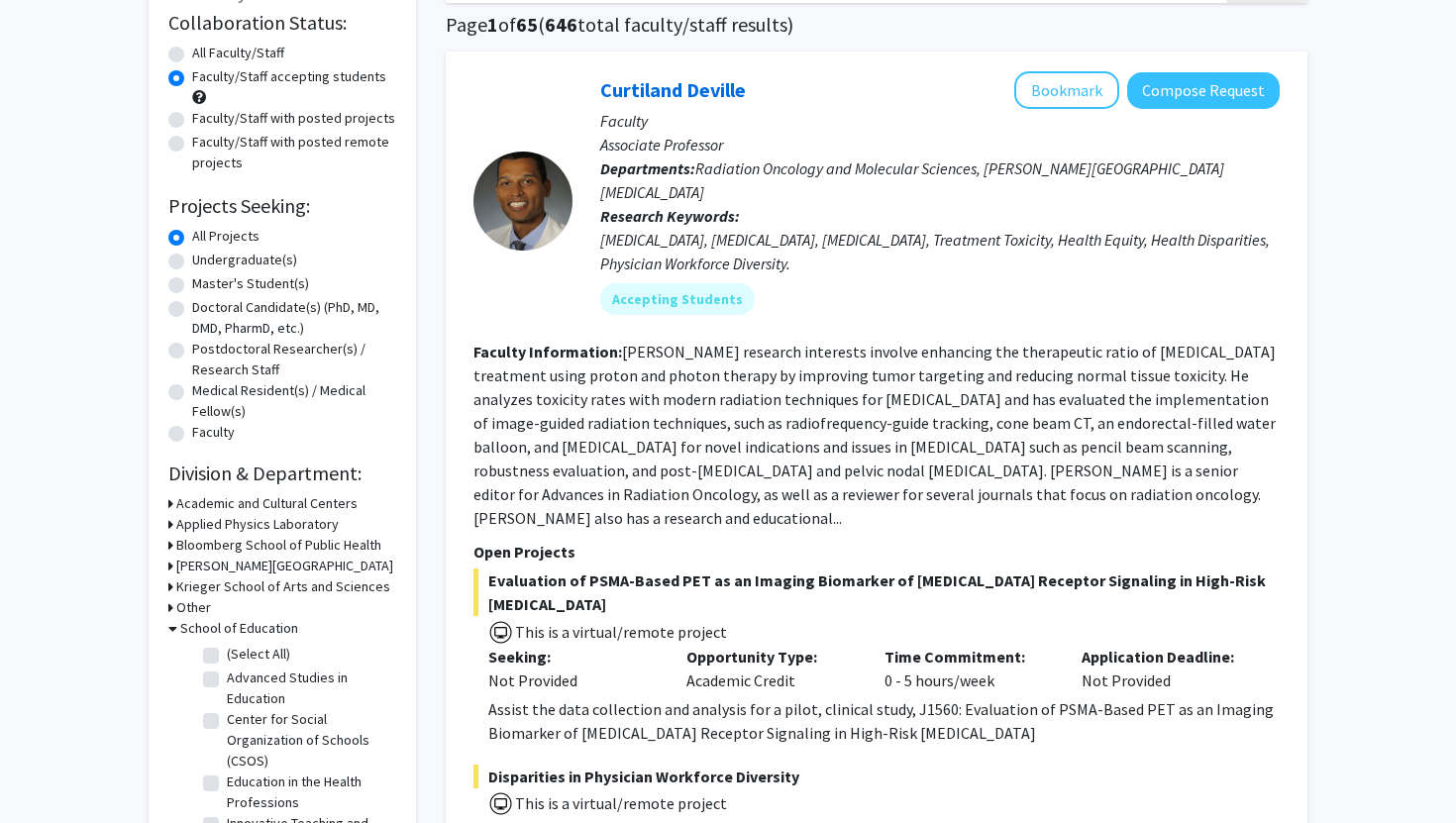 click on "Other" 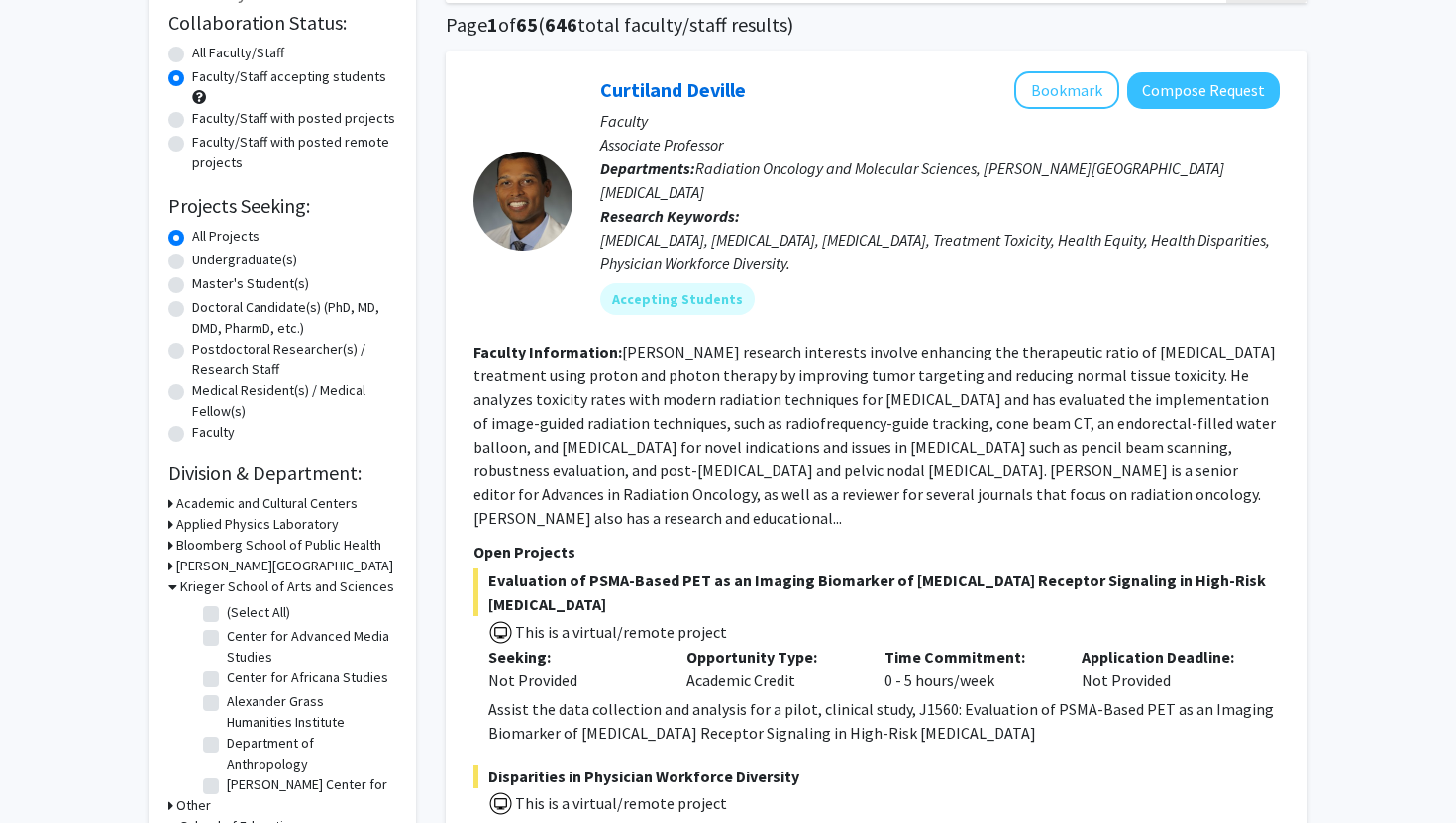 scroll, scrollTop: 182, scrollLeft: 0, axis: vertical 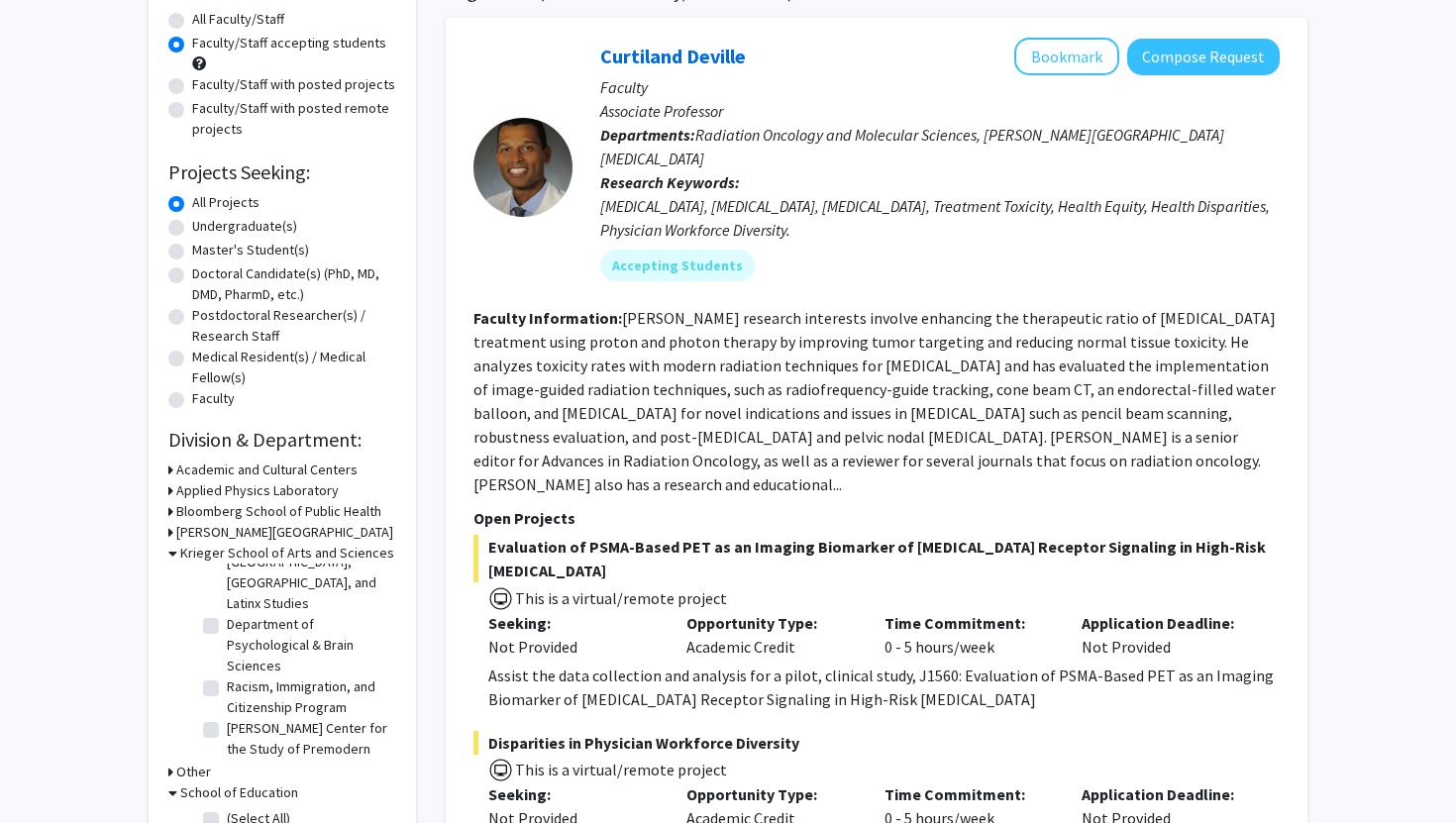 click on "University Writing Program" 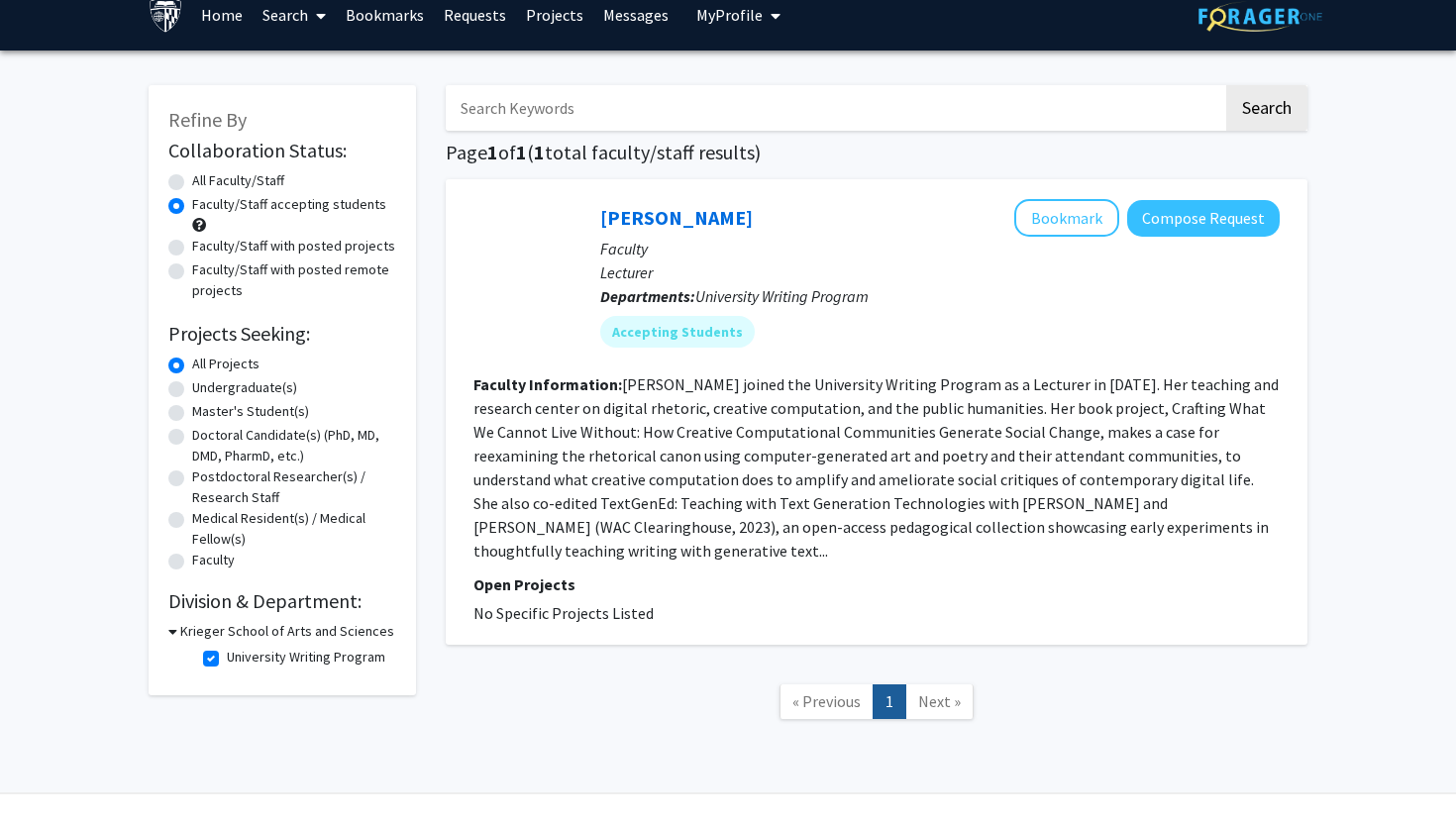 scroll, scrollTop: 61, scrollLeft: 0, axis: vertical 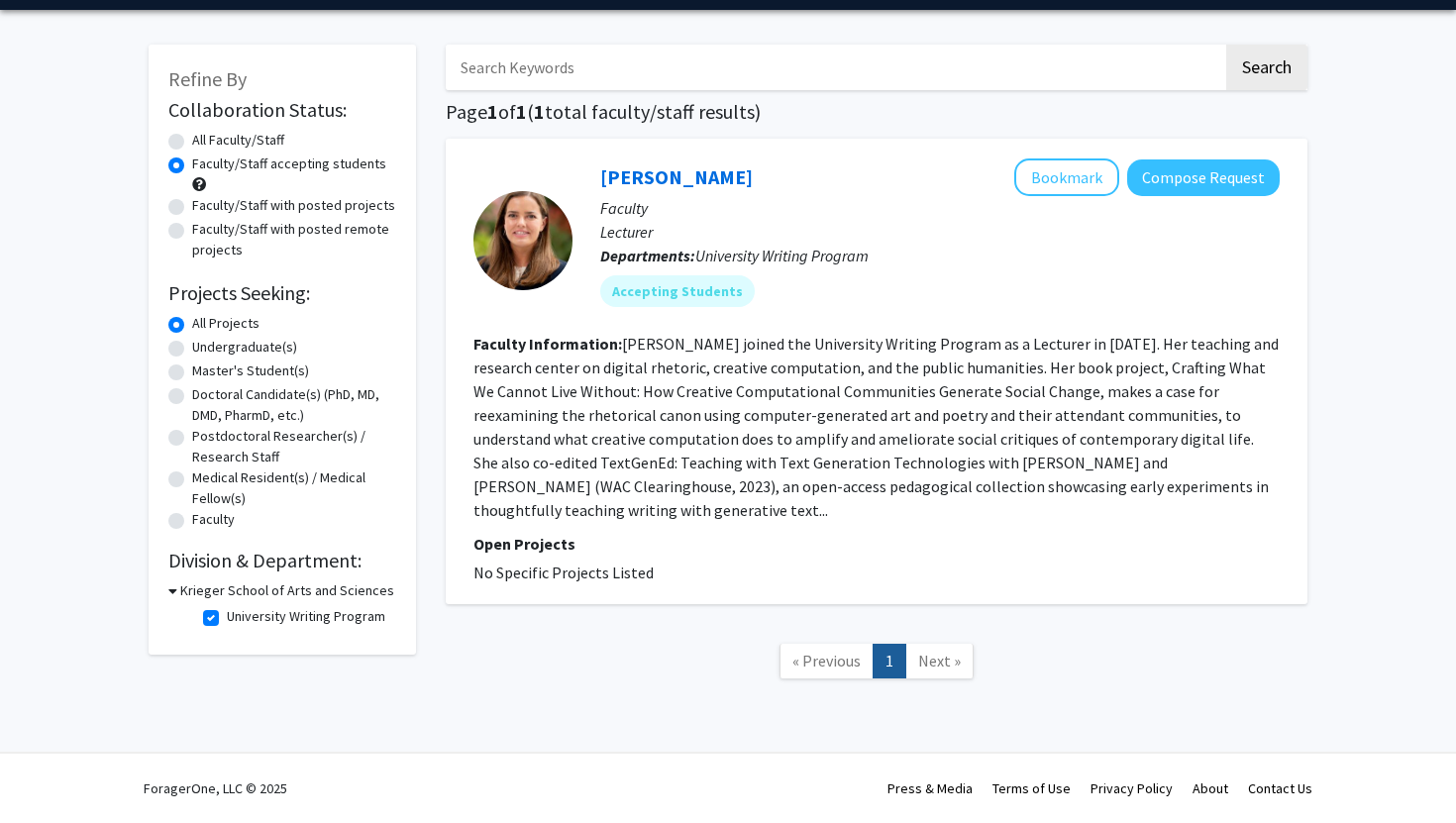 click on "University Writing Program" 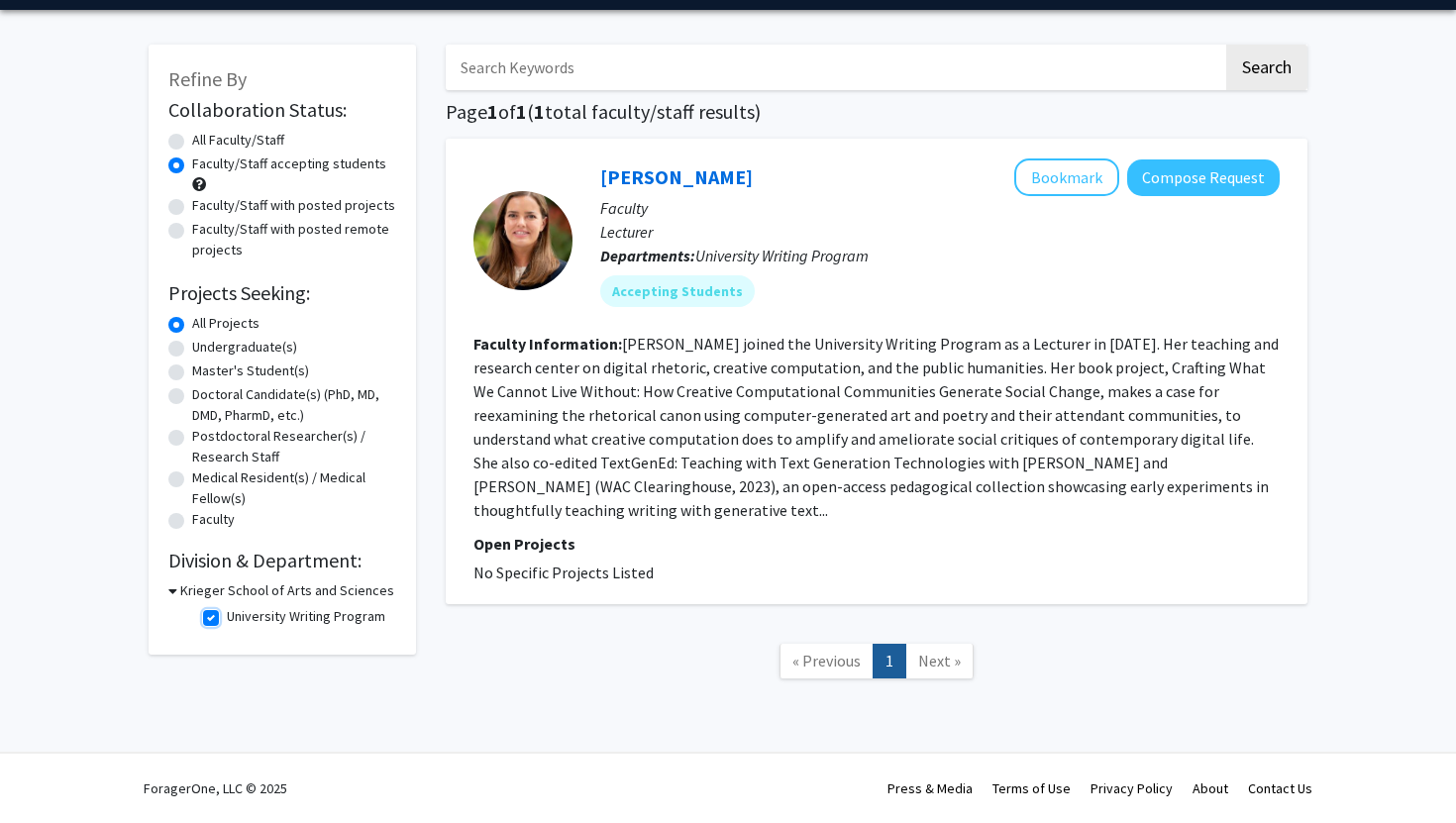 checkbox on "false" 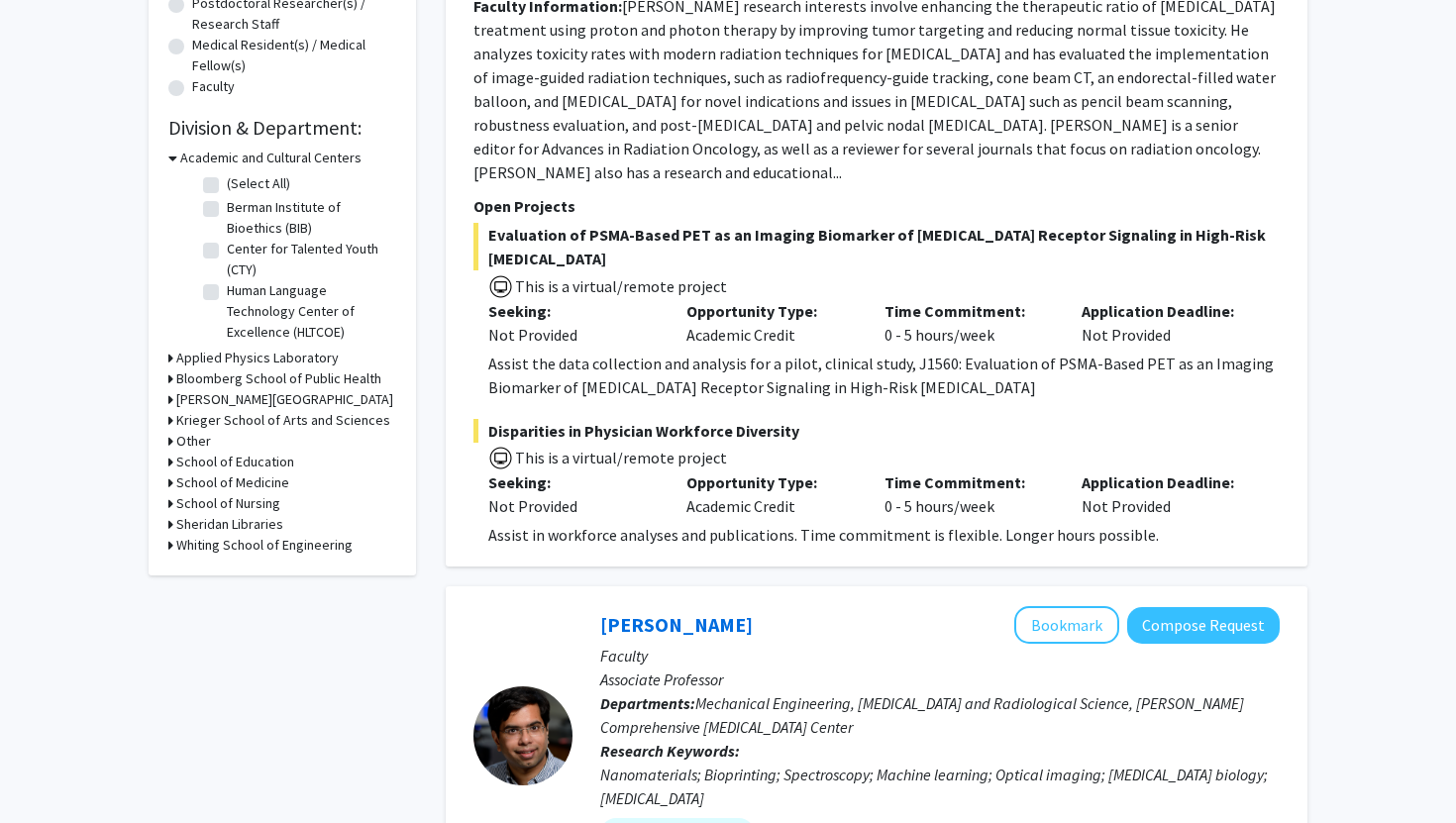 scroll, scrollTop: 562, scrollLeft: 0, axis: vertical 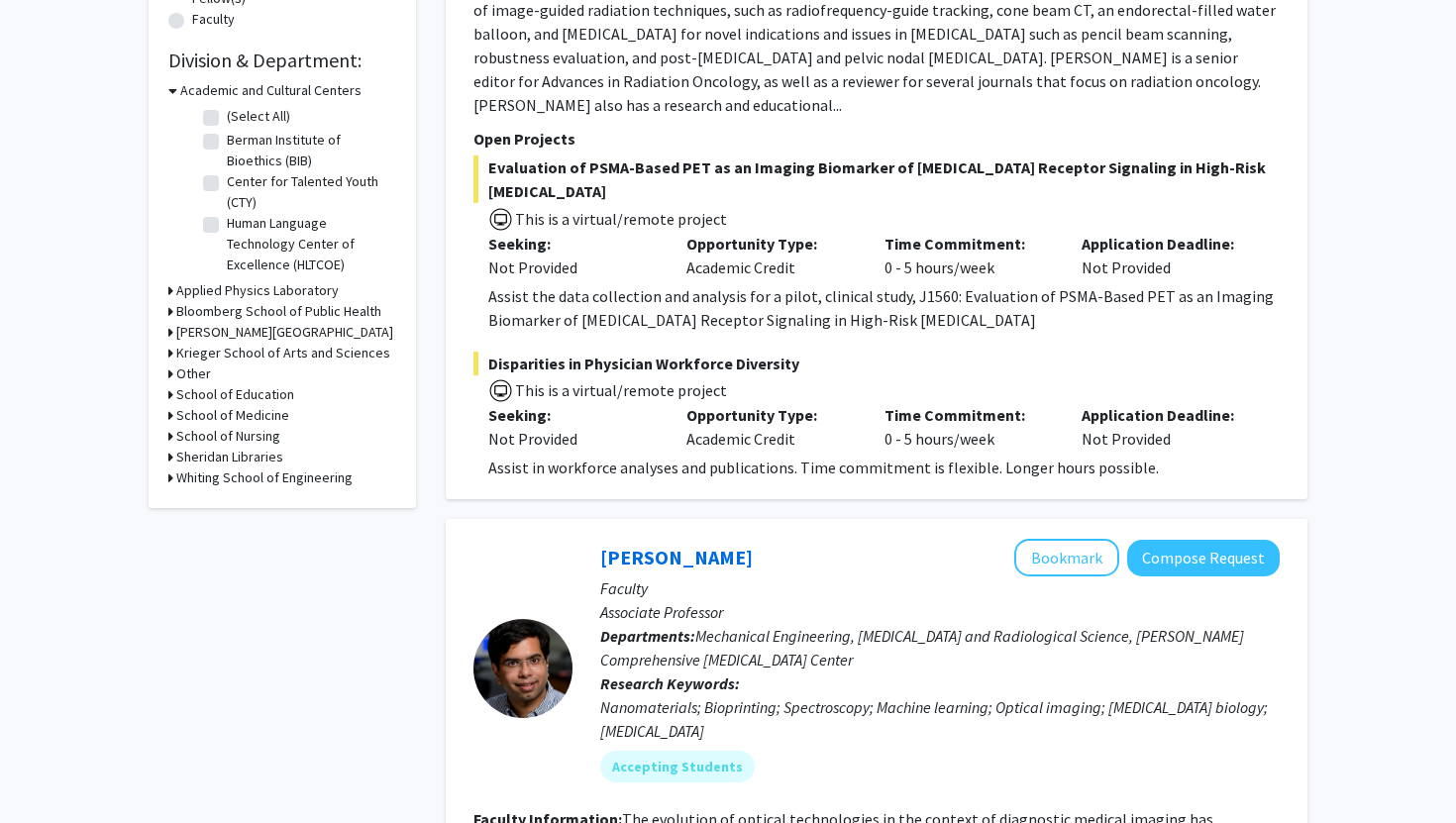 click on "Whiting School of Engineering" at bounding box center (264, 477) 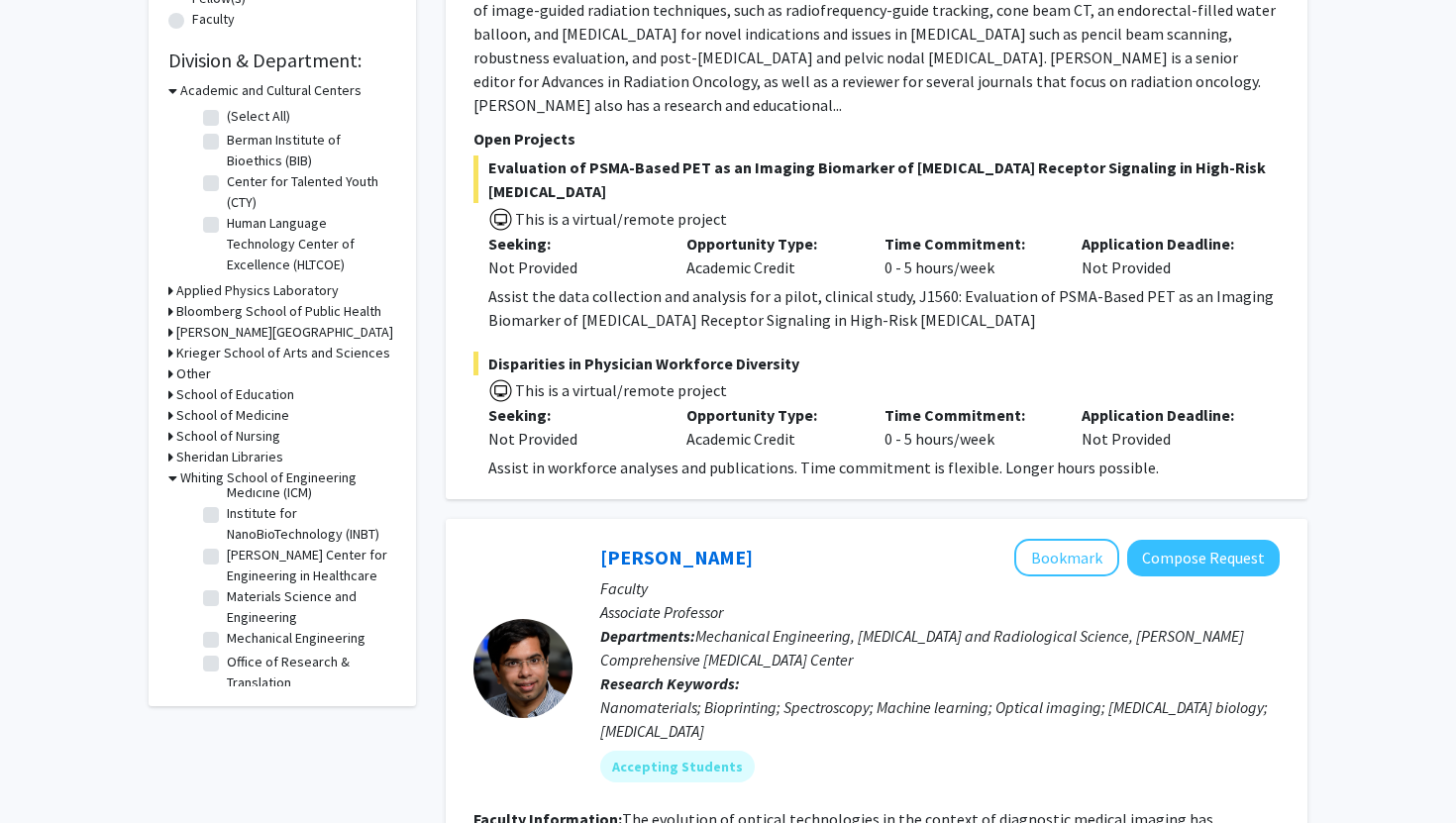 scroll, scrollTop: 596, scrollLeft: 0, axis: vertical 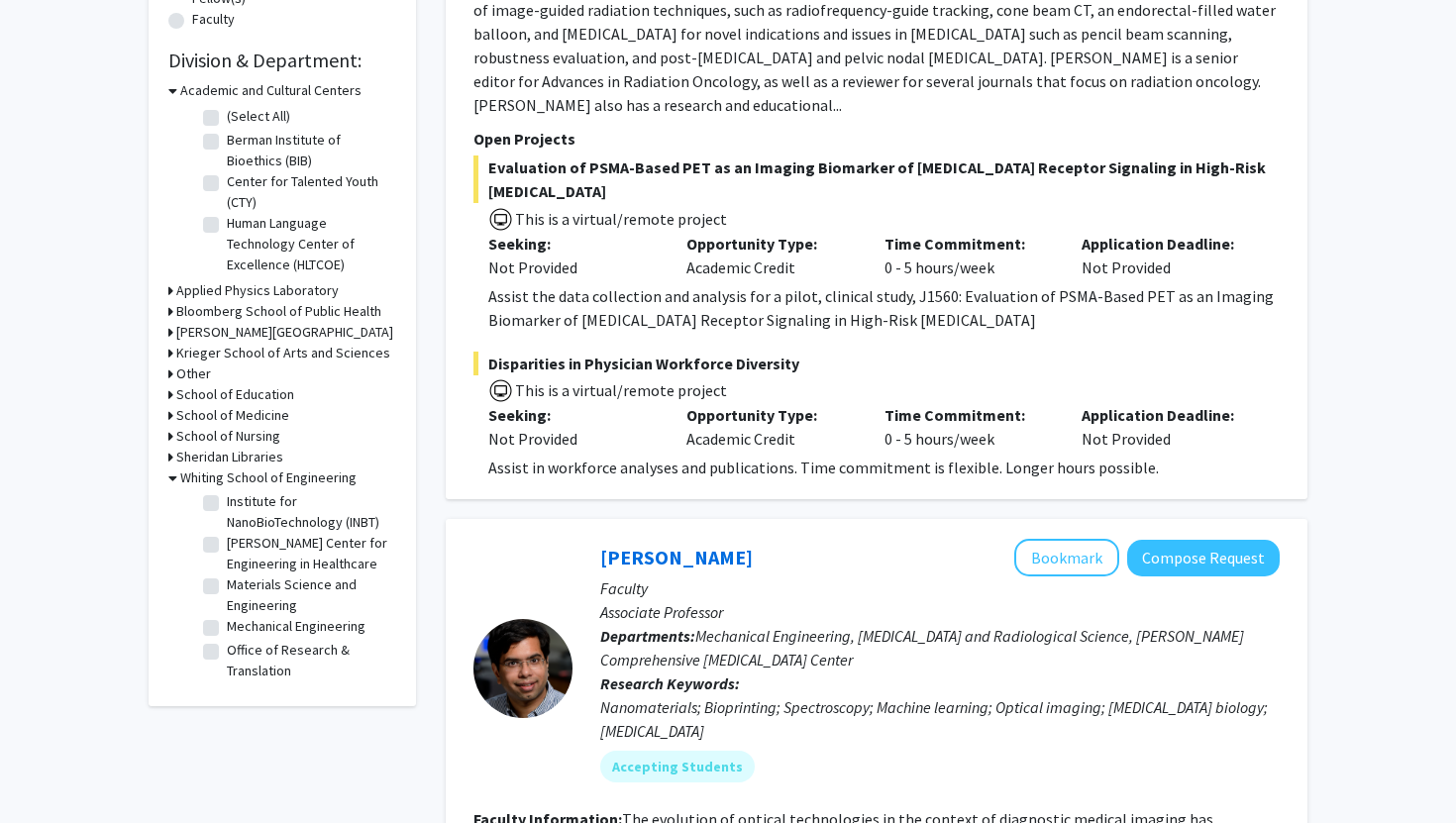 click on "[PERSON_NAME][GEOGRAPHIC_DATA]" at bounding box center [284, 332] 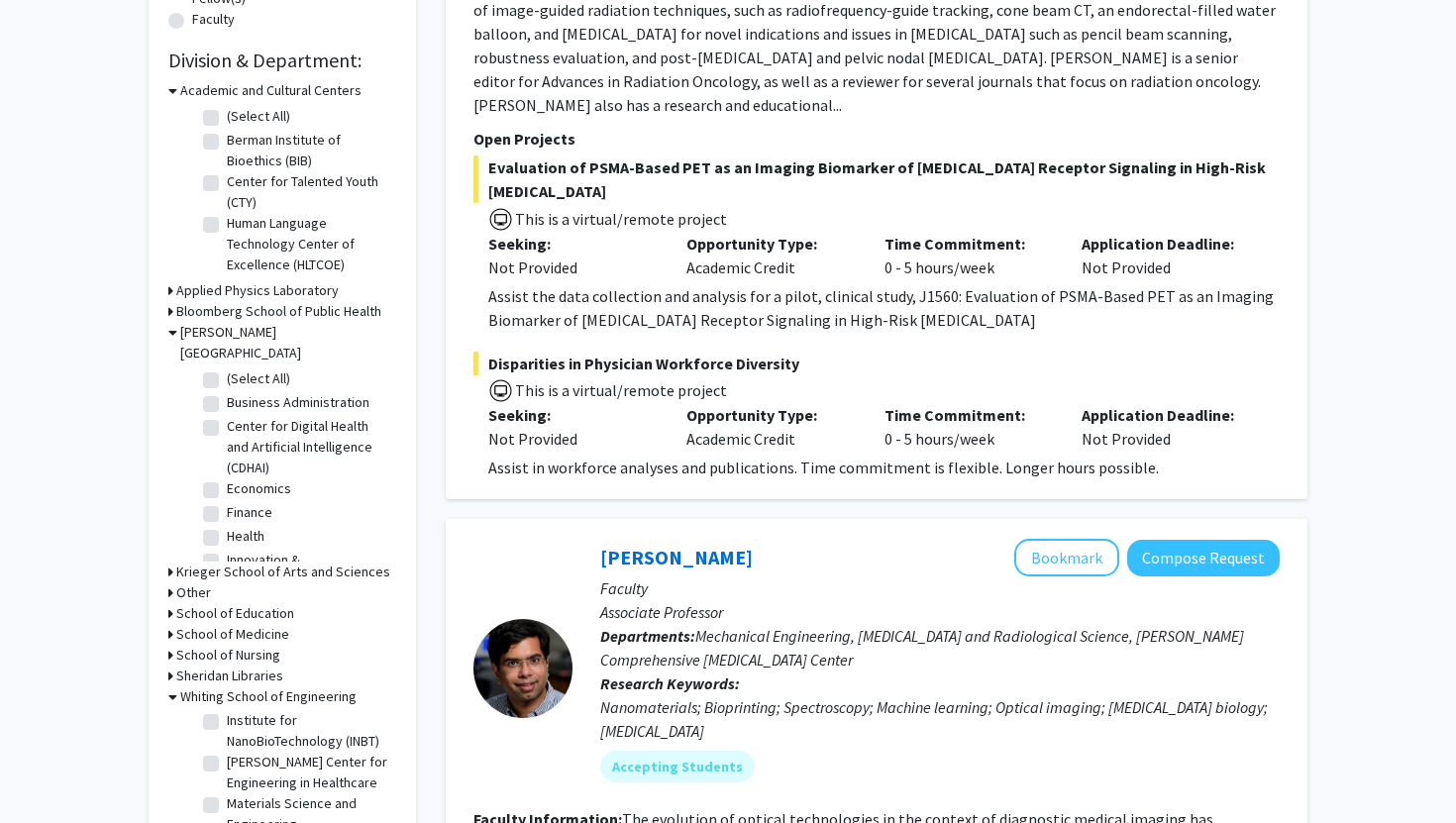 click on "Other" at bounding box center (193, 592) 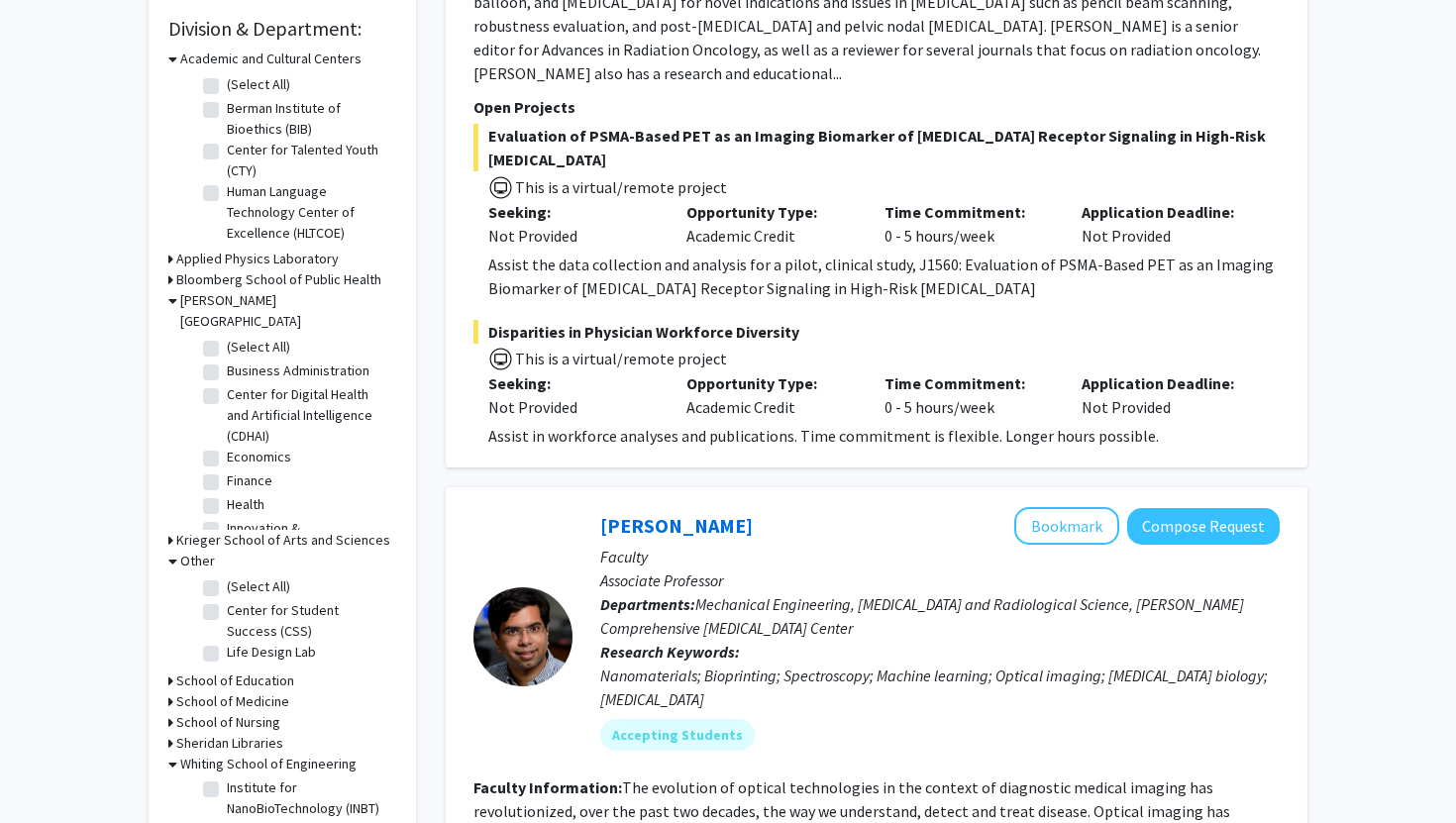 scroll, scrollTop: 595, scrollLeft: 0, axis: vertical 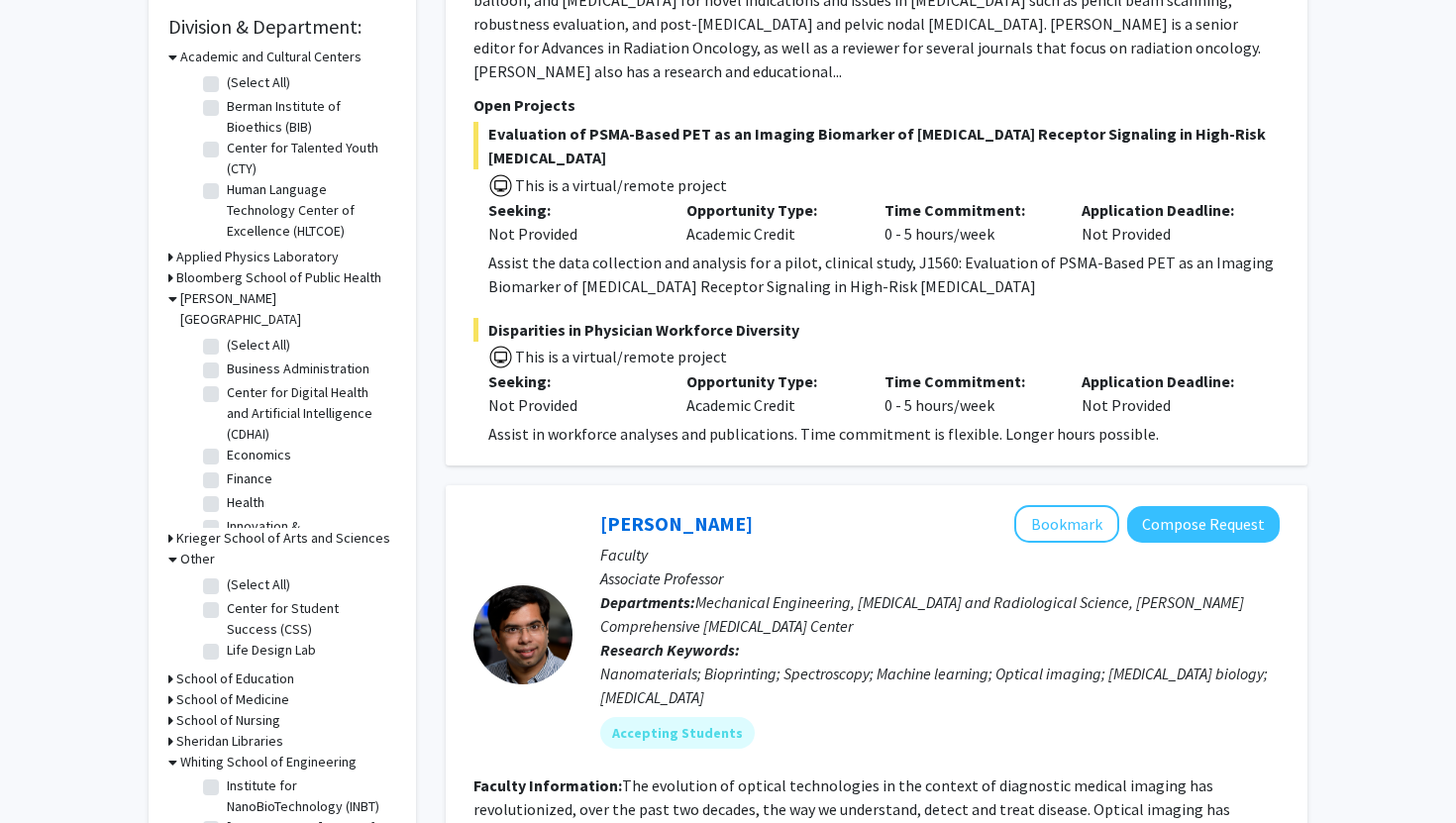 click on "Other" at bounding box center (197, 559) 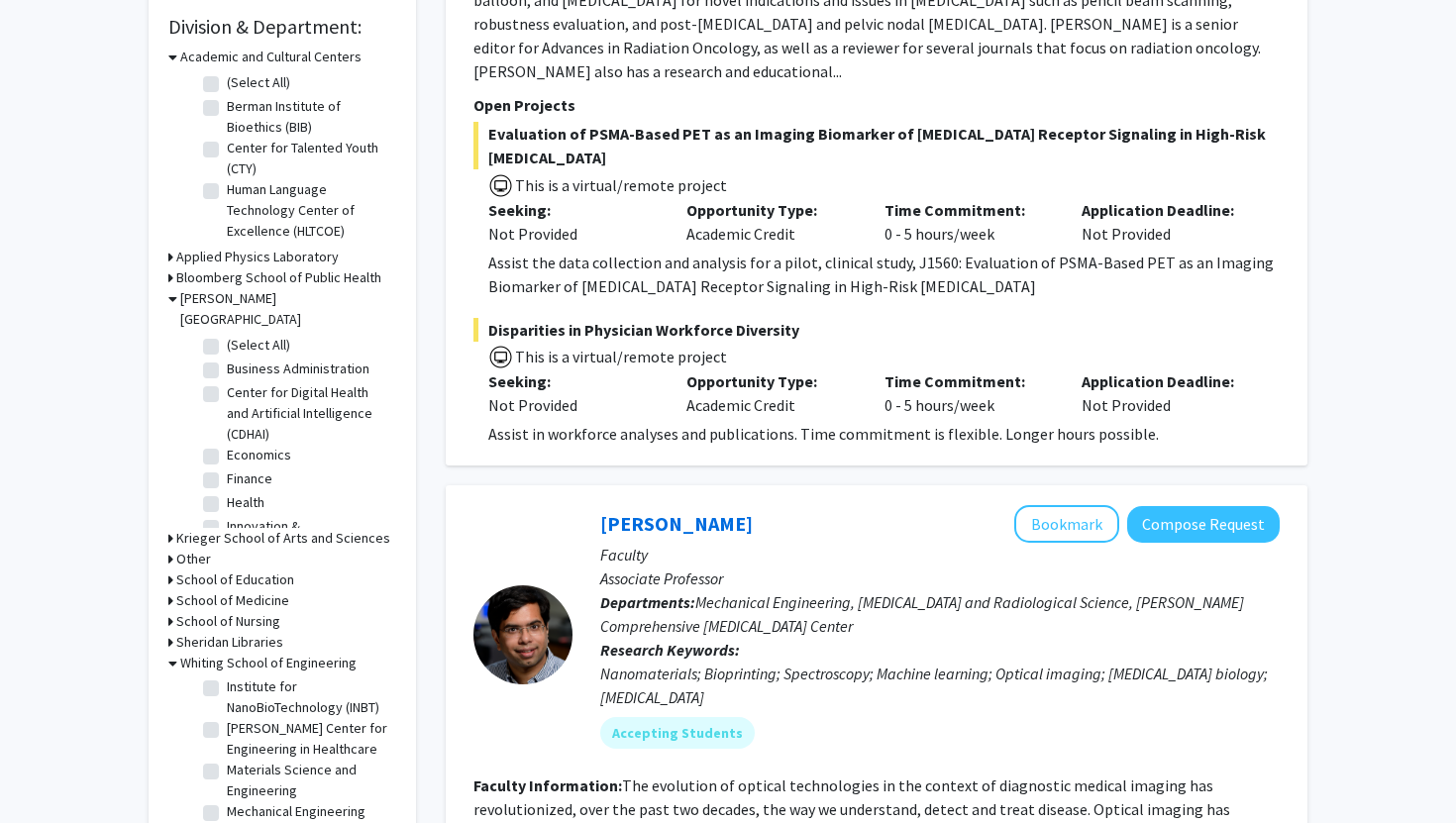 click on "Krieger School of Arts and Sciences" at bounding box center [283, 538] 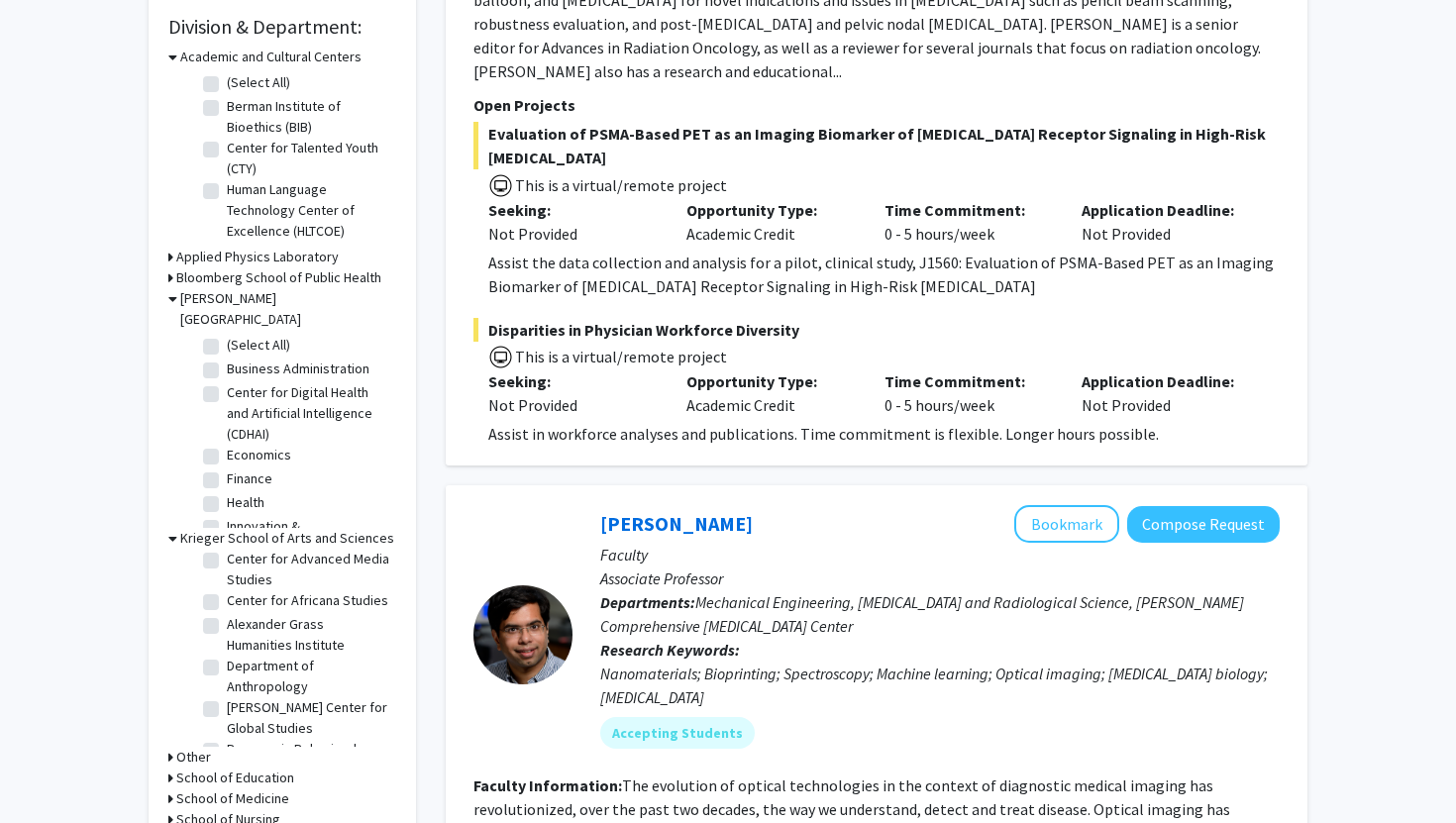 scroll, scrollTop: 0, scrollLeft: 0, axis: both 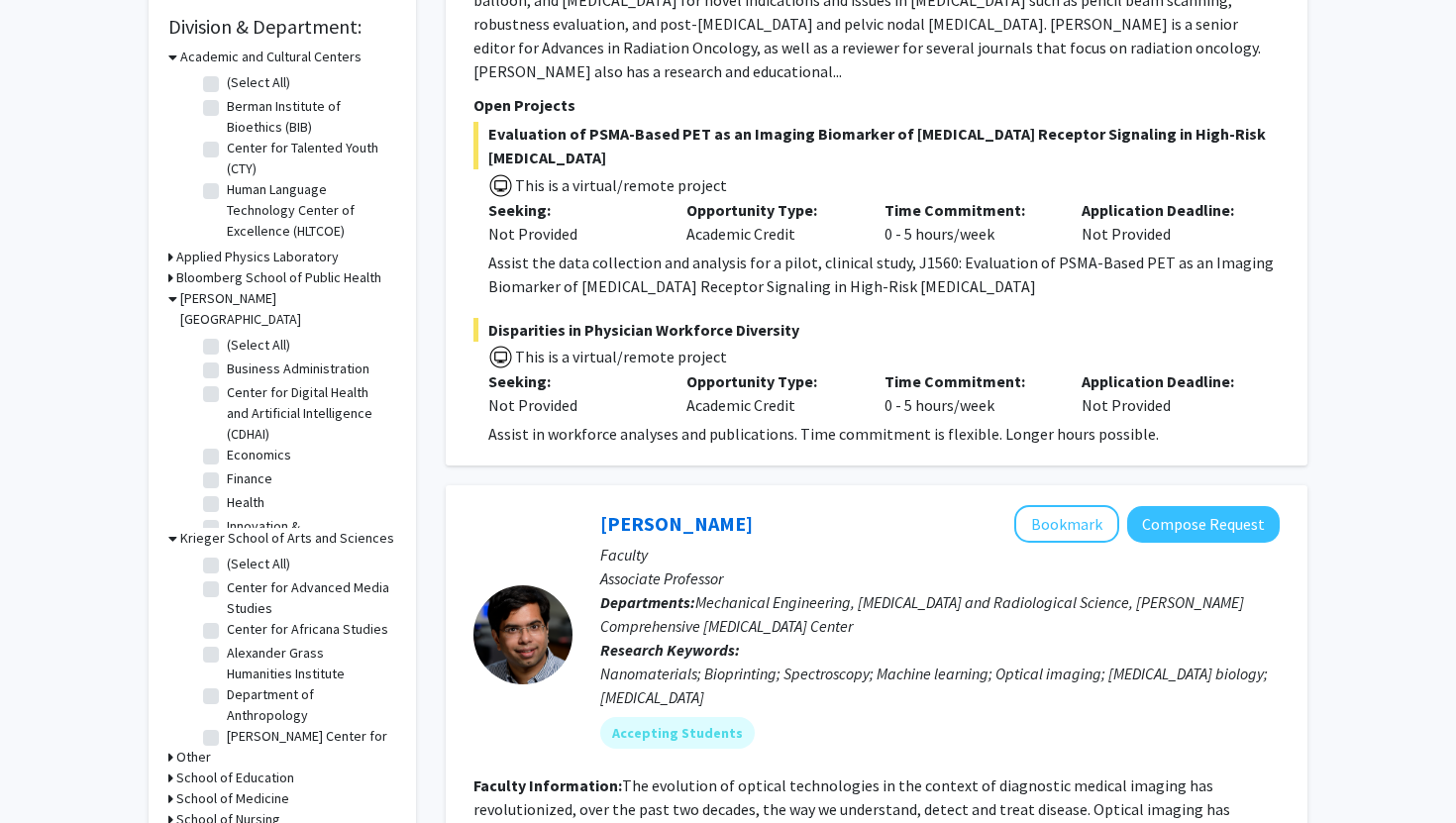 click on "Alexander Grass Humanities Institute" 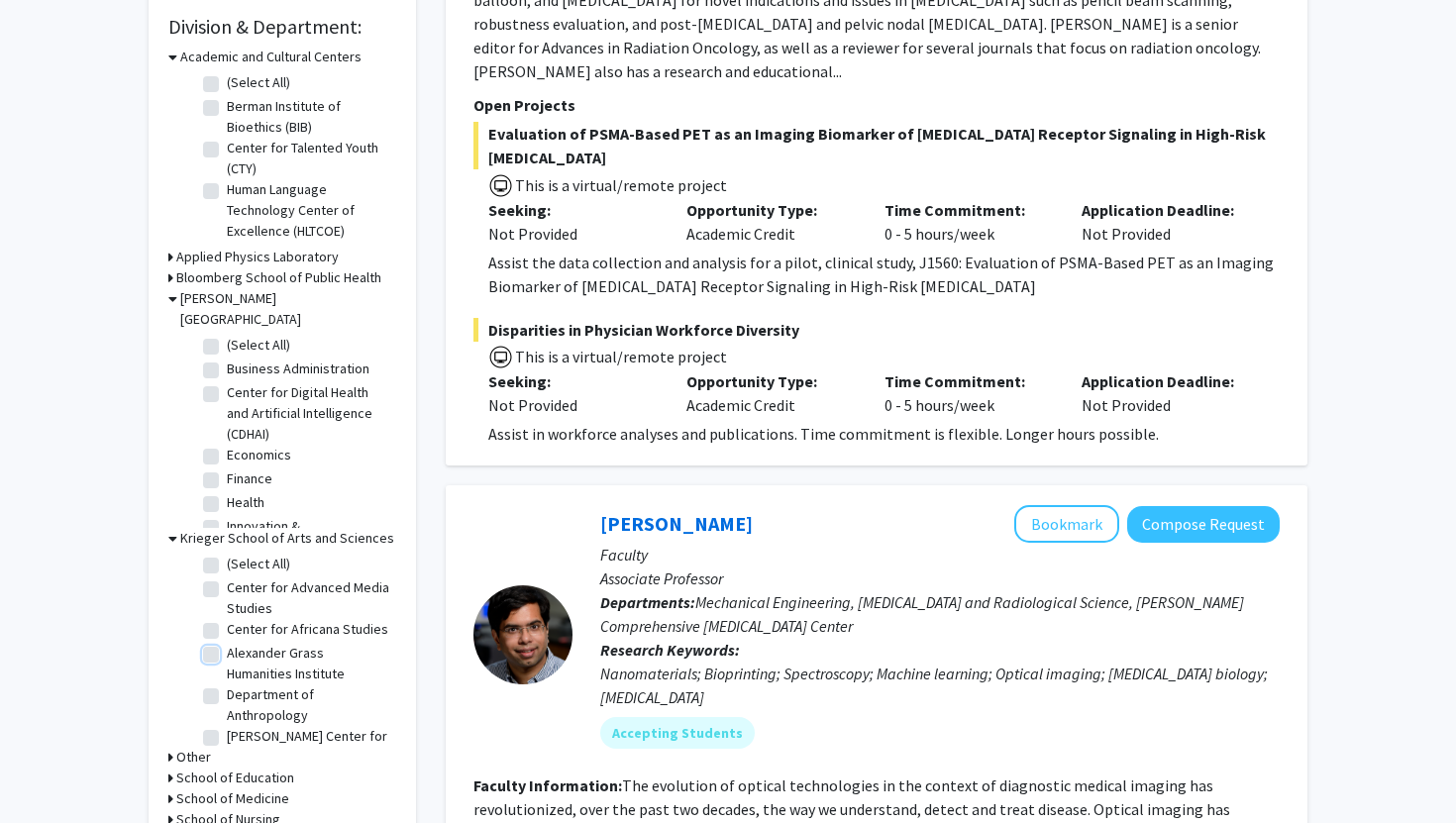 click on "Alexander Grass Humanities Institute" at bounding box center (233, 649) 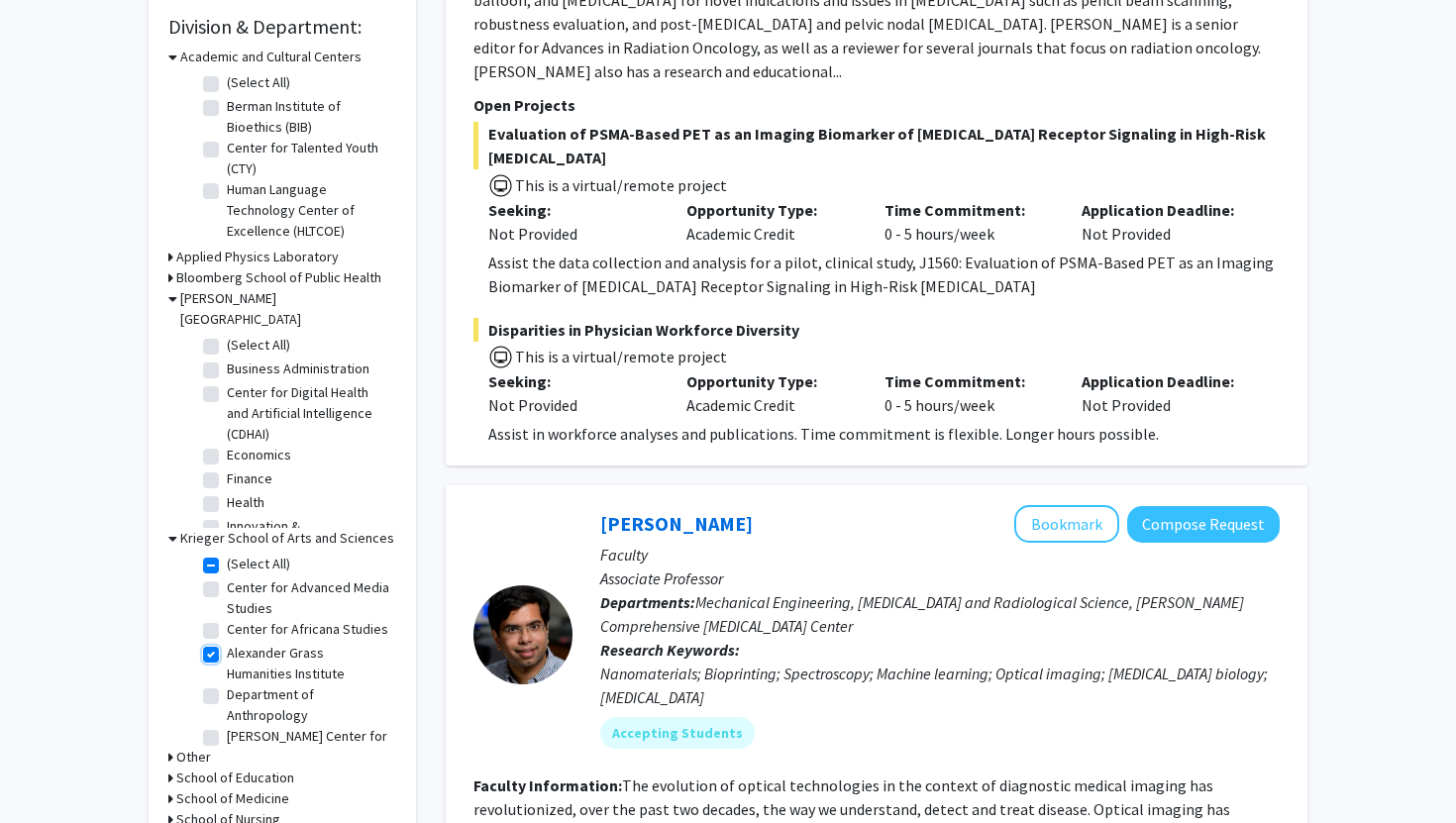 checkbox on "true" 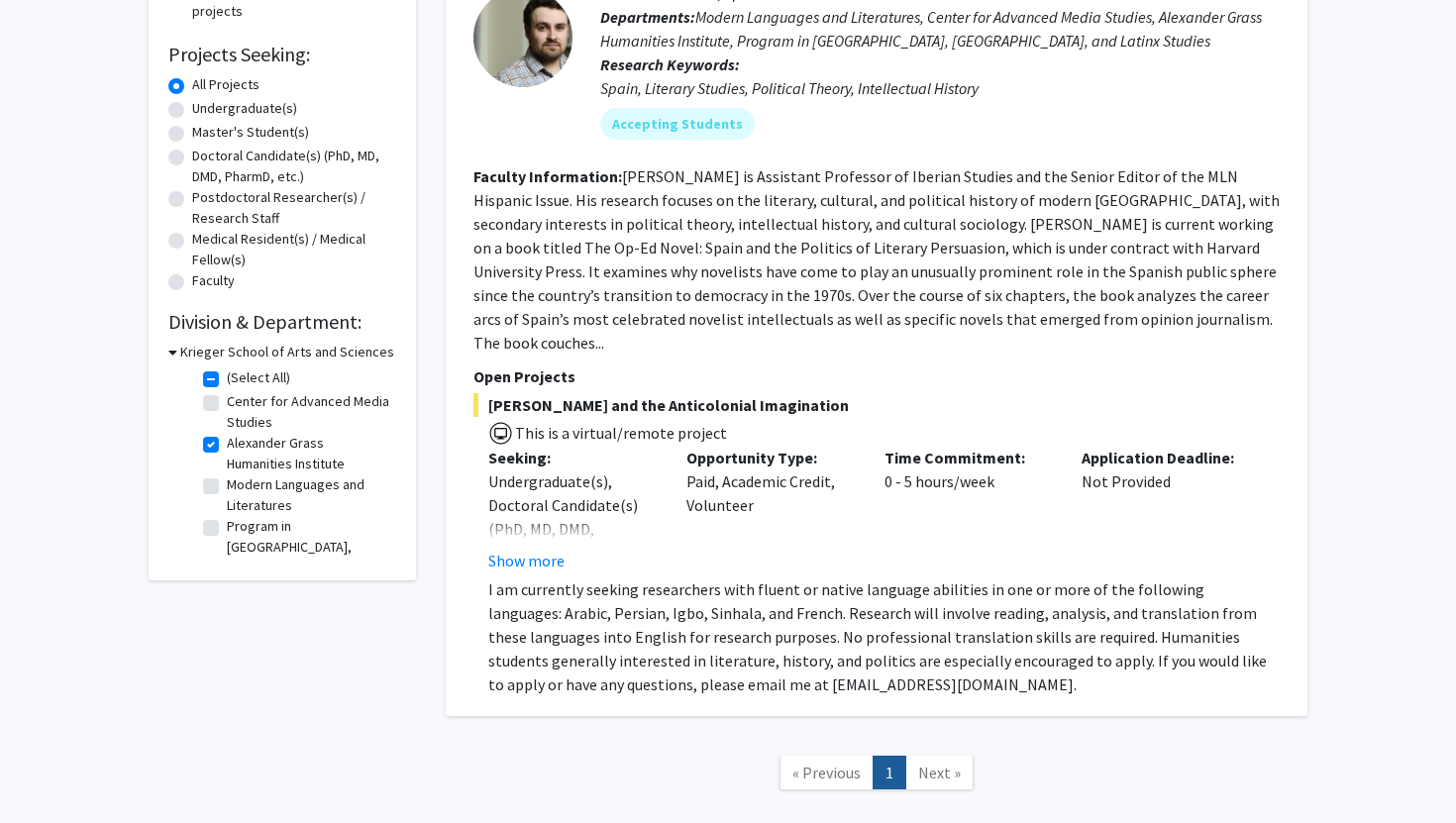 scroll, scrollTop: 388, scrollLeft: 0, axis: vertical 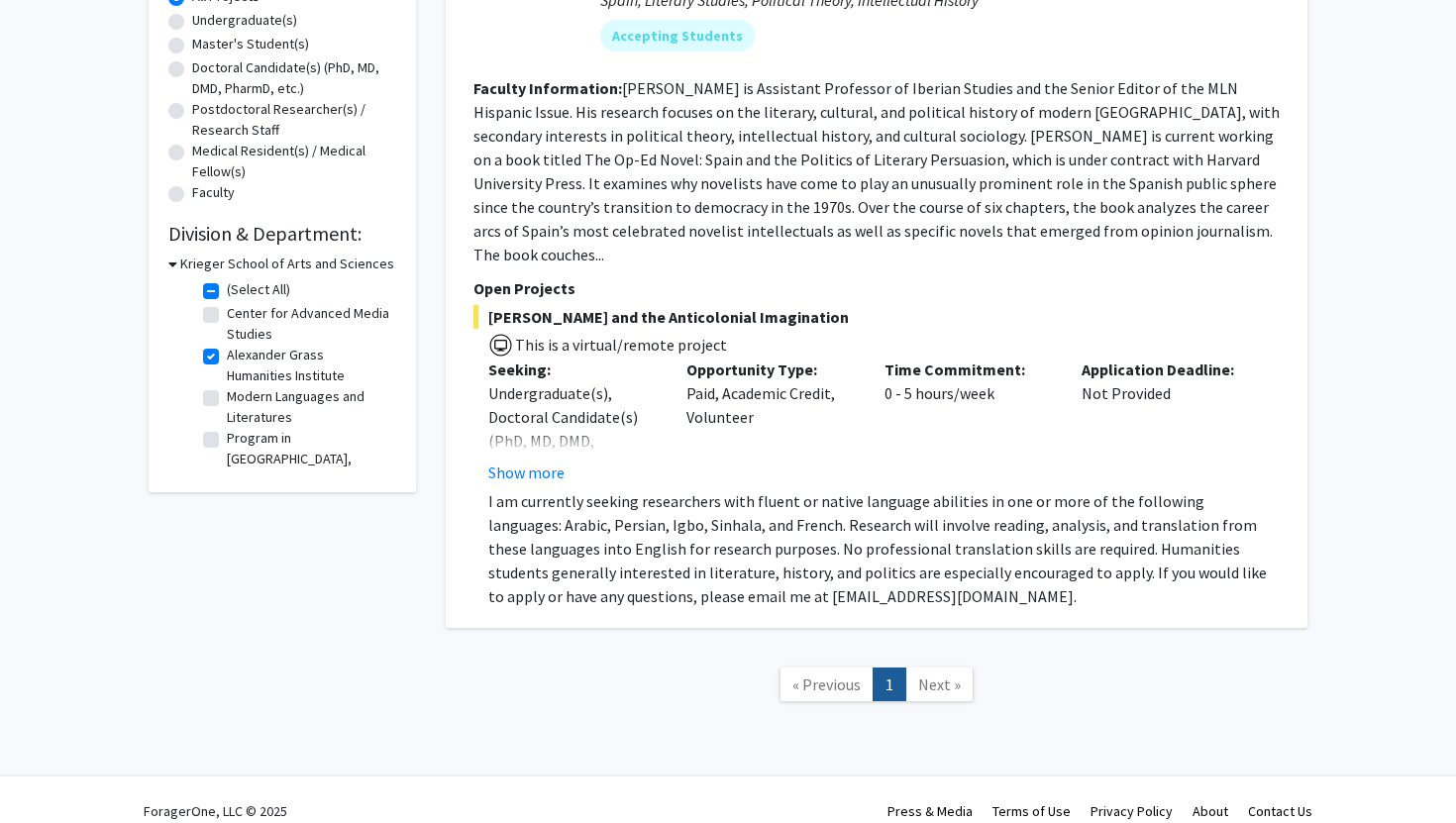 click on "Alexander Grass Humanities Institute" 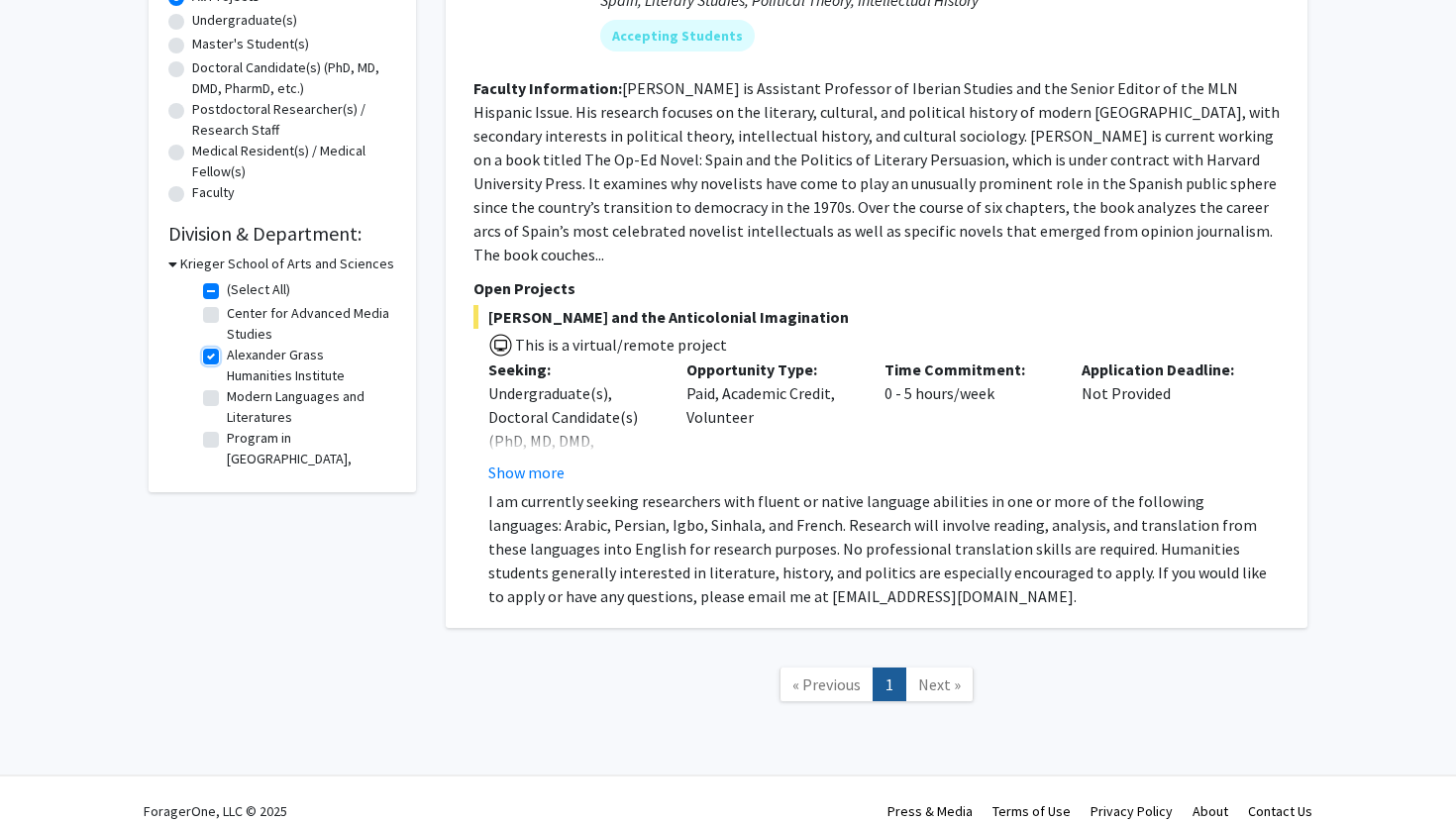 click on "Alexander Grass Humanities Institute" at bounding box center (233, 351) 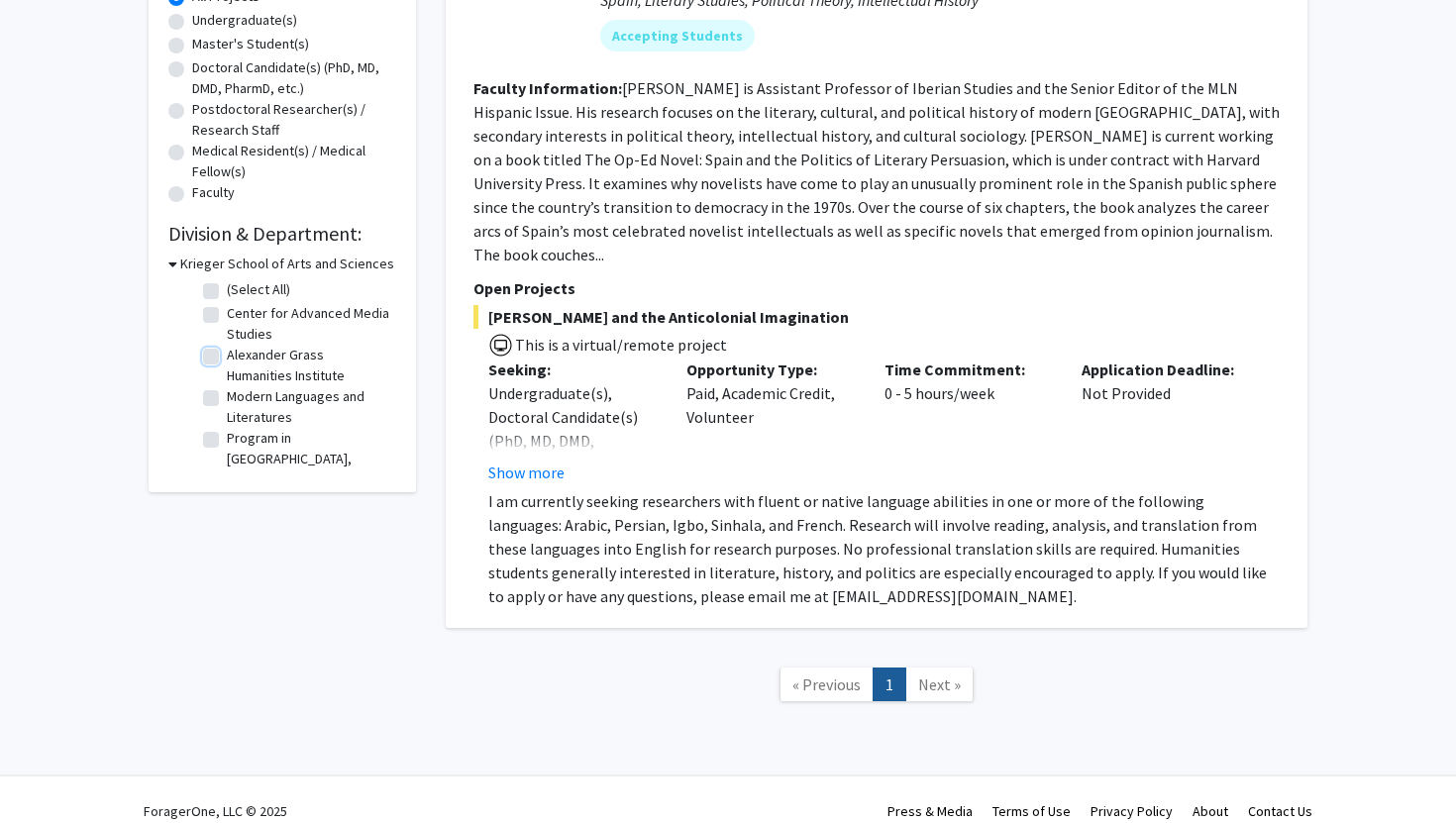 checkbox on "false" 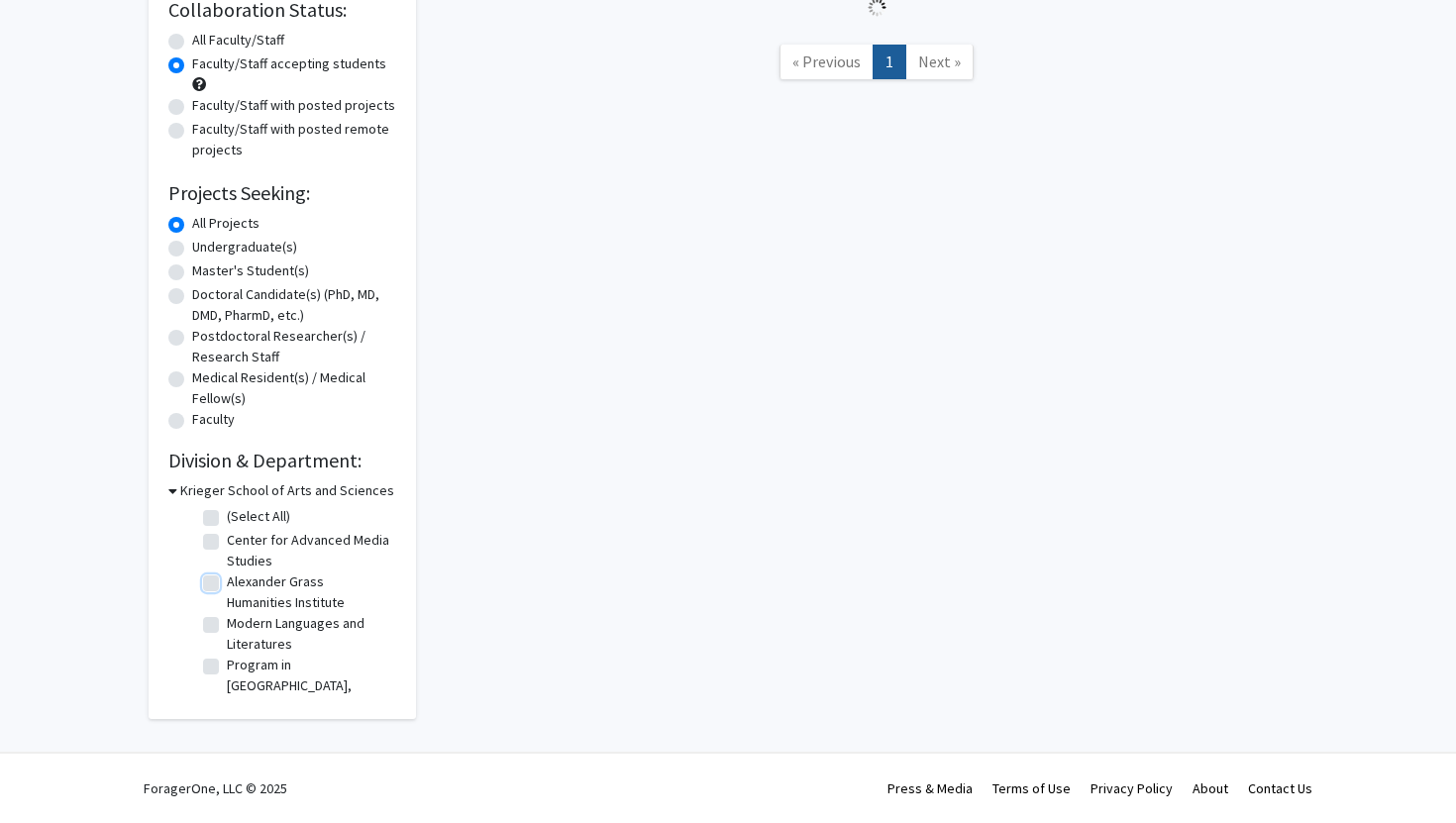 scroll, scrollTop: 0, scrollLeft: 0, axis: both 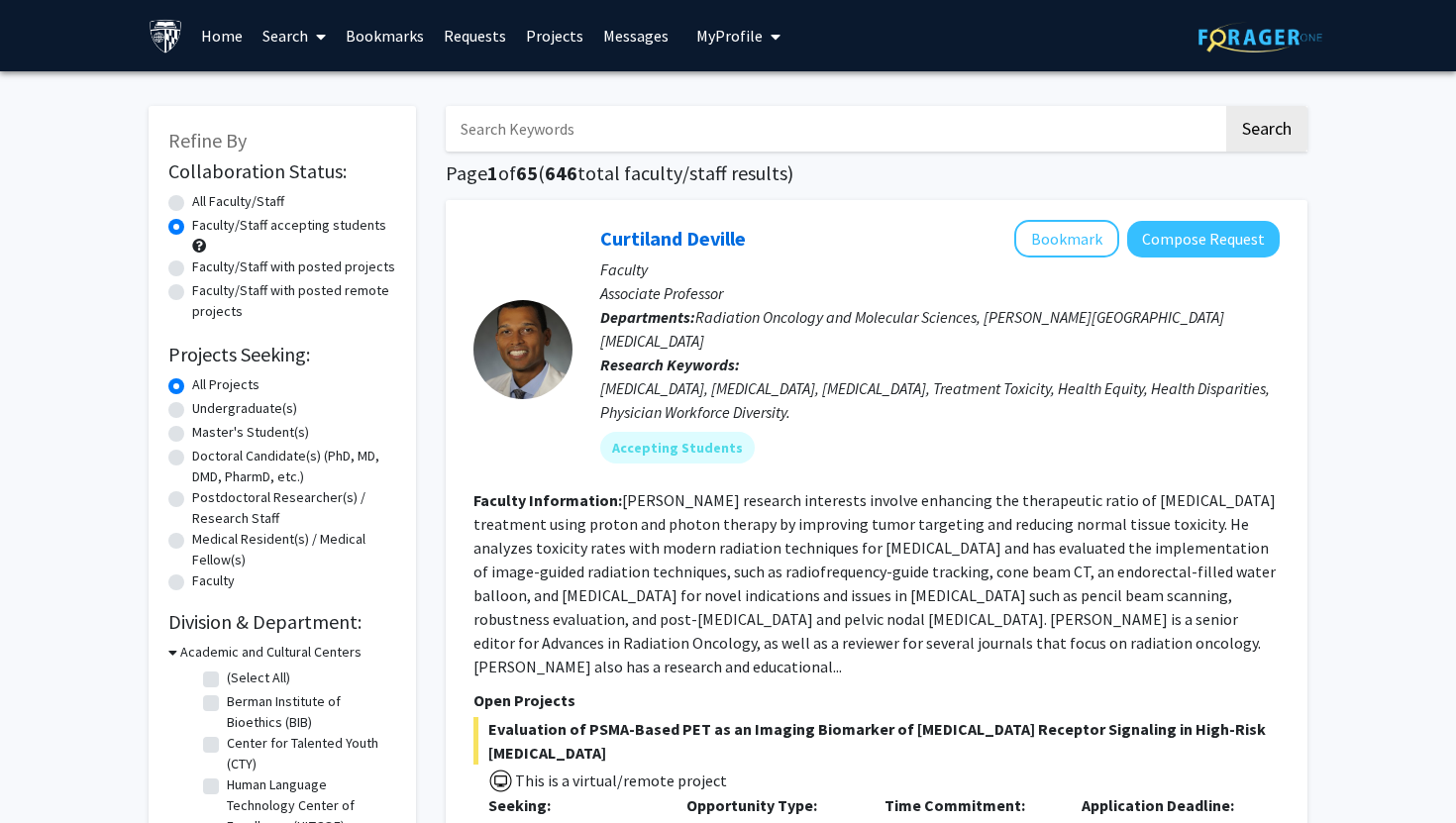 click on "Undergraduate(s)" 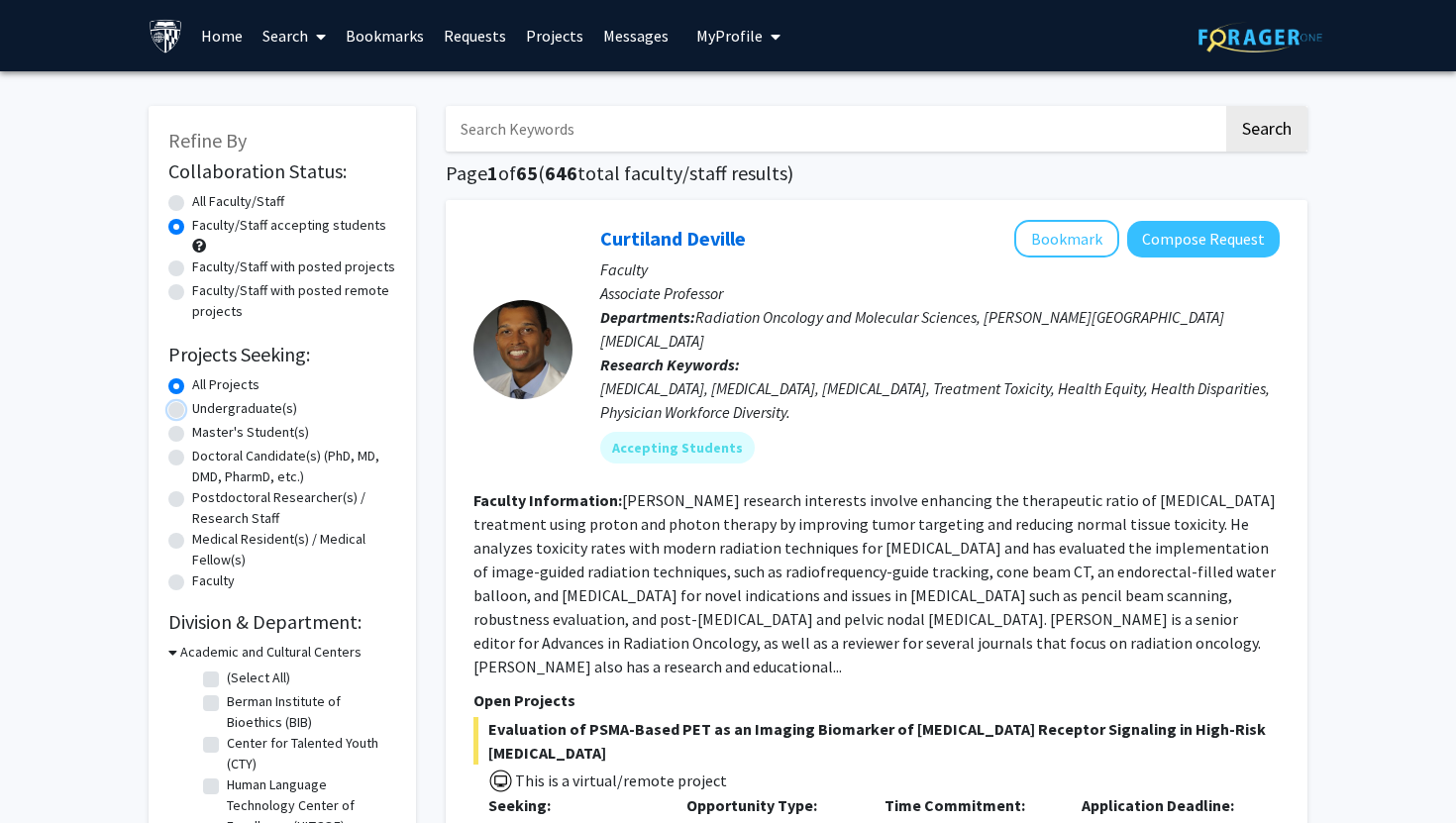 click on "Undergraduate(s)" at bounding box center (198, 404) 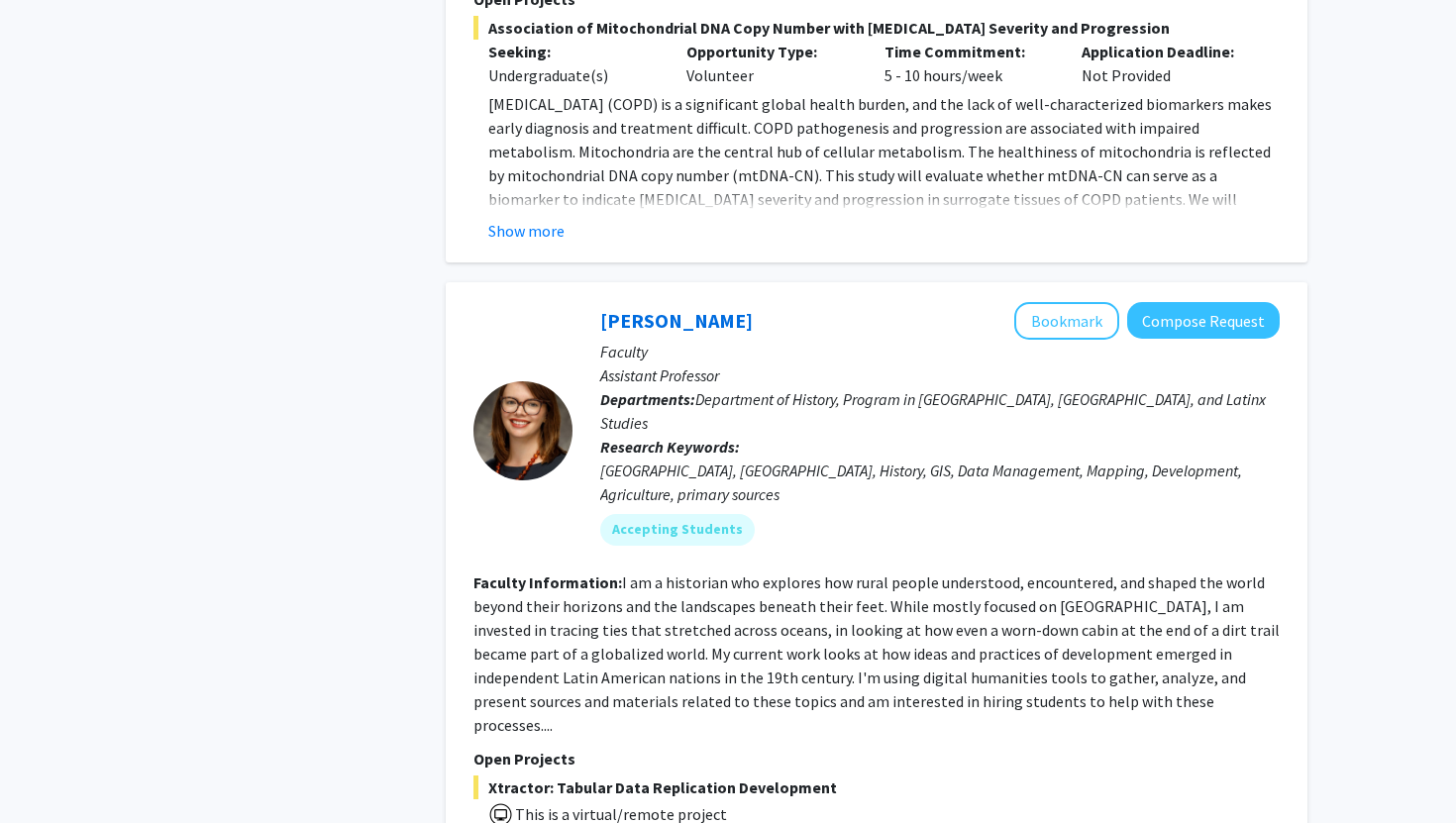 scroll, scrollTop: 7856, scrollLeft: 0, axis: vertical 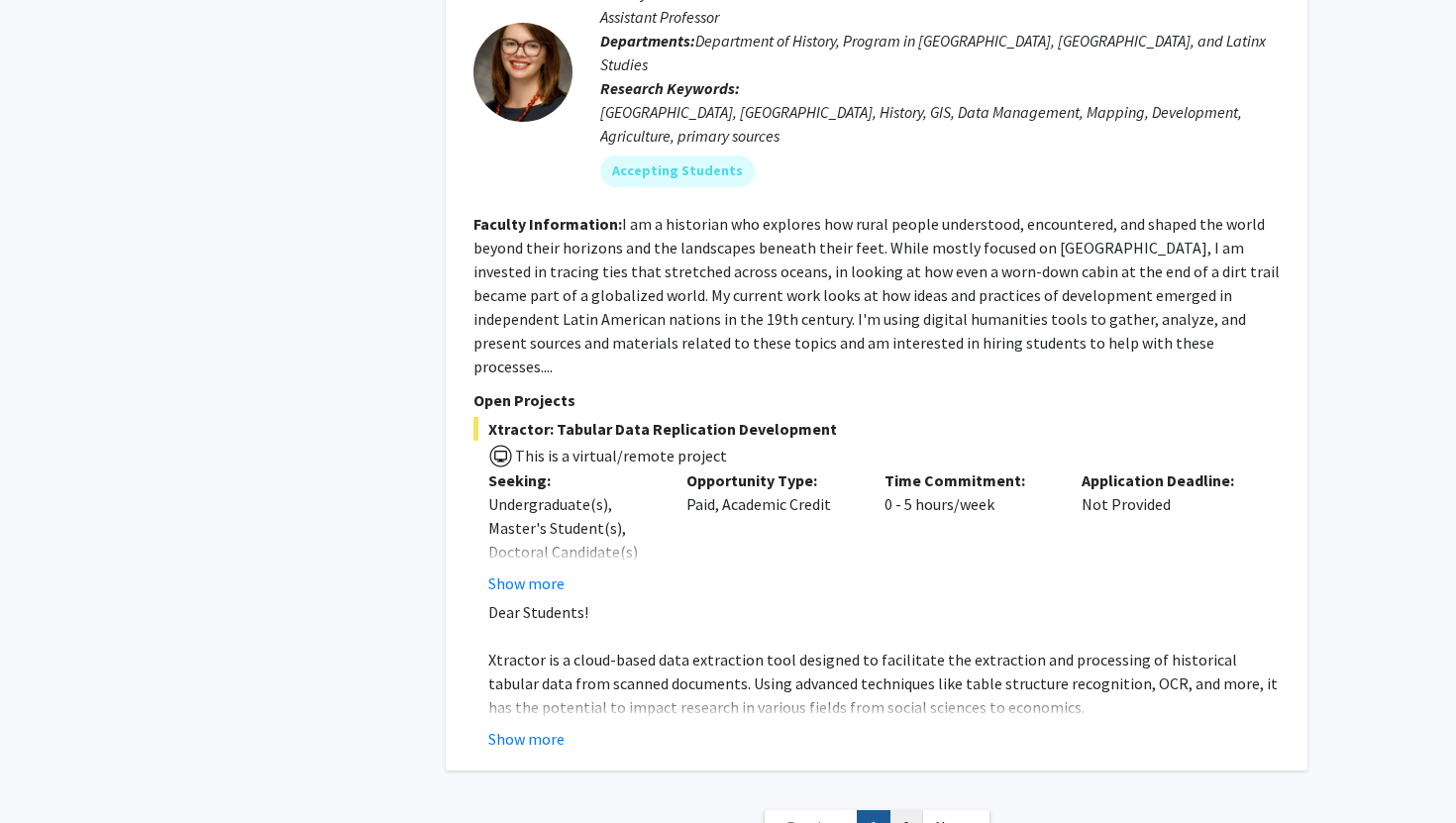 click on "2" 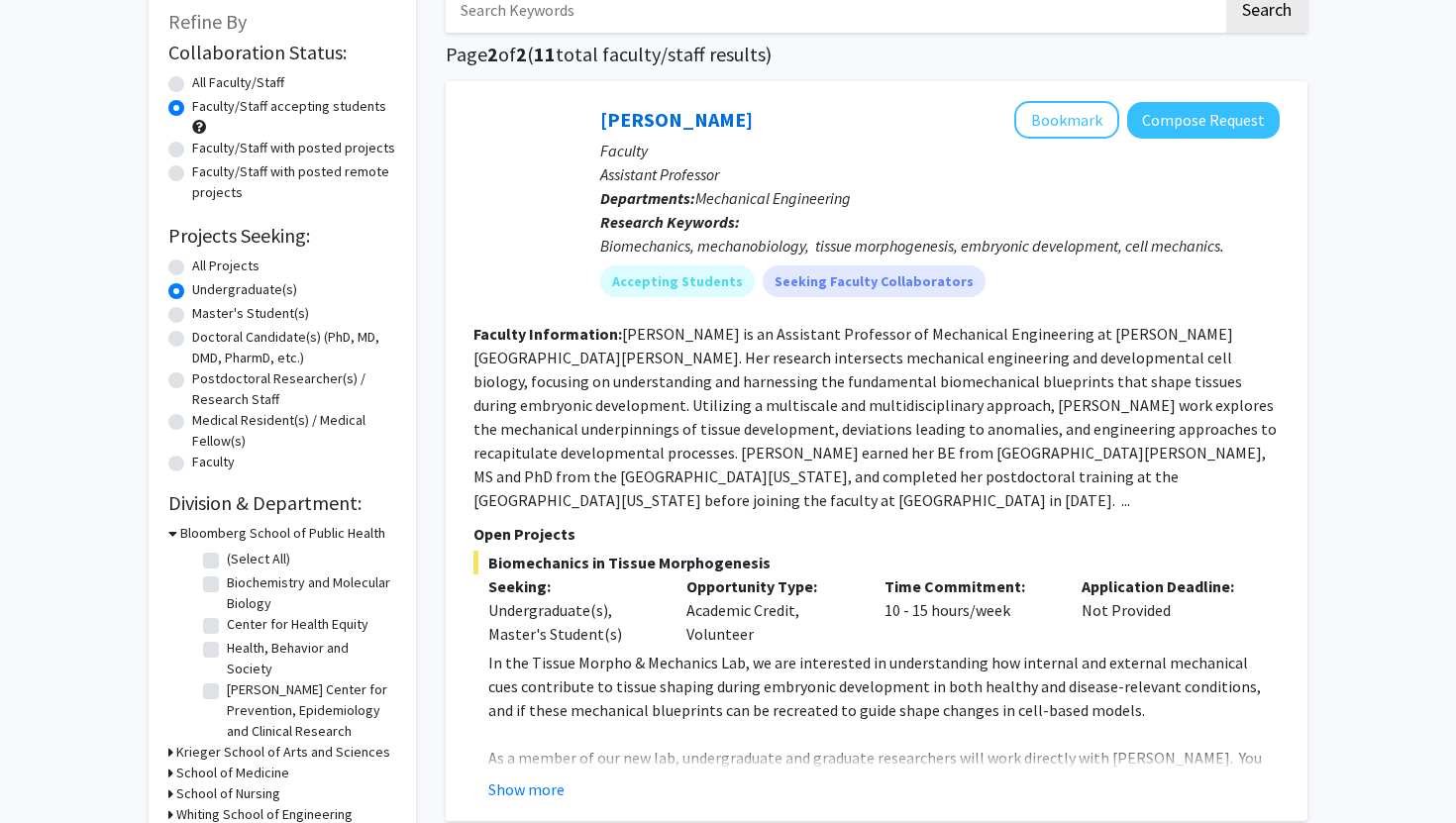 scroll, scrollTop: 26, scrollLeft: 0, axis: vertical 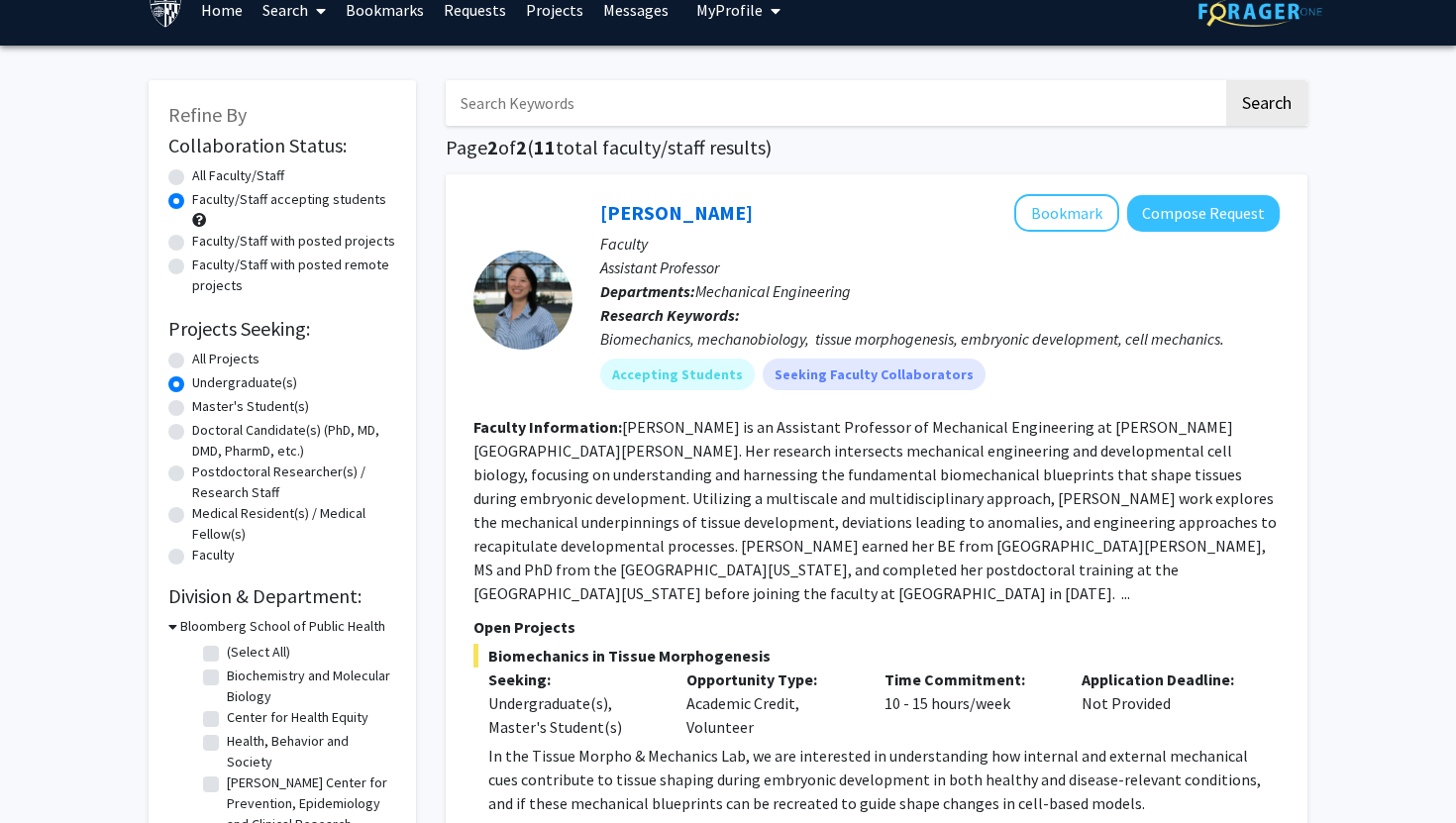 click on "Faculty/Staff with posted projects" 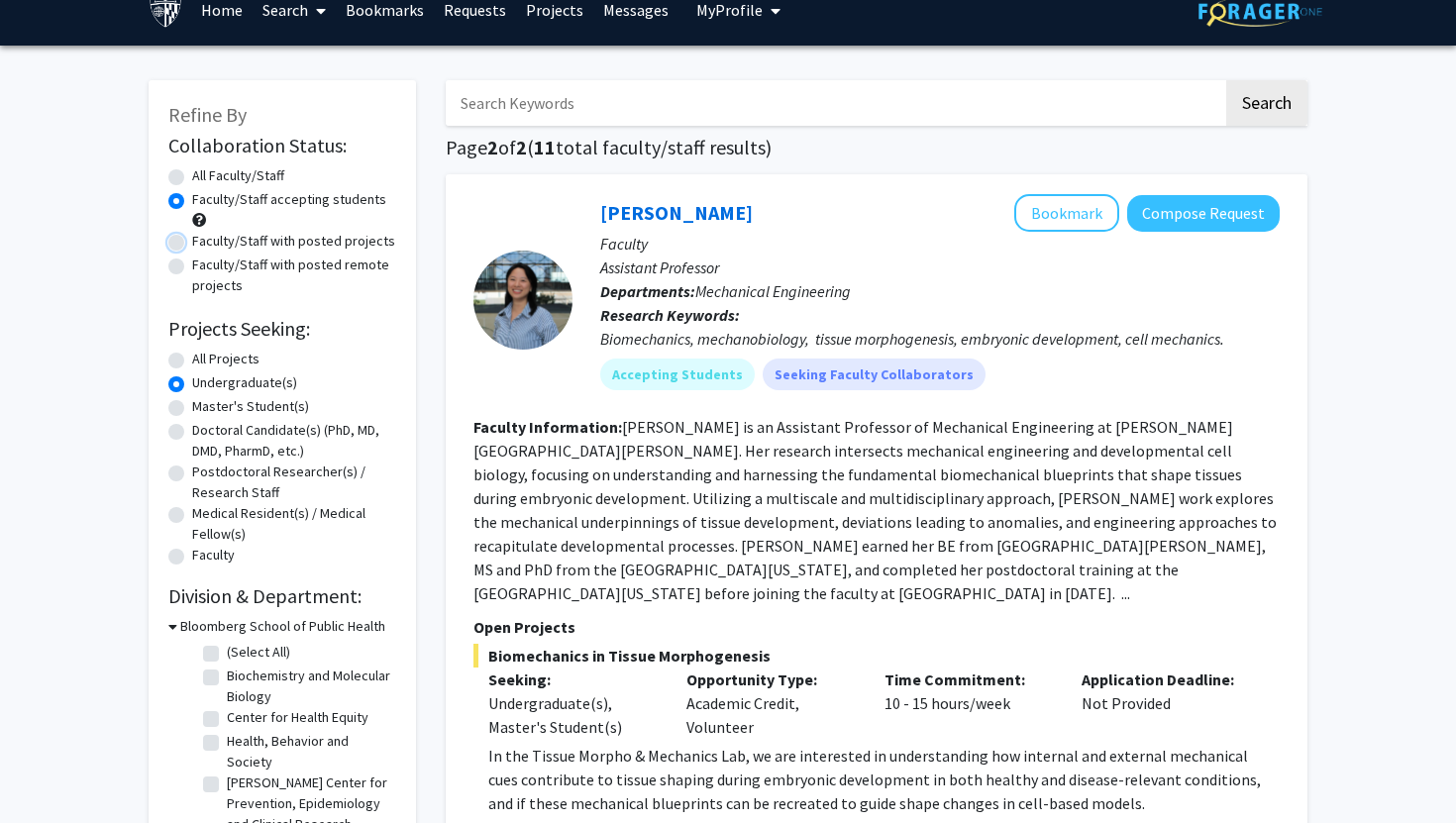 click on "Faculty/Staff with posted projects" at bounding box center (198, 237) 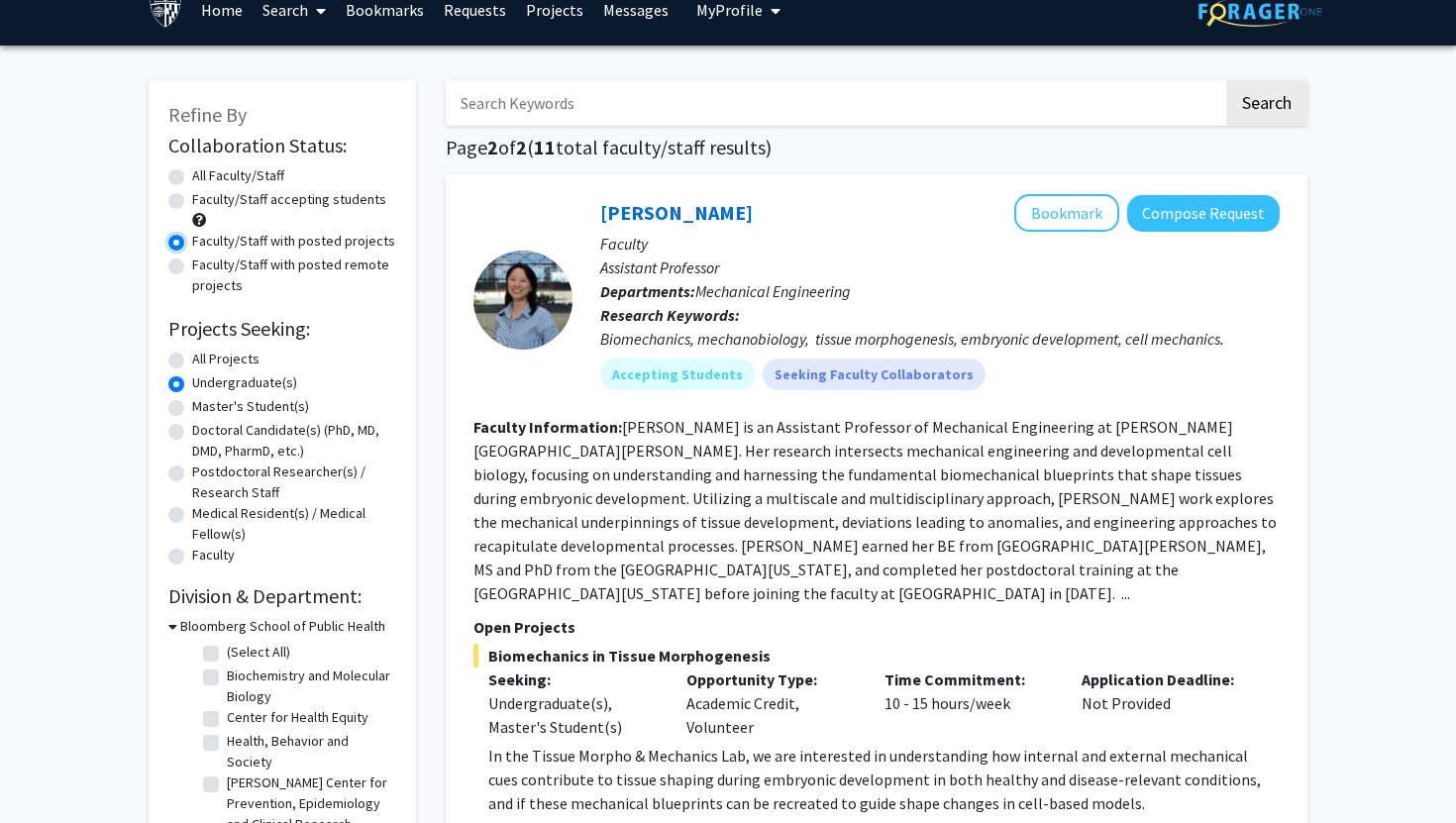scroll, scrollTop: 0, scrollLeft: 0, axis: both 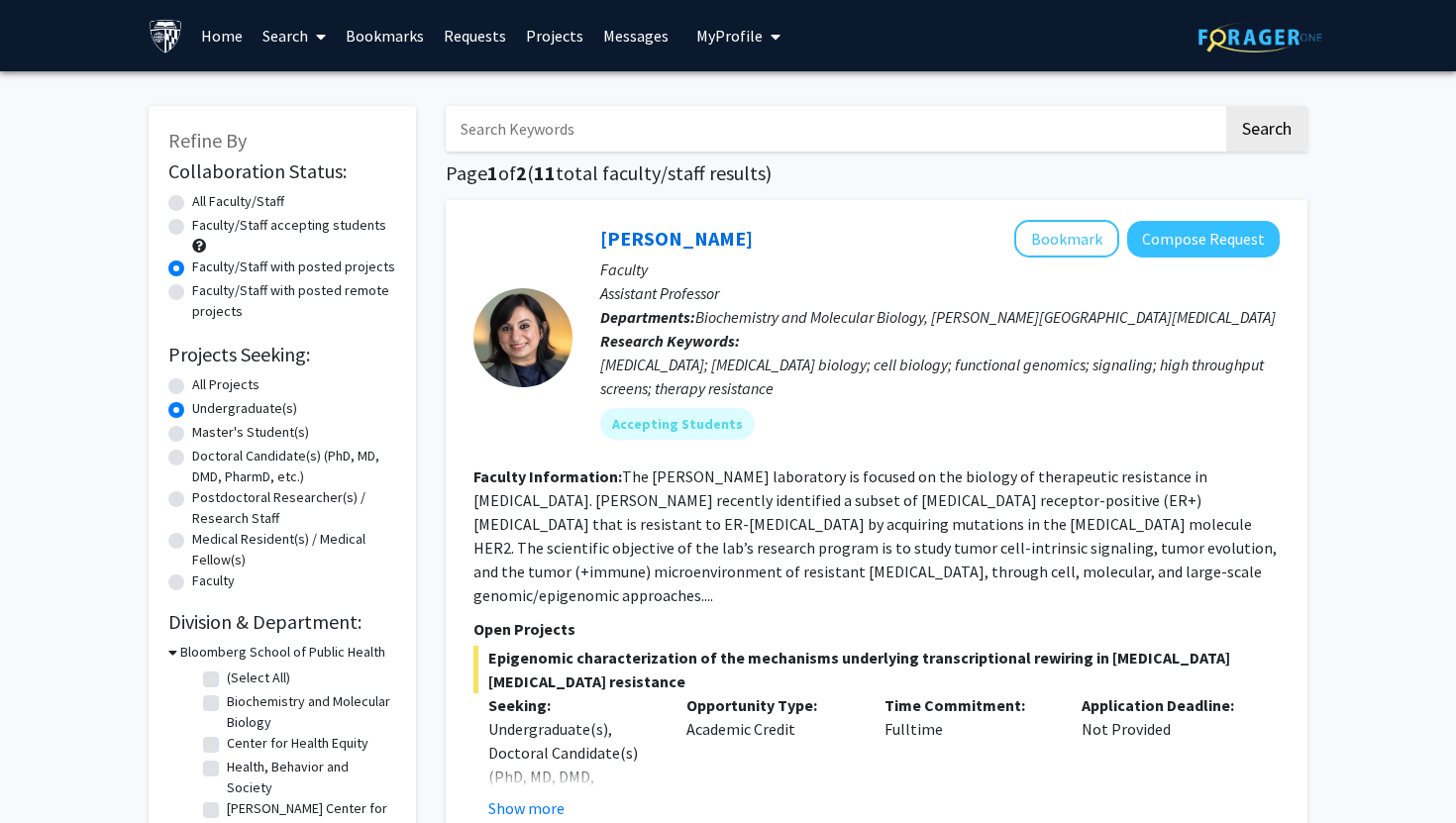 click on "All Faculty/Staff" 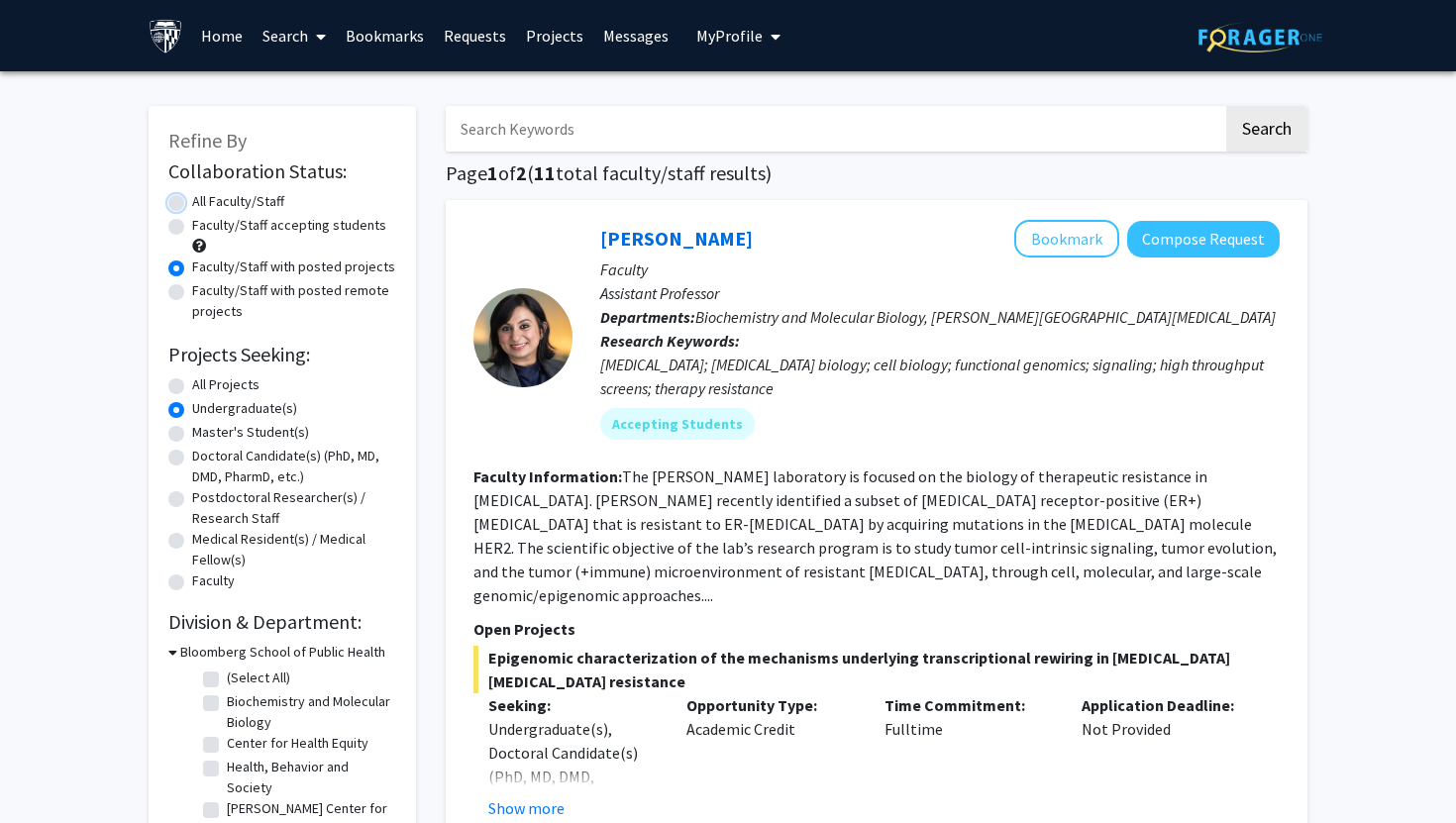 click on "All Faculty/Staff" at bounding box center (198, 197) 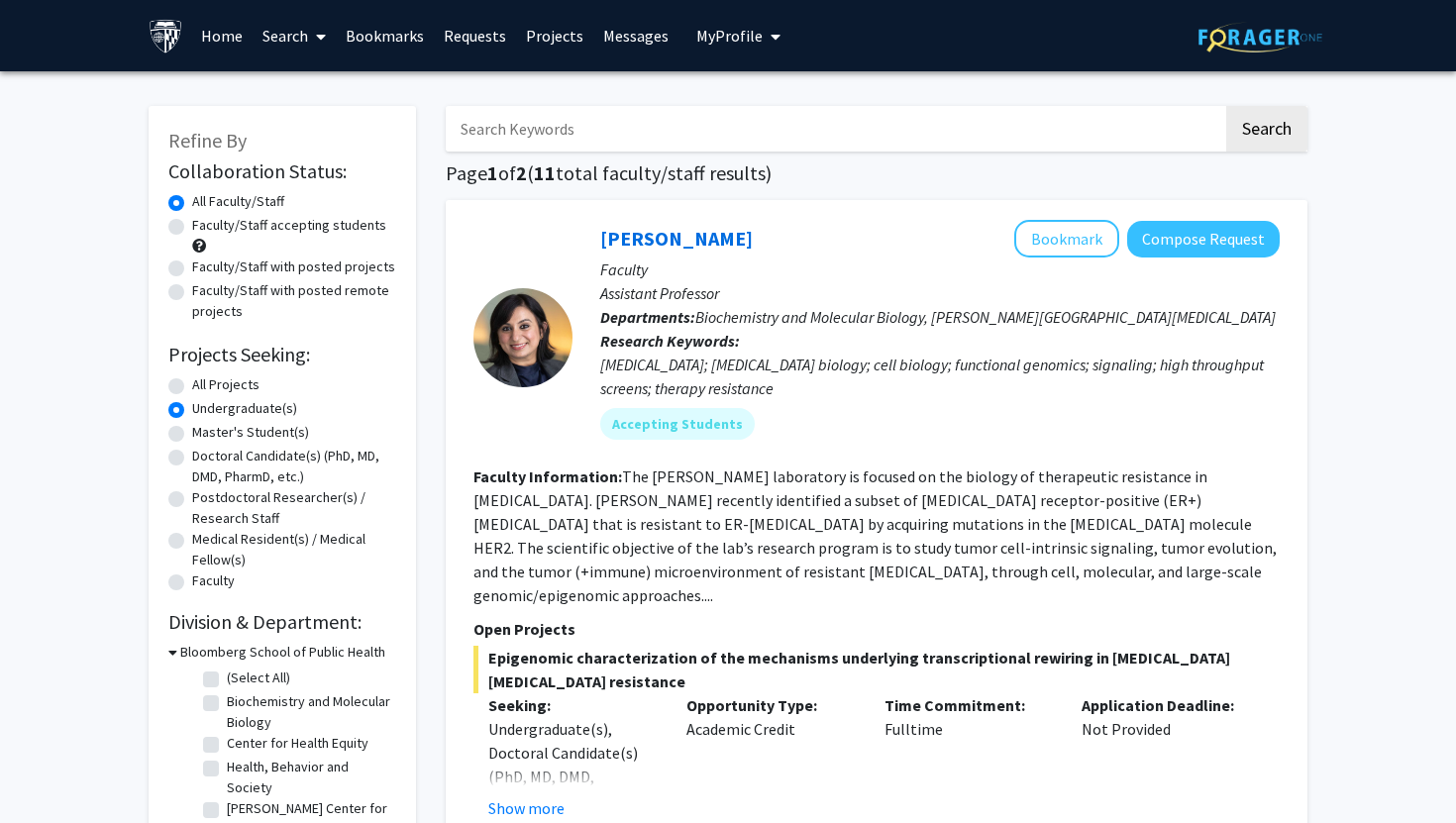 click on "Faculty/Staff accepting students" 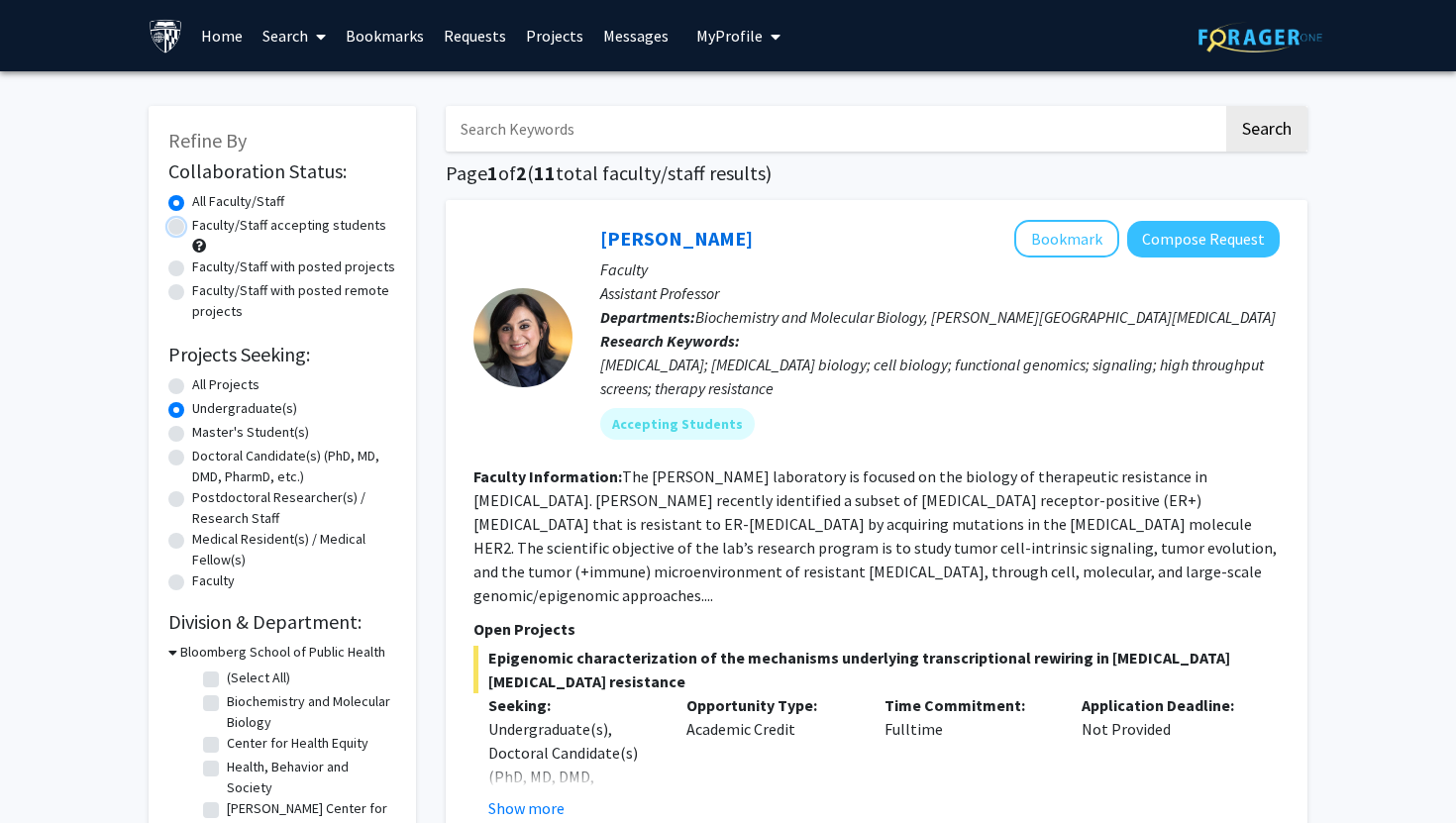 radio on "true" 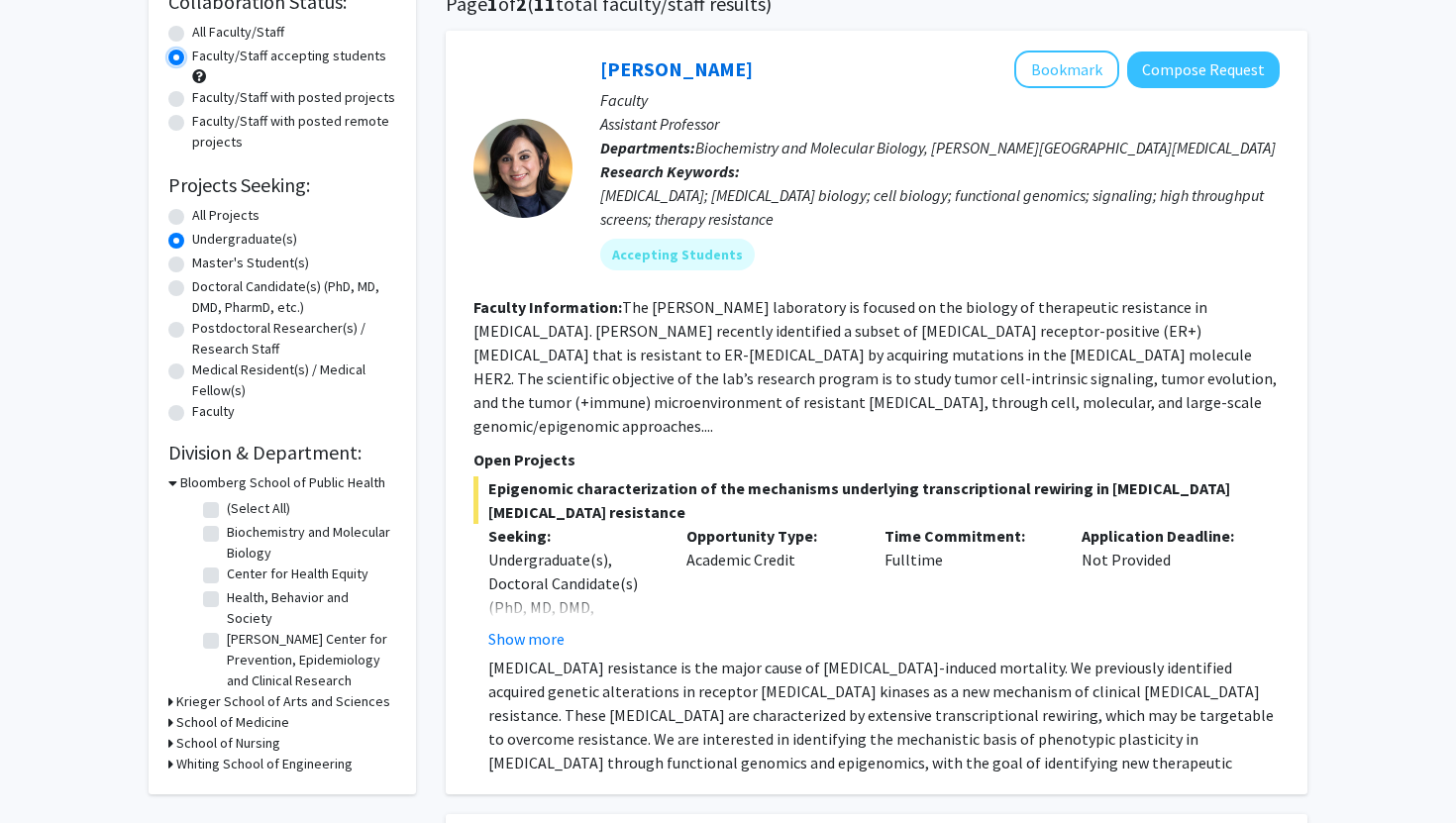 scroll, scrollTop: 0, scrollLeft: 0, axis: both 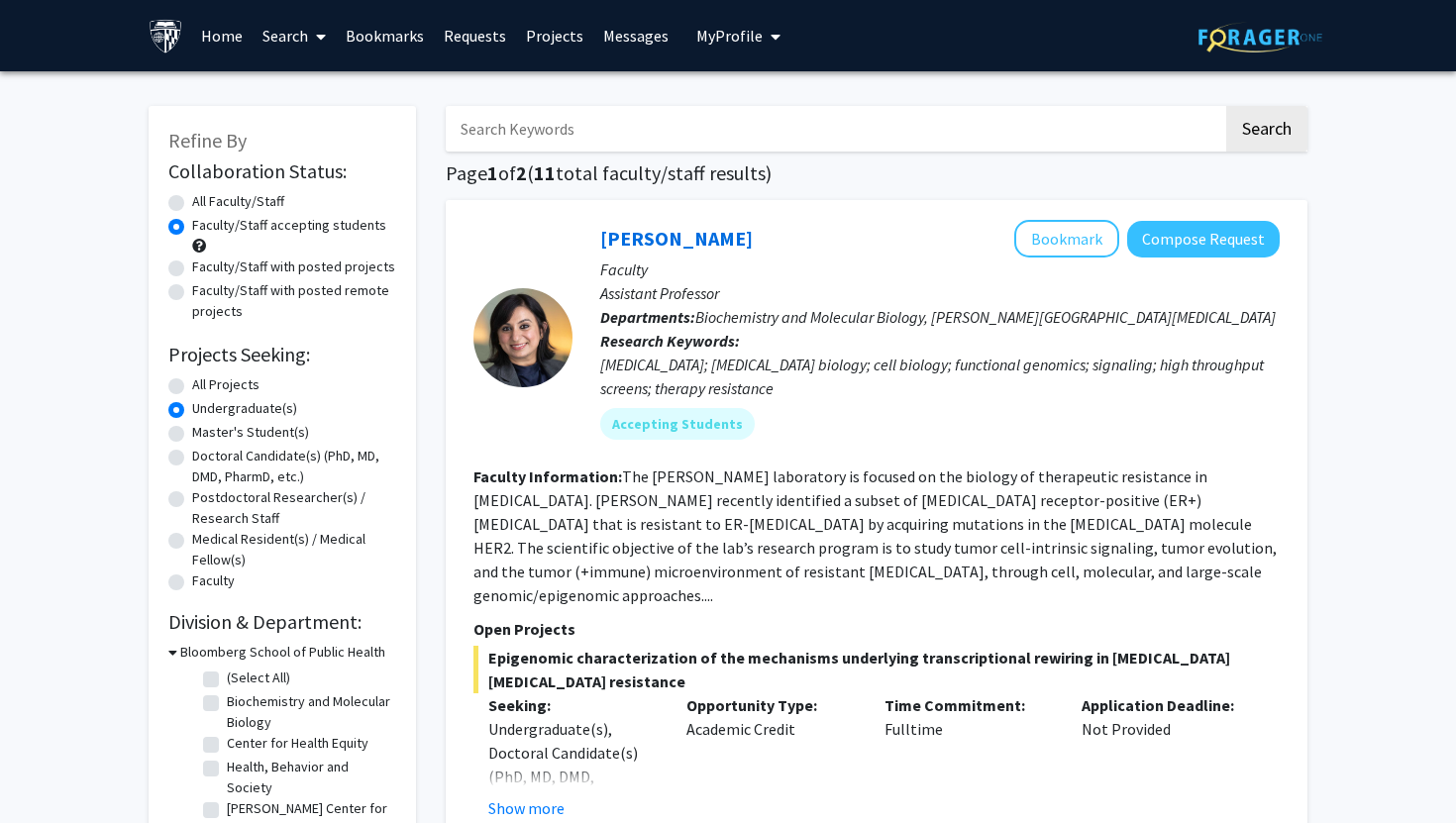 click on "All Projects" 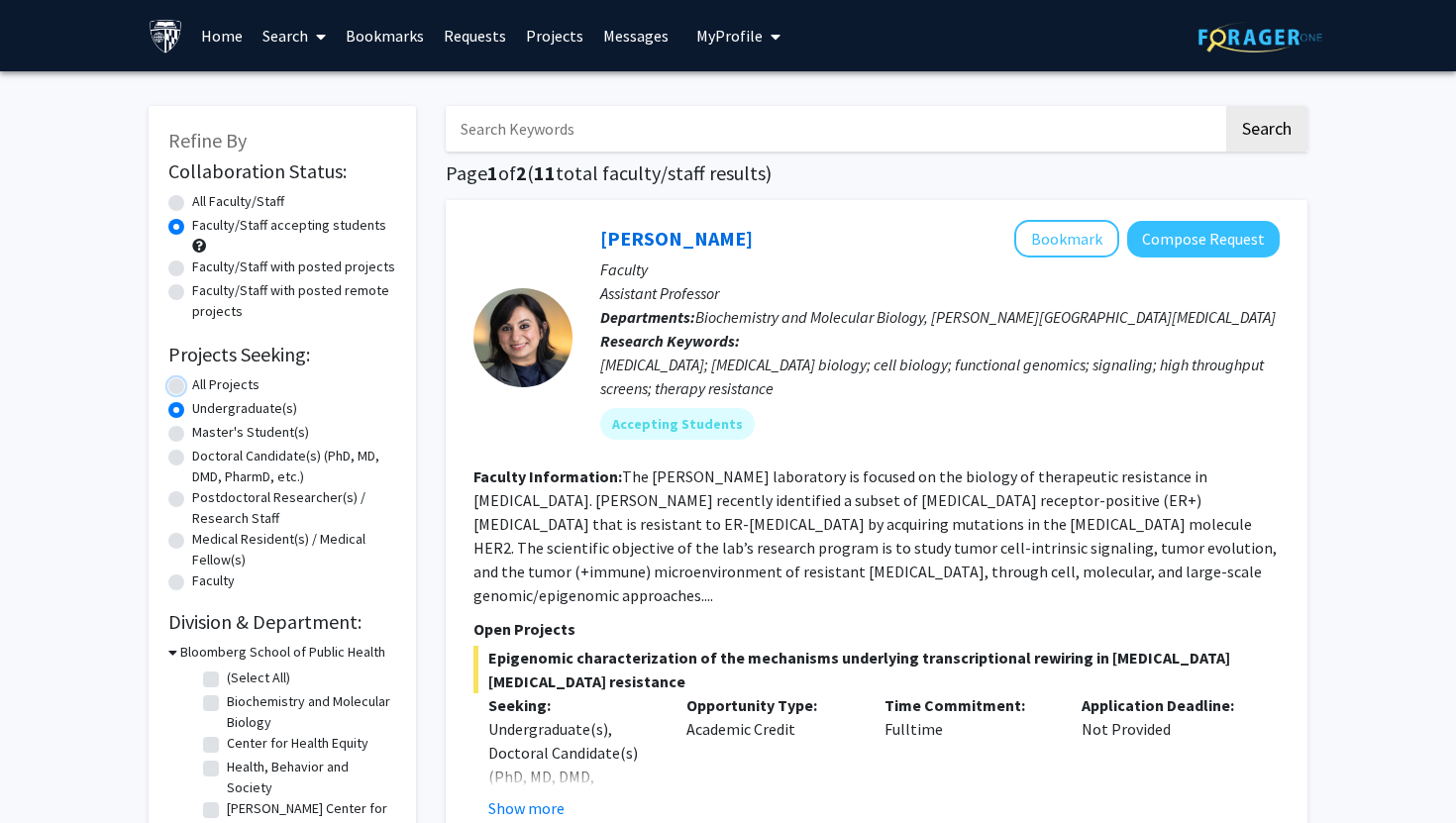 click on "All Projects" at bounding box center (198, 380) 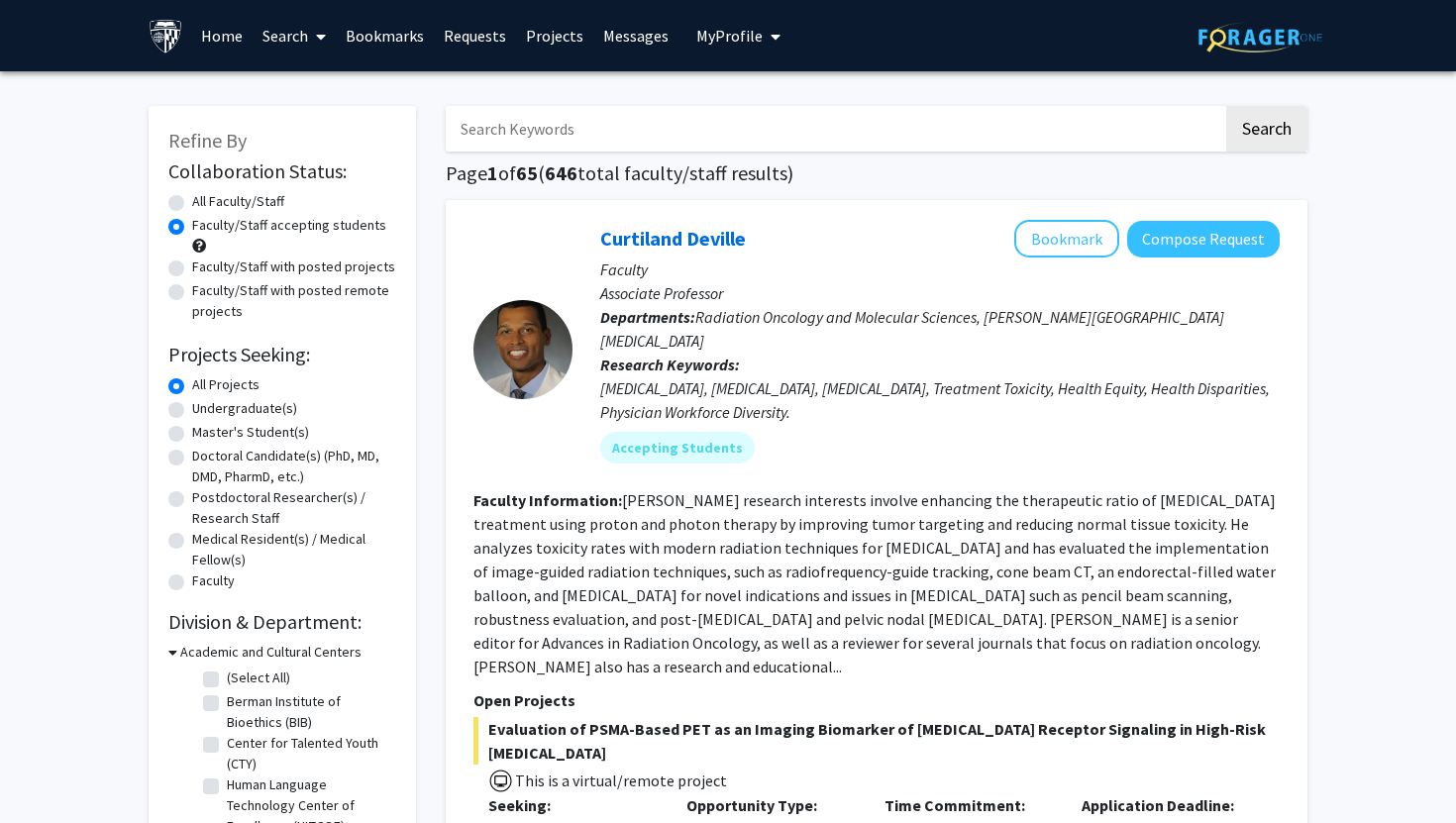 click on "Faculty/Staff with posted projects" 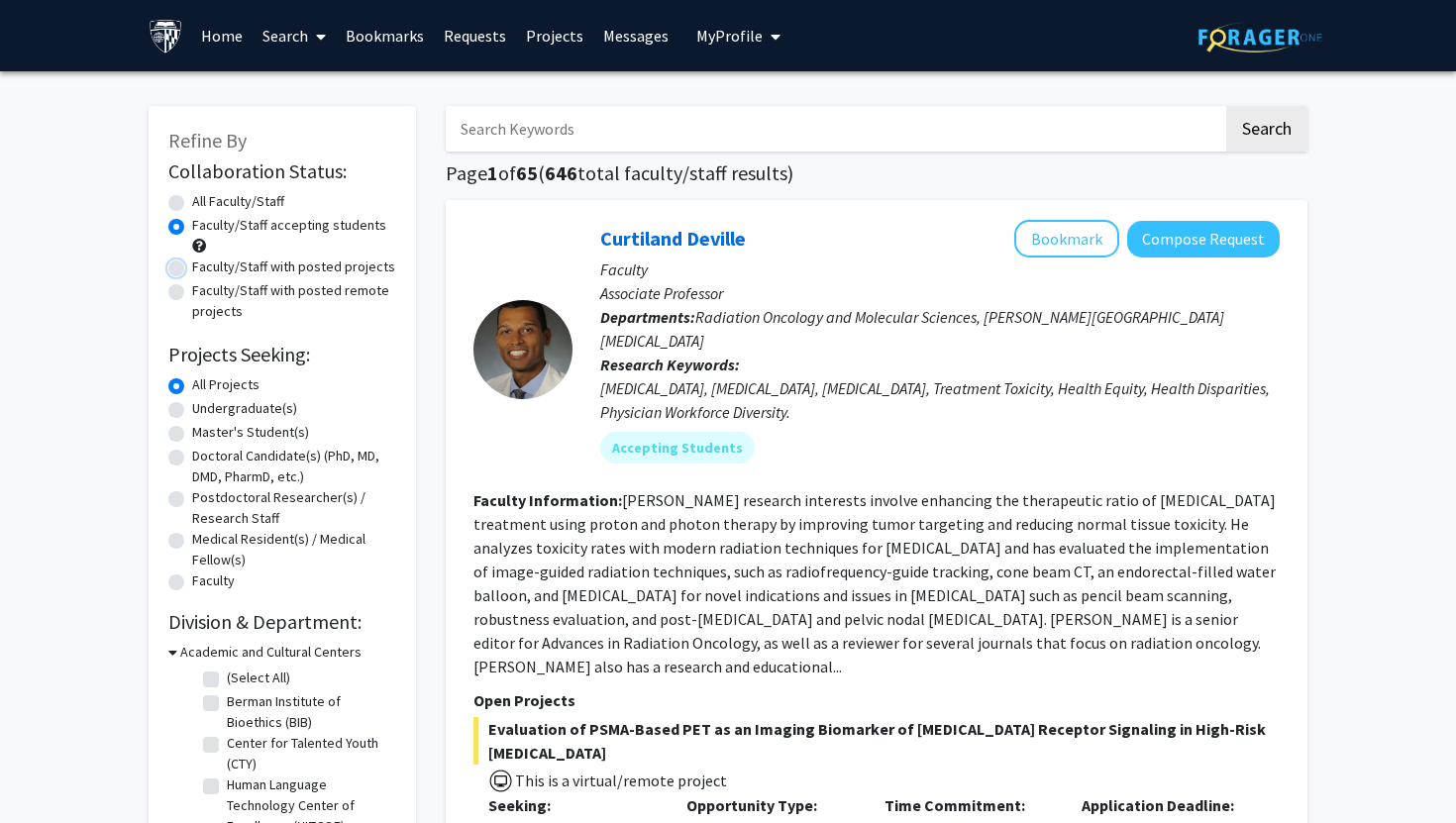click on "Faculty/Staff with posted projects" at bounding box center [198, 262] 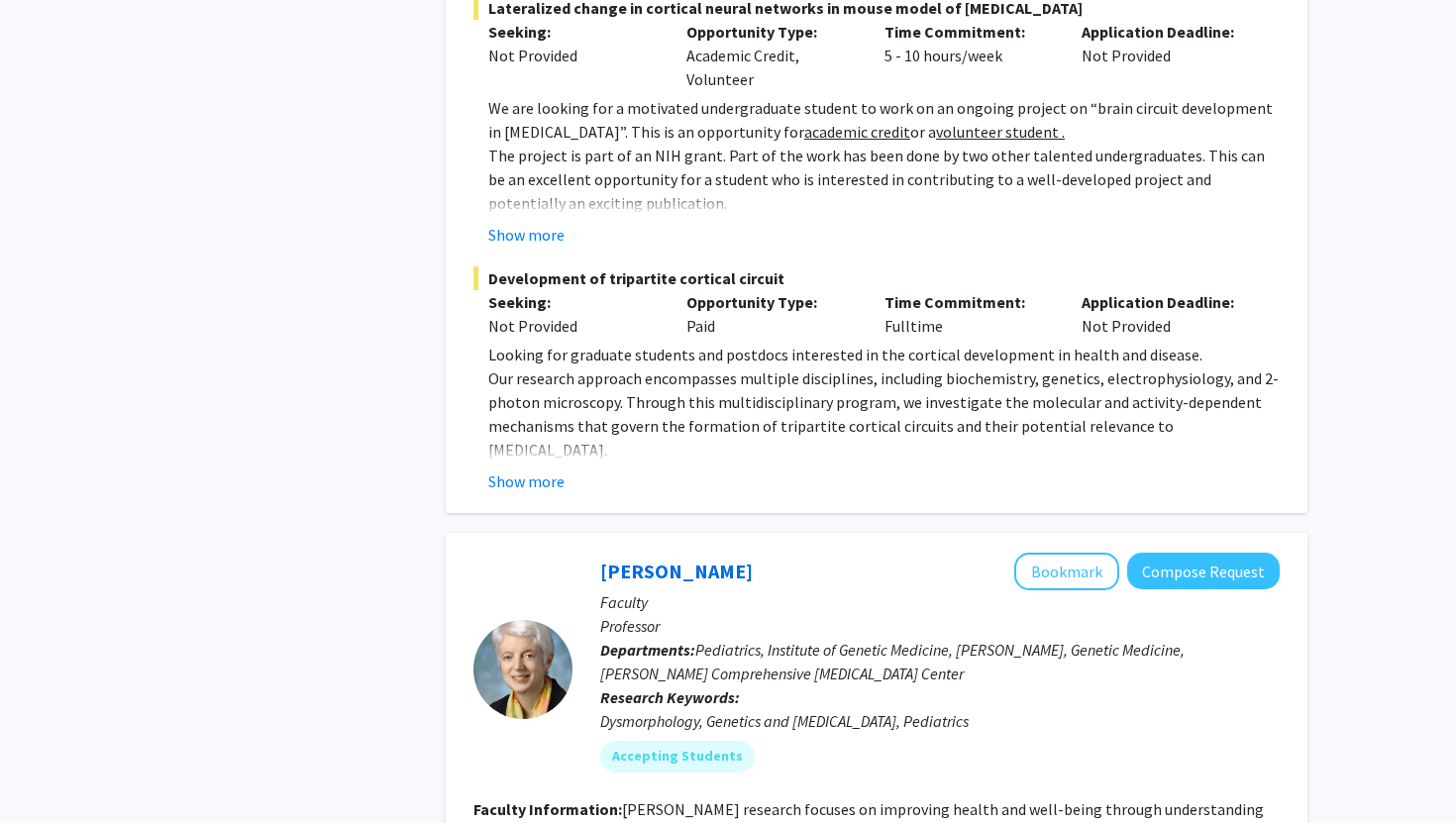 scroll, scrollTop: 5359, scrollLeft: 0, axis: vertical 